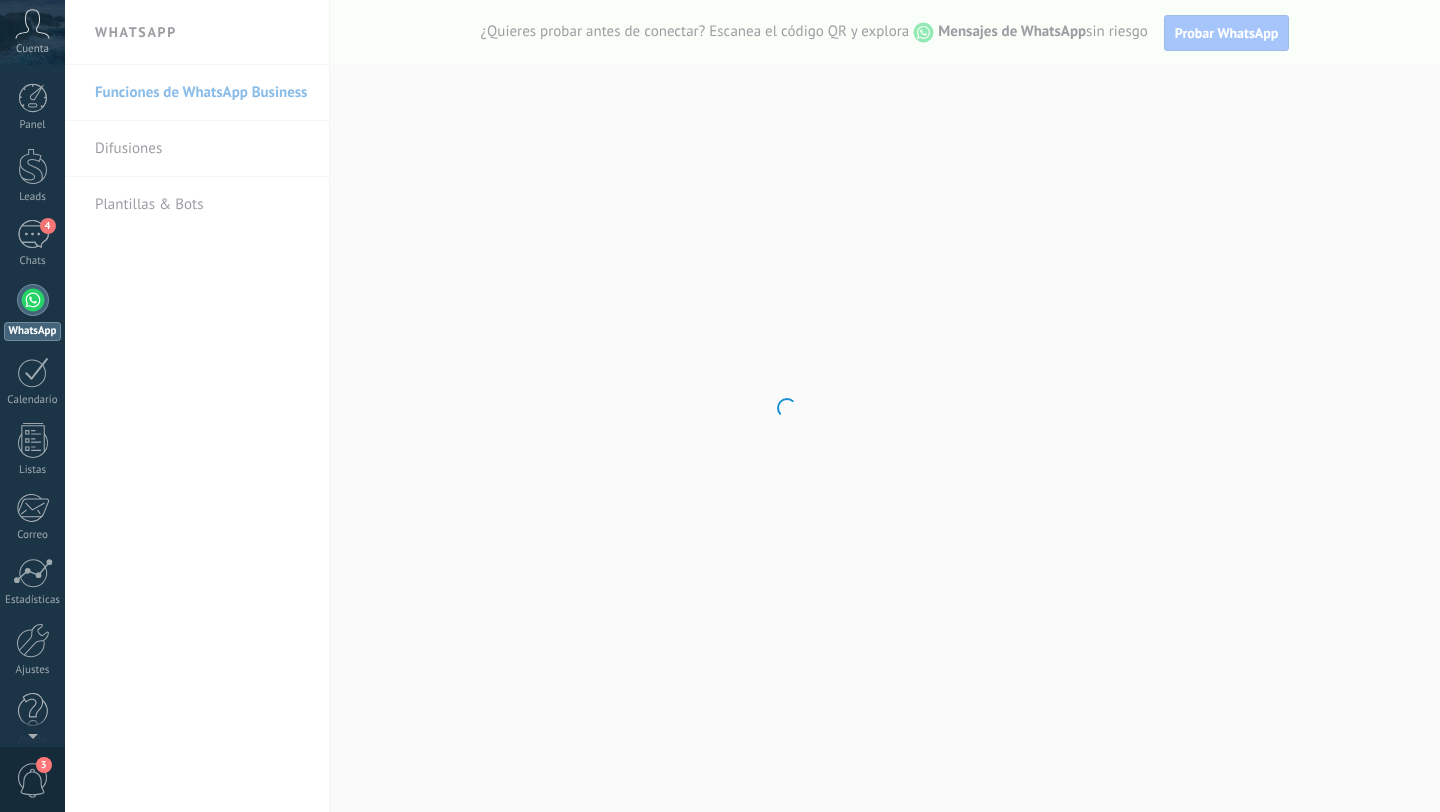 scroll, scrollTop: 0, scrollLeft: 0, axis: both 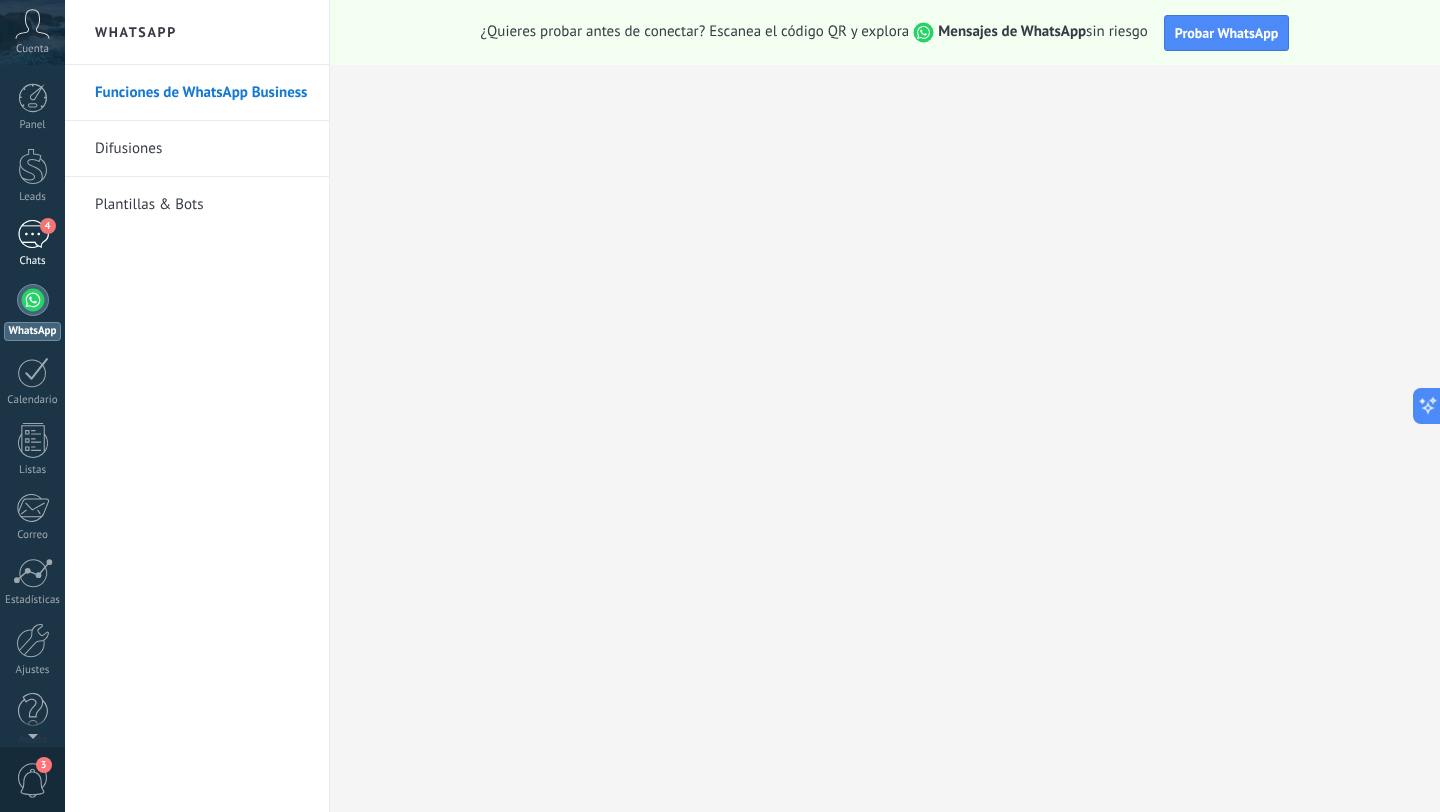 click on "4" at bounding box center [33, 234] 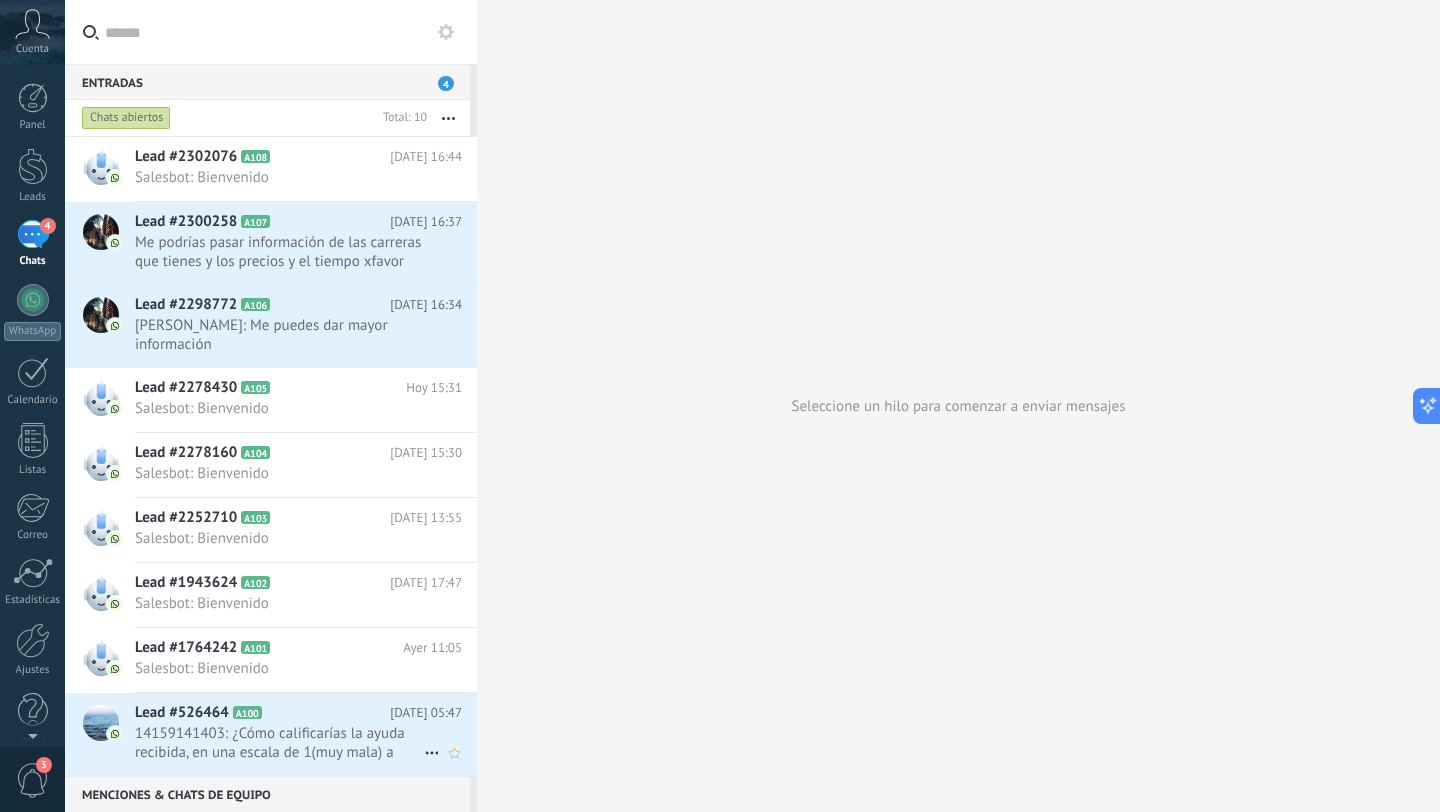 scroll, scrollTop: 83, scrollLeft: 0, axis: vertical 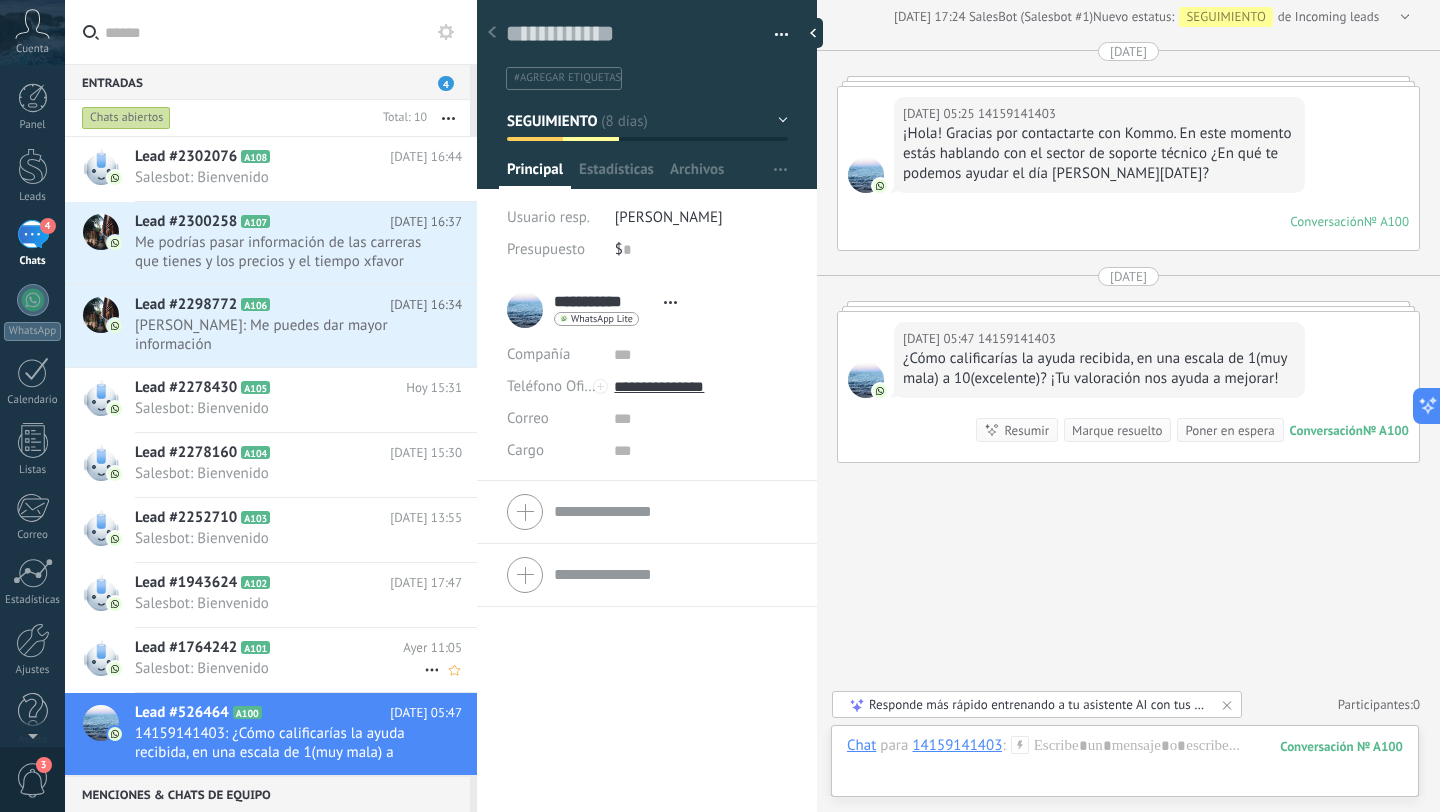 click on "Lead #1764242
A101" at bounding box center (269, 648) 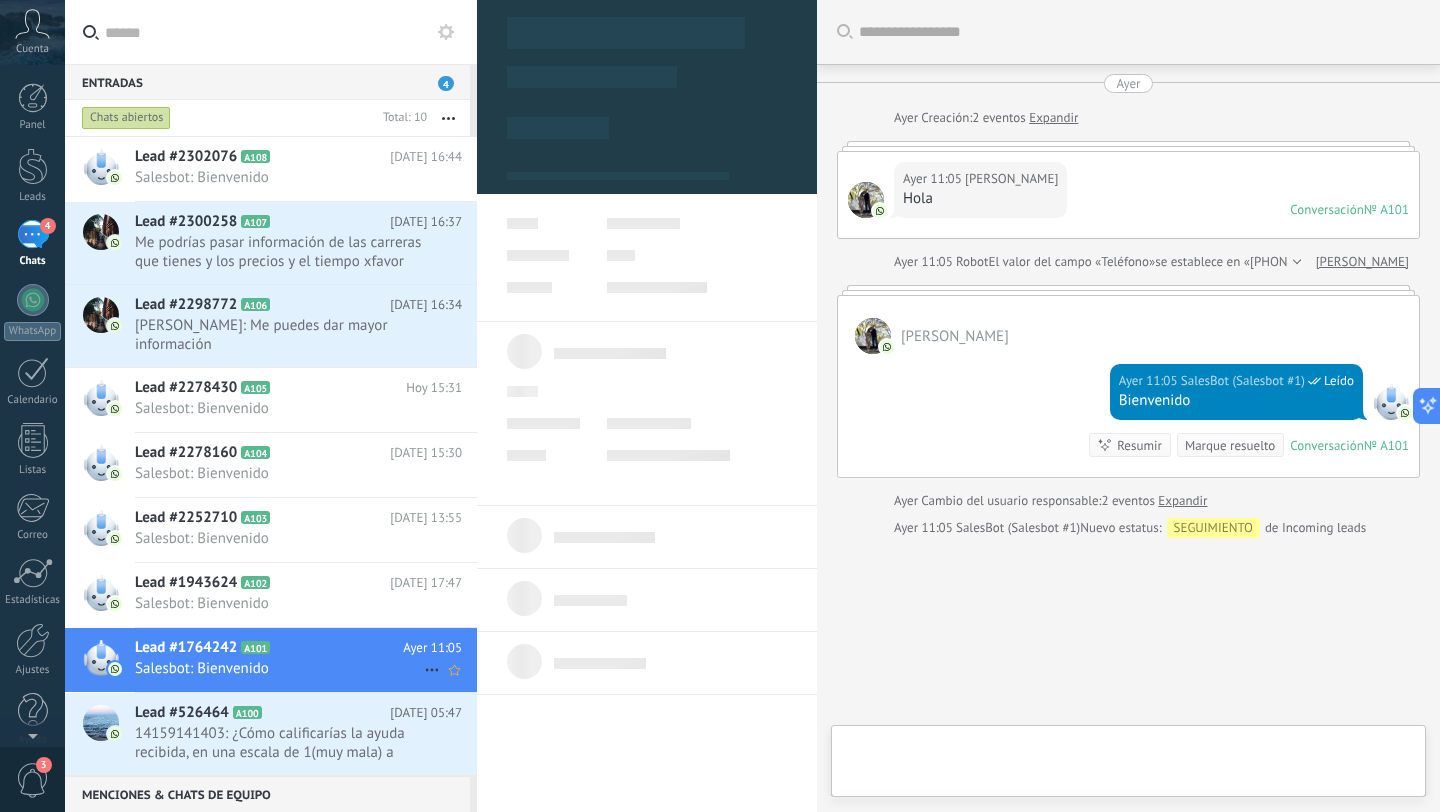 scroll, scrollTop: 74, scrollLeft: 0, axis: vertical 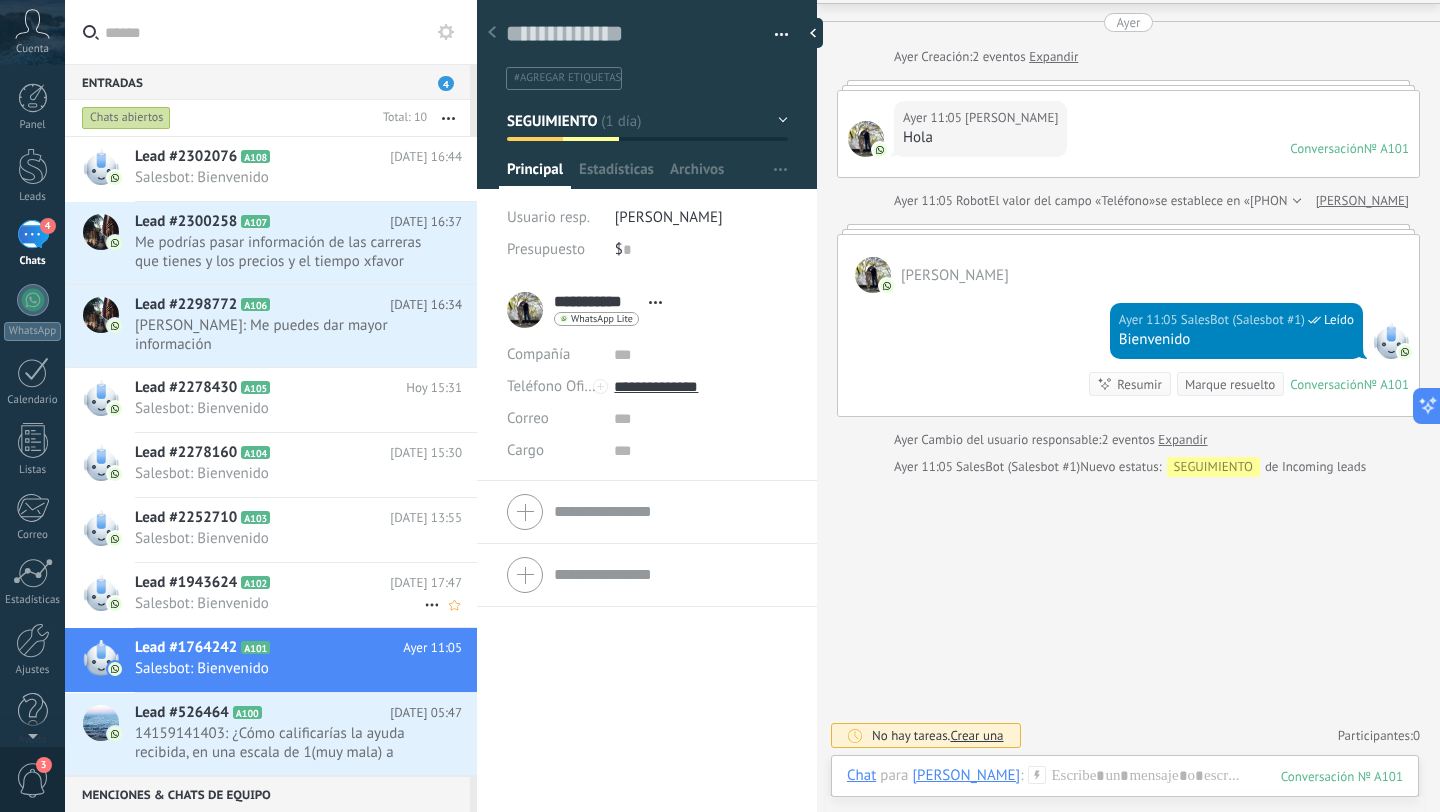 click on "Salesbot: Bienvenido" at bounding box center (279, 603) 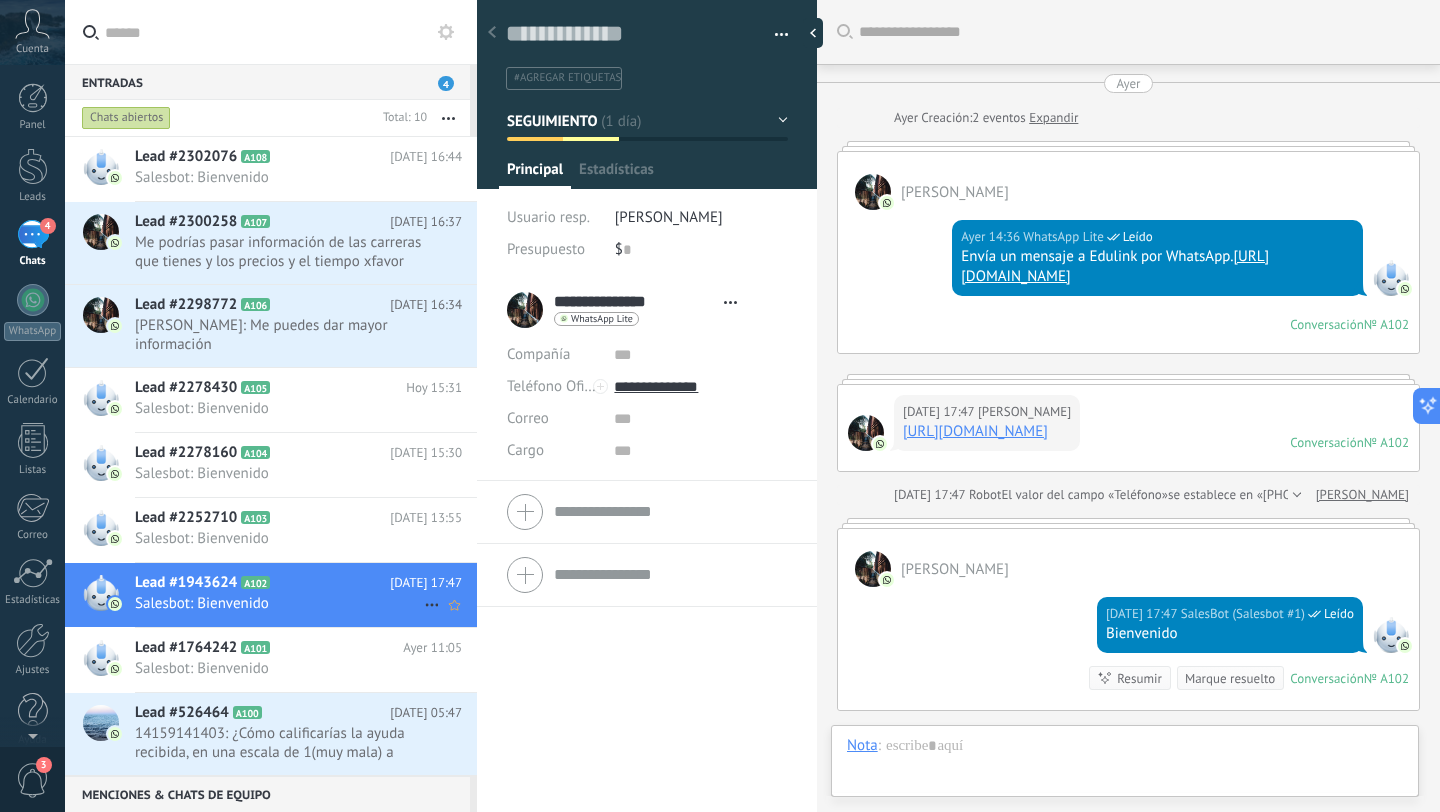 scroll, scrollTop: 30, scrollLeft: 0, axis: vertical 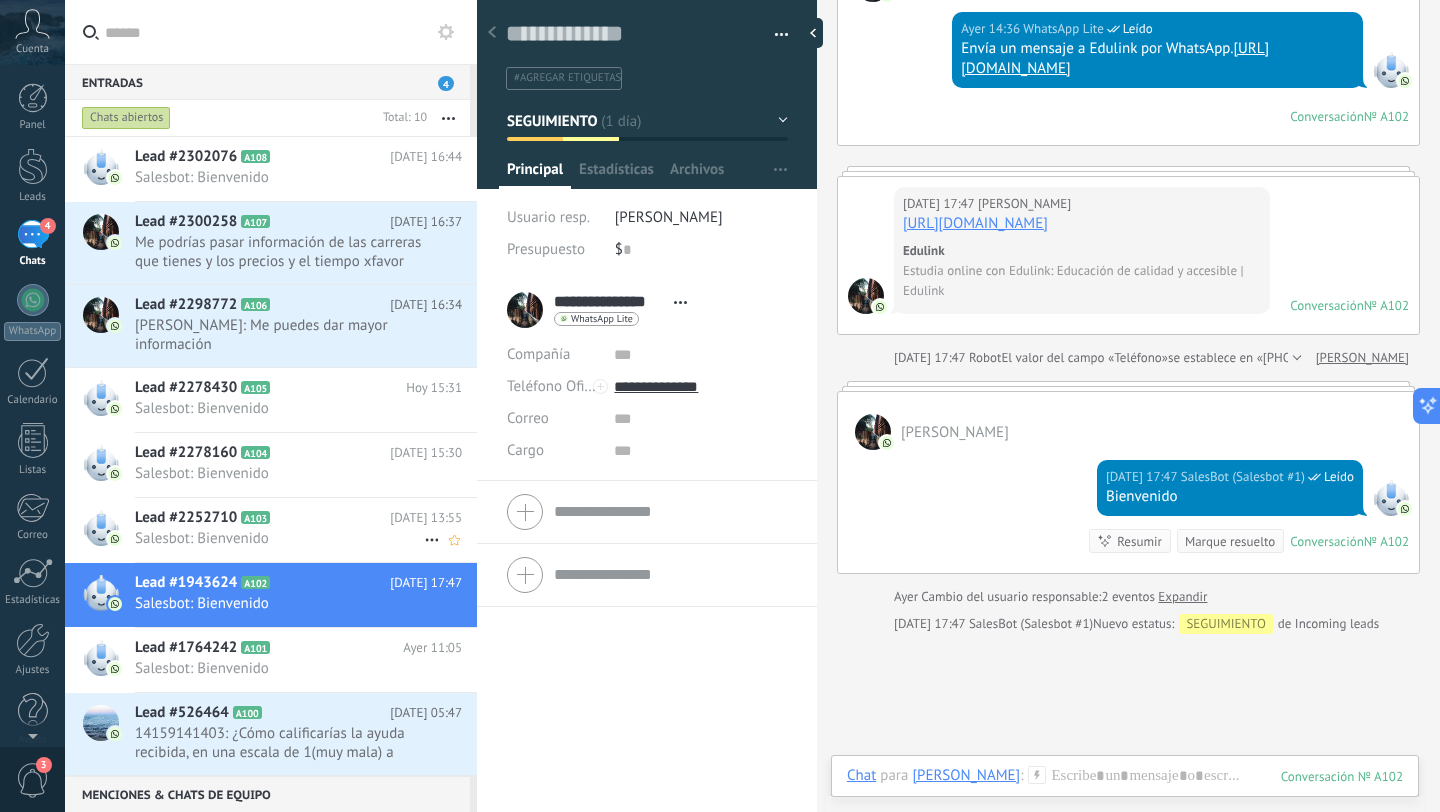 click on "Salesbot: Bienvenido" at bounding box center (279, 538) 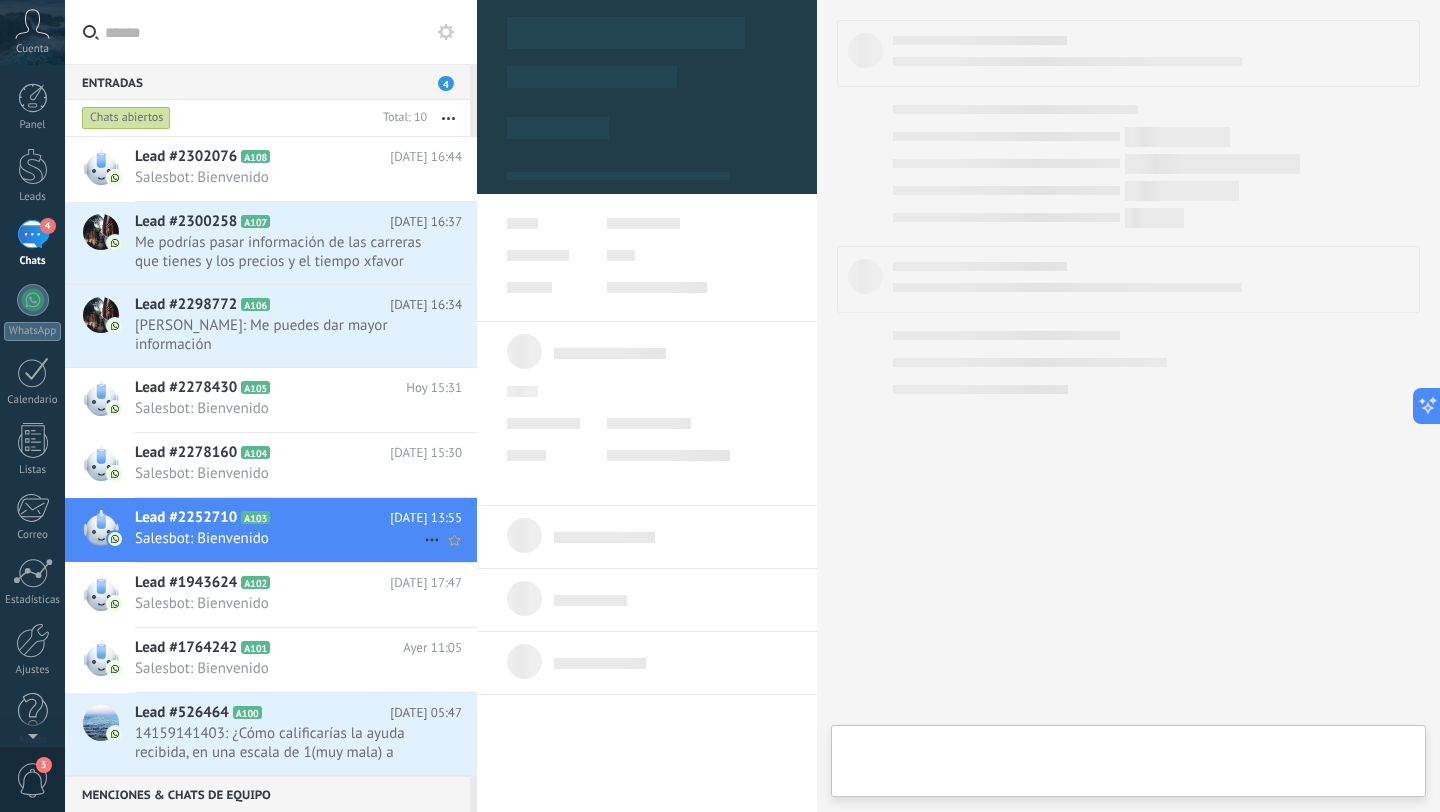 type on "**********" 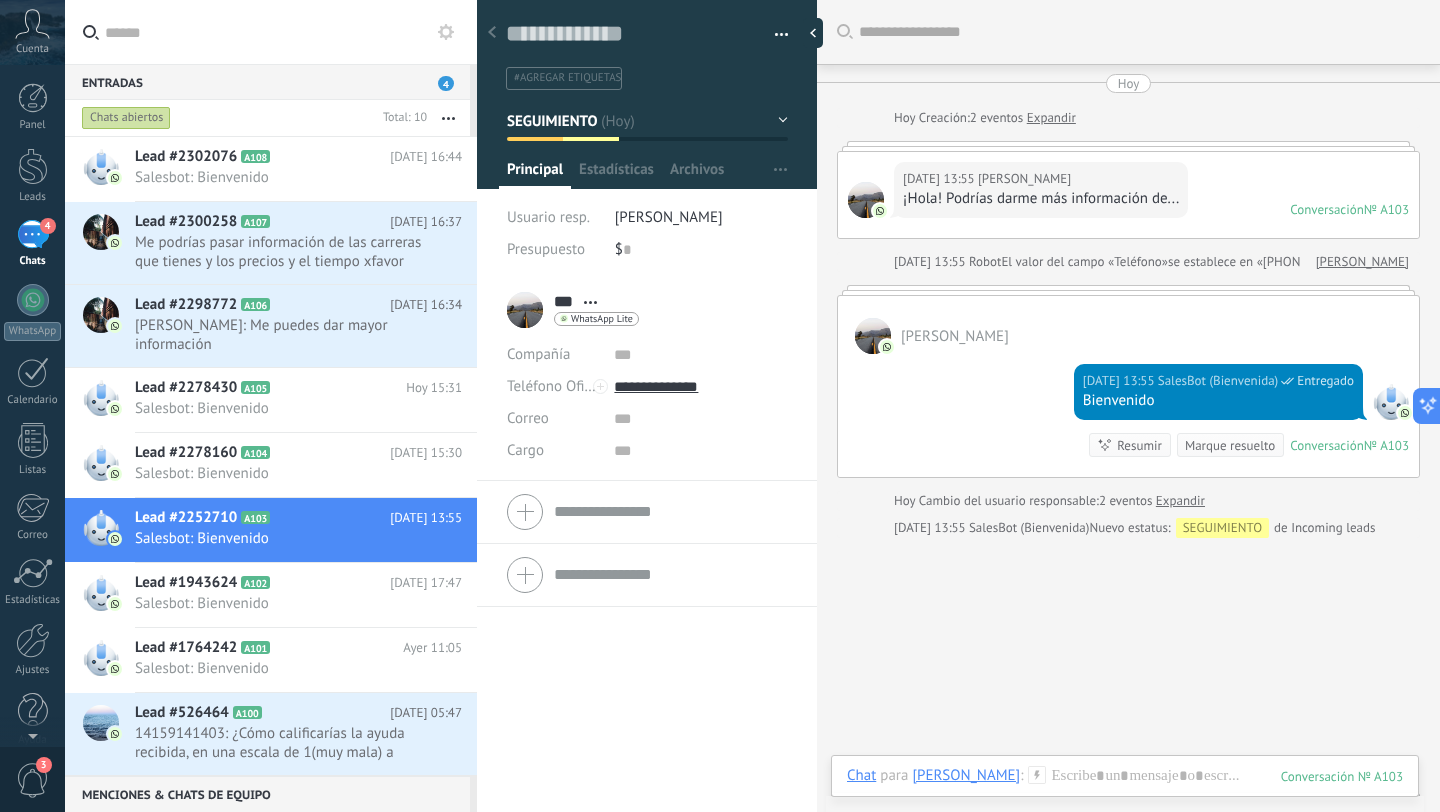 scroll, scrollTop: 61, scrollLeft: 0, axis: vertical 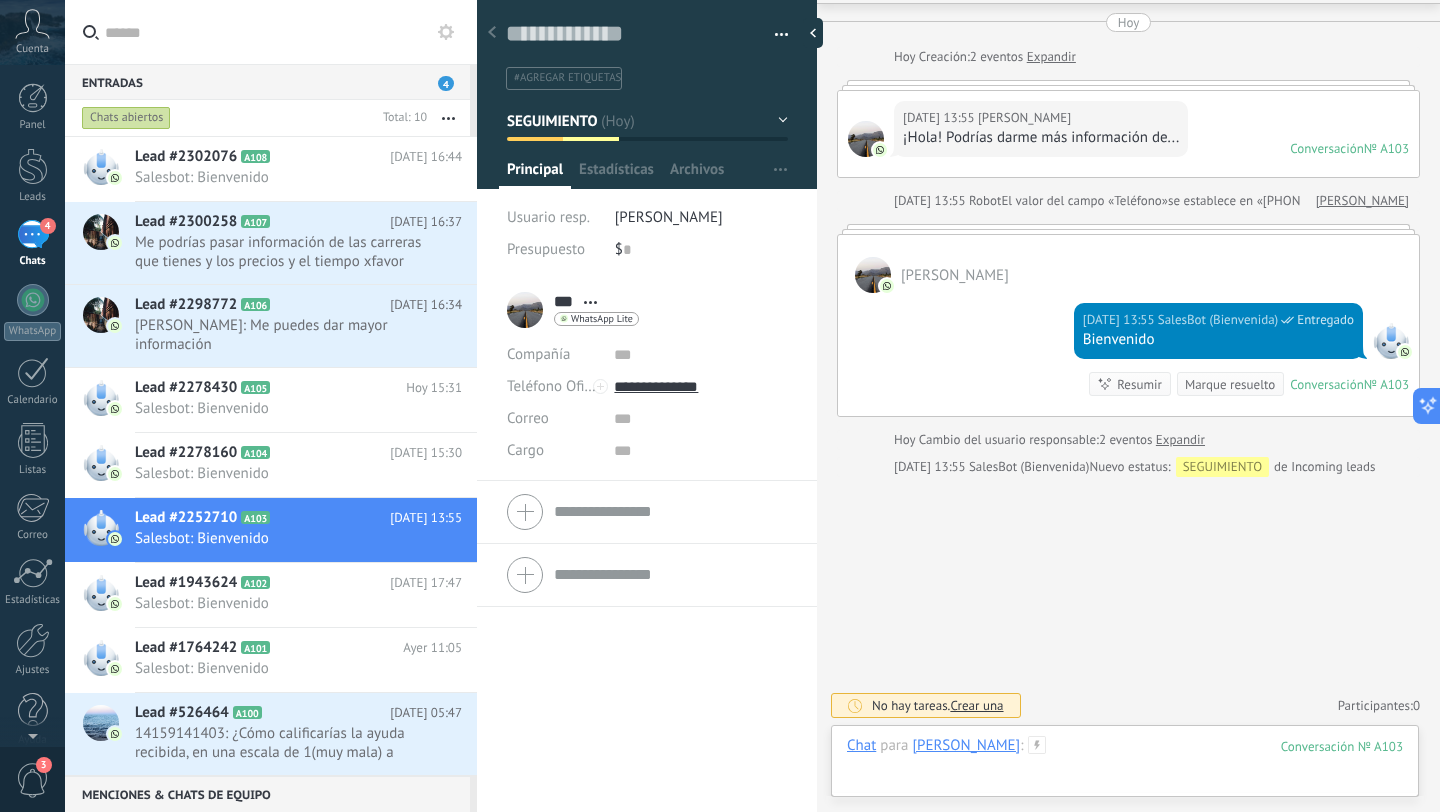 click at bounding box center [1125, 766] 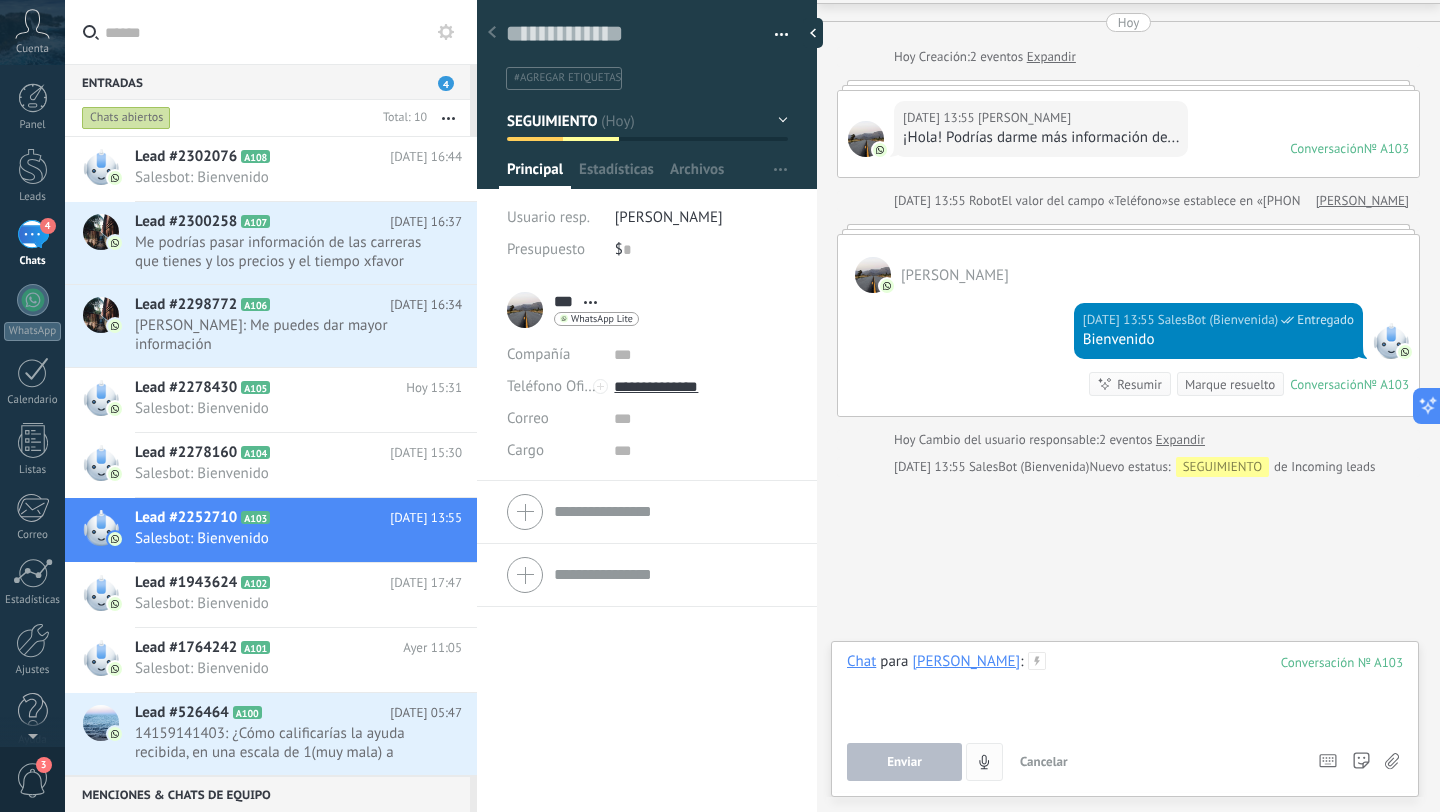 type 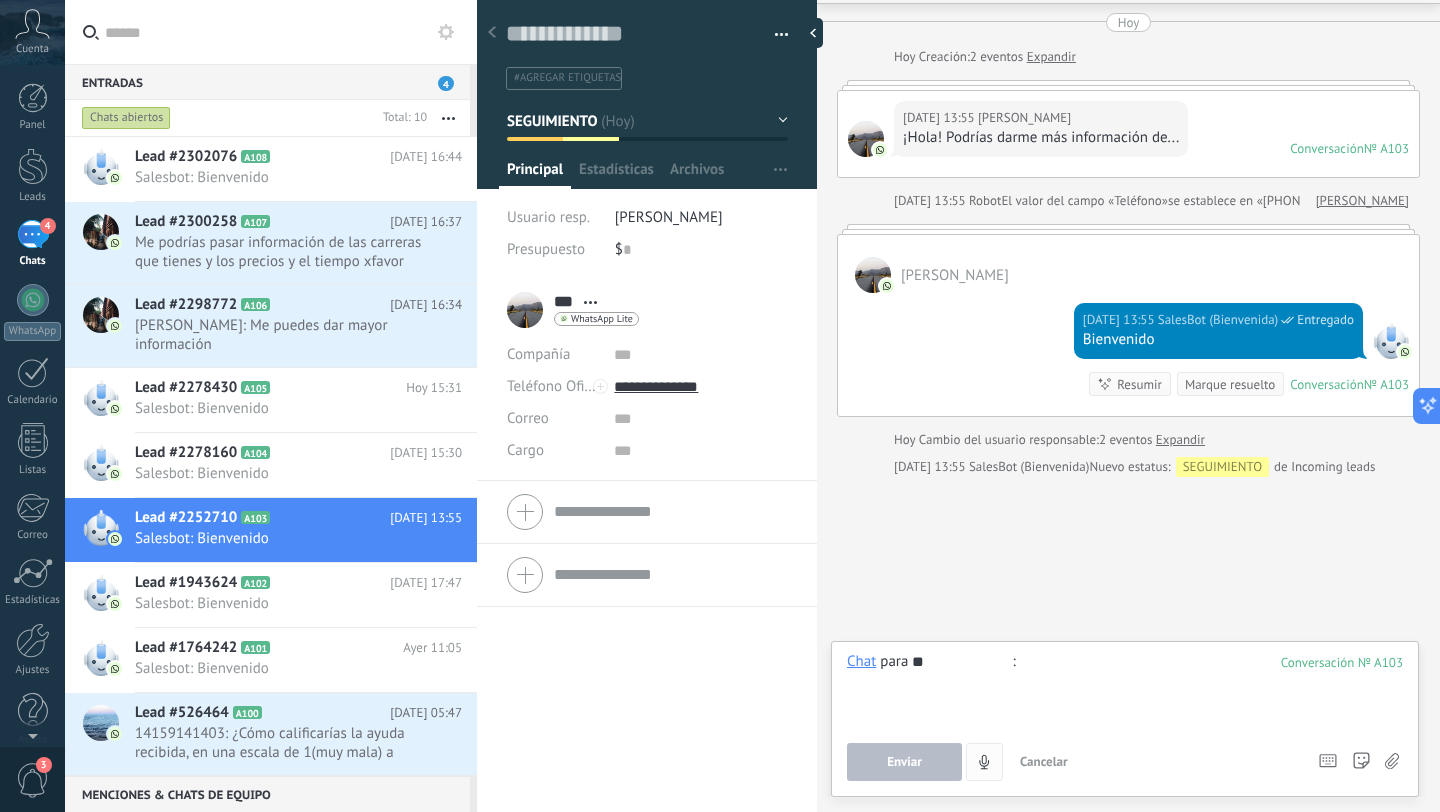 type on "*" 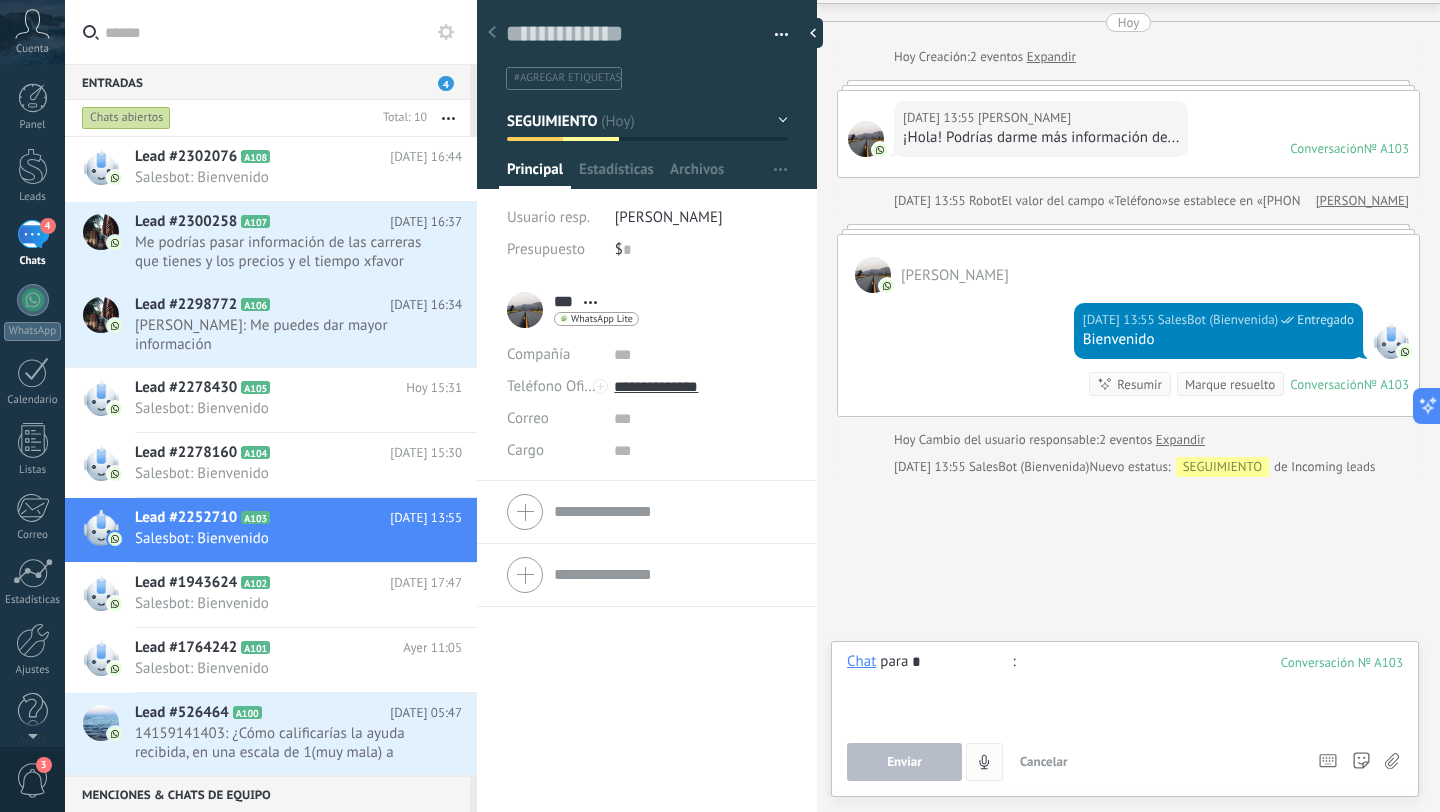 type 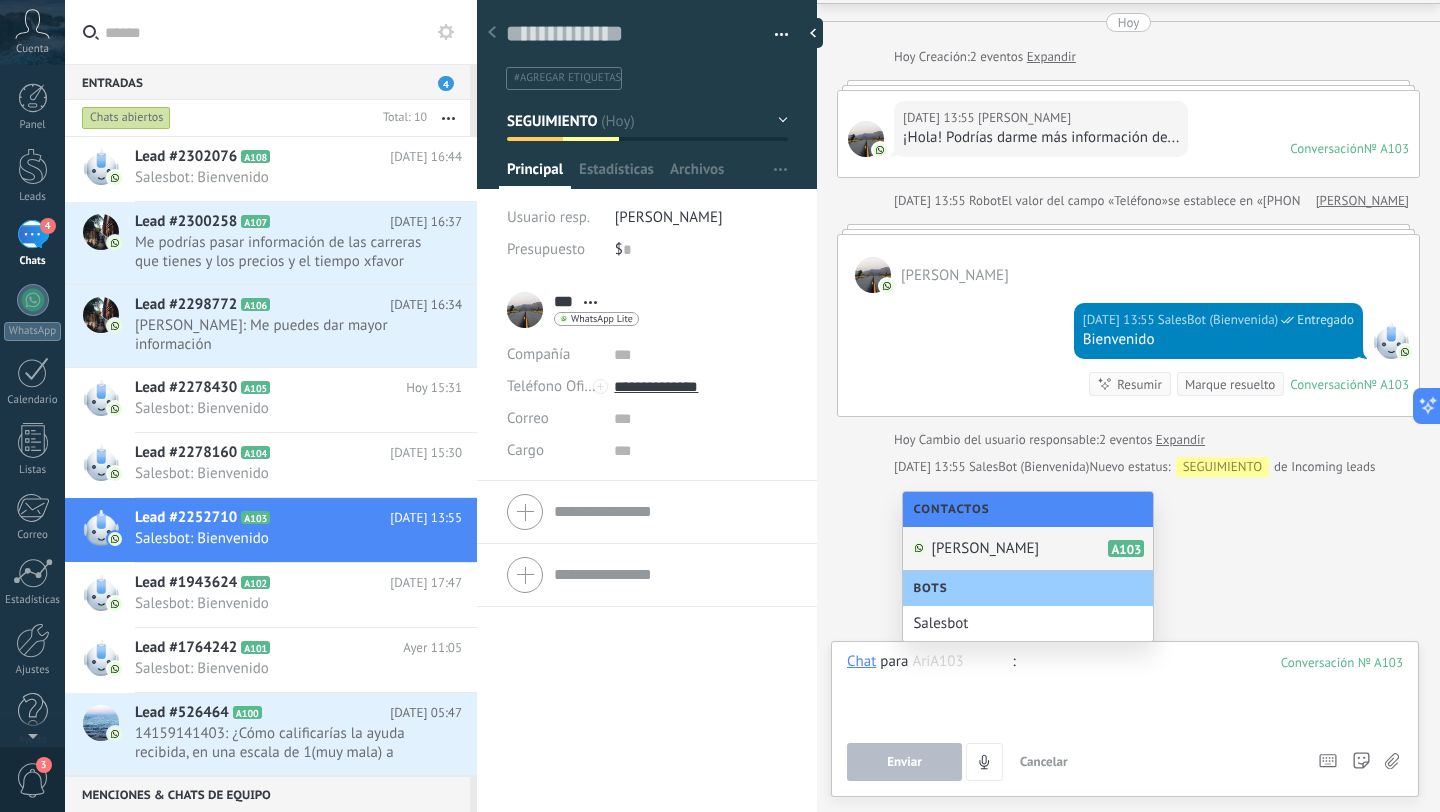 click on "Ari A103" at bounding box center (1028, 549) 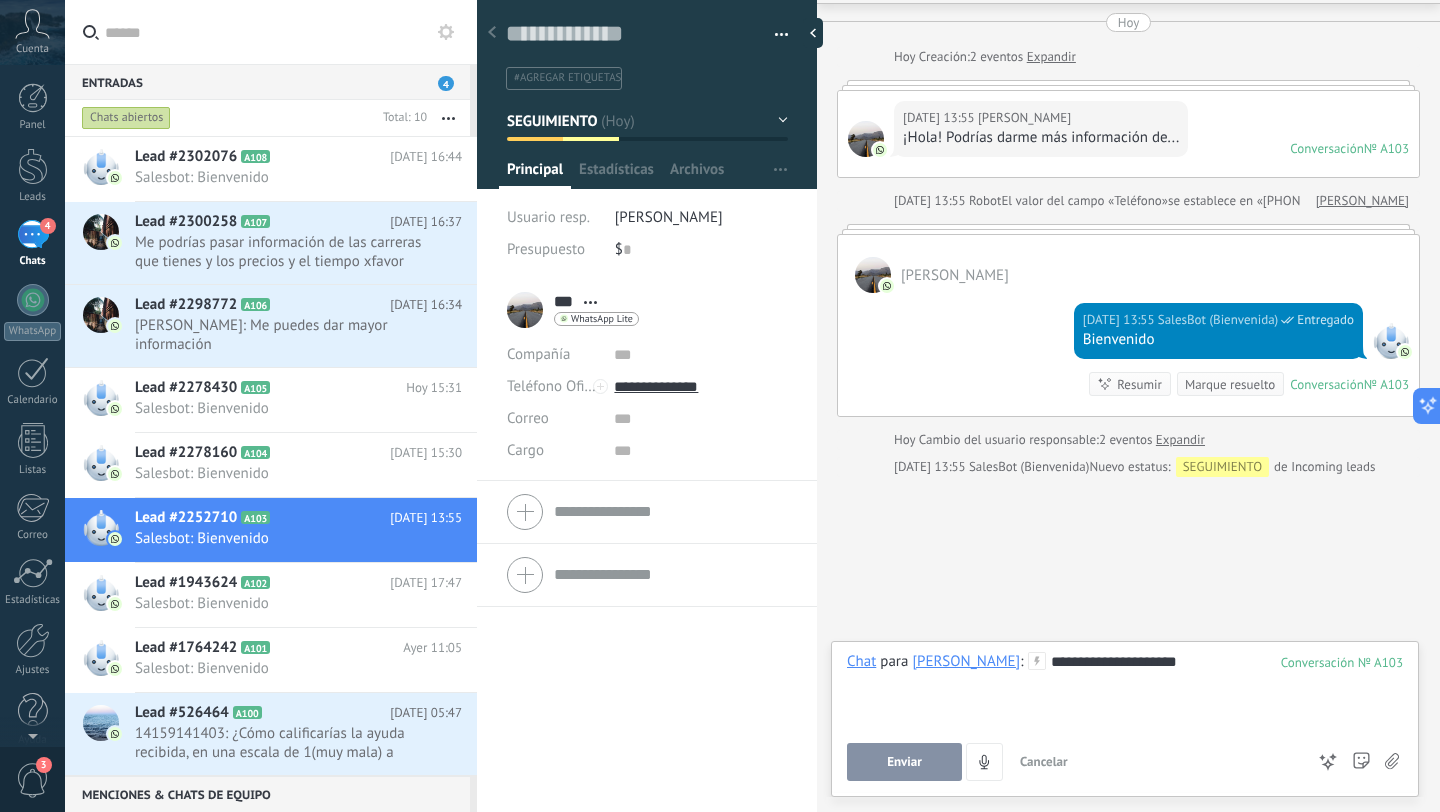 click on "**********" at bounding box center [1125, 690] 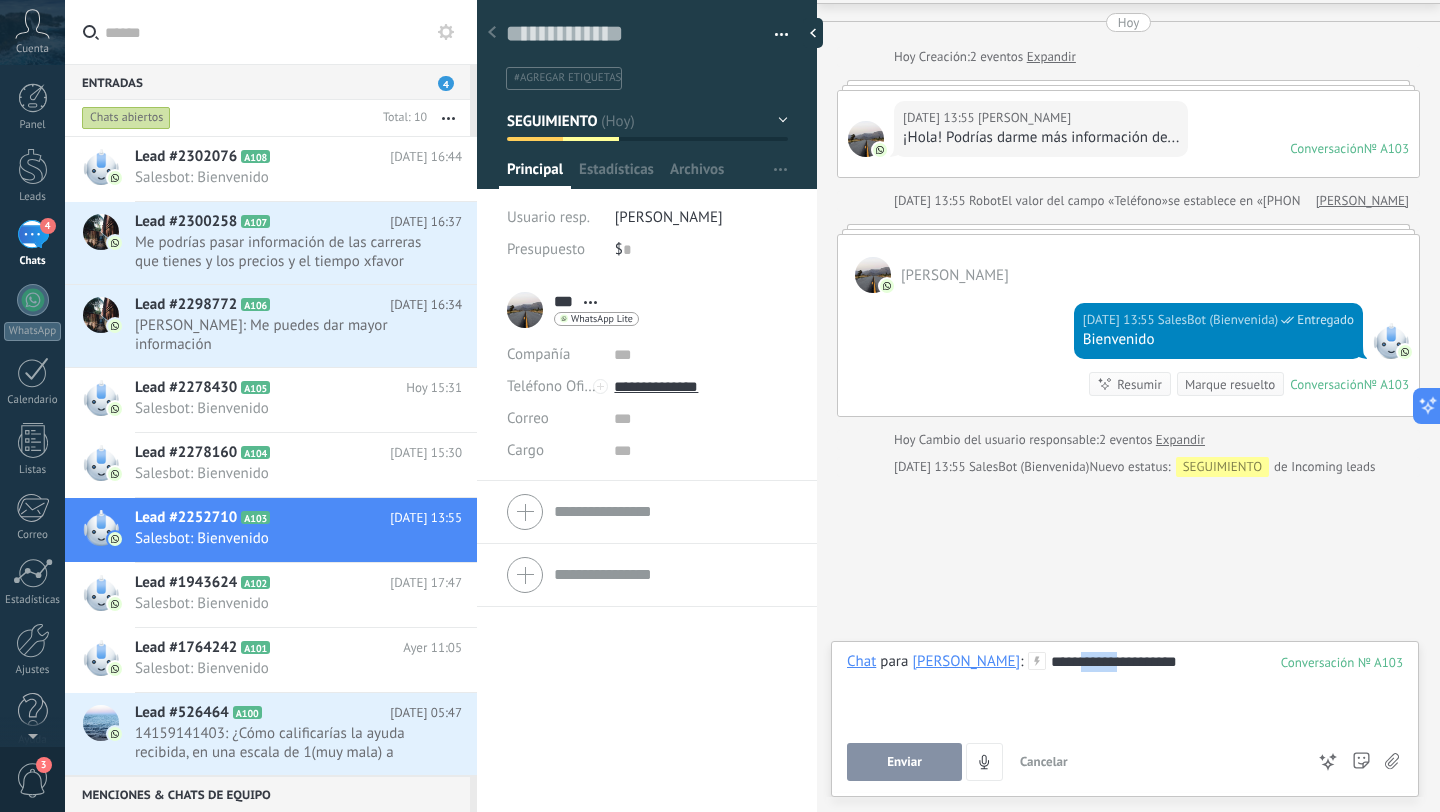 click on "**********" at bounding box center [1125, 690] 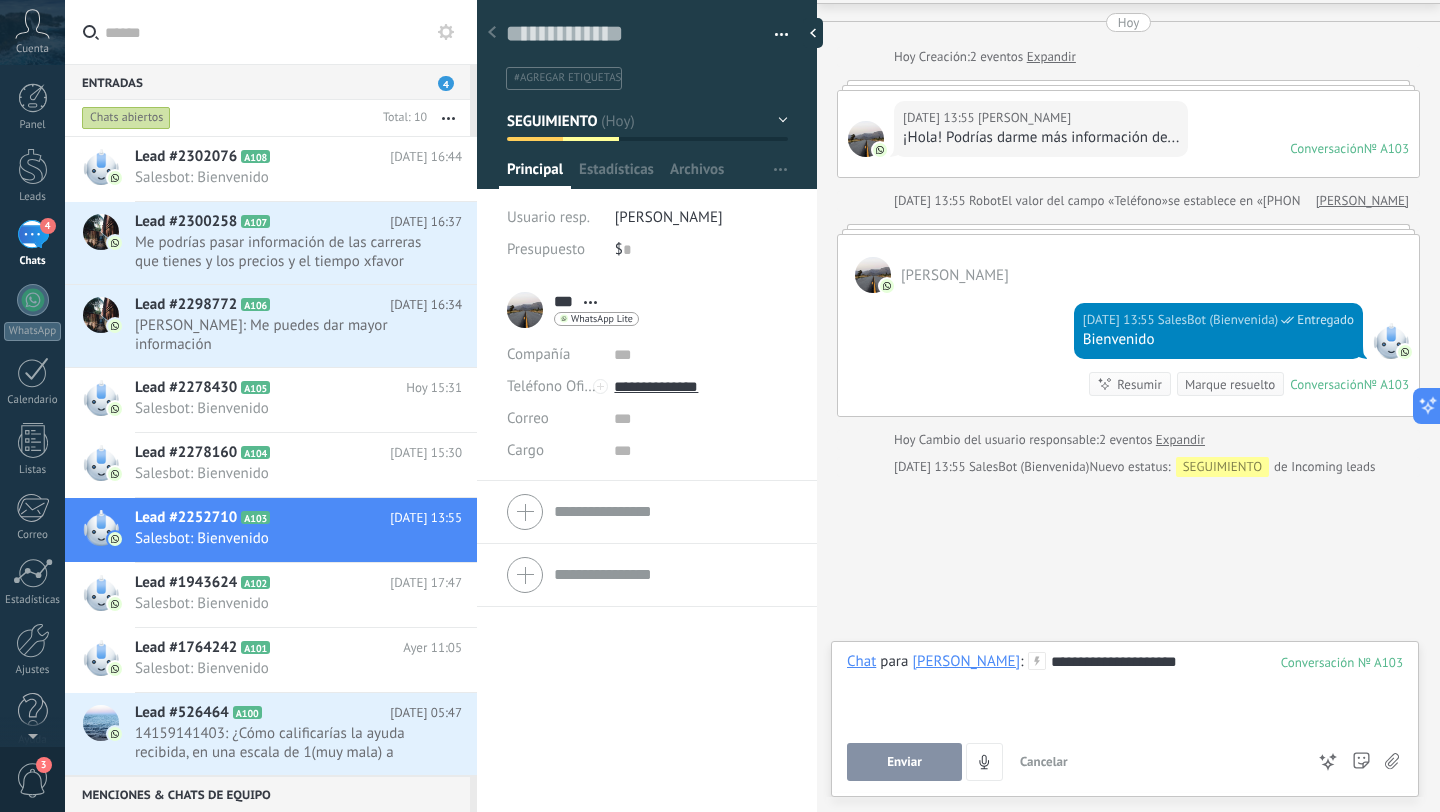 click on "**********" at bounding box center (1125, 690) 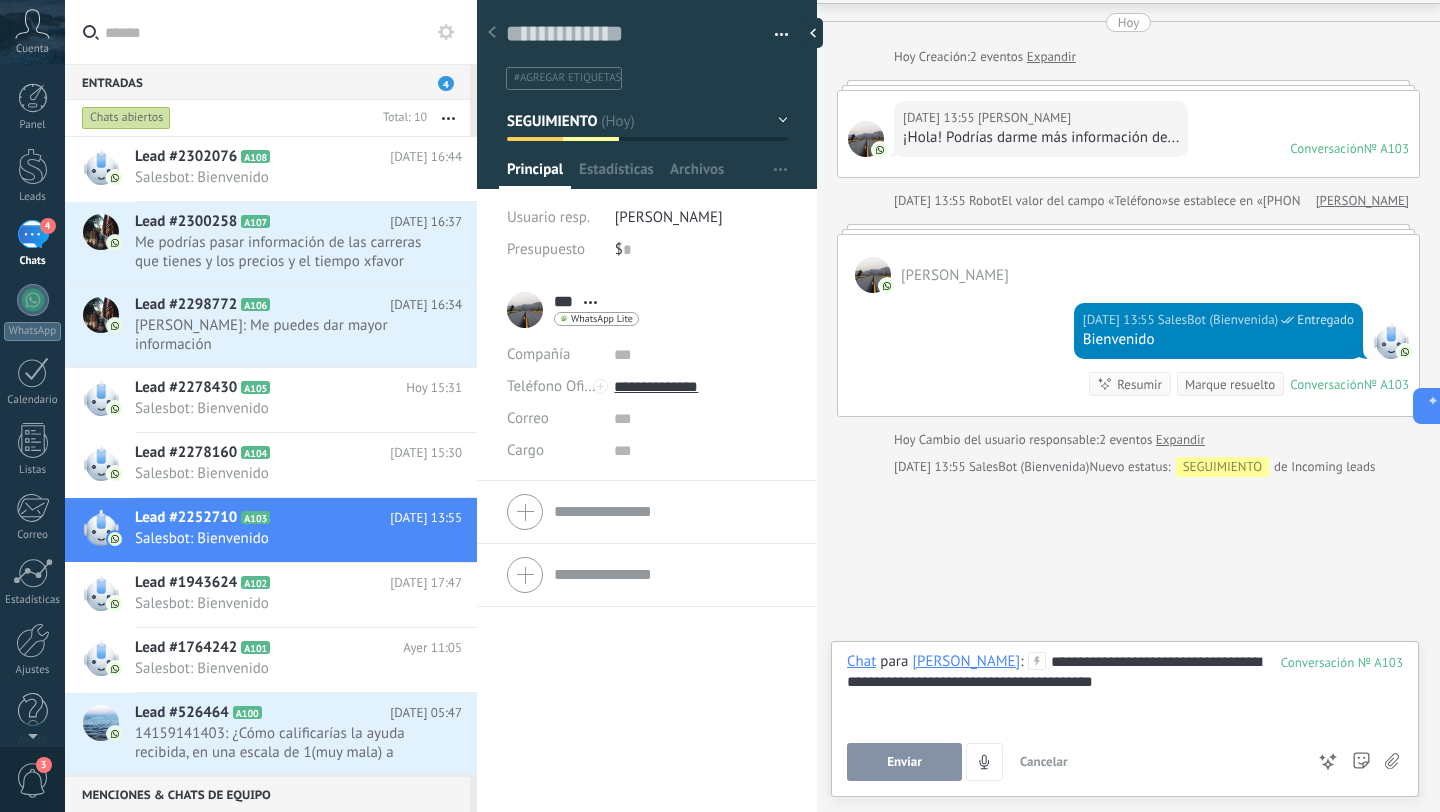 click on "Enviar" at bounding box center [904, 762] 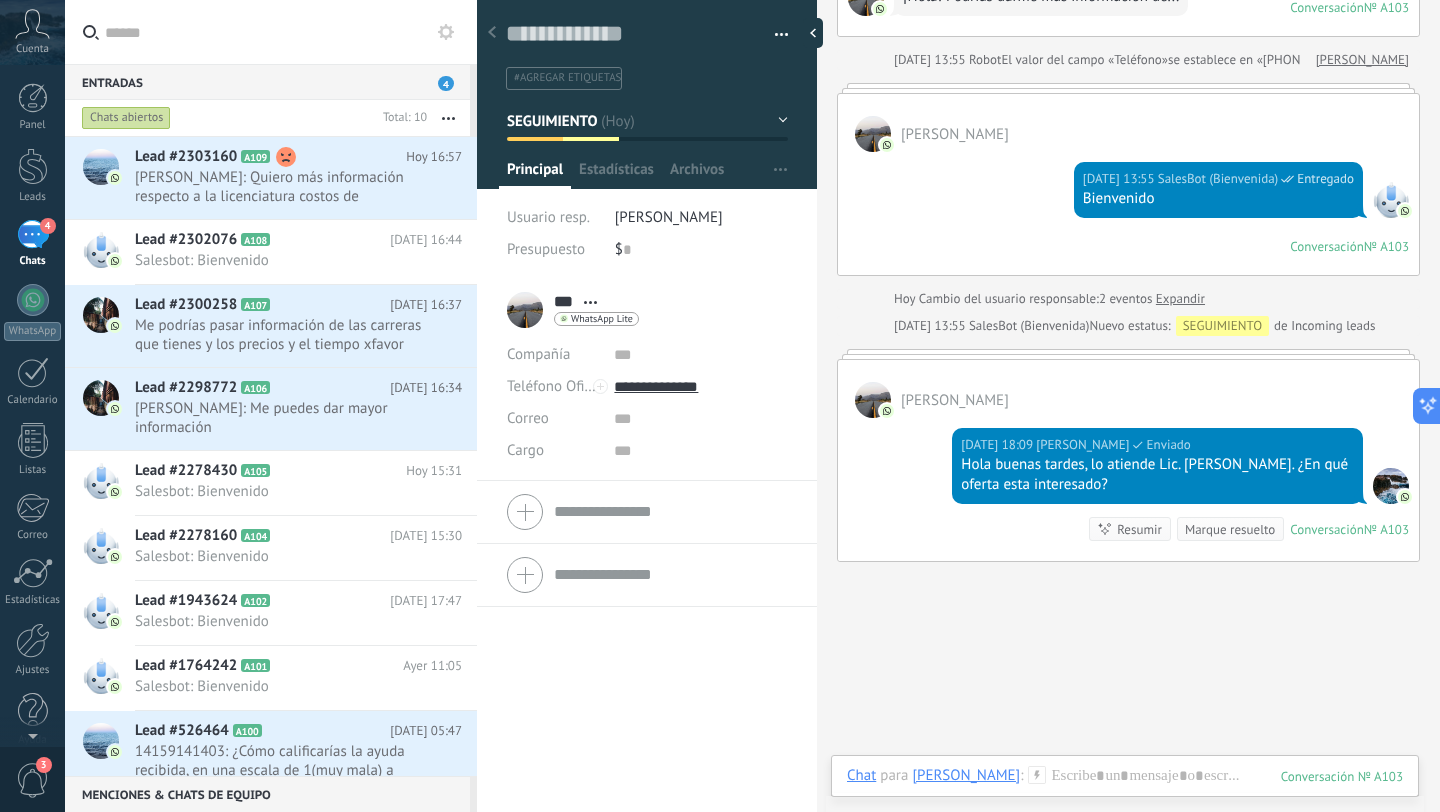 scroll, scrollTop: 300, scrollLeft: 0, axis: vertical 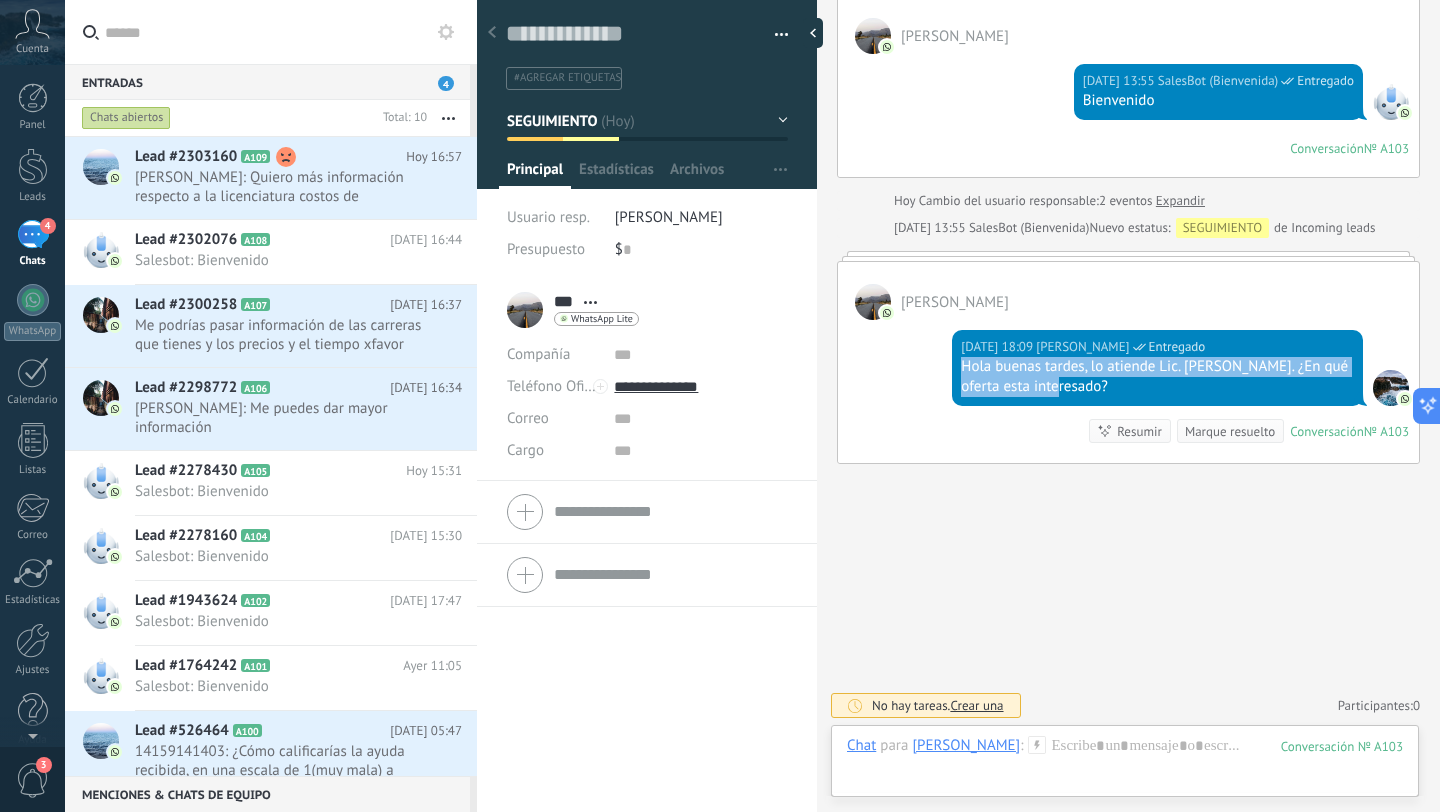 drag, startPoint x: 1081, startPoint y: 386, endPoint x: 955, endPoint y: 366, distance: 127.57743 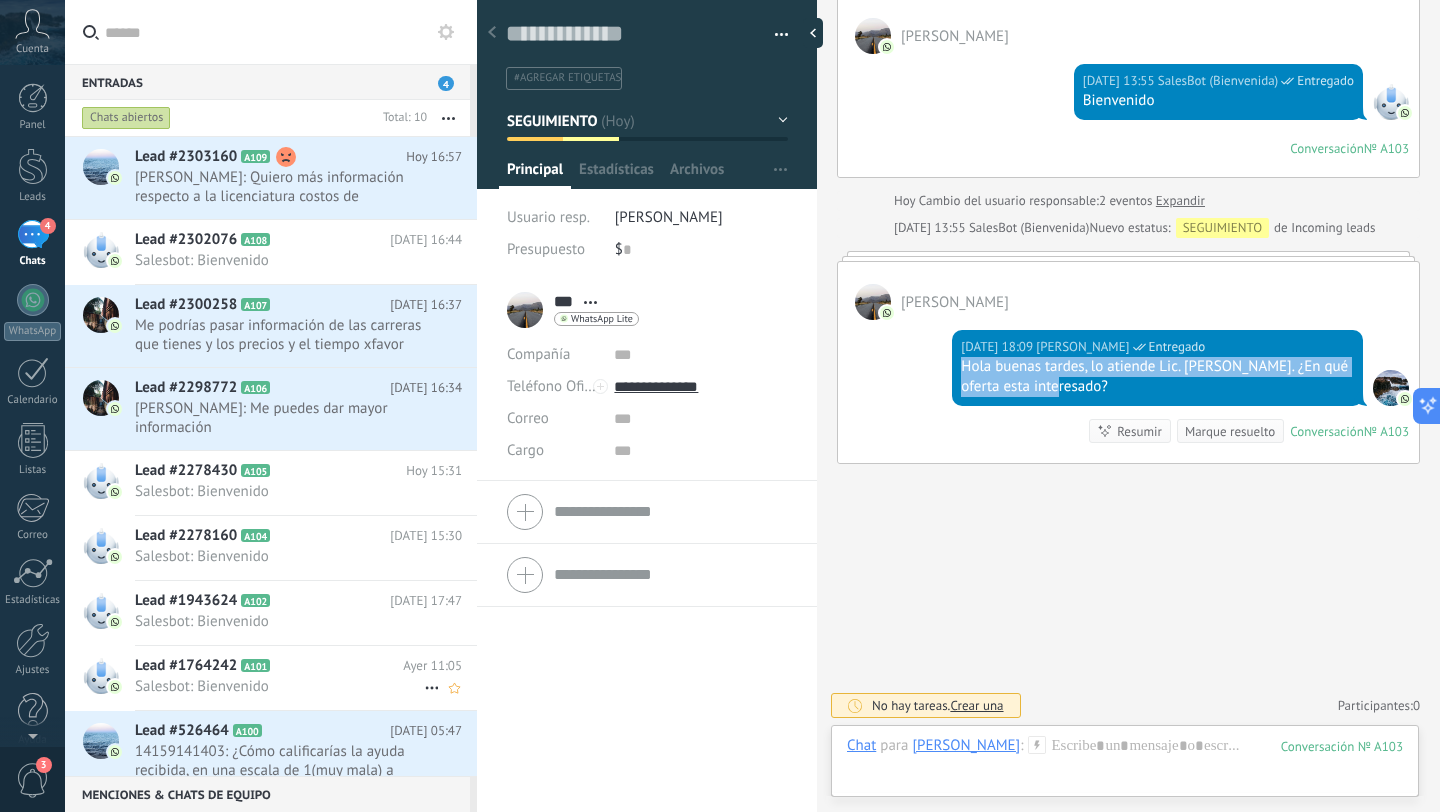 click 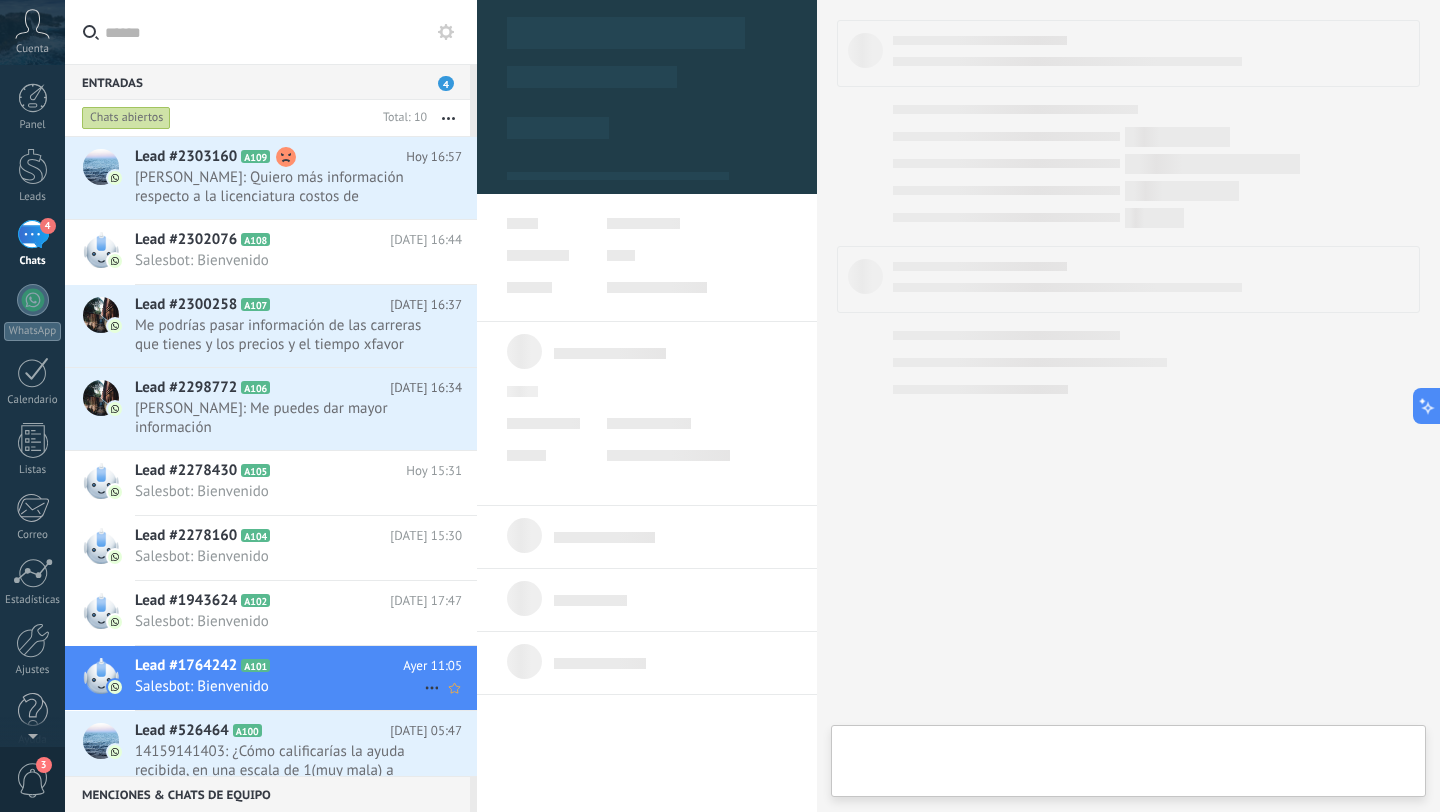 scroll, scrollTop: 30, scrollLeft: 0, axis: vertical 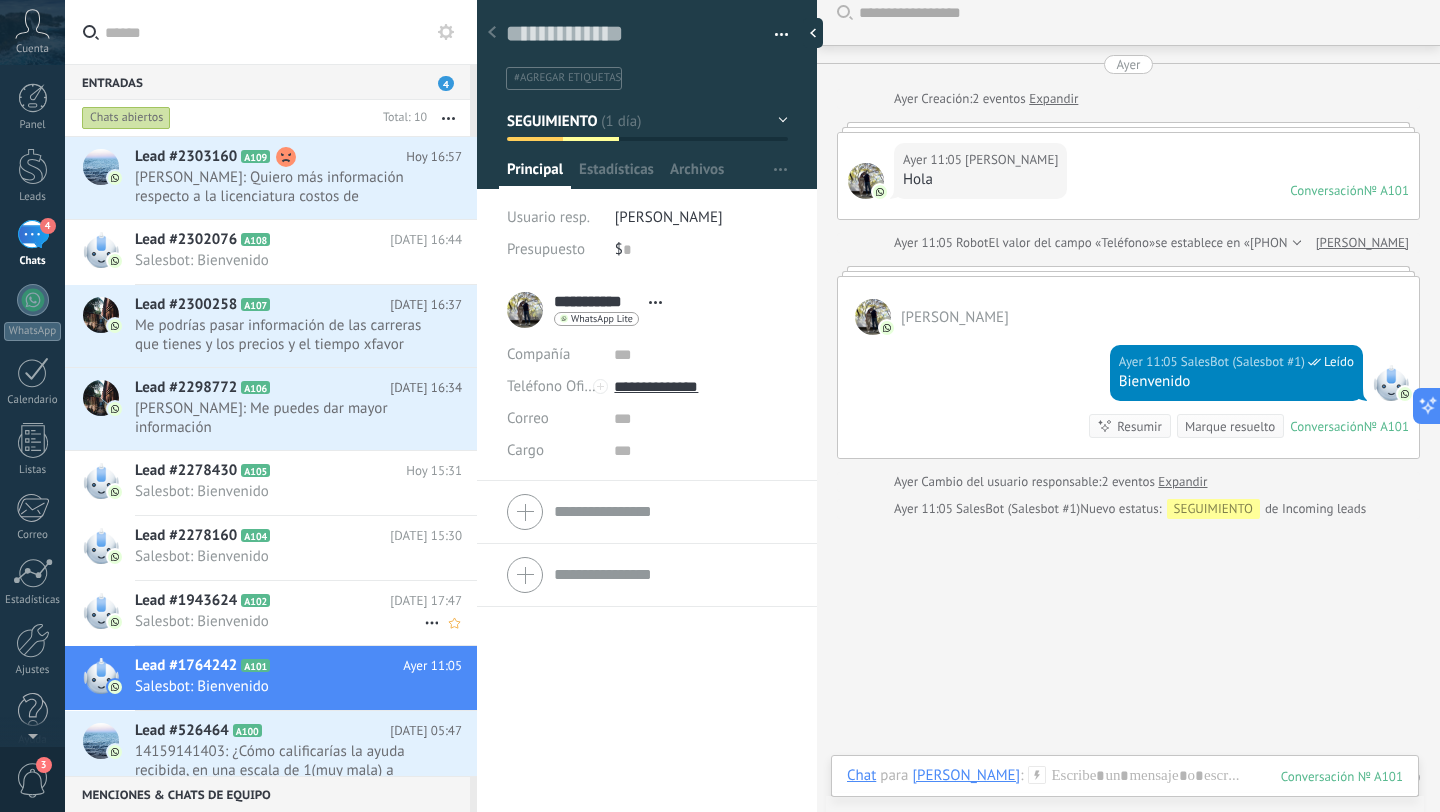 click on "Salesbot: Bienvenido" at bounding box center (279, 621) 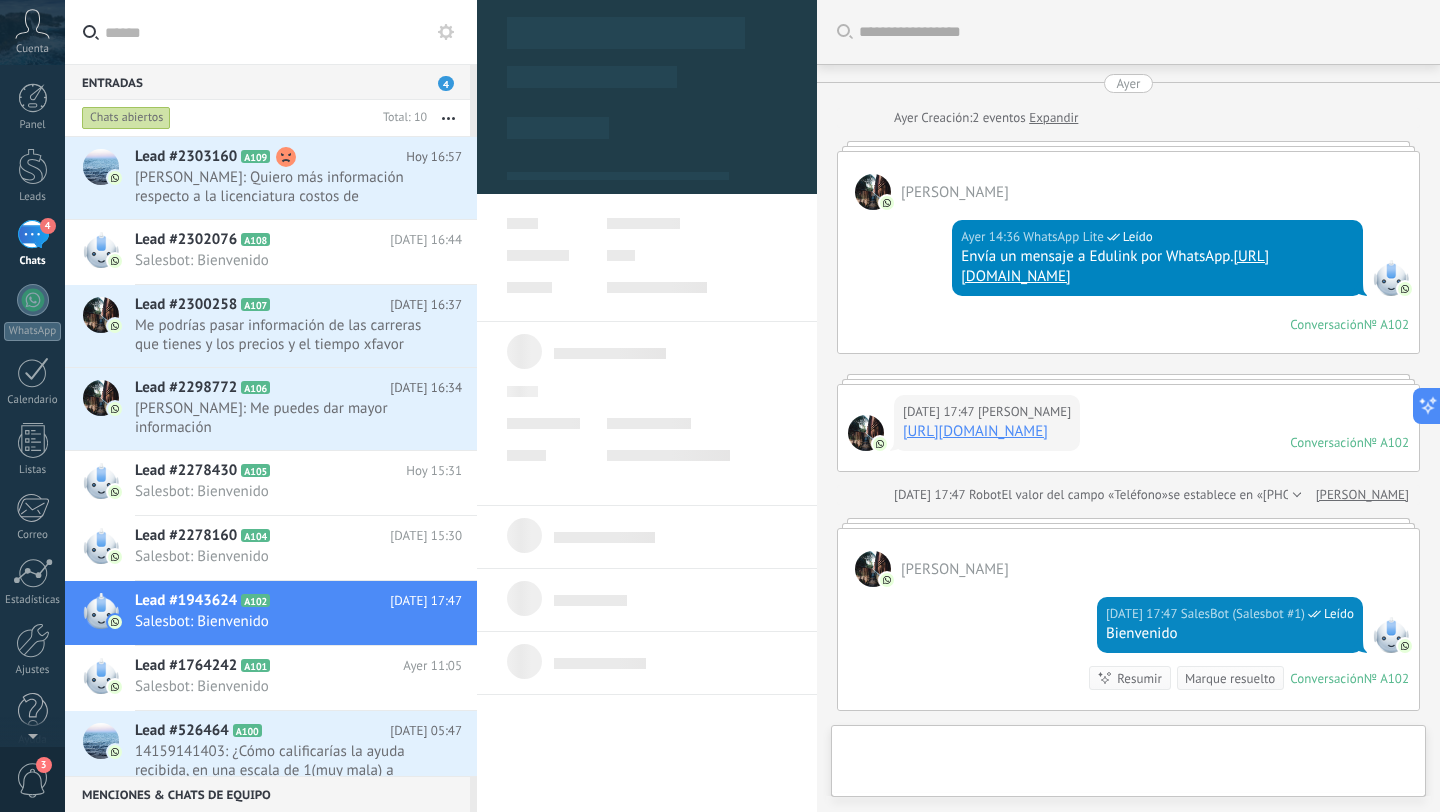 scroll, scrollTop: 307, scrollLeft: 0, axis: vertical 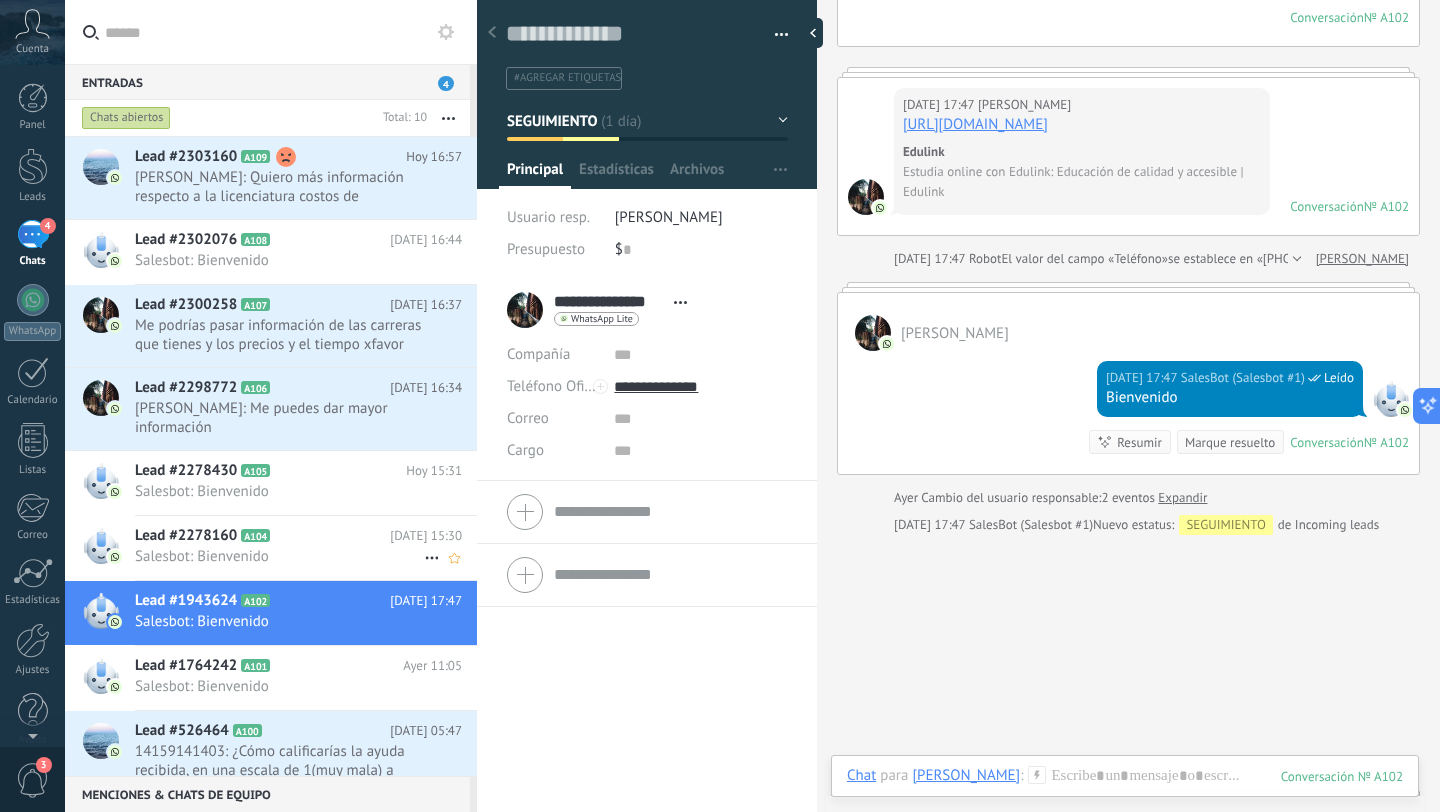click on "A104" at bounding box center (255, 535) 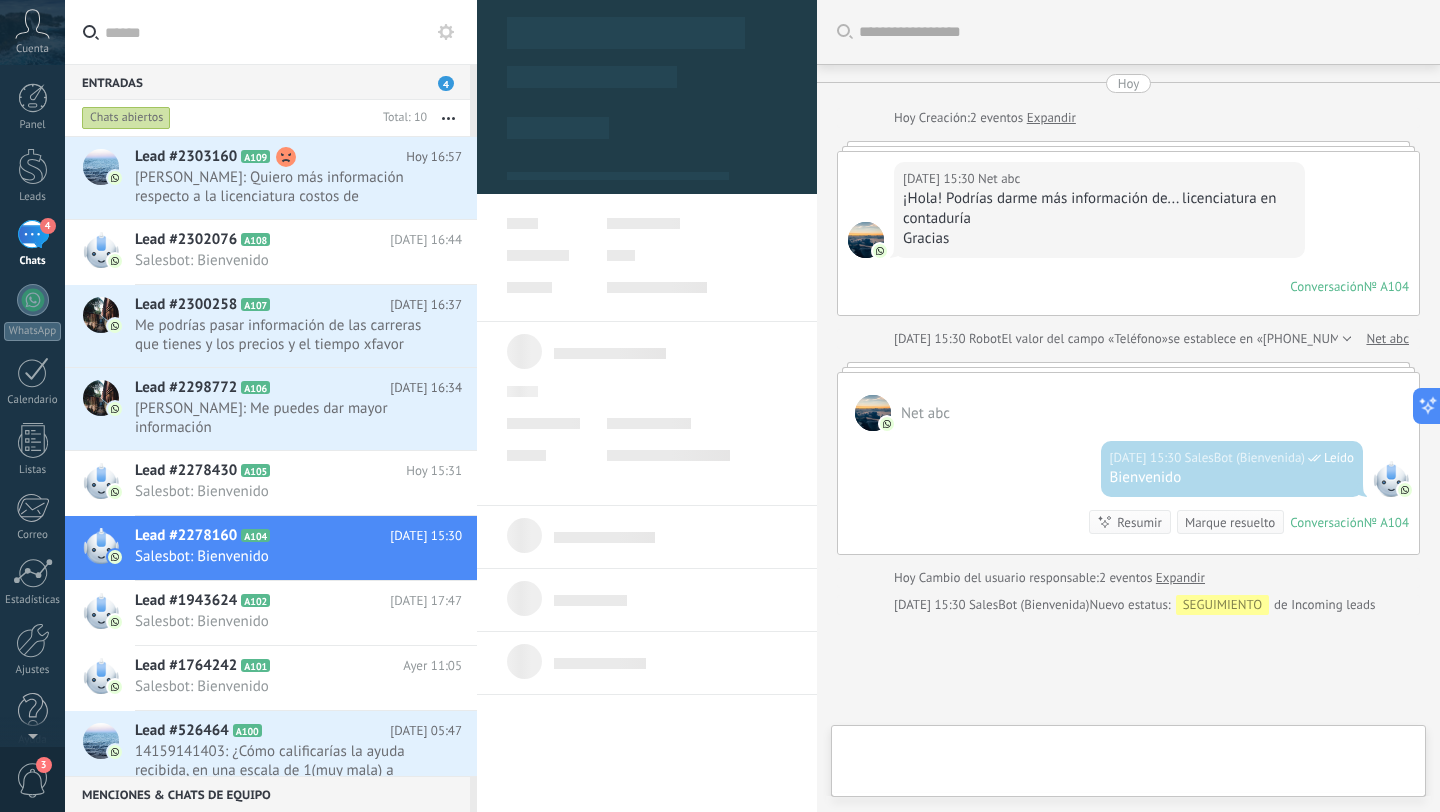 type on "**********" 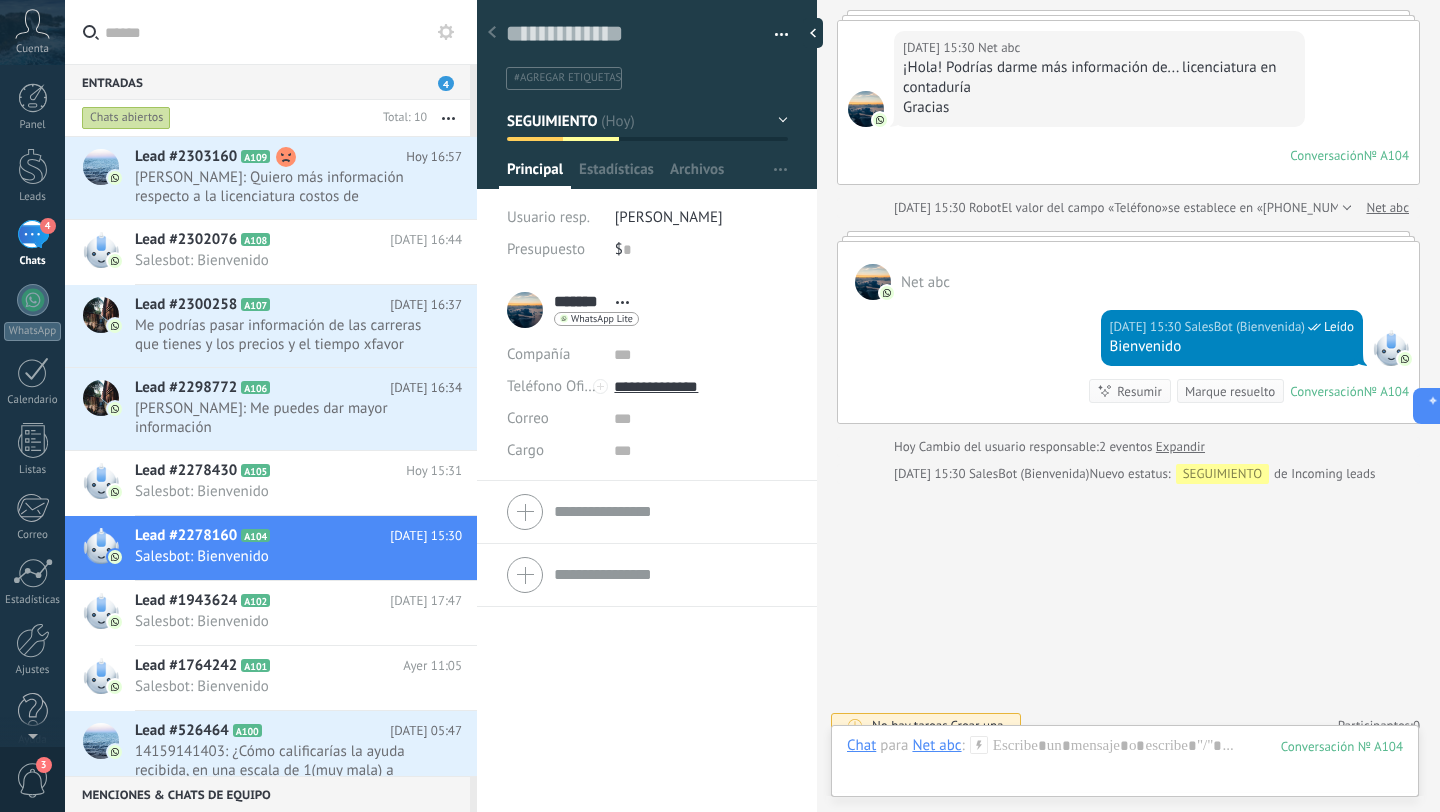 scroll, scrollTop: 151, scrollLeft: 0, axis: vertical 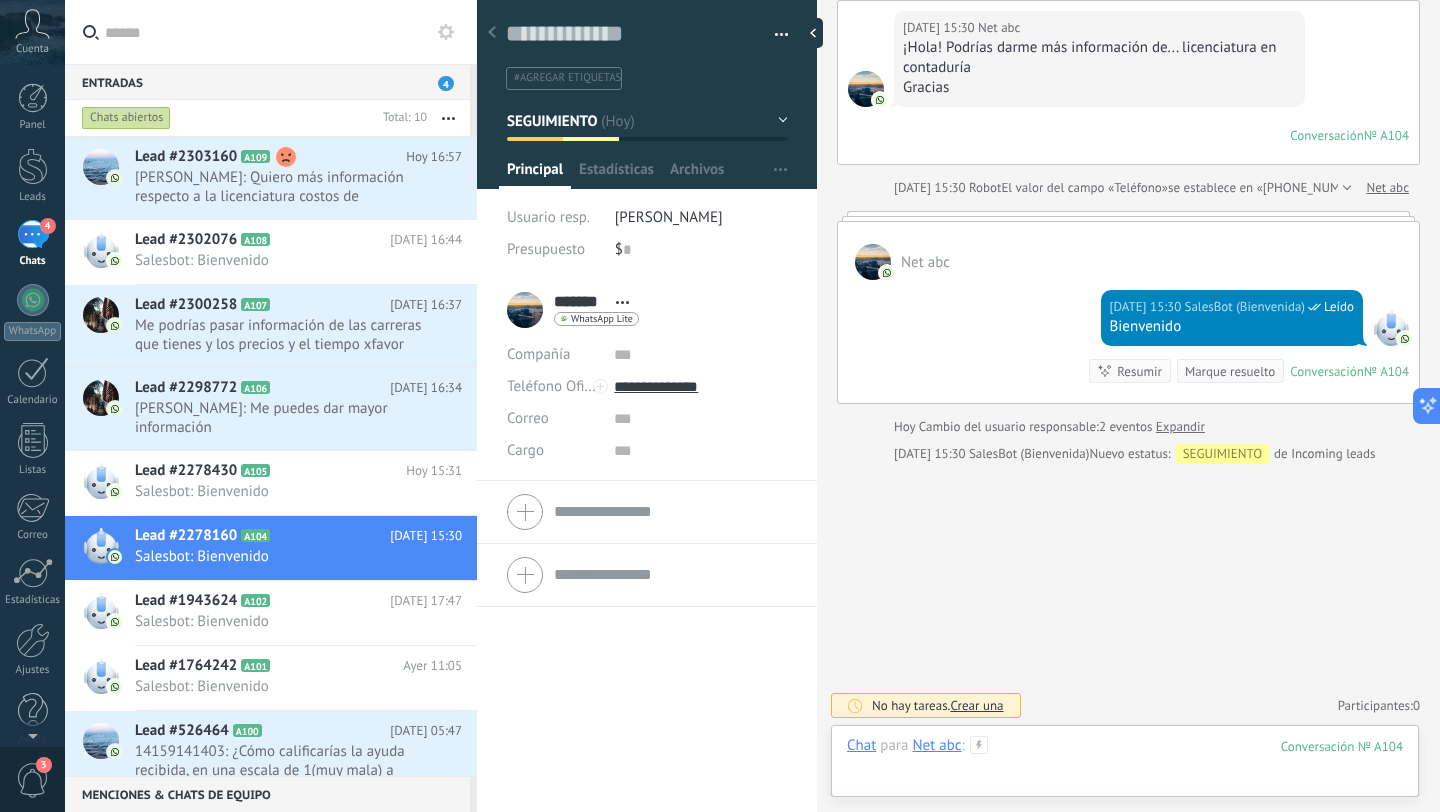 click at bounding box center (1125, 766) 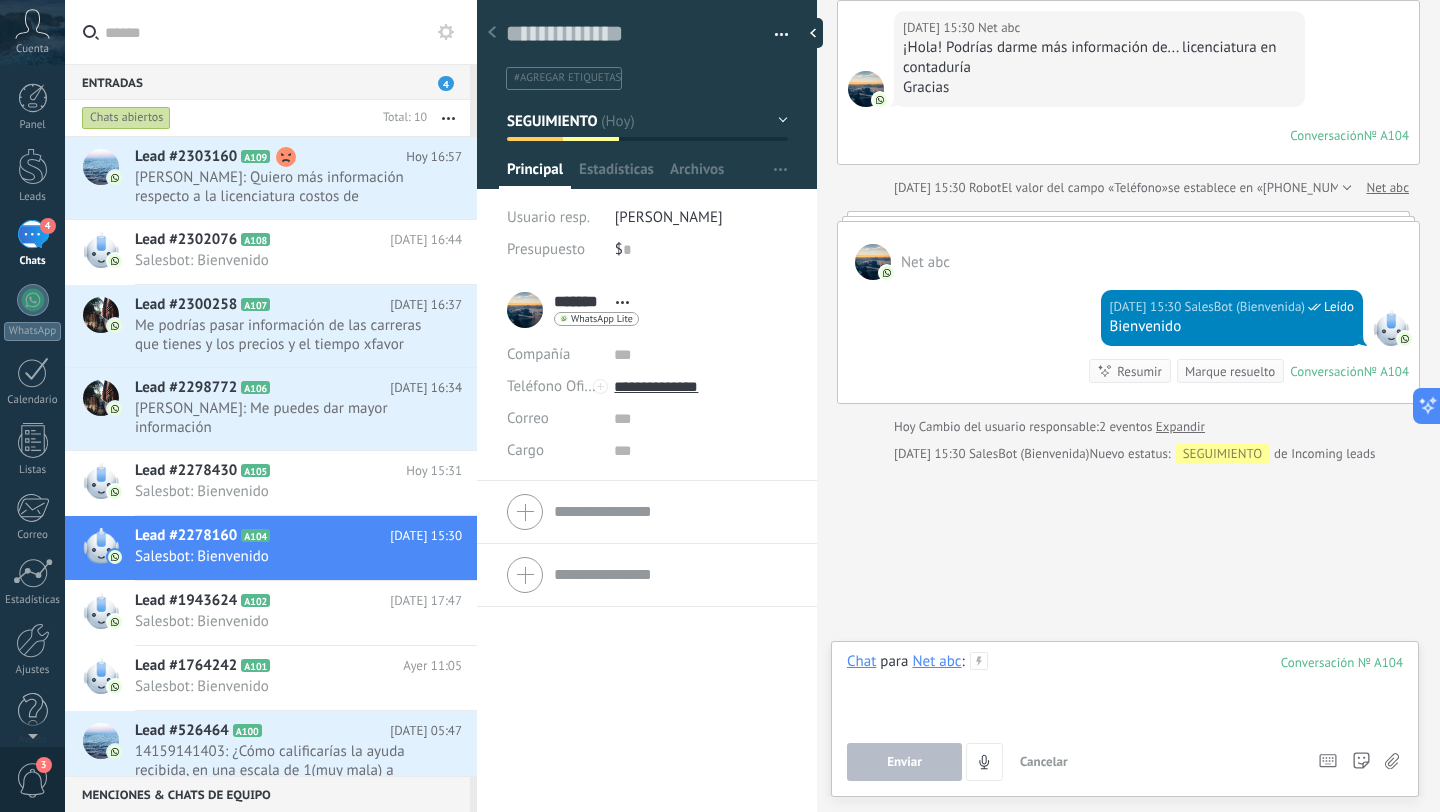 type 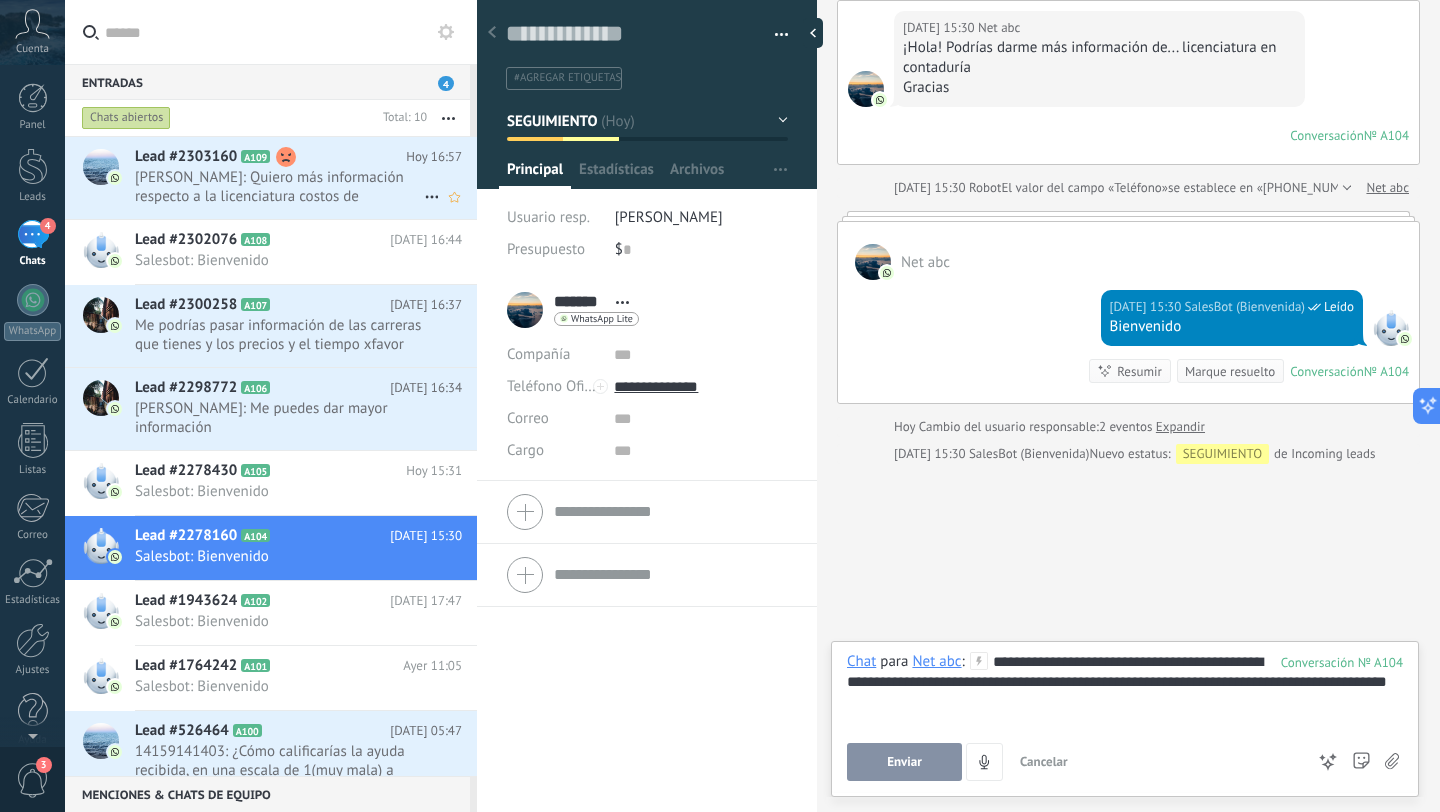 click on "[PERSON_NAME]: Quiero más información respecto a la licenciatura costos de inscripción, mensualidad y así como el programa de..." at bounding box center (279, 187) 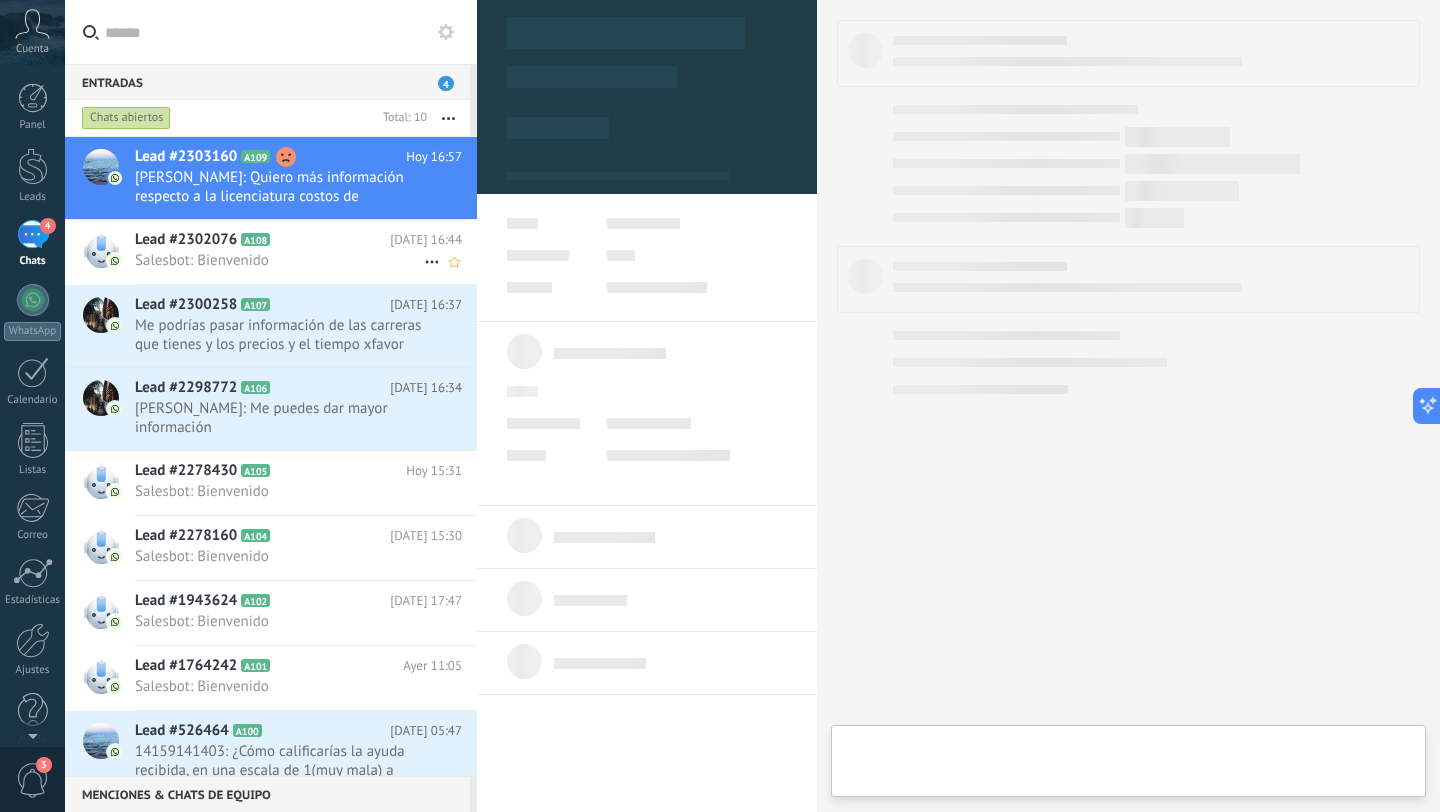 scroll, scrollTop: 30, scrollLeft: 0, axis: vertical 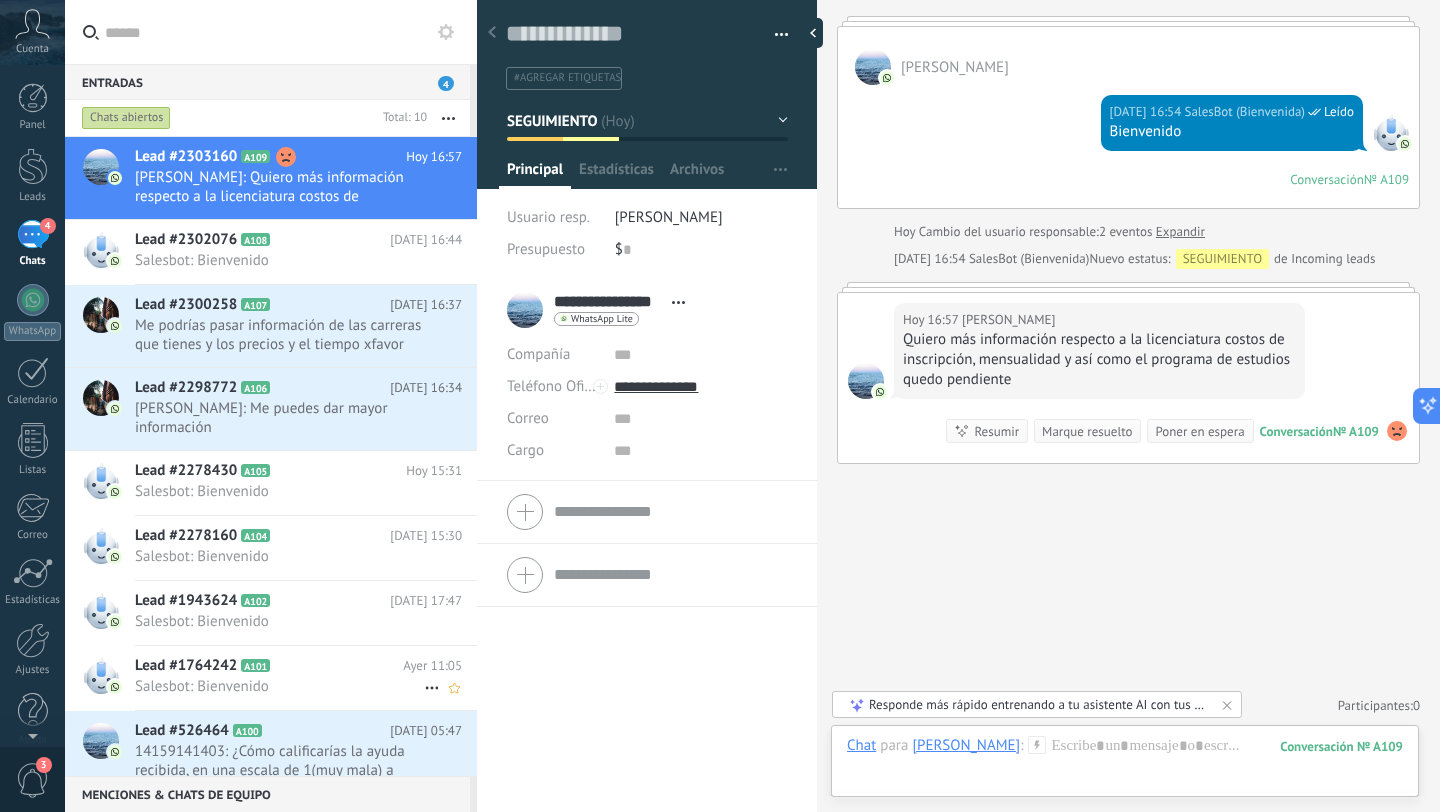 click on "Salesbot: Bienvenido" at bounding box center [279, 686] 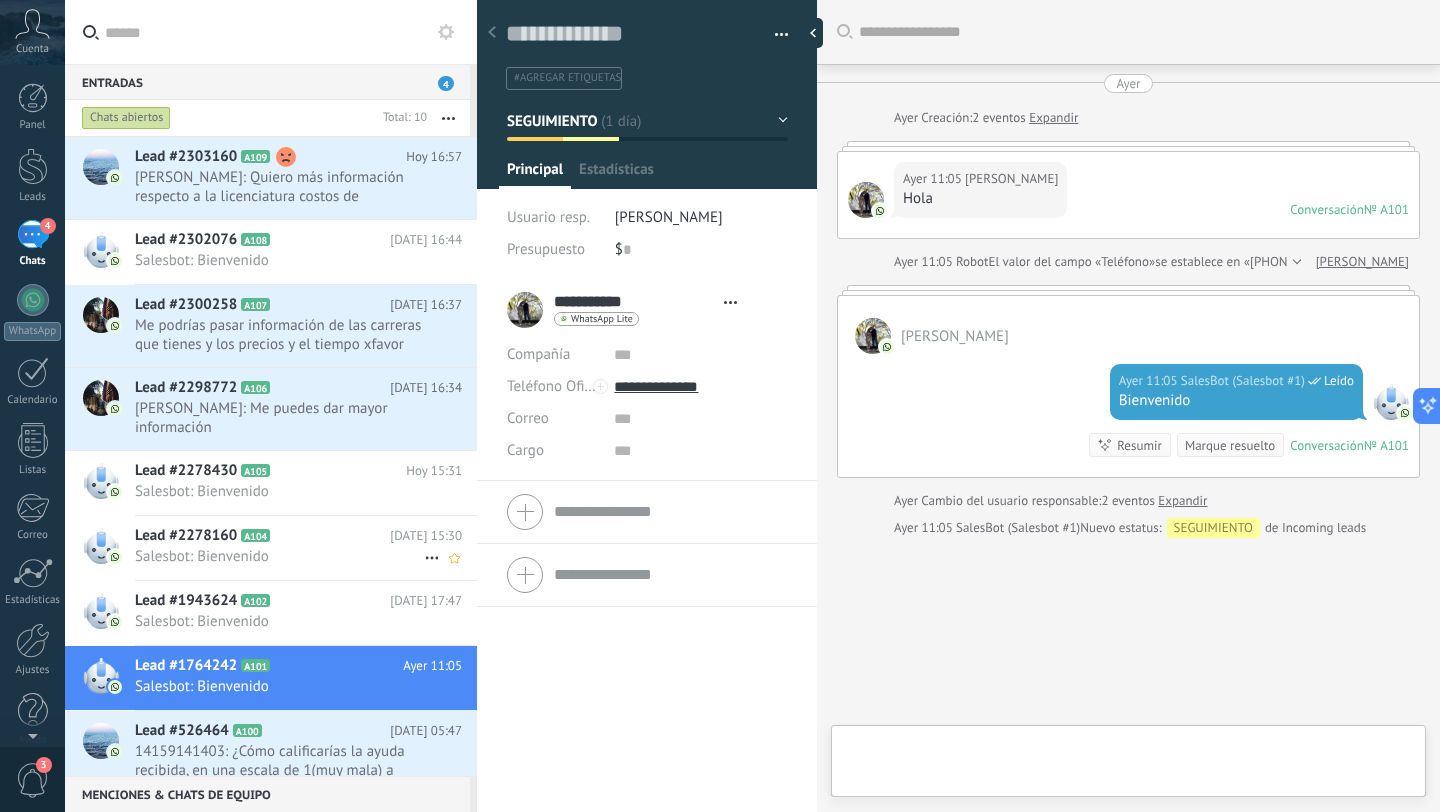 scroll, scrollTop: 30, scrollLeft: 0, axis: vertical 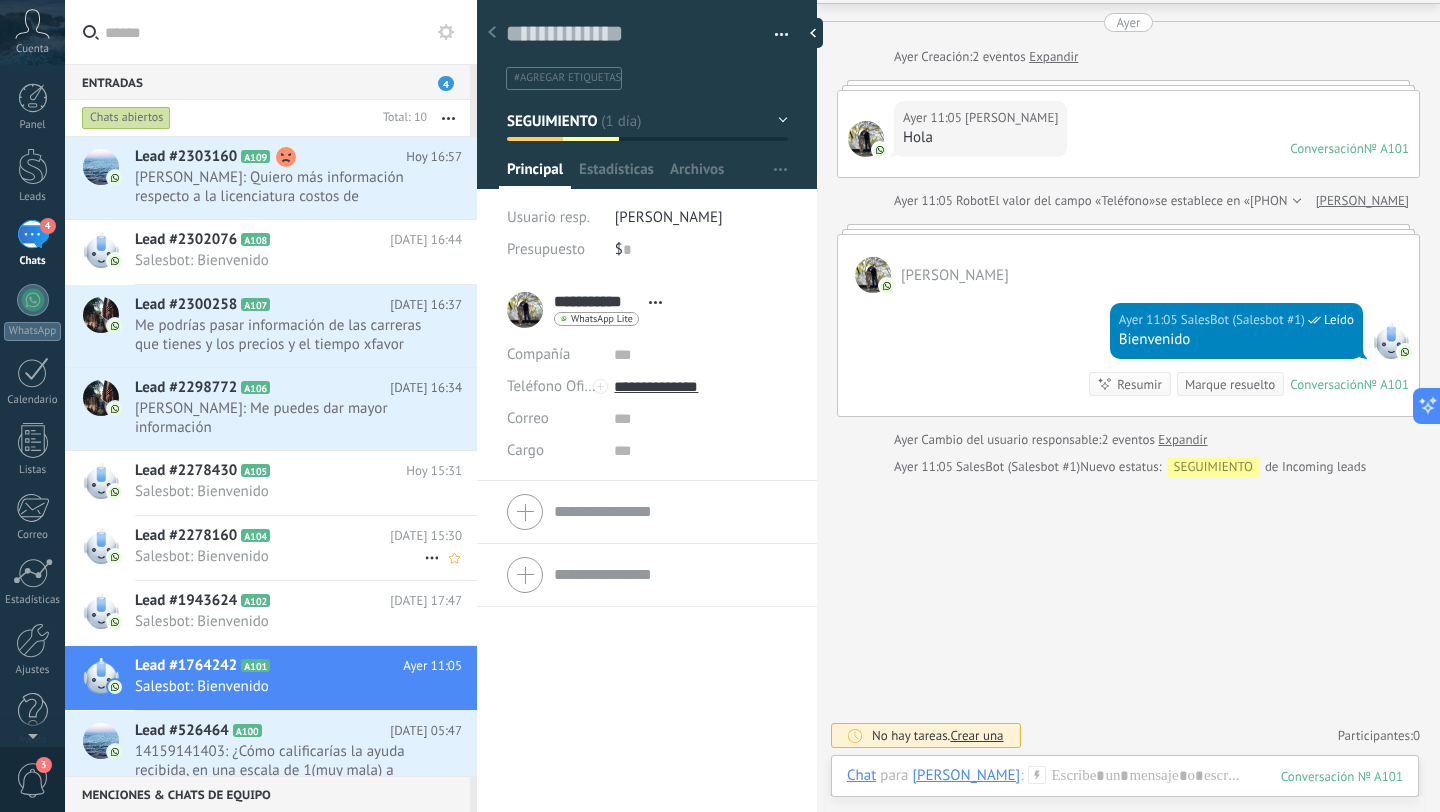 click on "Salesbot: Bienvenido" at bounding box center (279, 556) 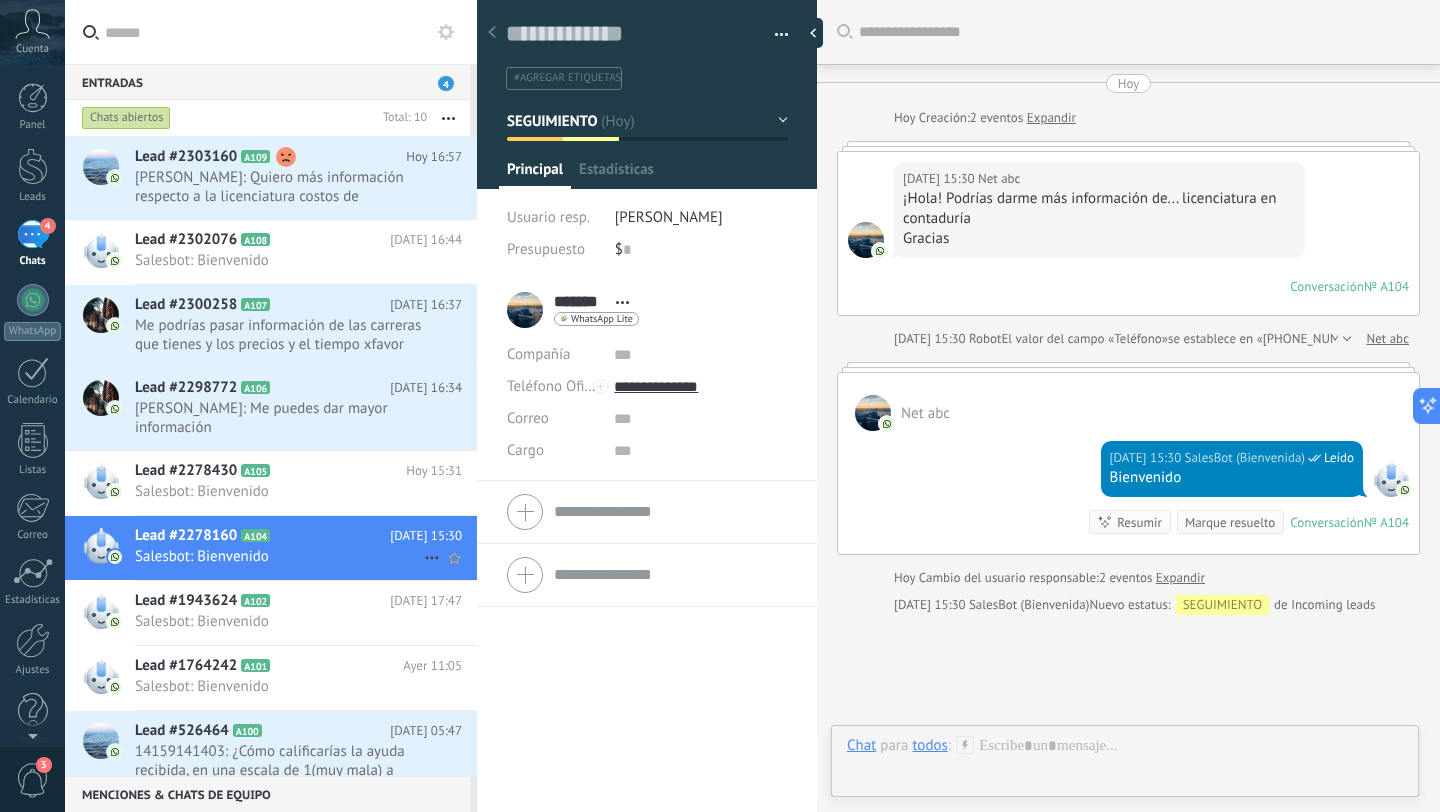 scroll, scrollTop: 30, scrollLeft: 0, axis: vertical 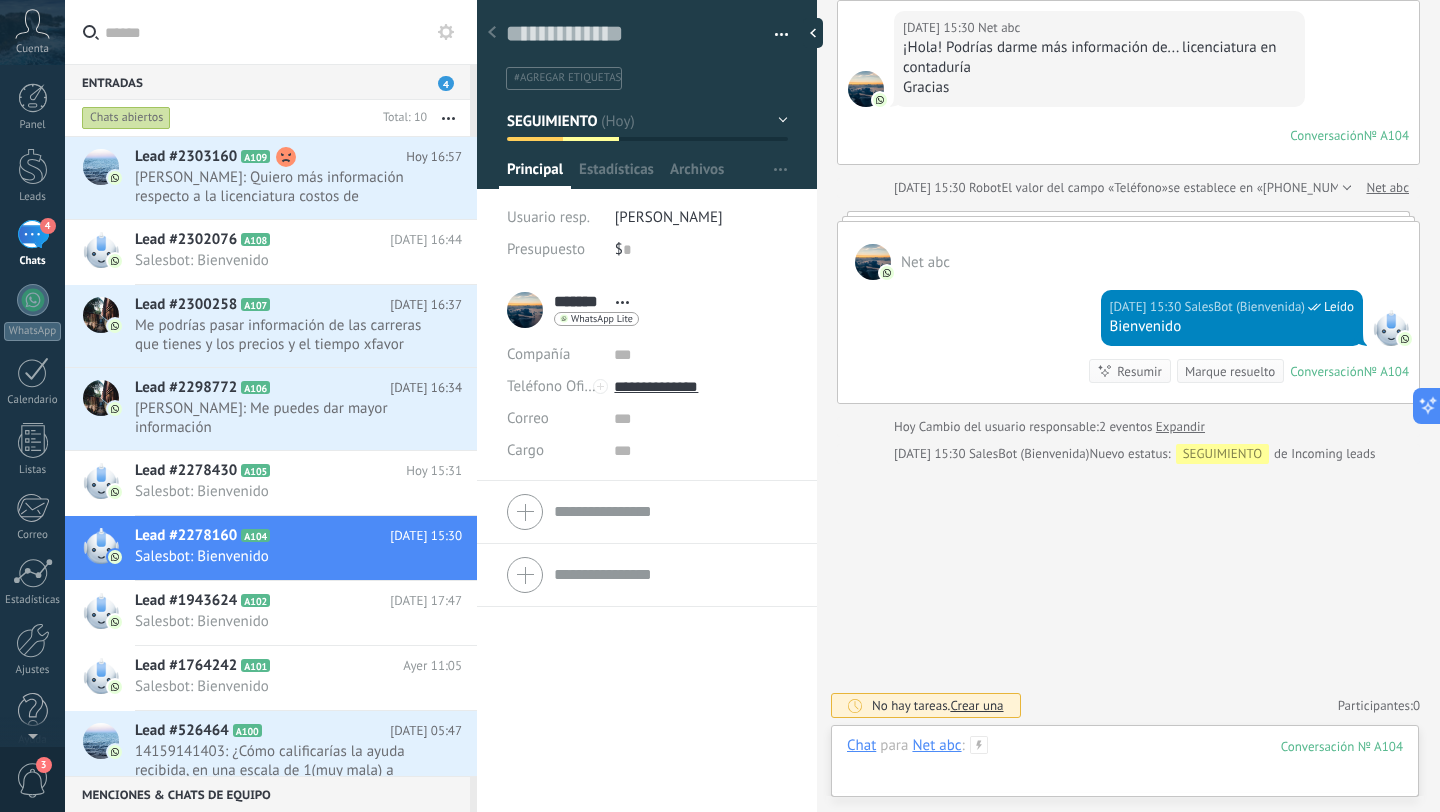 click at bounding box center [1125, 766] 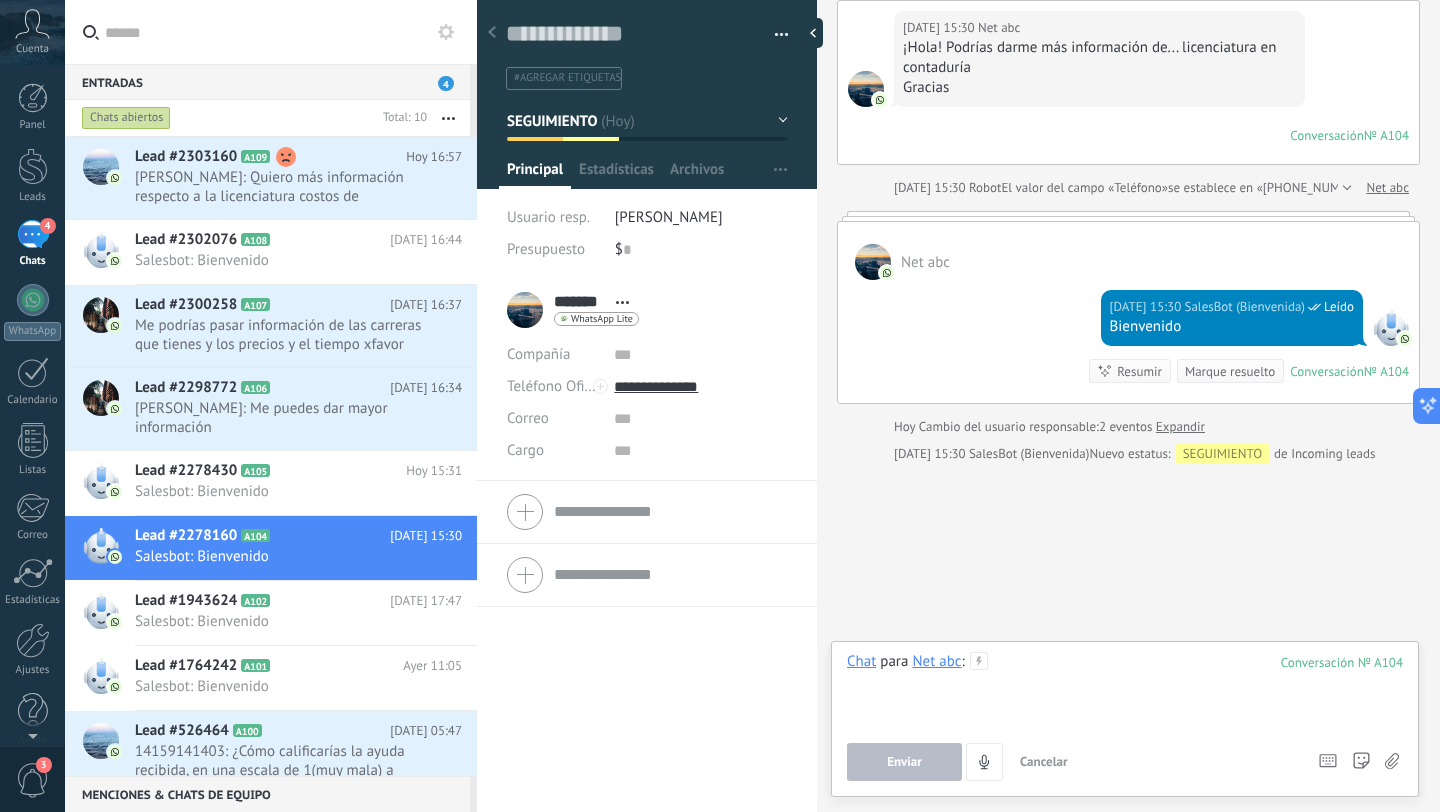 scroll, scrollTop: 151, scrollLeft: 0, axis: vertical 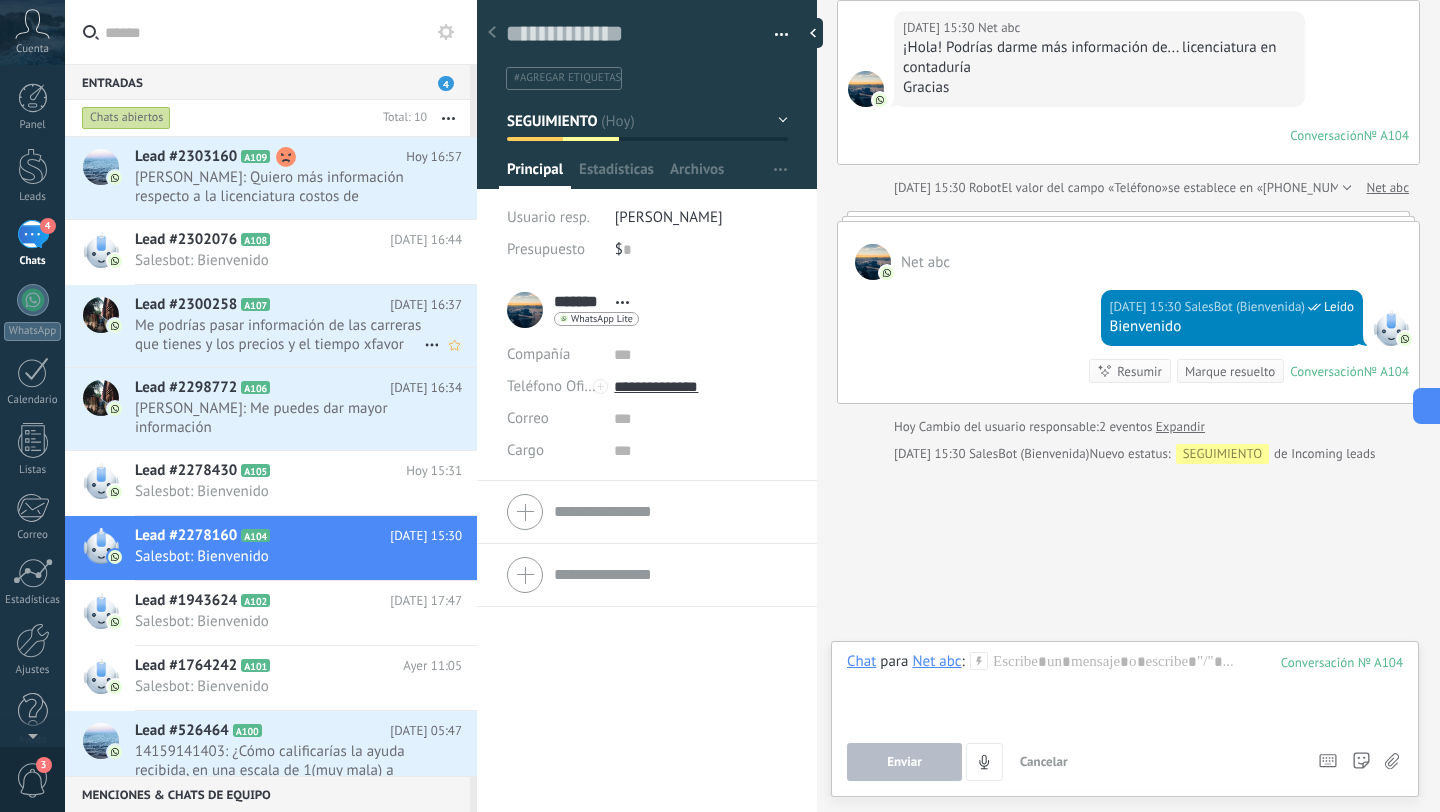 click on "Me podrías pasar información de las carreras que tienes y los precios y el tiempo xfavor" at bounding box center [279, 335] 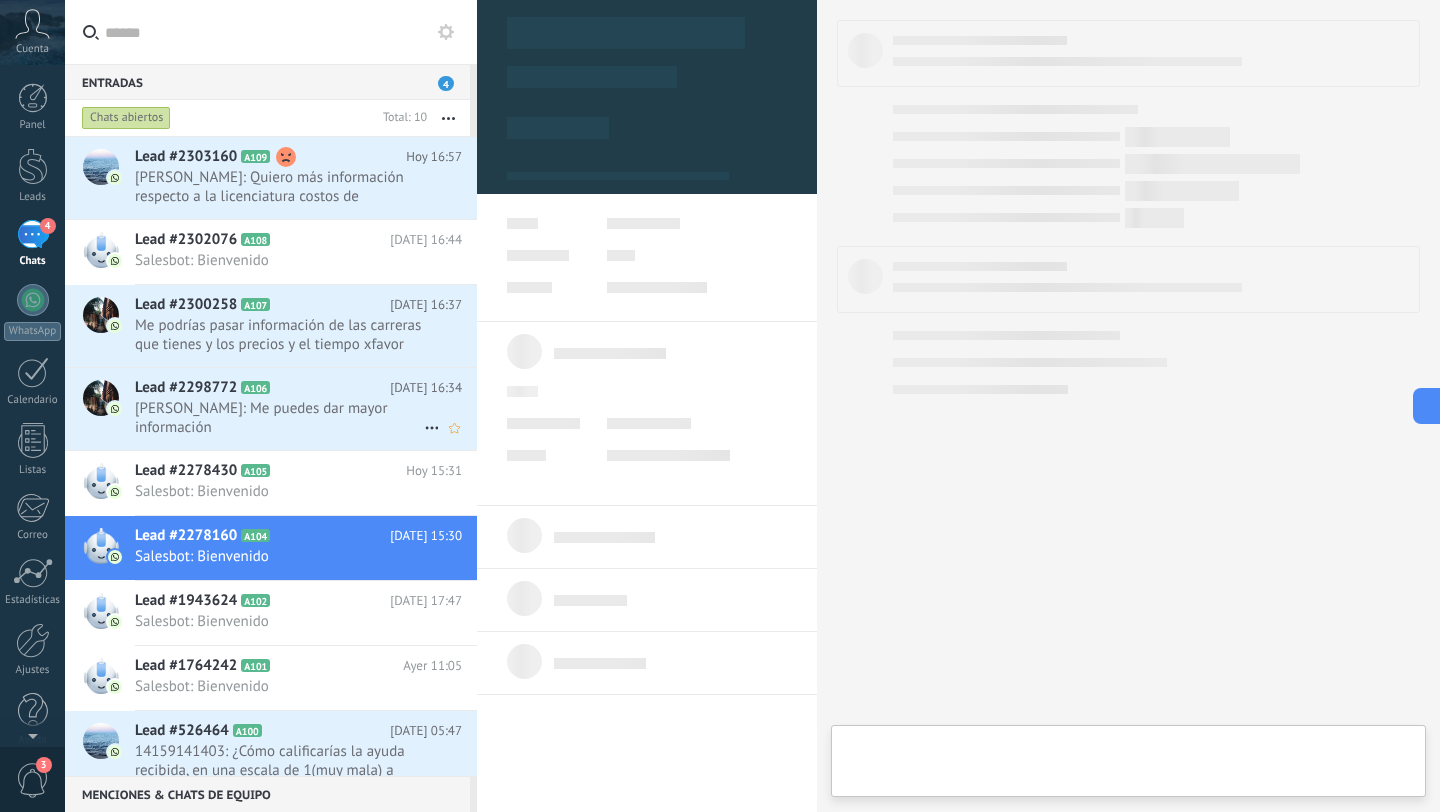 type on "**********" 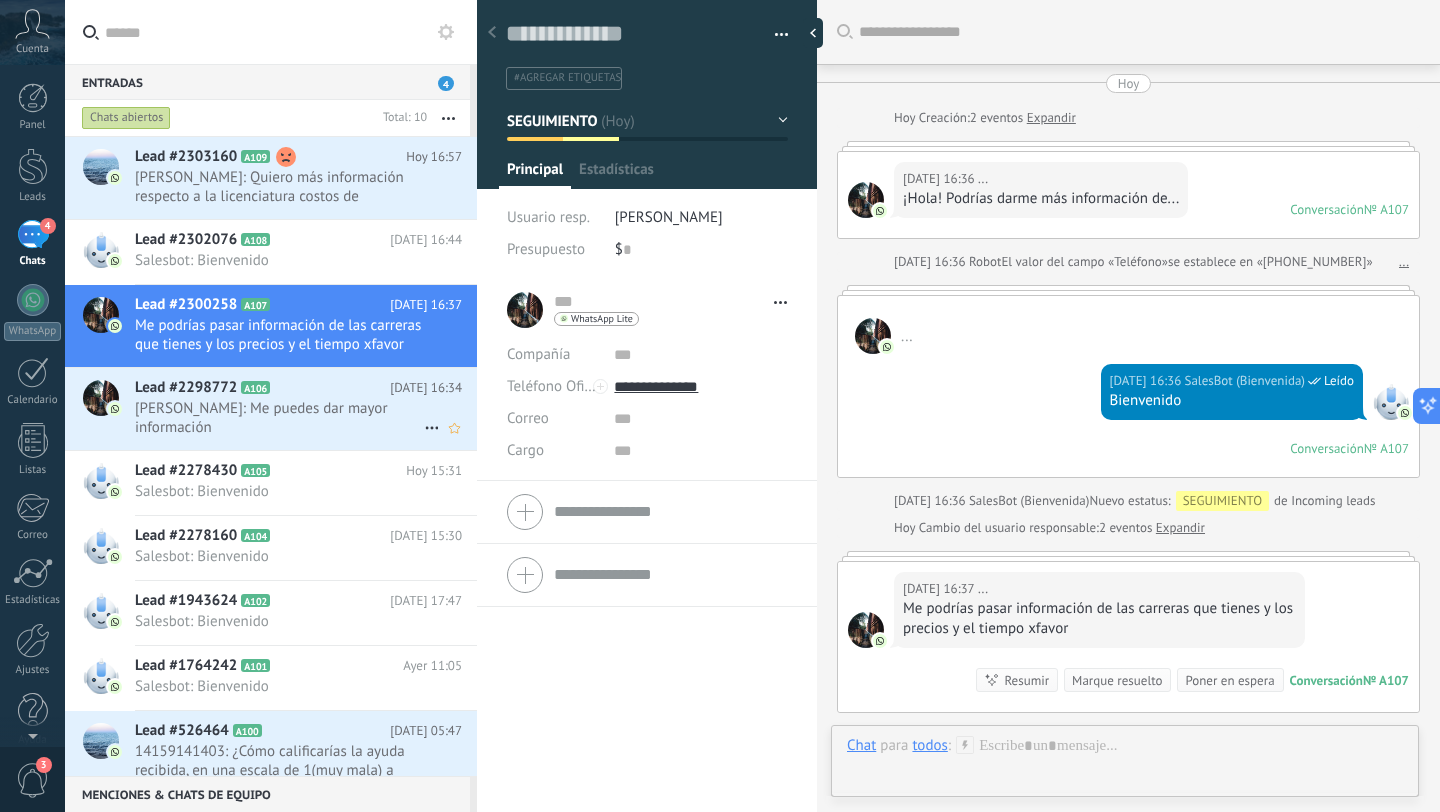 scroll, scrollTop: 30, scrollLeft: 0, axis: vertical 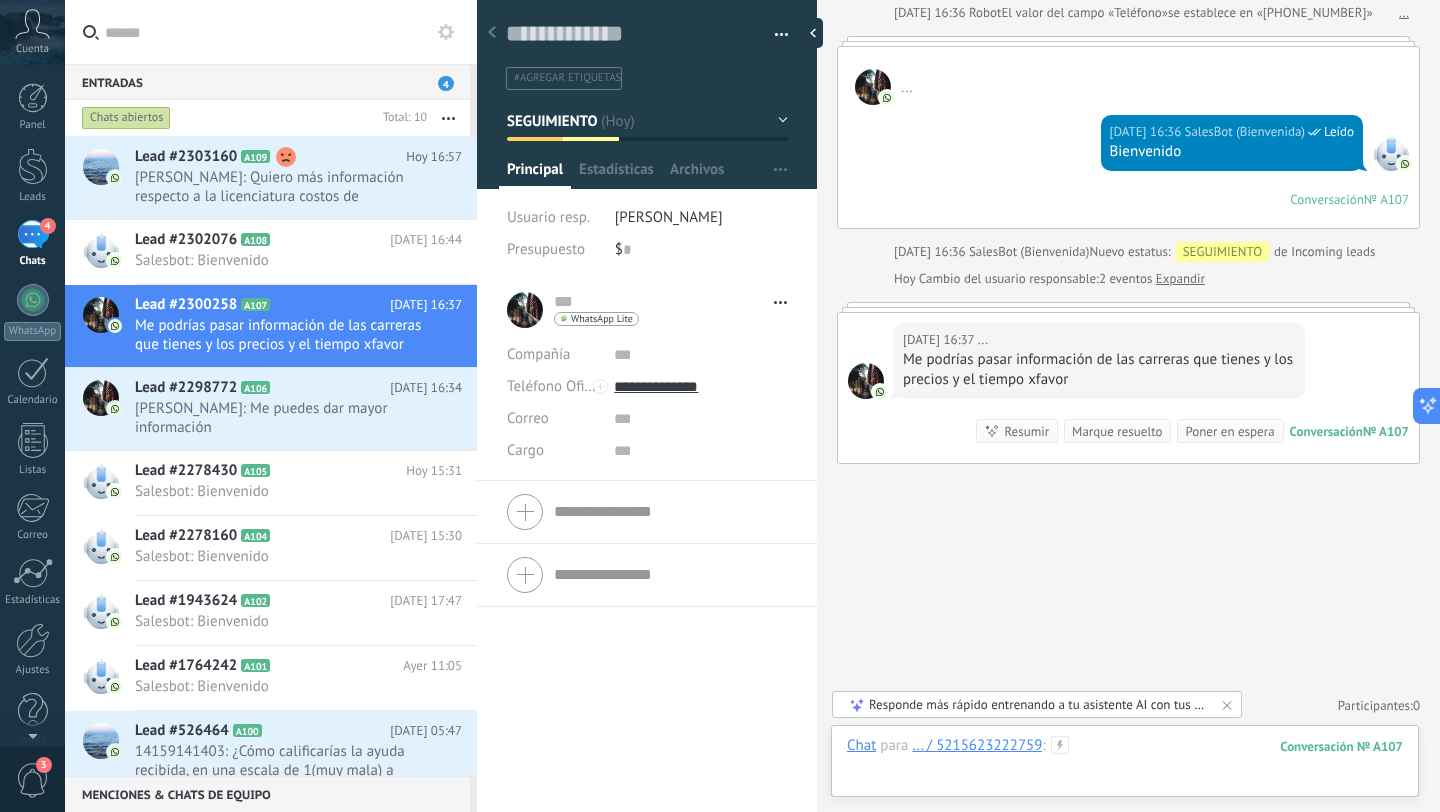 click at bounding box center (1125, 766) 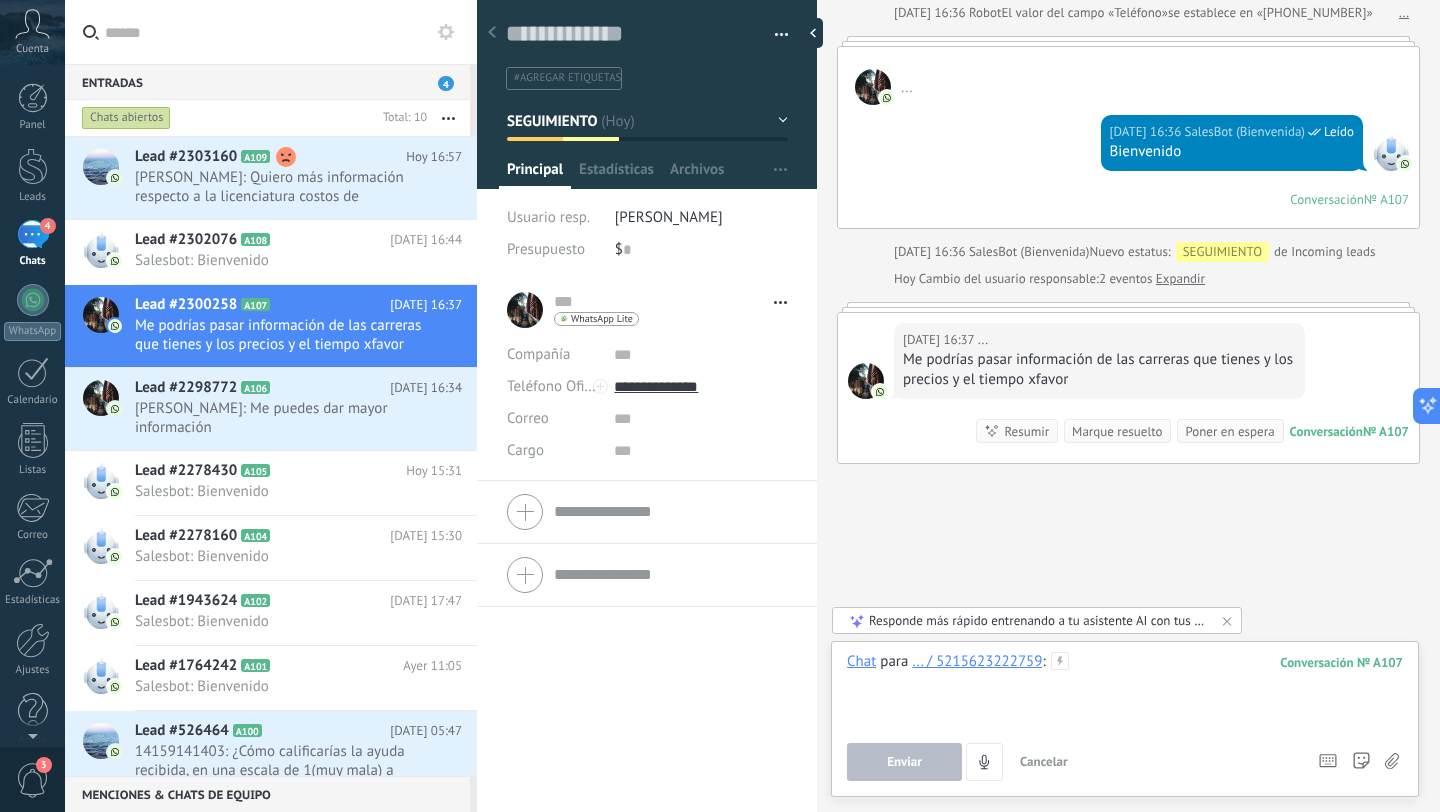 type 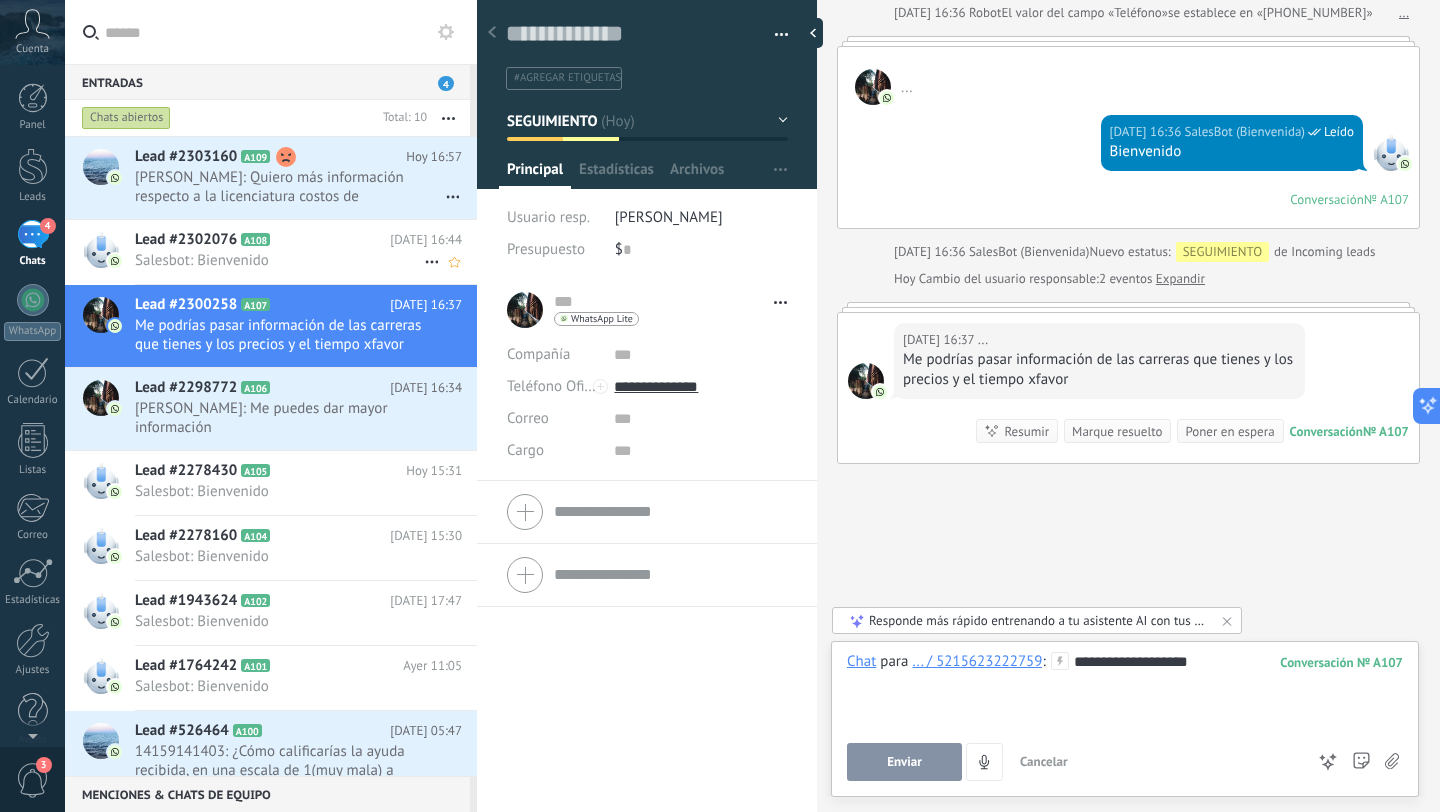 click 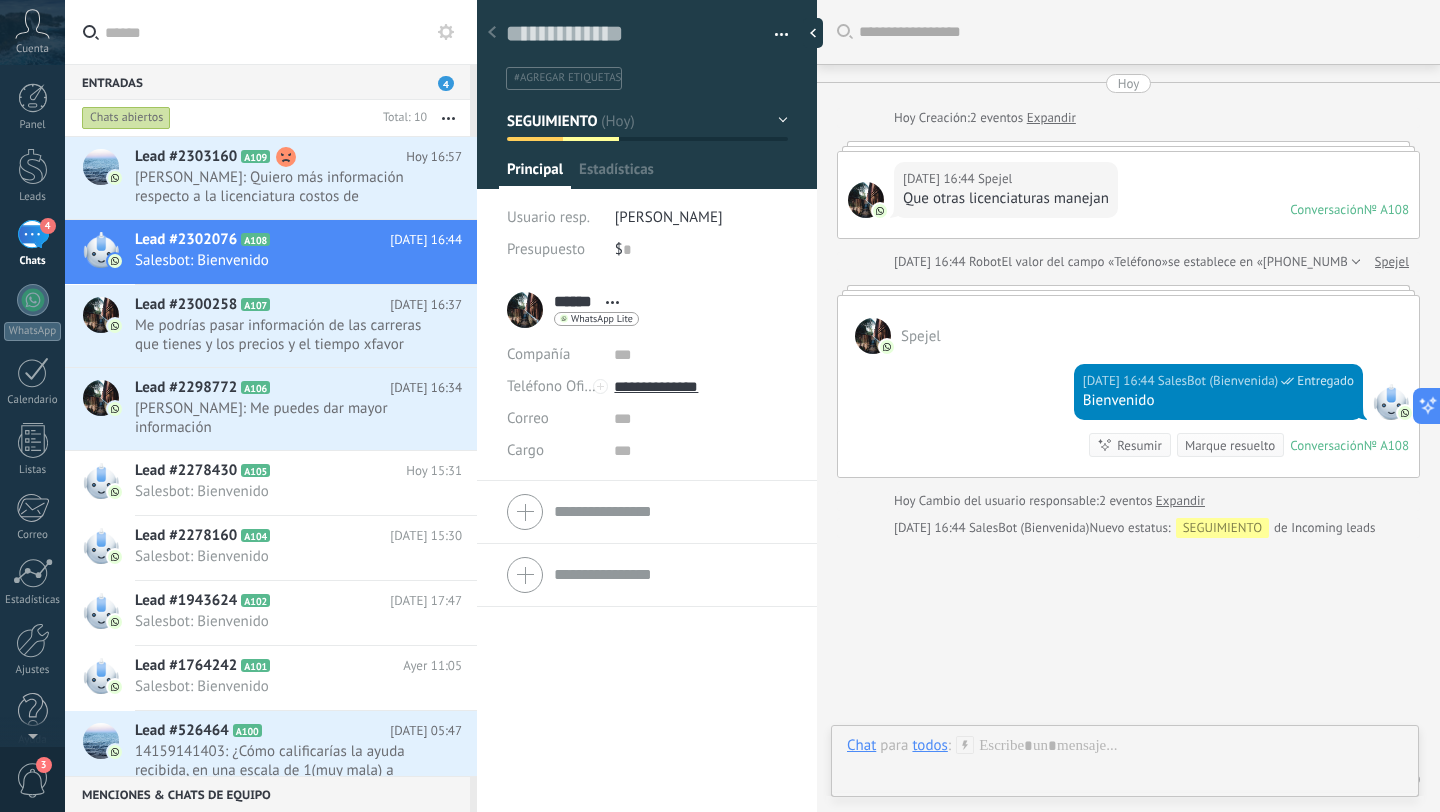 scroll, scrollTop: 30, scrollLeft: 0, axis: vertical 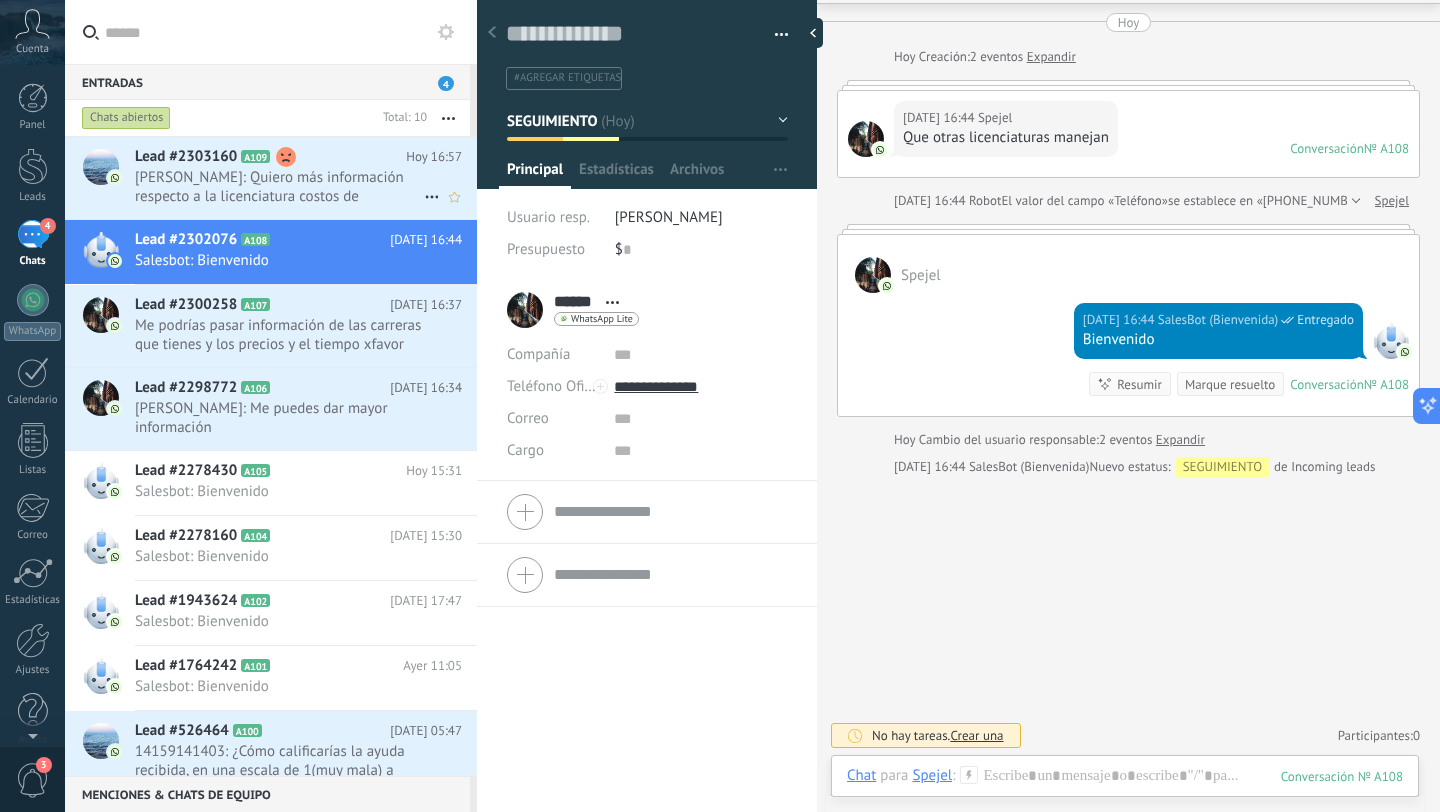 click on "[PERSON_NAME]: Quiero más información respecto a la licenciatura costos de inscripción, mensualidad y así como el programa de..." at bounding box center [279, 187] 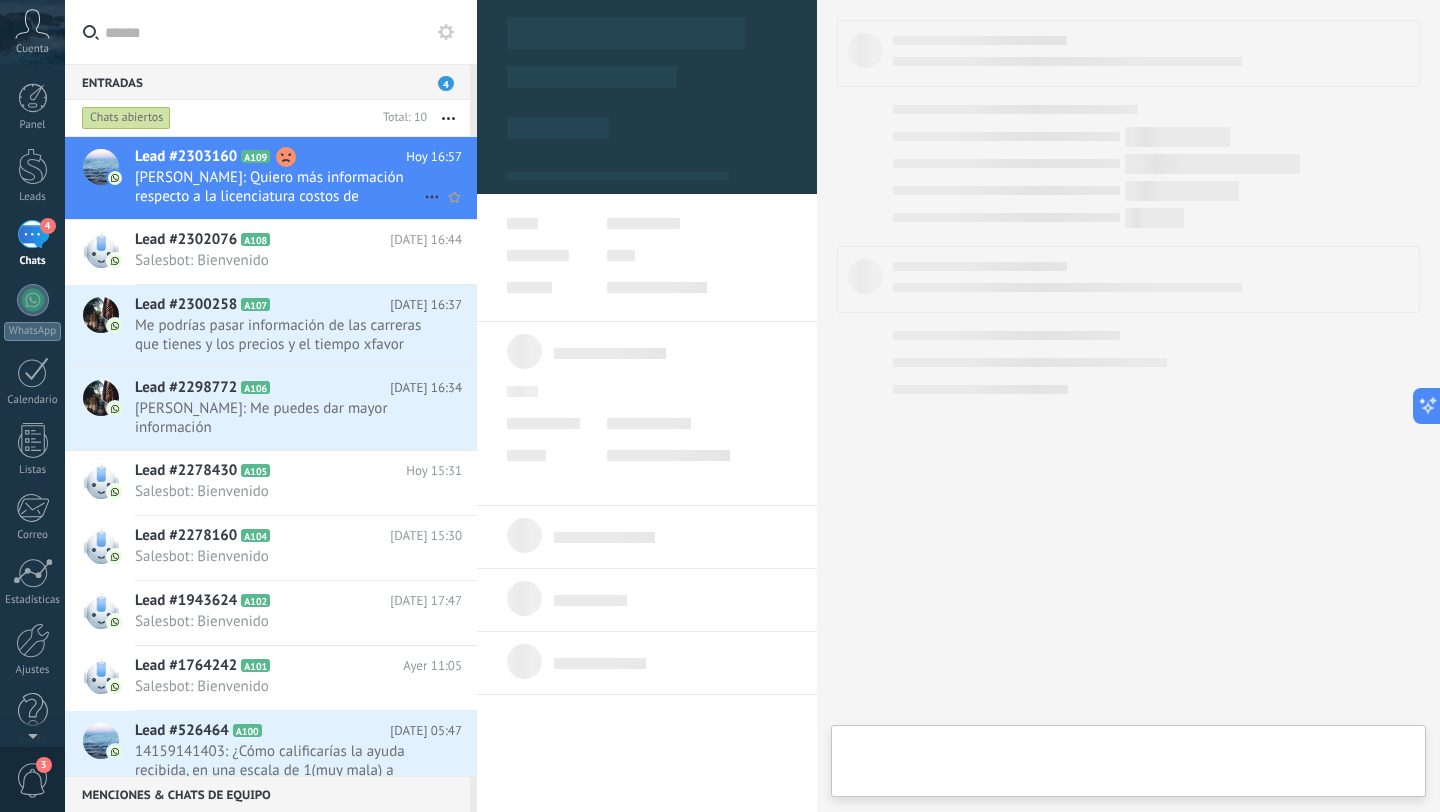scroll, scrollTop: 30, scrollLeft: 0, axis: vertical 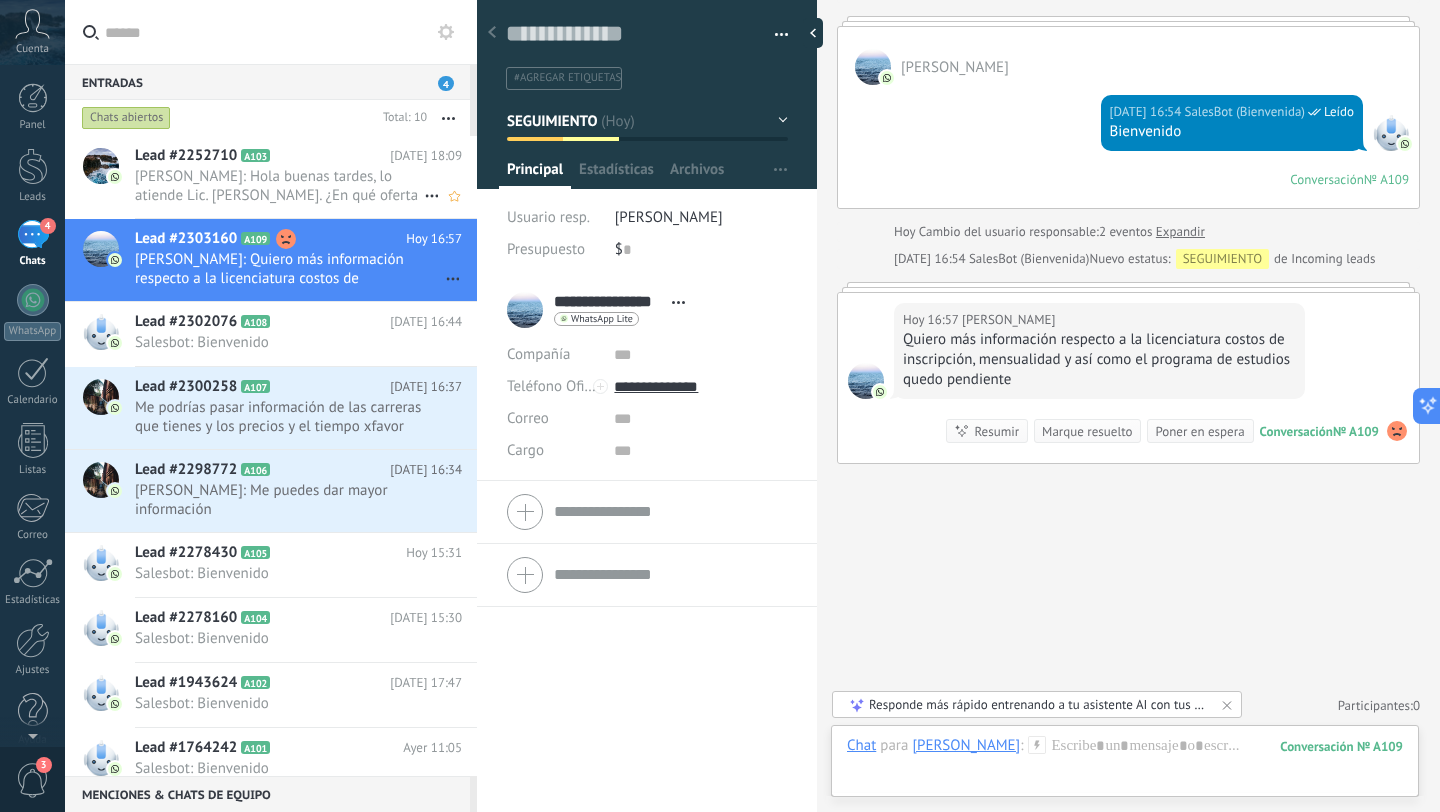click on "[PERSON_NAME]: Hola buenas tardes, lo atiende Lic. [PERSON_NAME]. ¿En qué oferta esta interesado?" at bounding box center (279, 186) 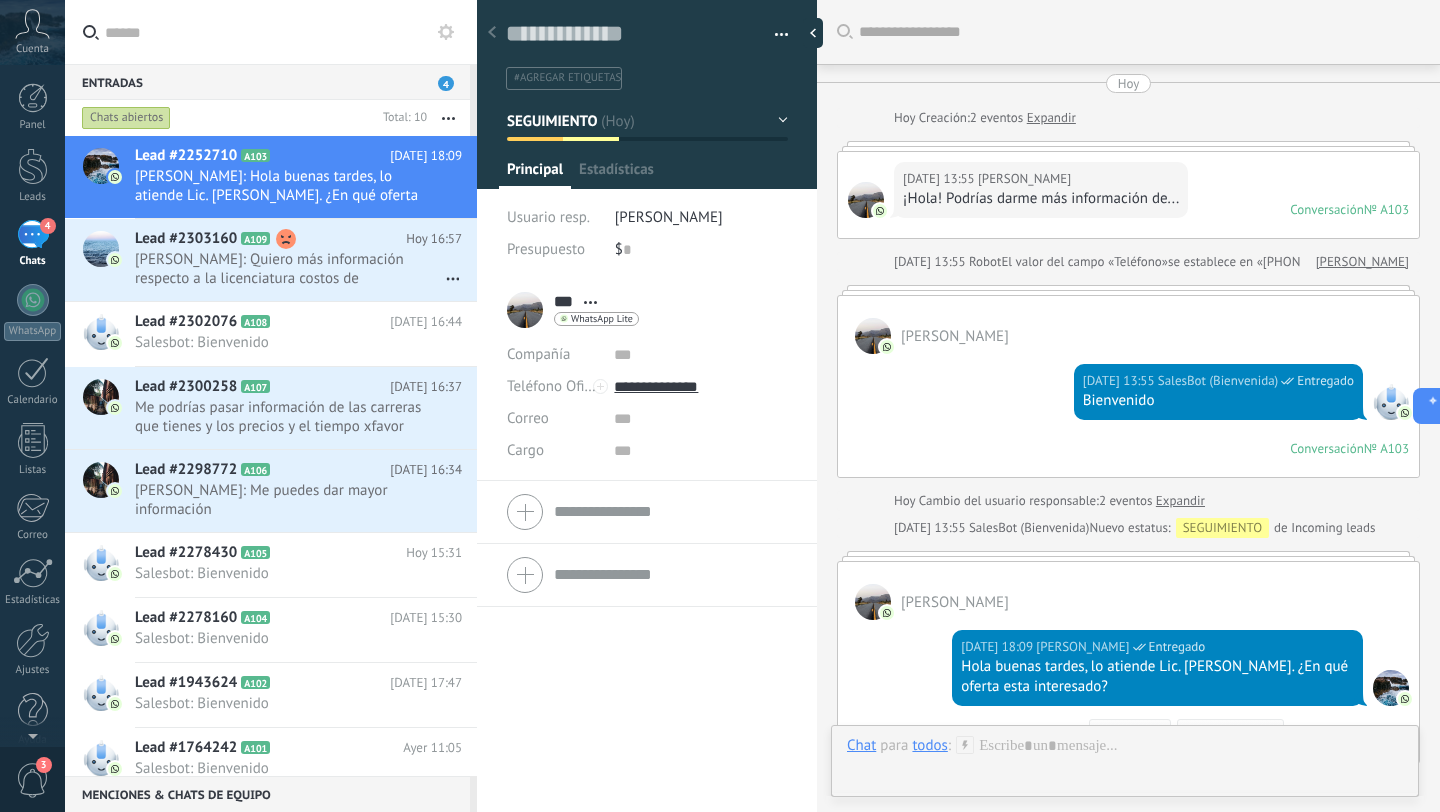 scroll, scrollTop: 30, scrollLeft: 0, axis: vertical 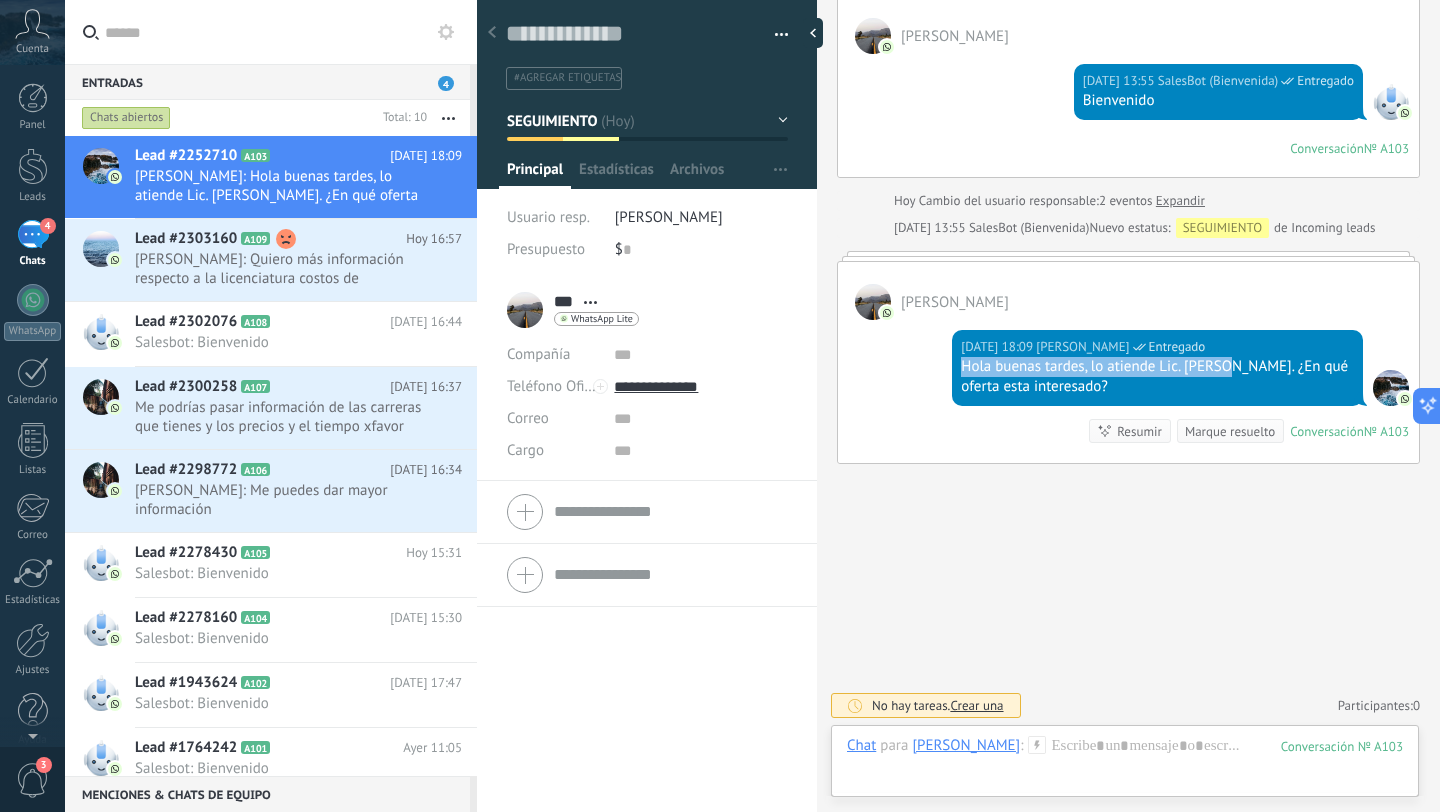 drag, startPoint x: 1226, startPoint y: 368, endPoint x: 946, endPoint y: 360, distance: 280.11426 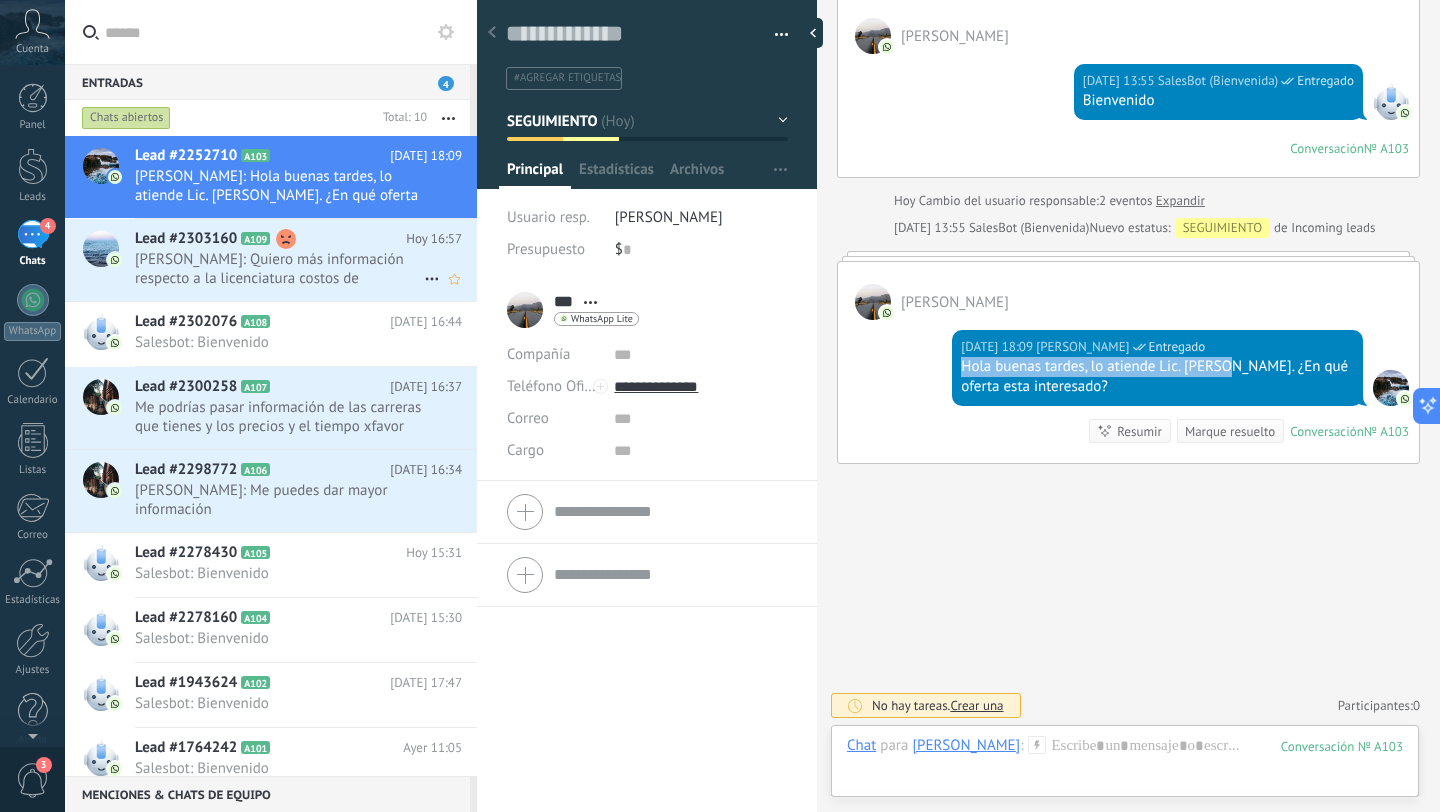 click on "Lead #2303160
A109" at bounding box center [270, 239] 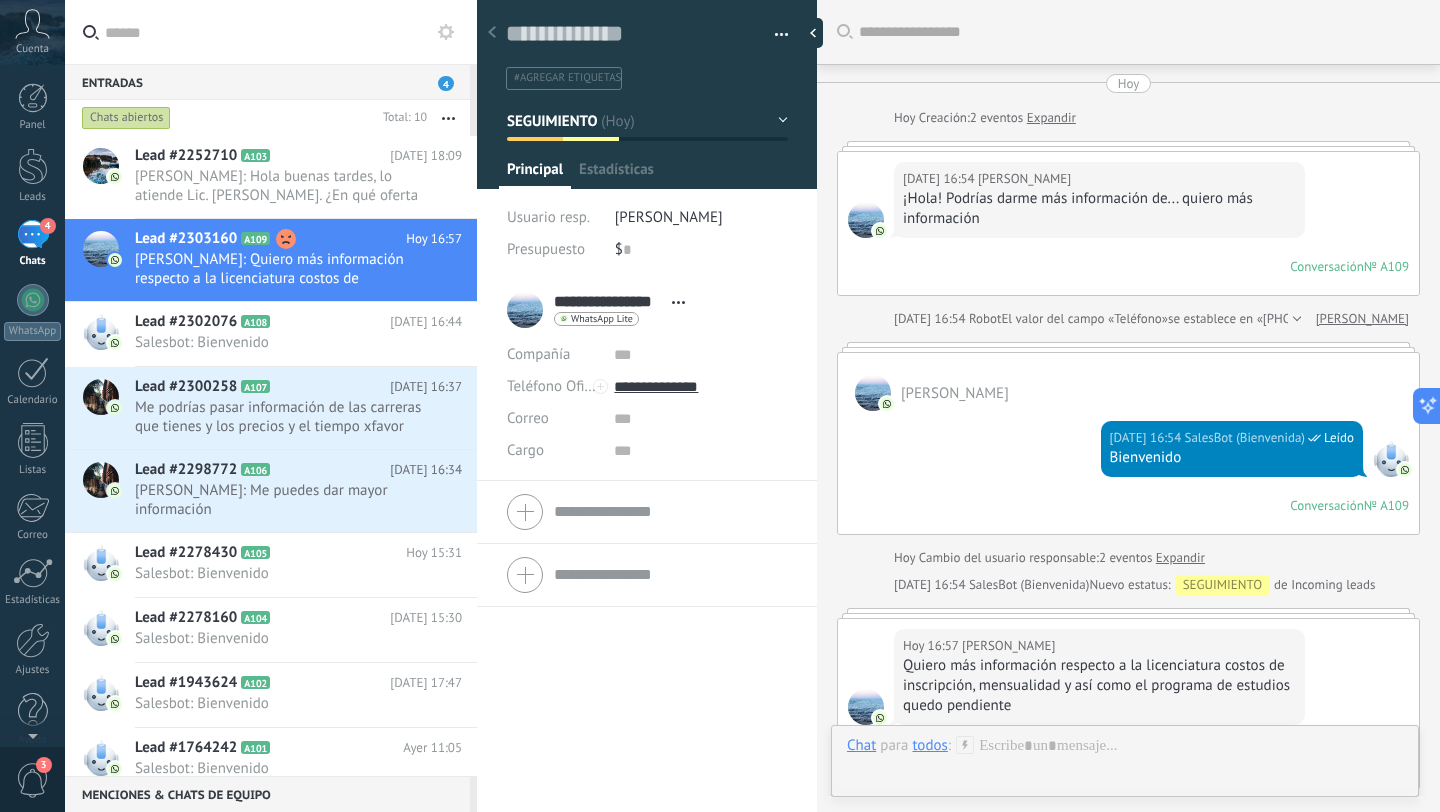 scroll, scrollTop: 30, scrollLeft: 0, axis: vertical 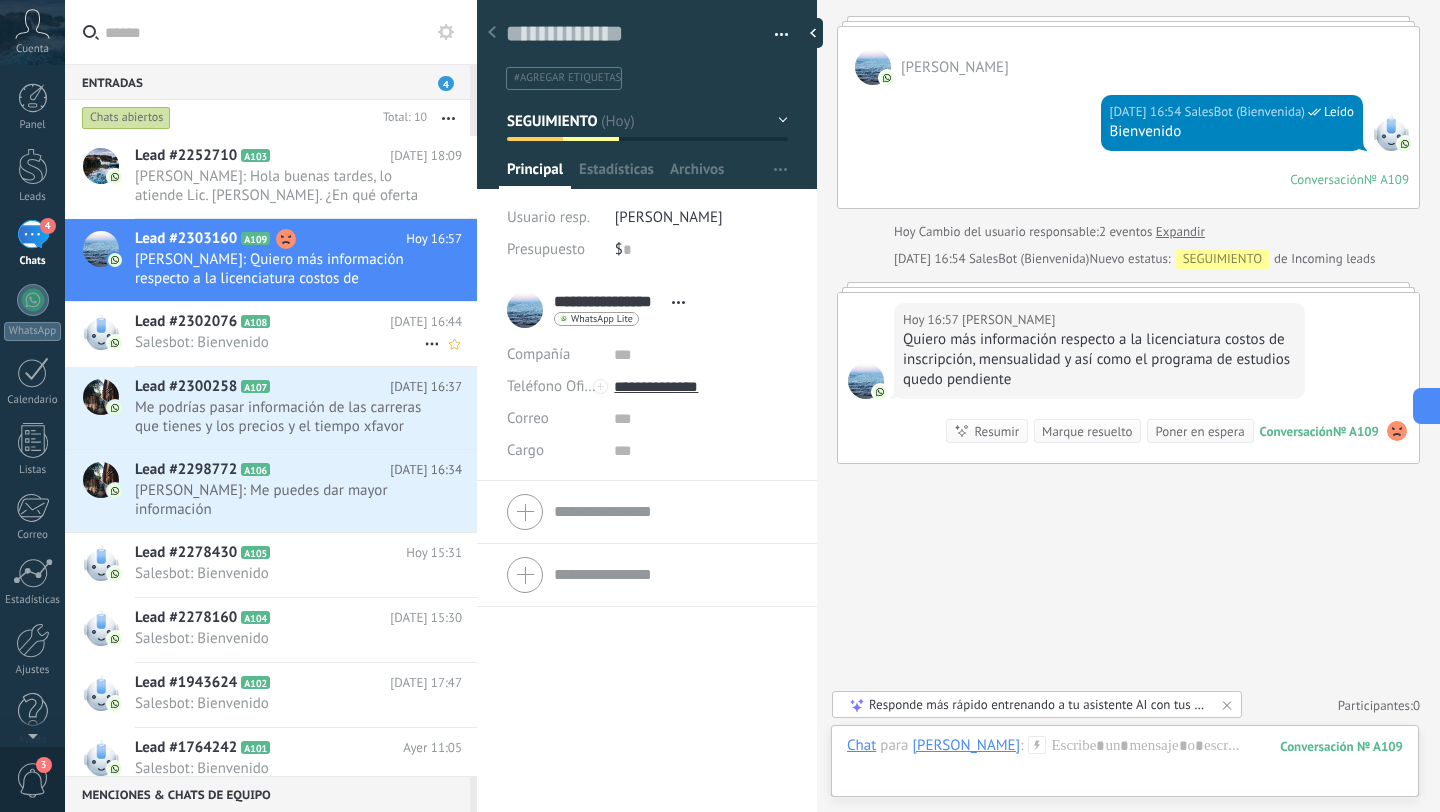 click on "Salesbot: Bienvenido" at bounding box center (279, 342) 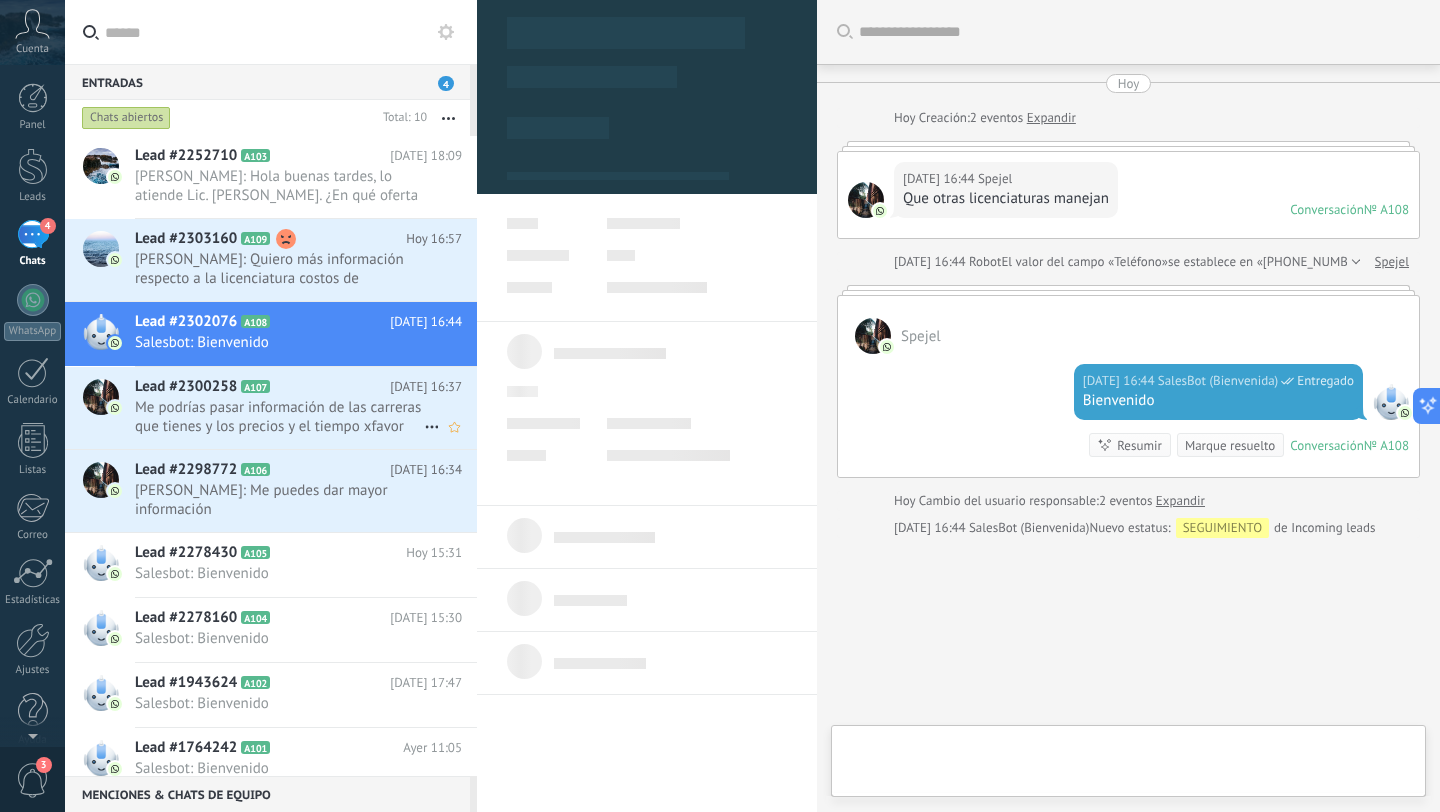type on "**********" 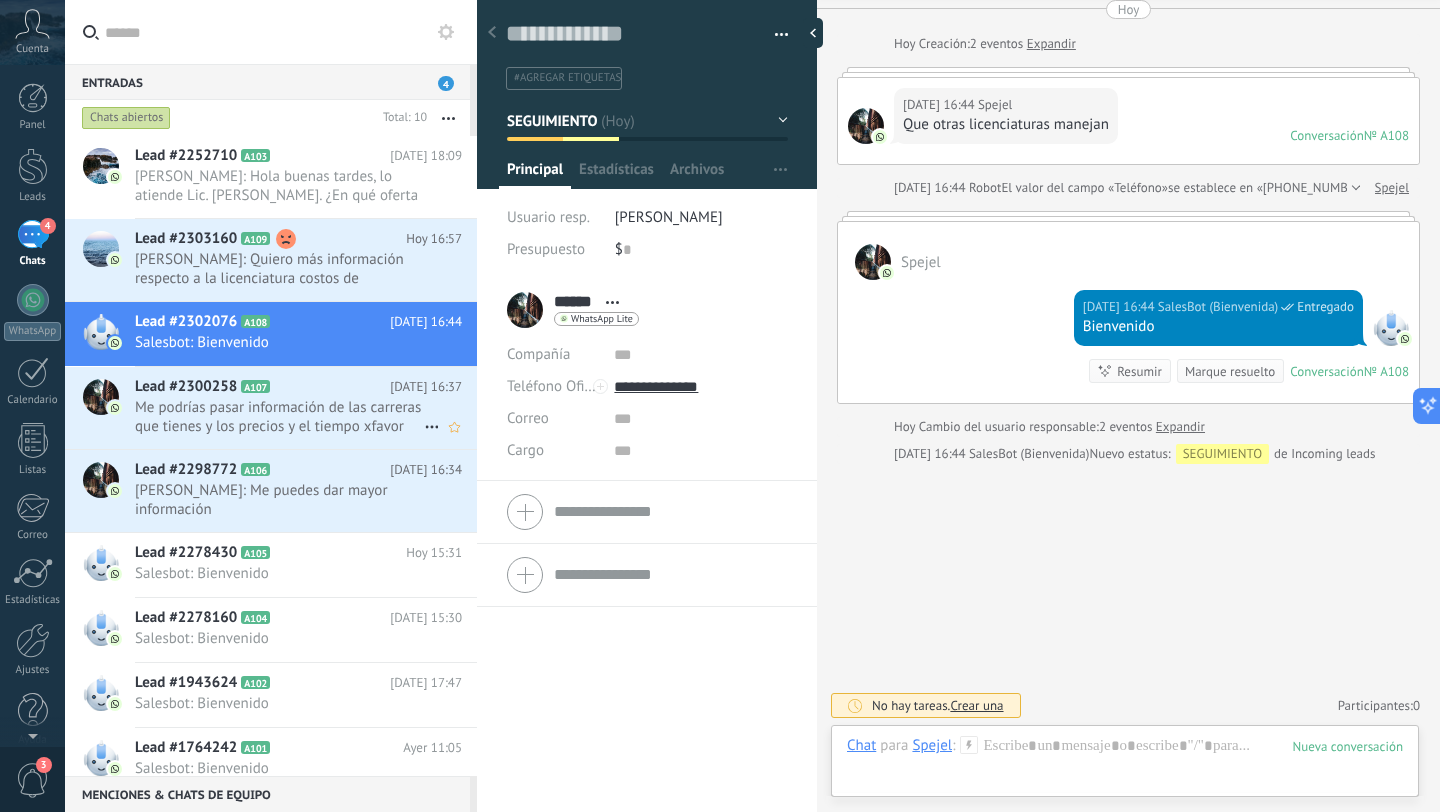scroll, scrollTop: 61, scrollLeft: 0, axis: vertical 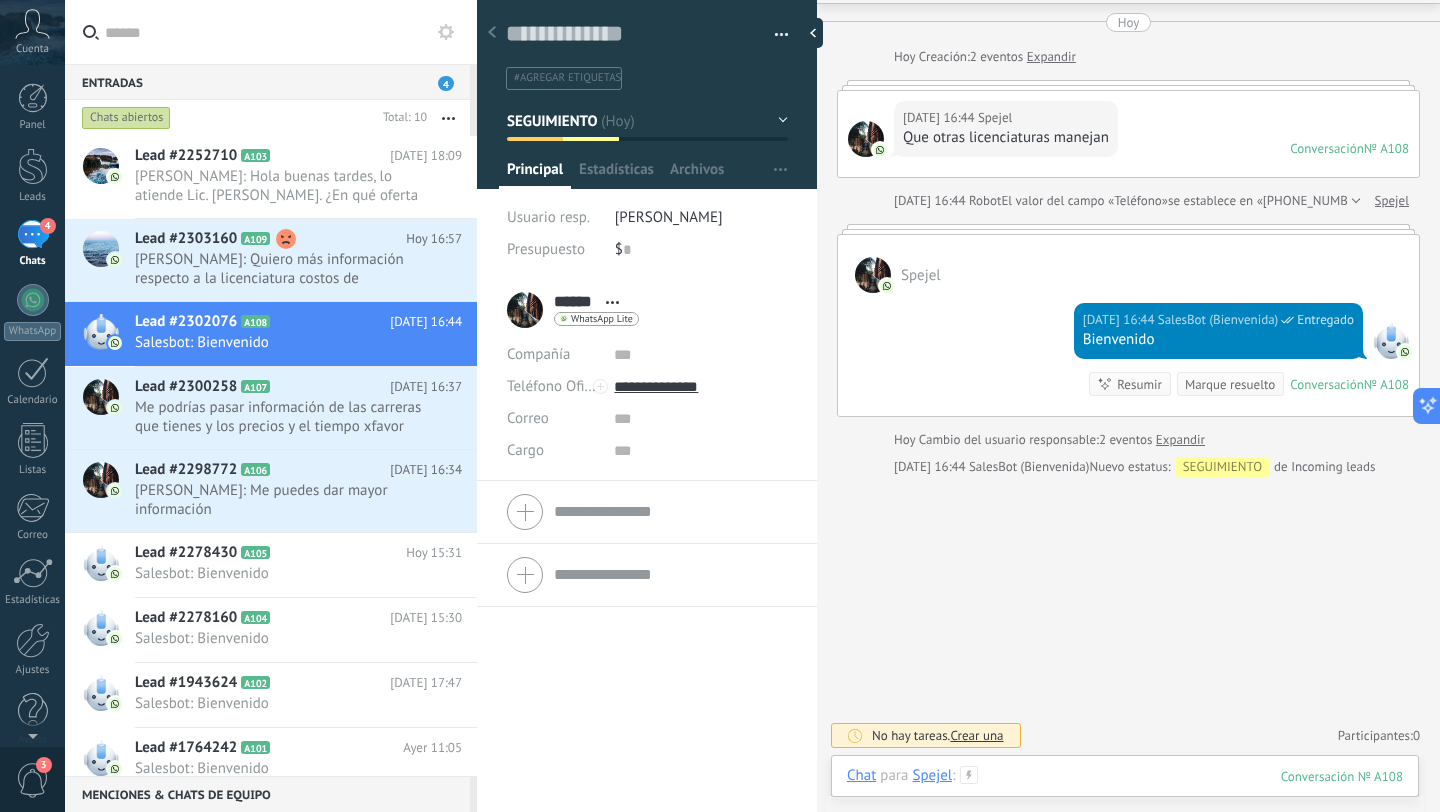 click at bounding box center [1125, 796] 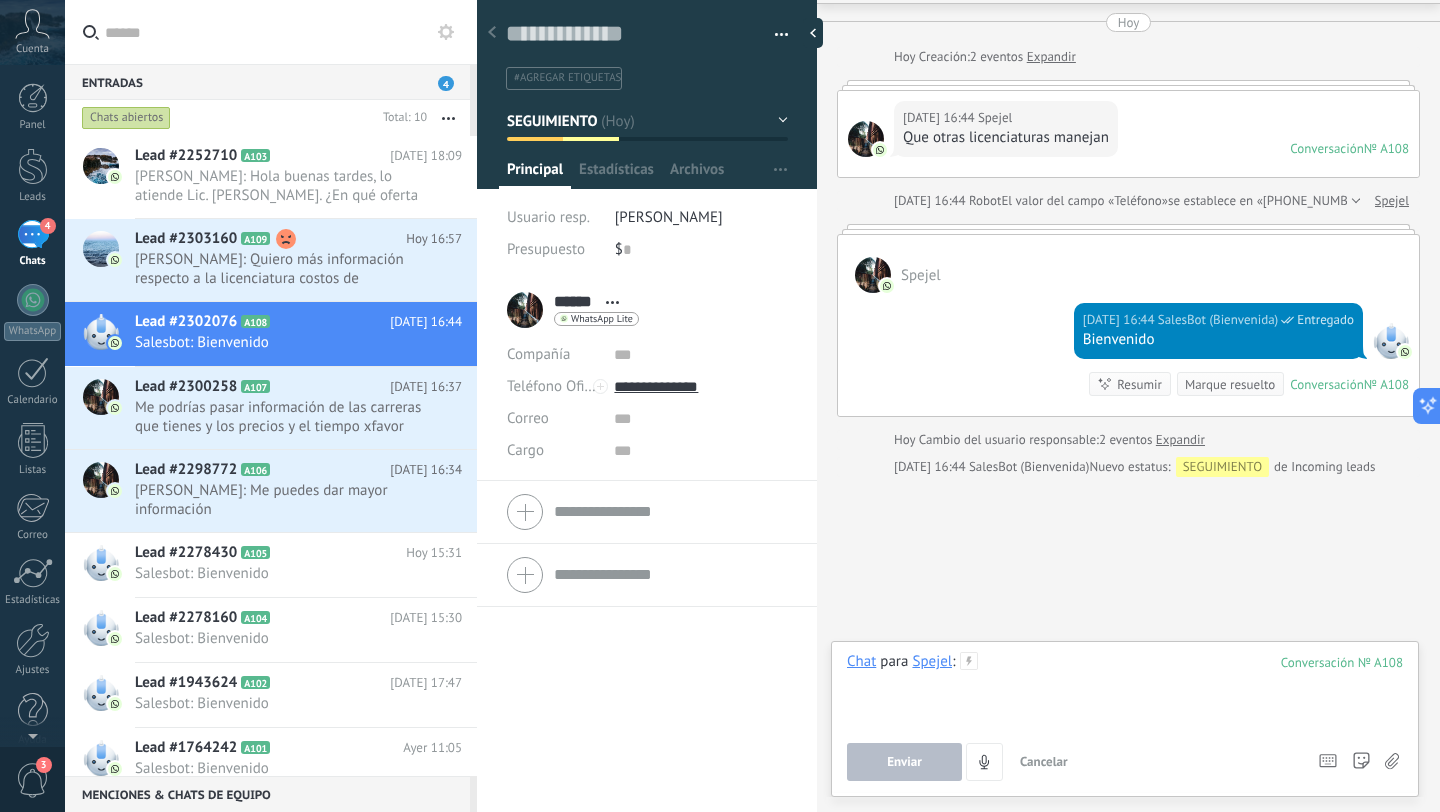 type 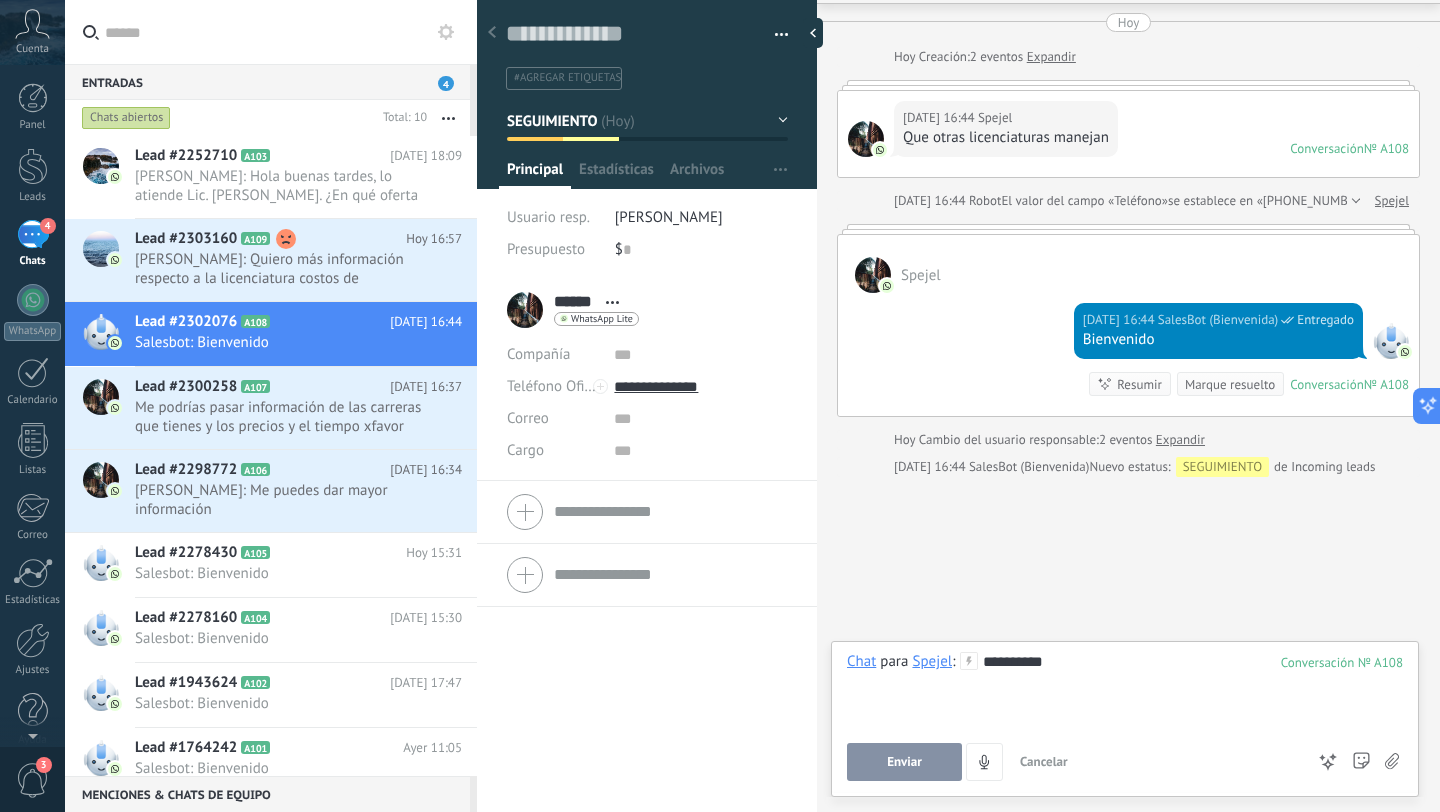 click on "*********" at bounding box center (1125, 690) 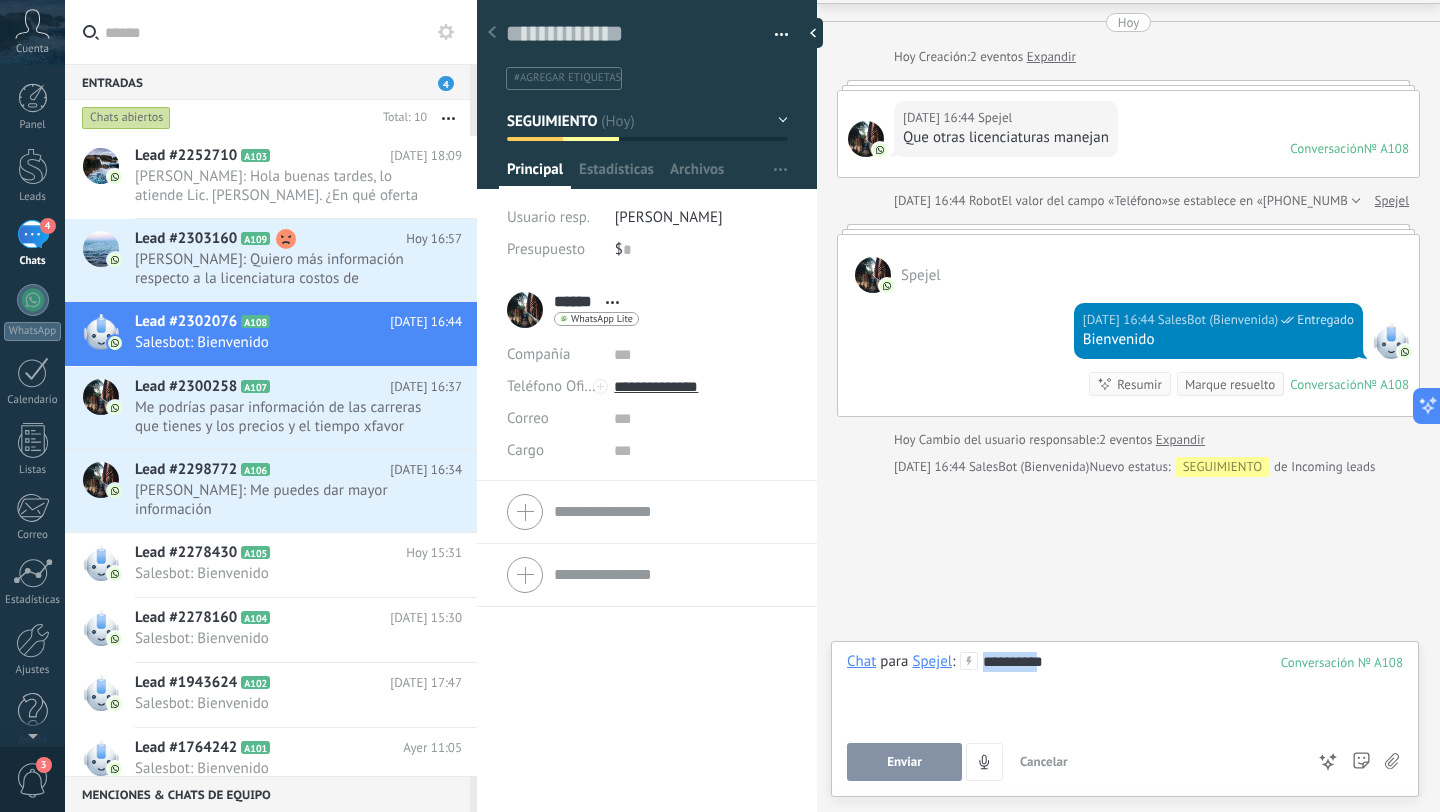click on "*********" at bounding box center (1125, 690) 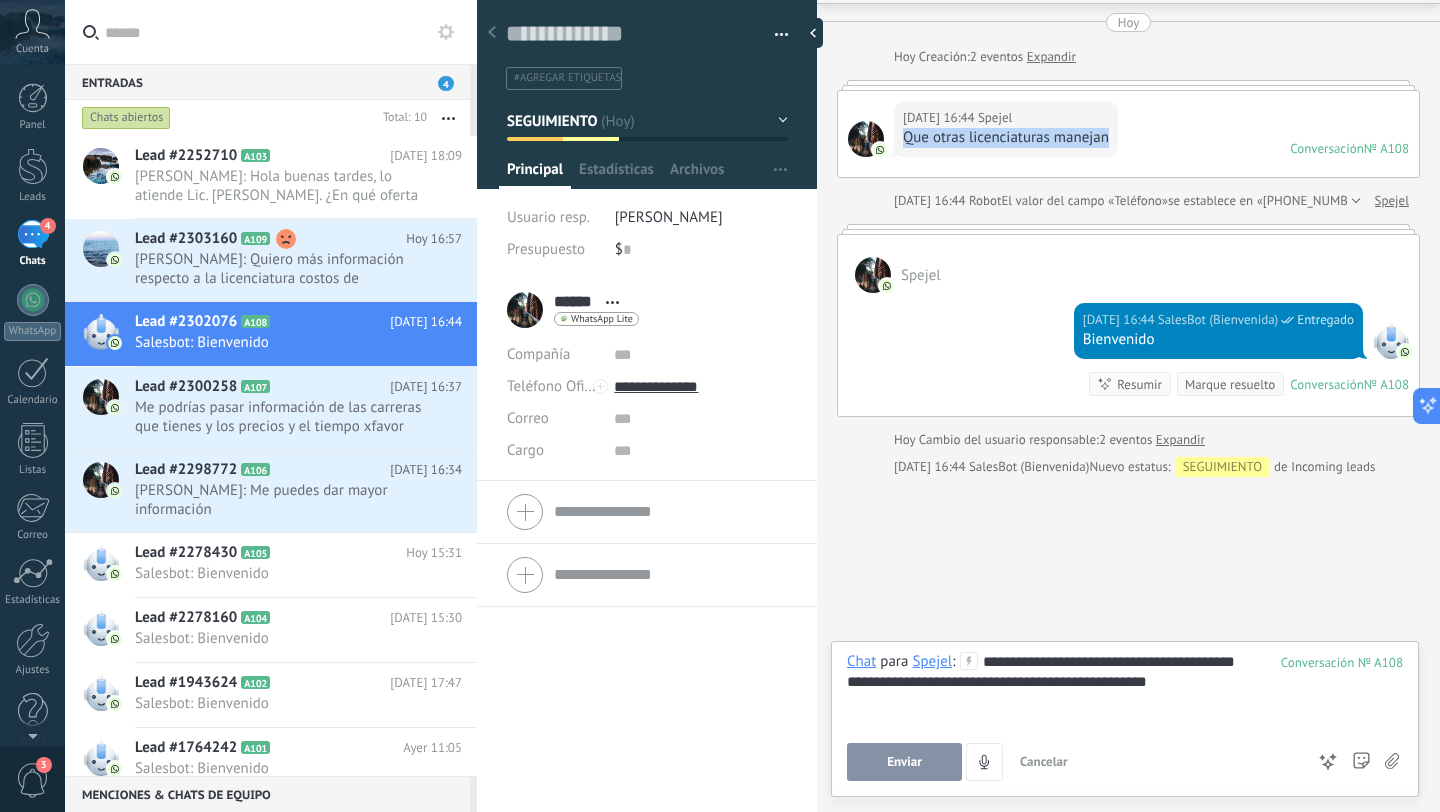 drag, startPoint x: 1114, startPoint y: 147, endPoint x: 904, endPoint y: 140, distance: 210.11664 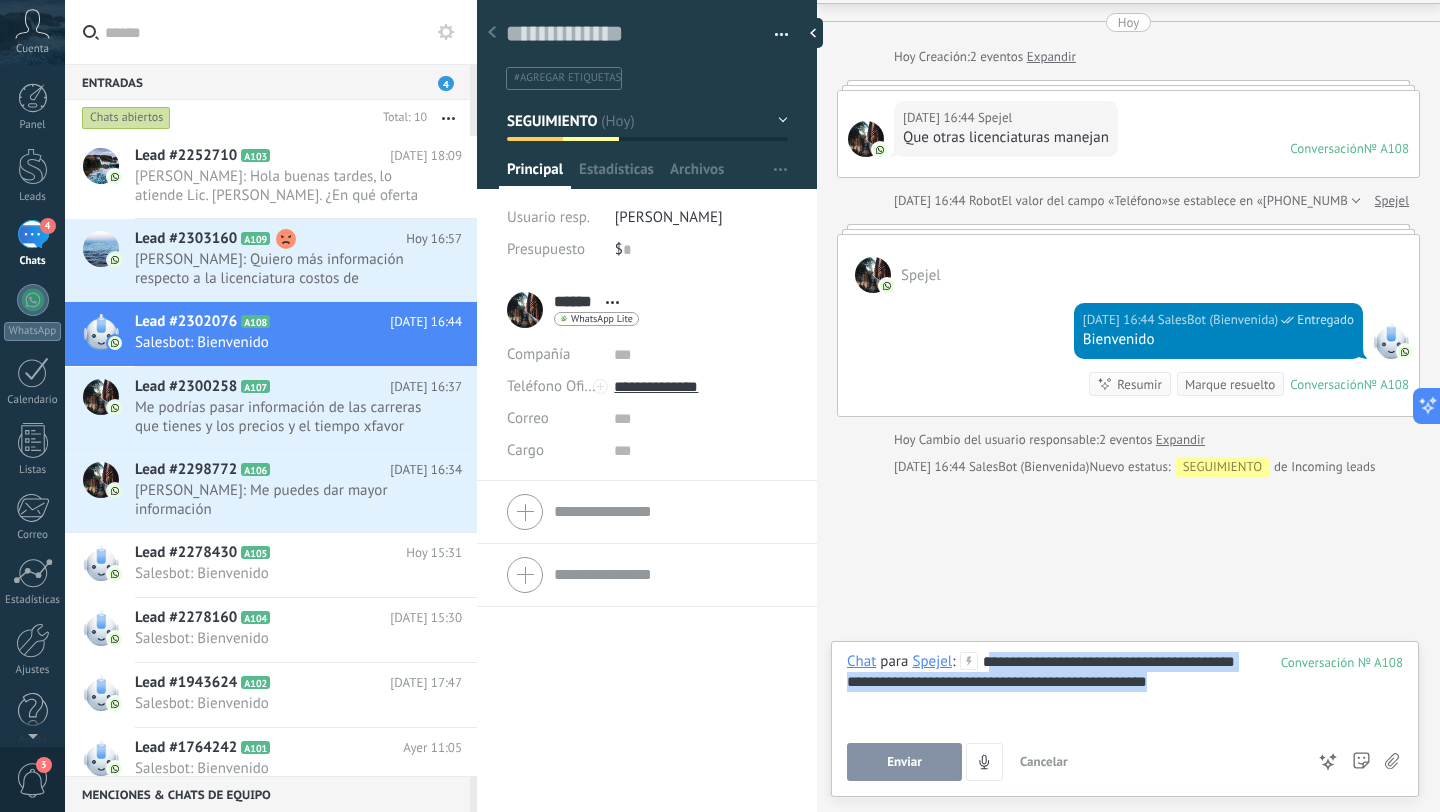drag, startPoint x: 1189, startPoint y: 683, endPoint x: 993, endPoint y: 664, distance: 196.91876 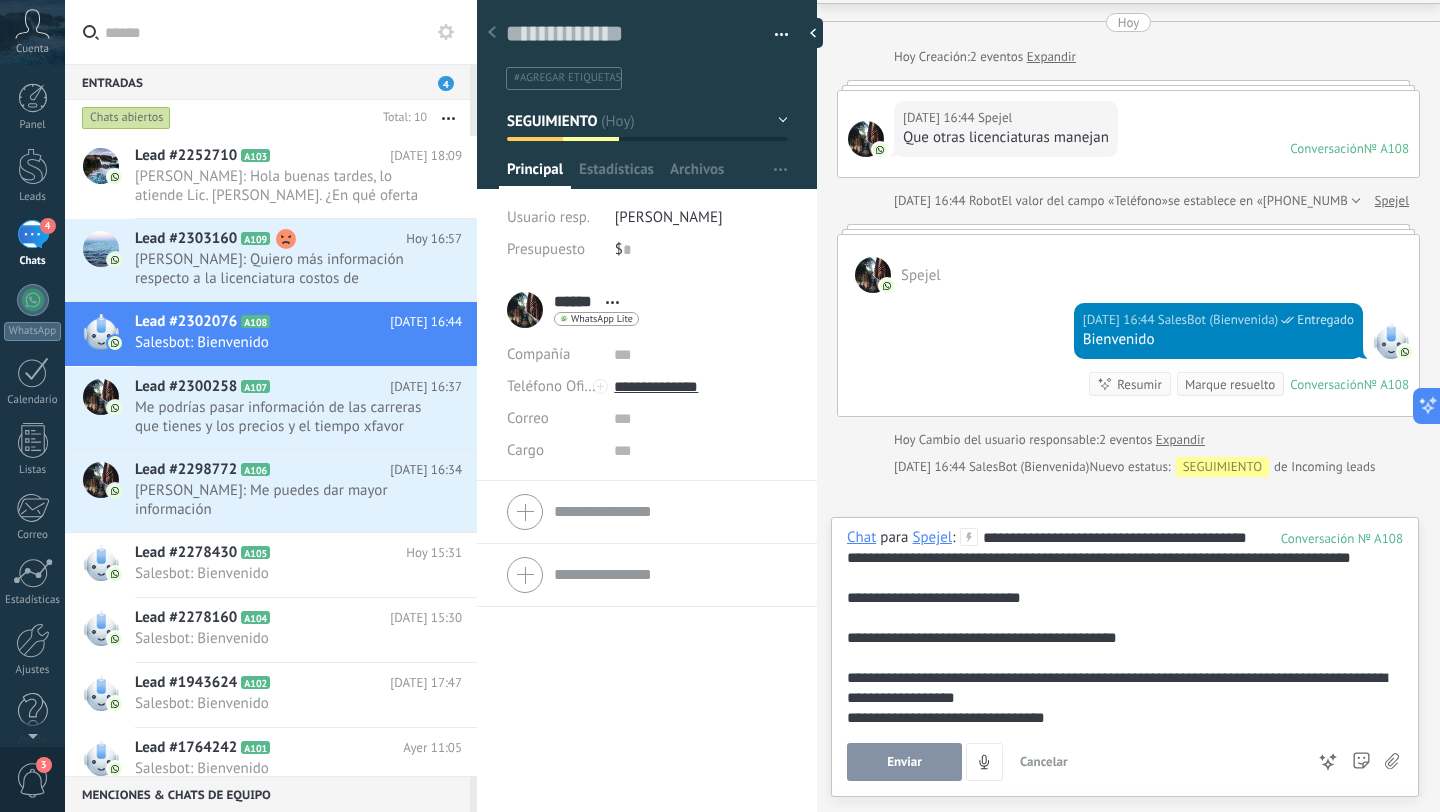 click on "**********" at bounding box center [1125, 628] 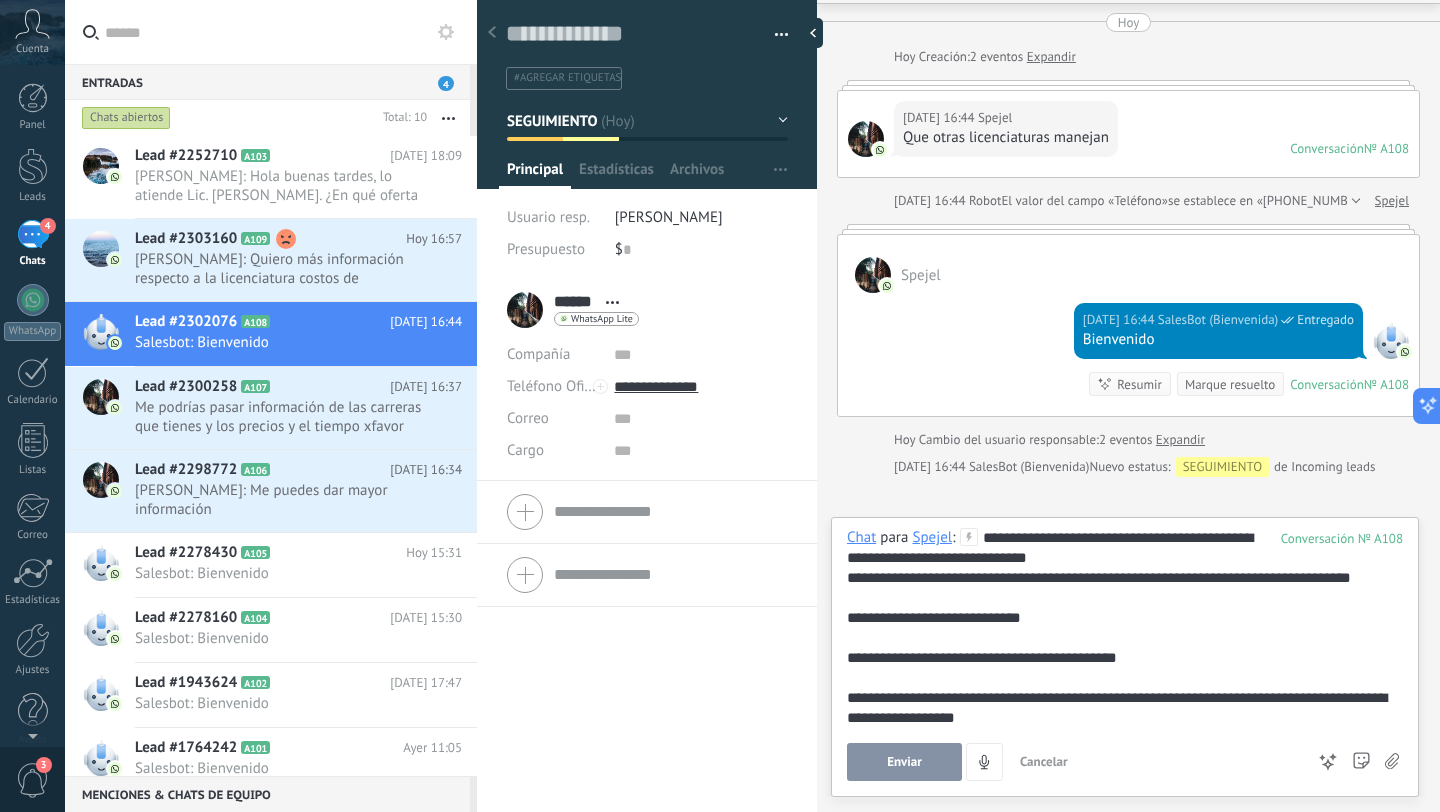 scroll, scrollTop: 20, scrollLeft: 0, axis: vertical 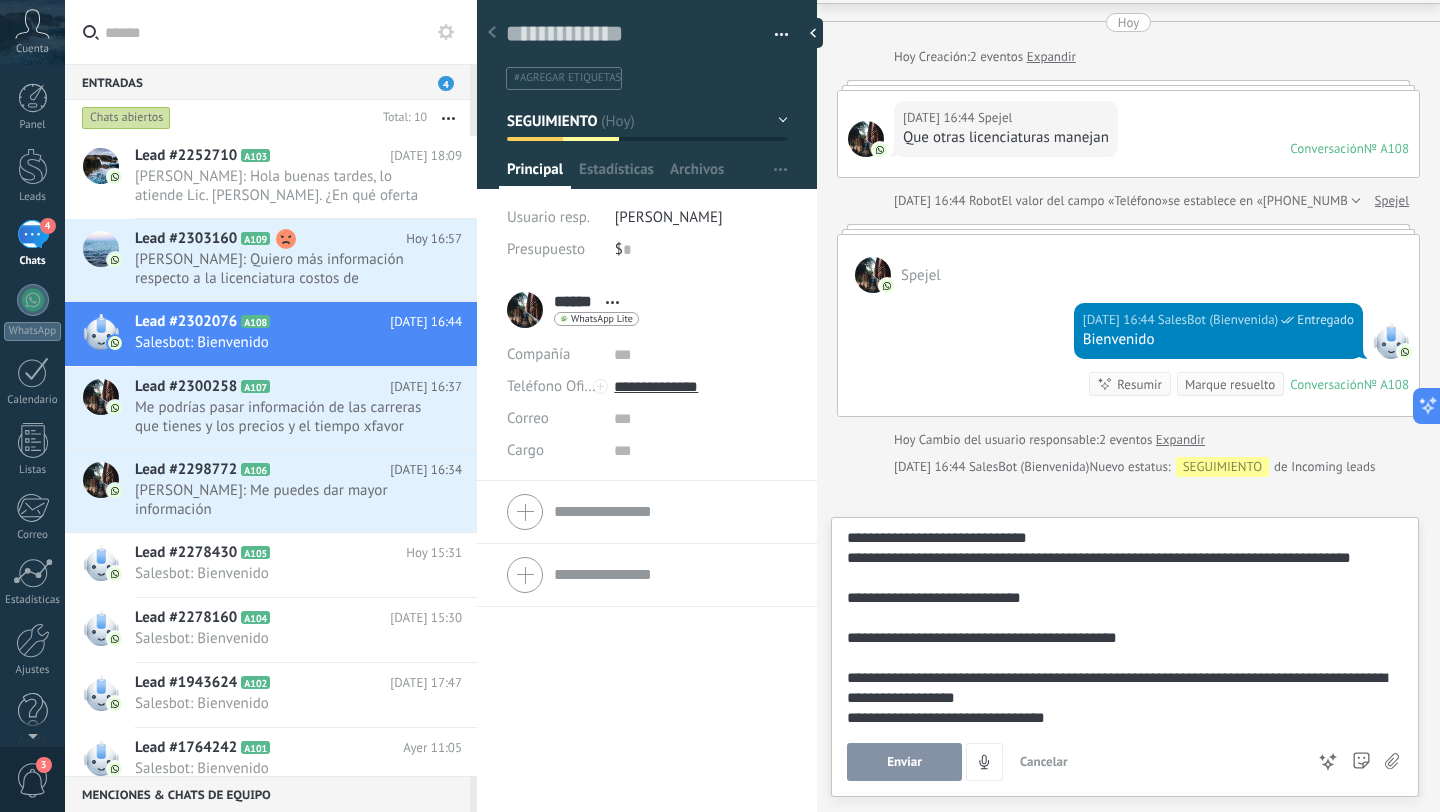 drag, startPoint x: 1181, startPoint y: 559, endPoint x: 1269, endPoint y: 567, distance: 88.362885 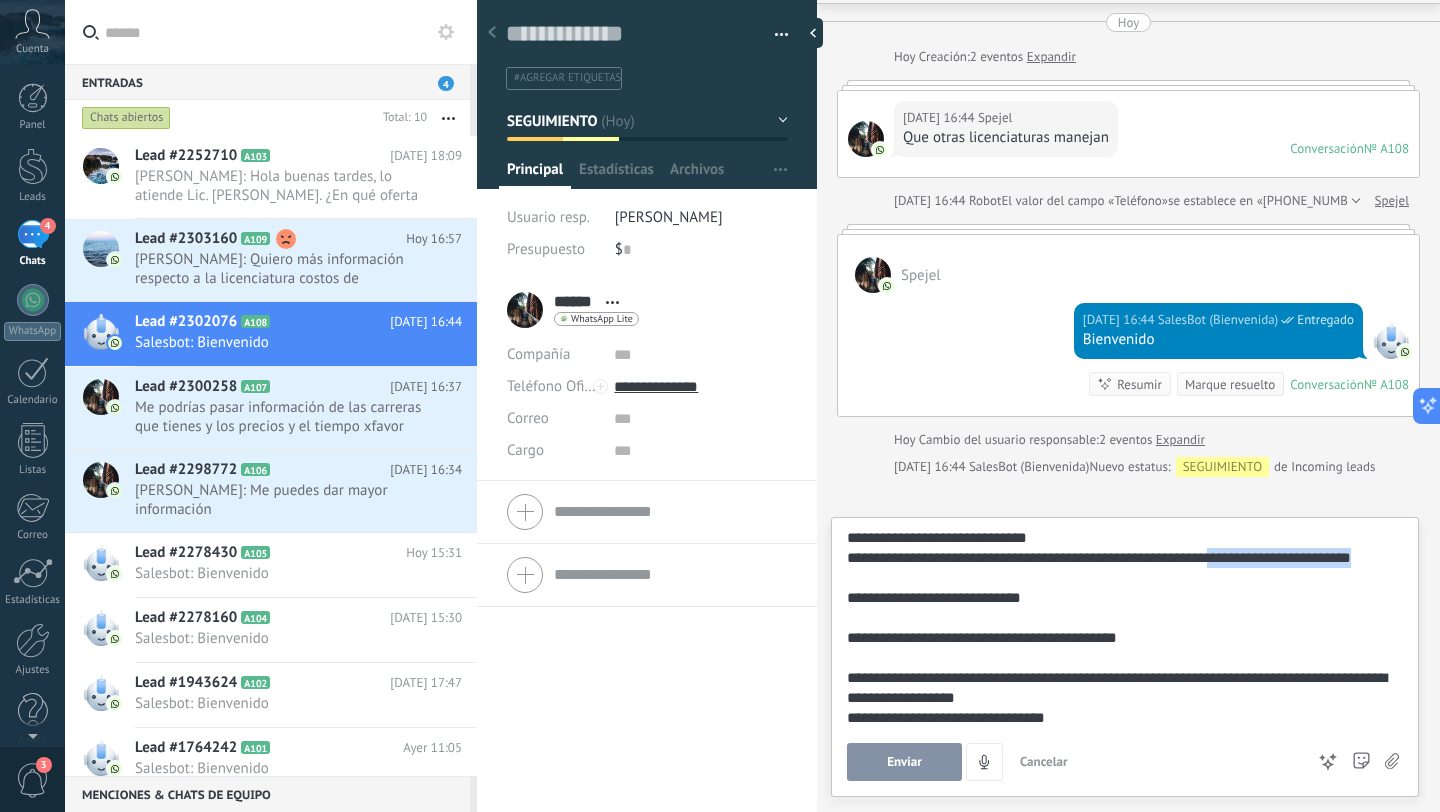 drag, startPoint x: 1232, startPoint y: 559, endPoint x: 1383, endPoint y: 560, distance: 151.00331 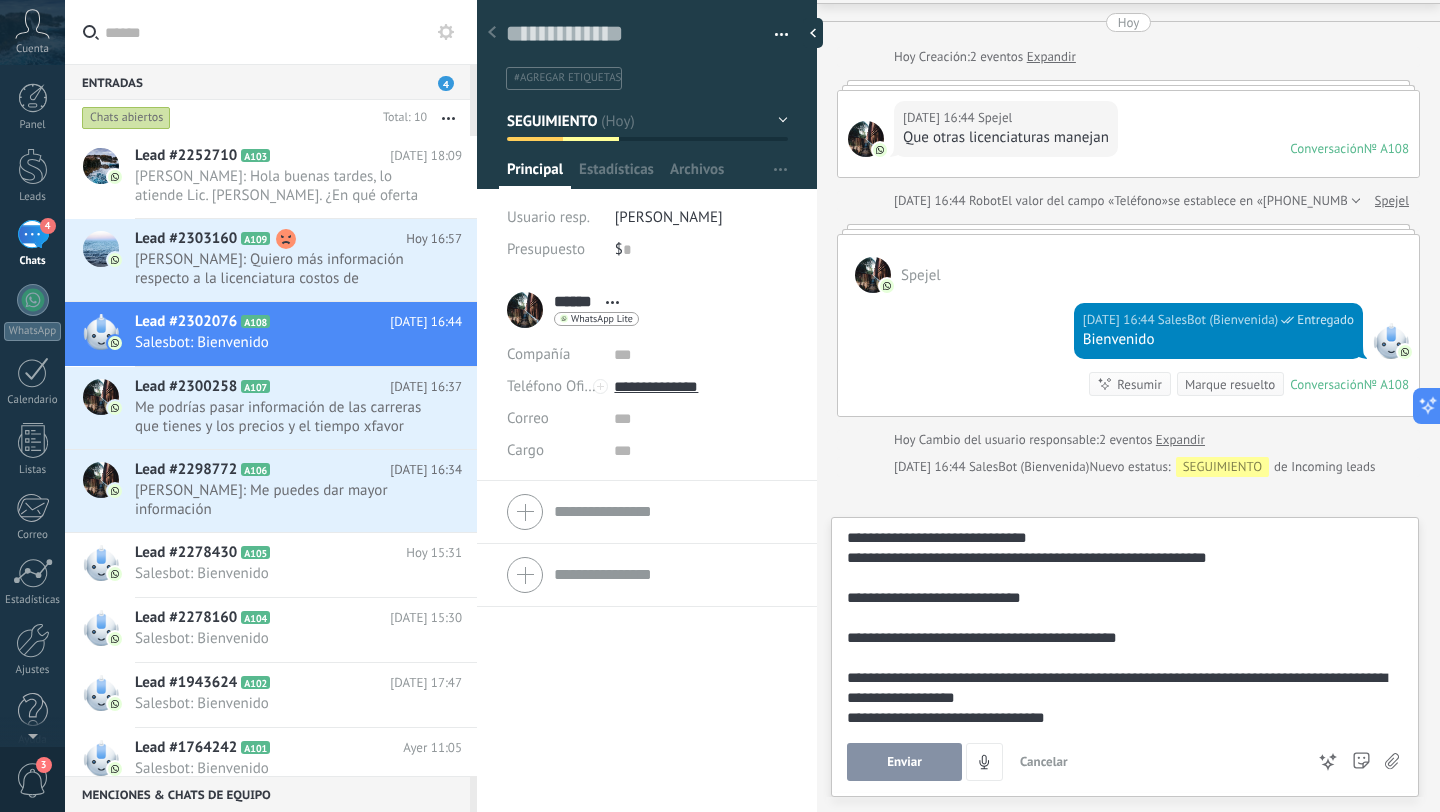 click at bounding box center (1121, 578) 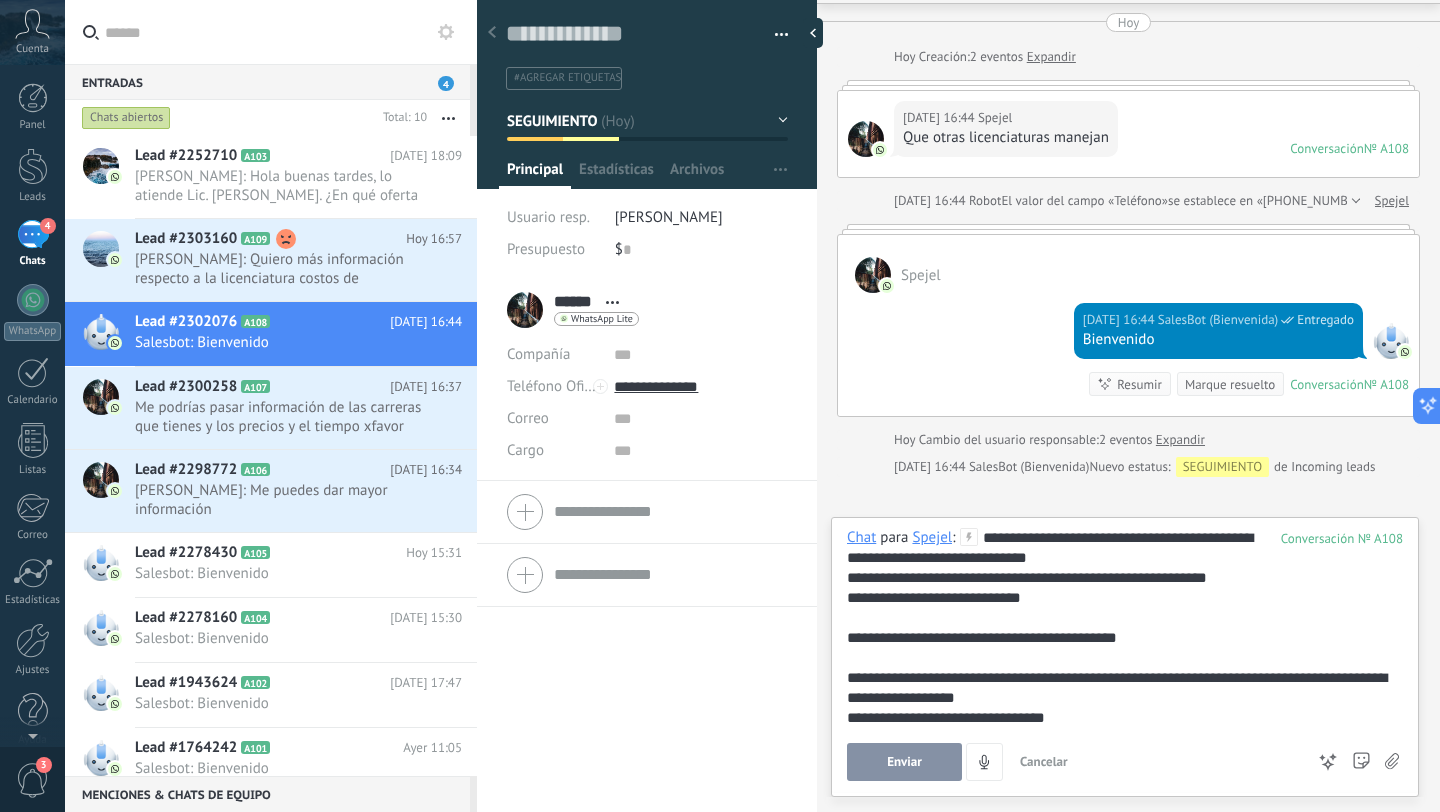 scroll, scrollTop: 0, scrollLeft: 0, axis: both 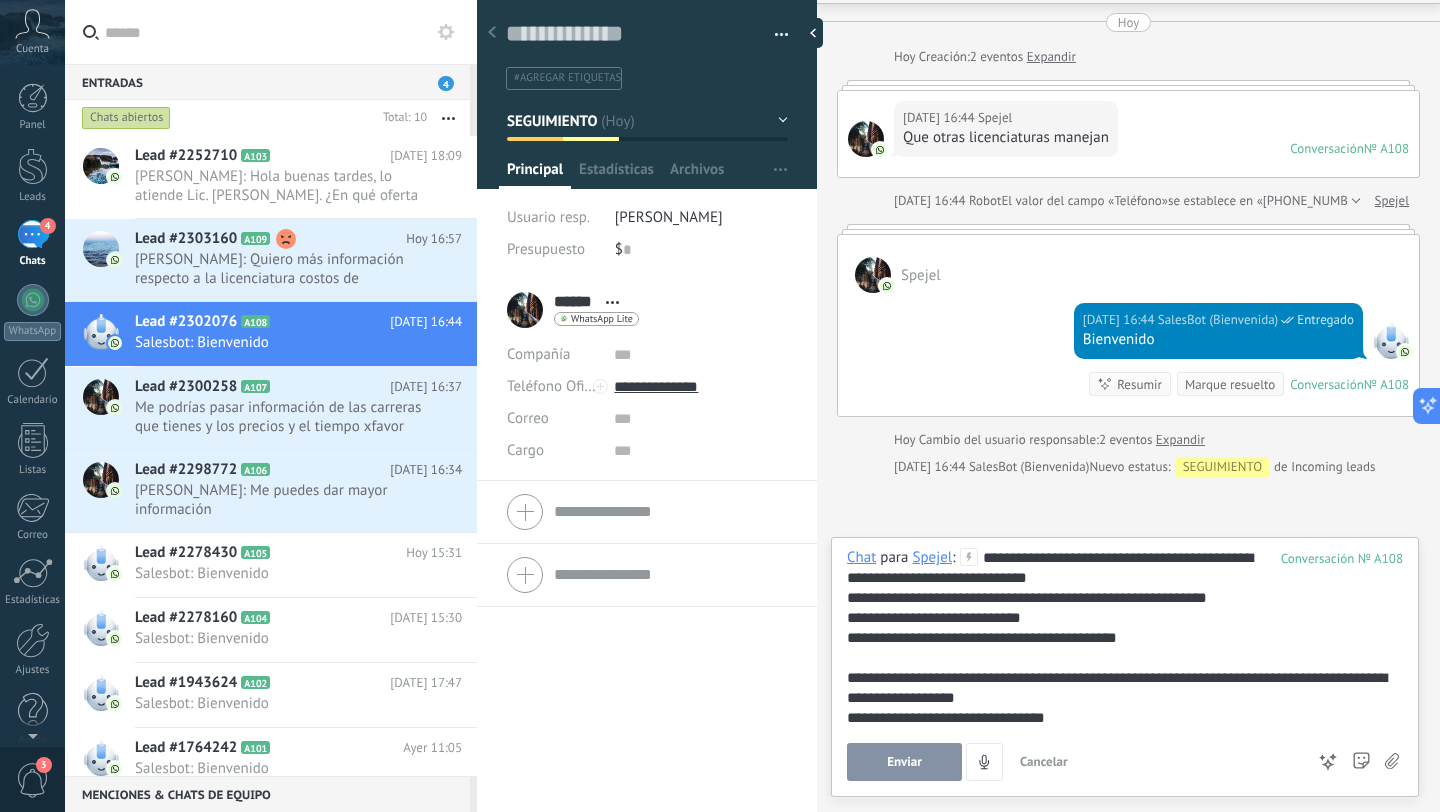 click at bounding box center (1125, 658) 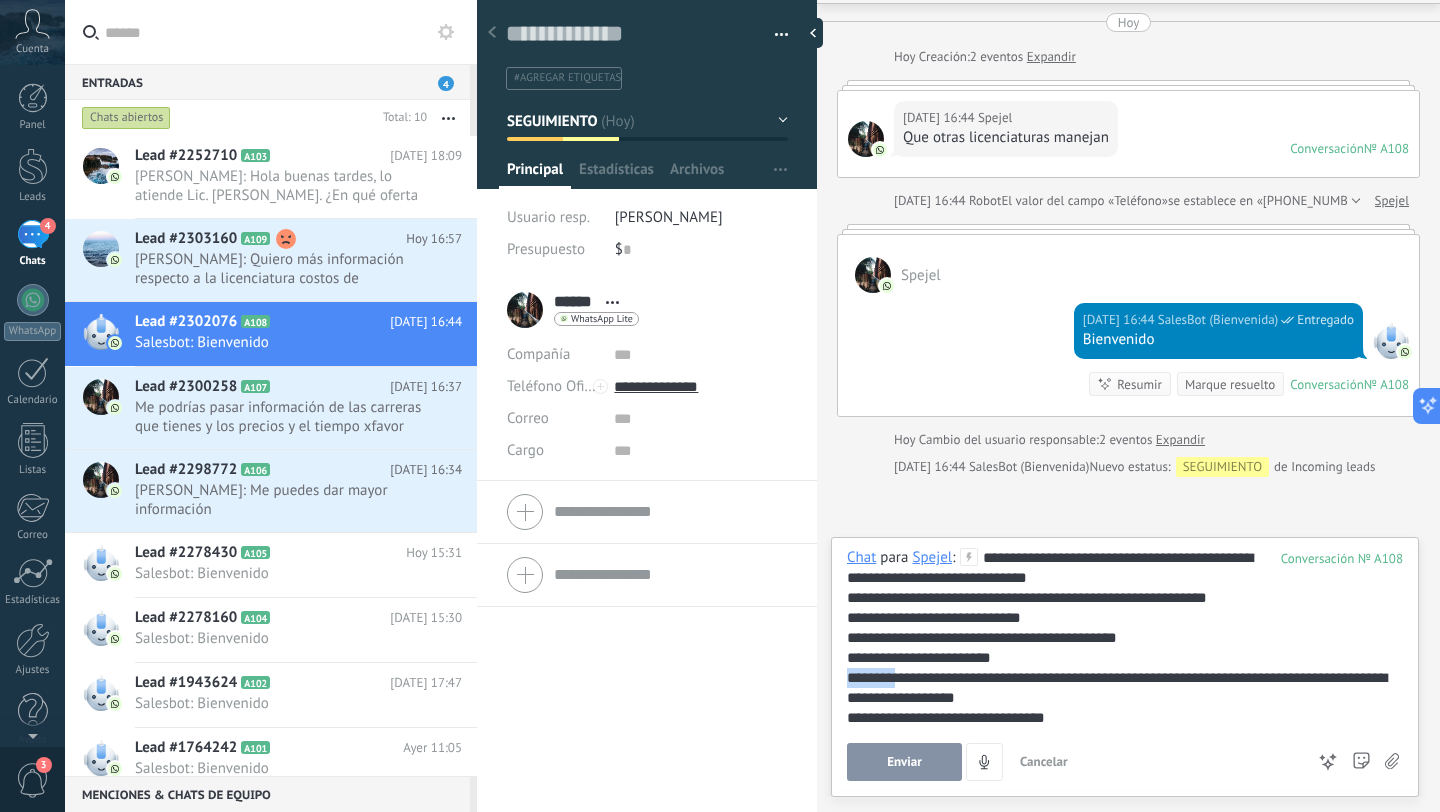 drag, startPoint x: 904, startPoint y: 679, endPoint x: 848, endPoint y: 678, distance: 56.008926 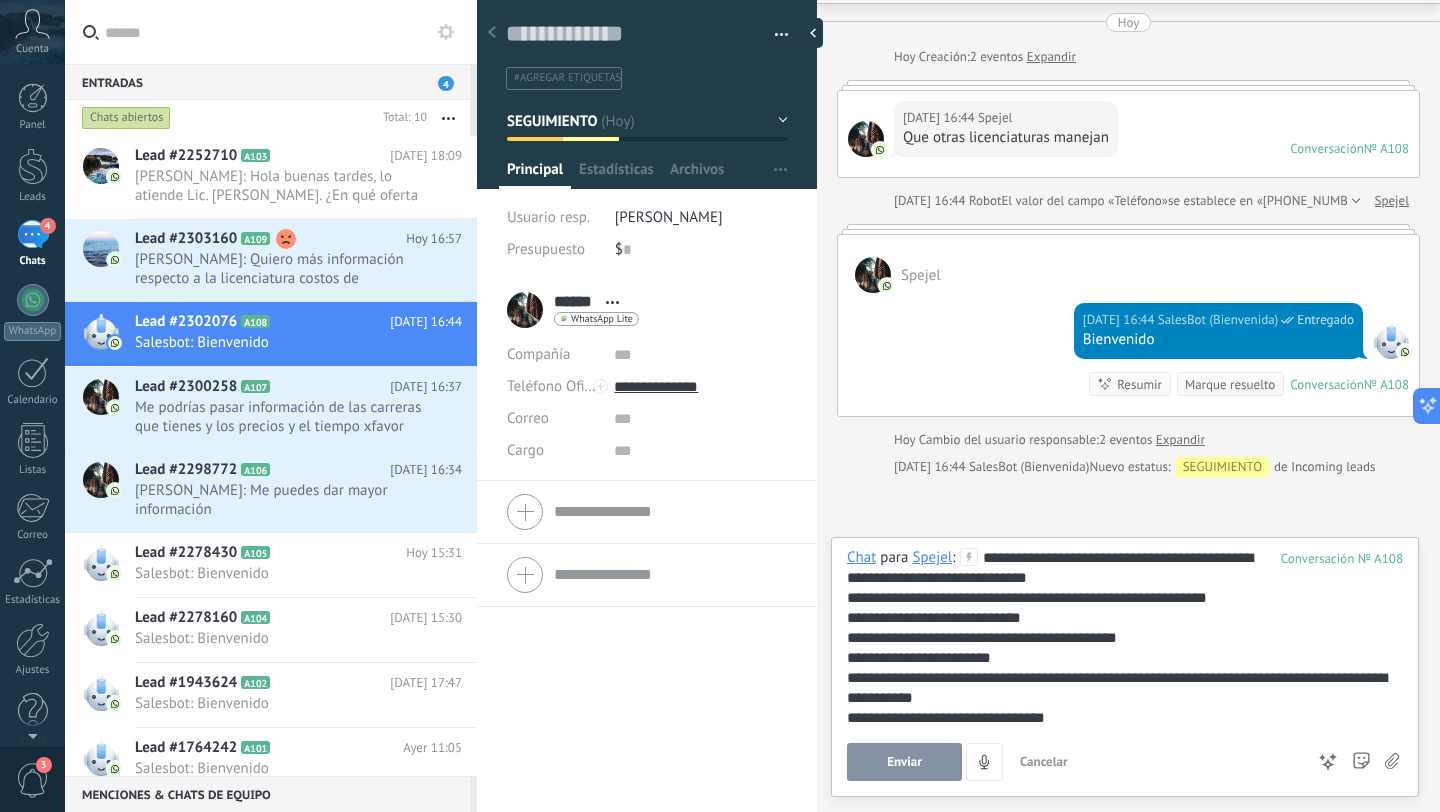 click on "**********" at bounding box center (1125, 688) 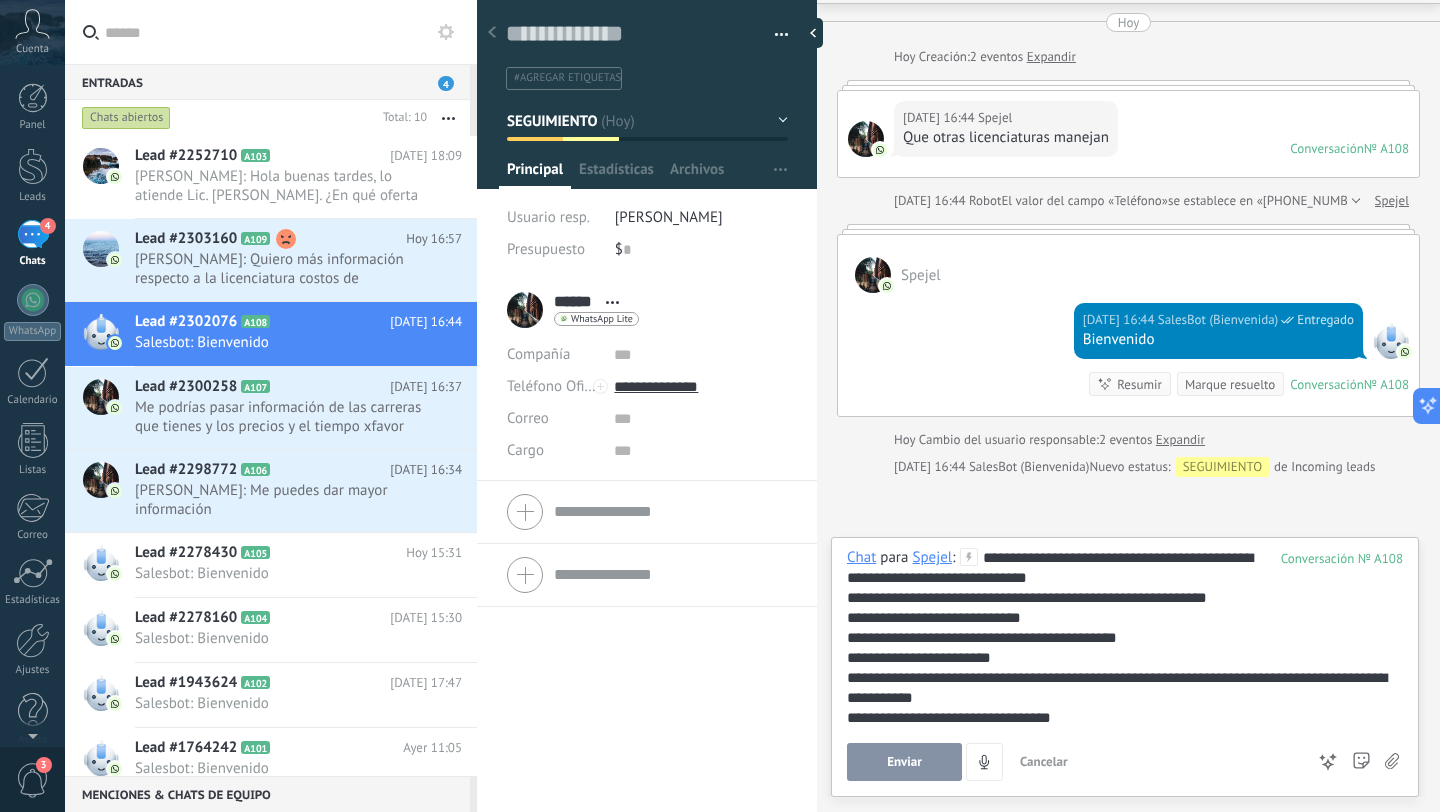 click on "**********" at bounding box center [1125, 718] 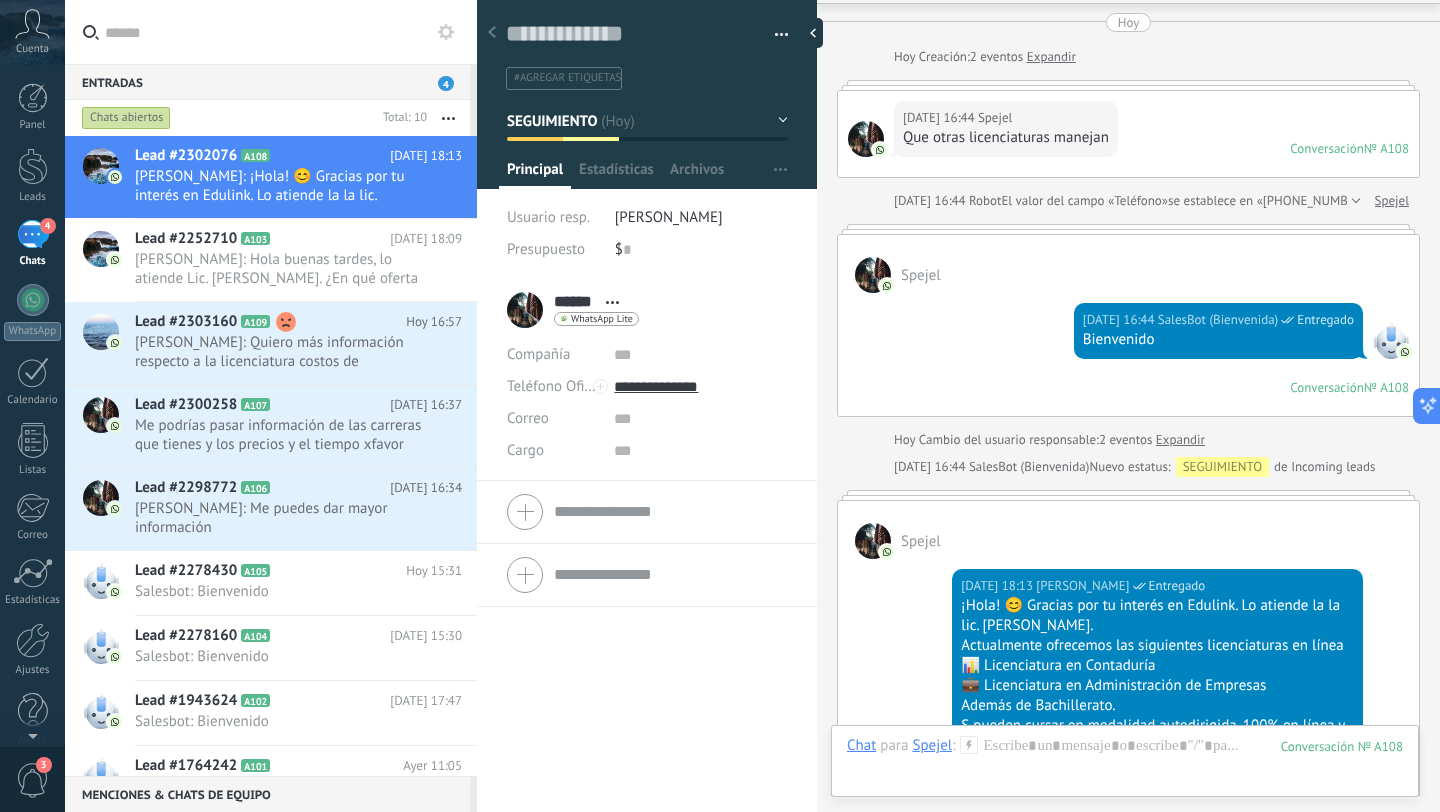 scroll, scrollTop: 440, scrollLeft: 0, axis: vertical 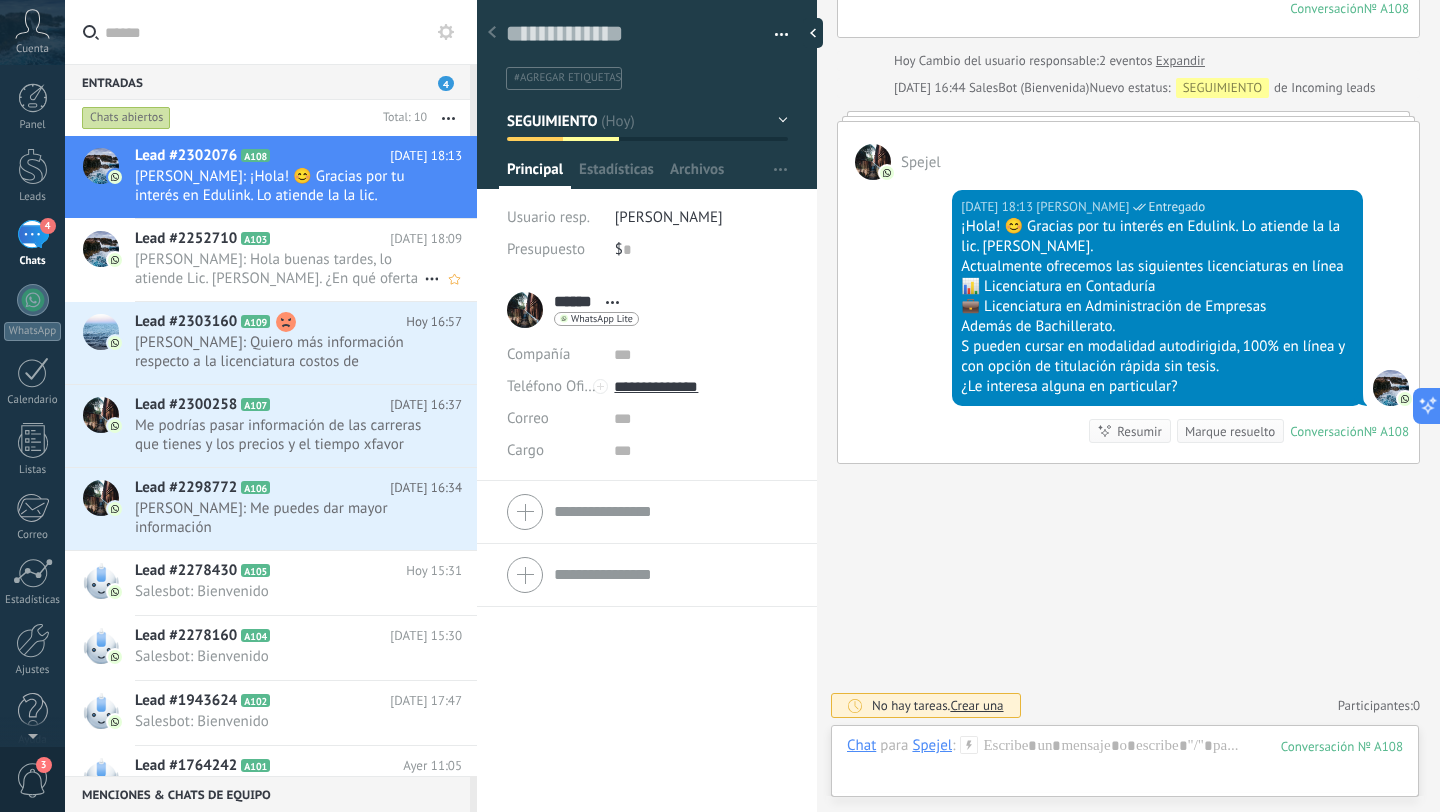 click on "[PERSON_NAME]: Hola buenas tardes, lo atiende Lic. [PERSON_NAME]. ¿En qué oferta esta interesado?" at bounding box center [279, 269] 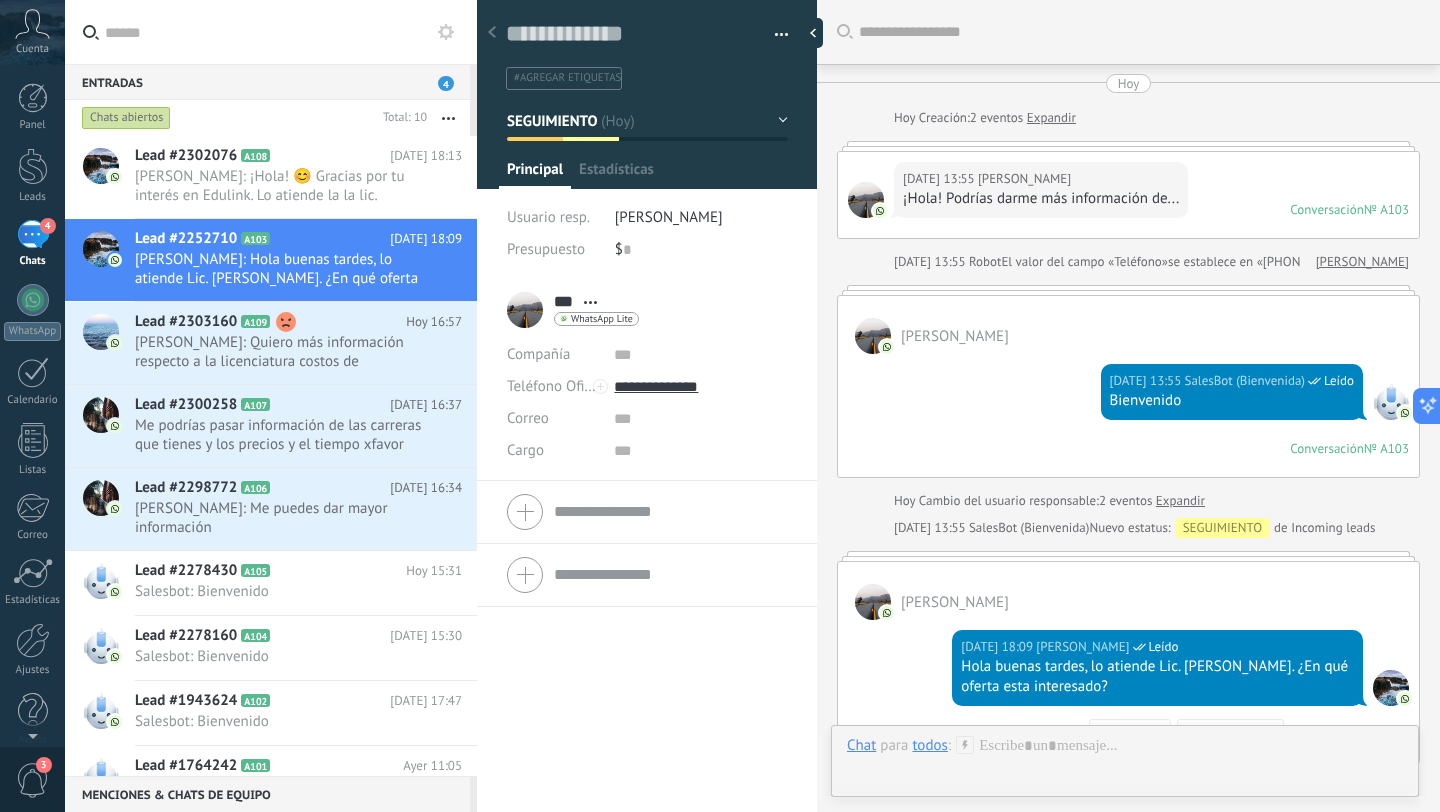 scroll, scrollTop: 30, scrollLeft: 0, axis: vertical 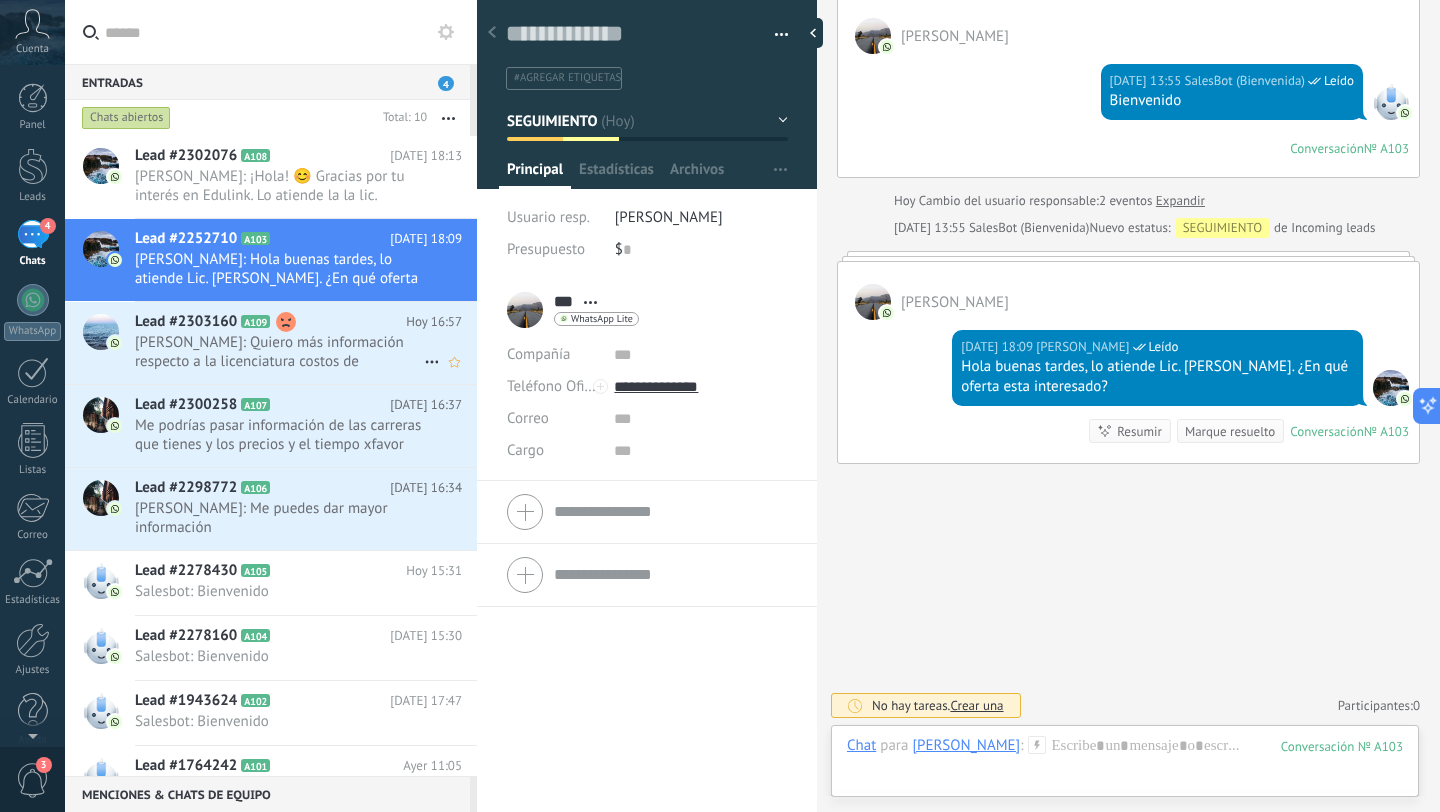 click on "[PERSON_NAME]: Quiero más información respecto a la licenciatura costos de inscripción, mensualidad y así como el programa de..." at bounding box center (279, 352) 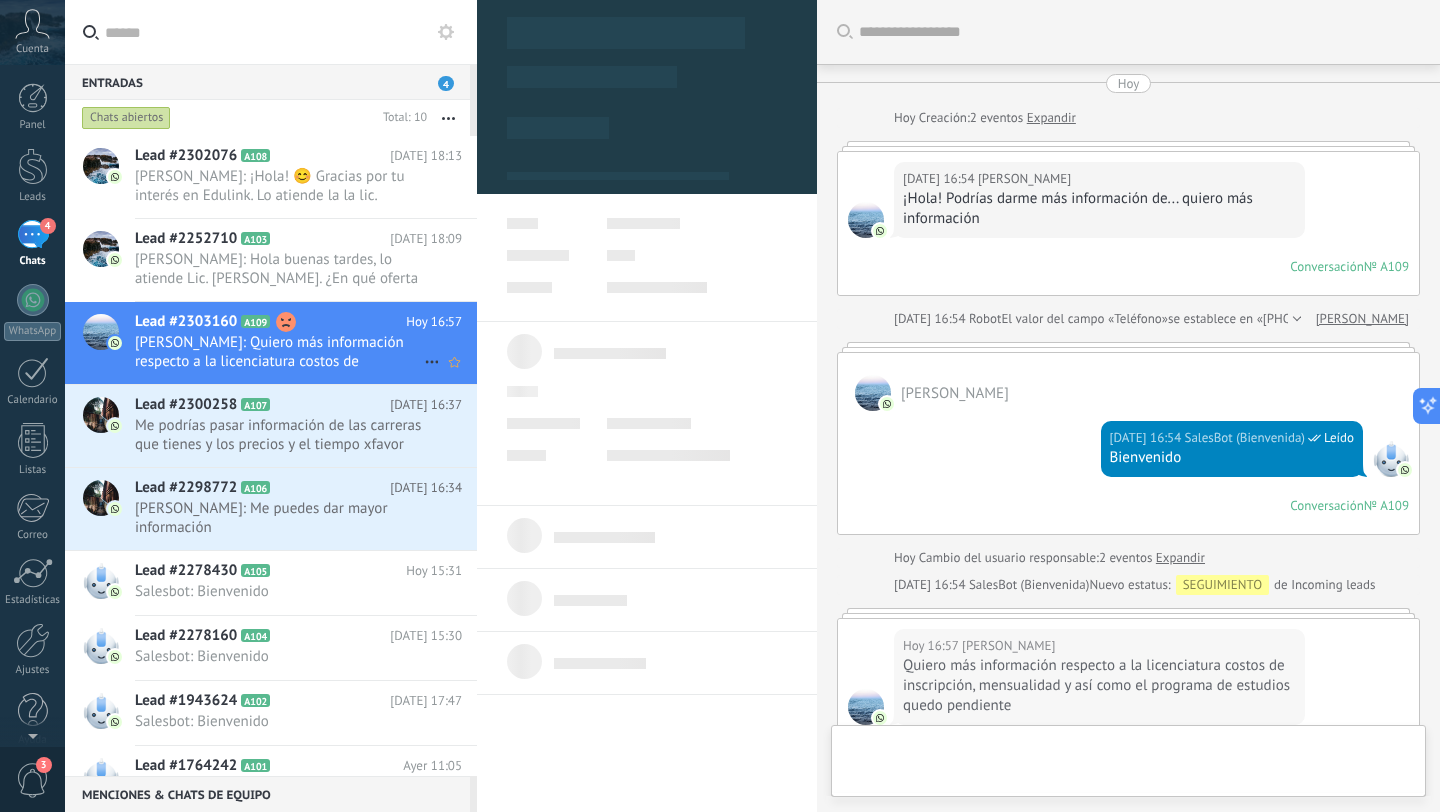 type on "**********" 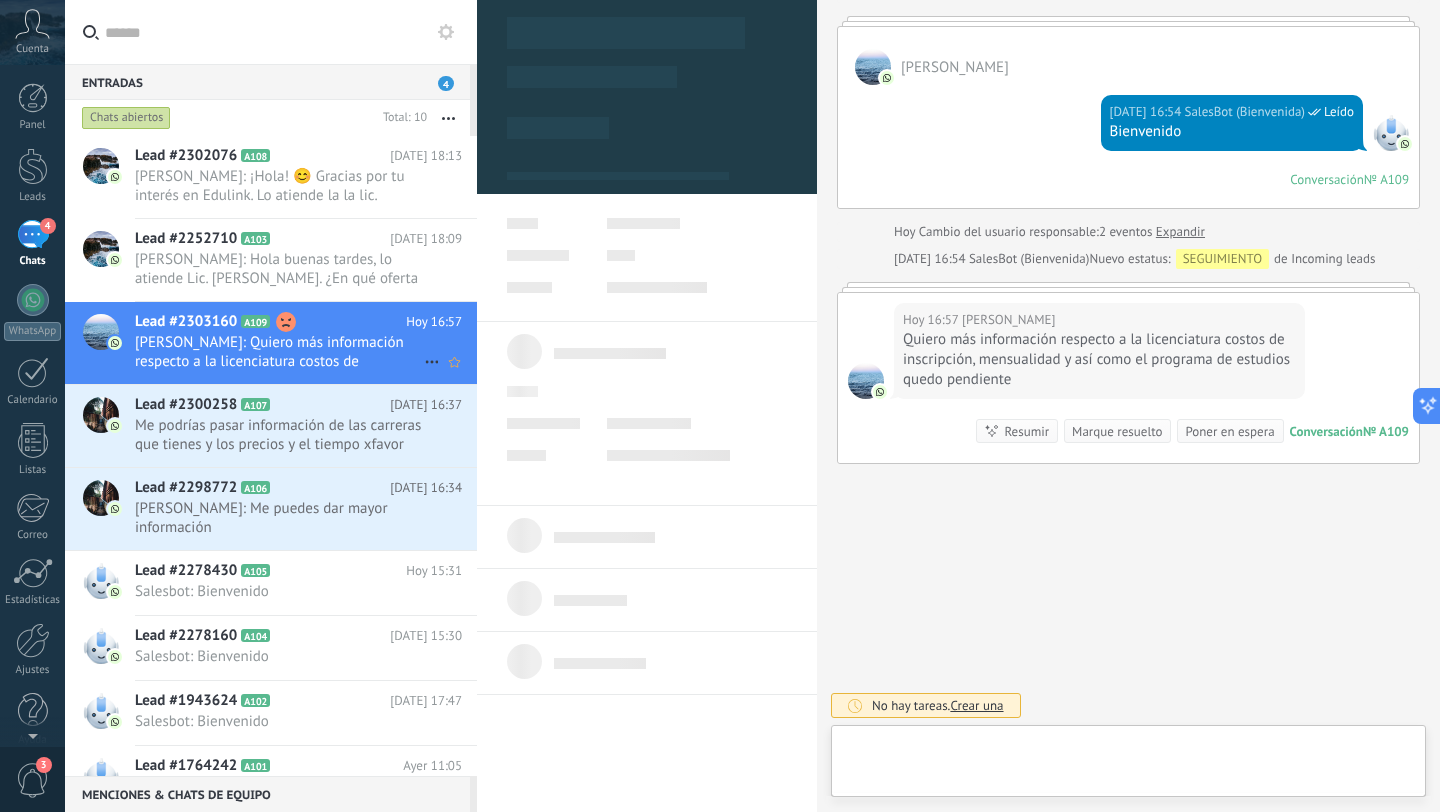 scroll, scrollTop: 30, scrollLeft: 0, axis: vertical 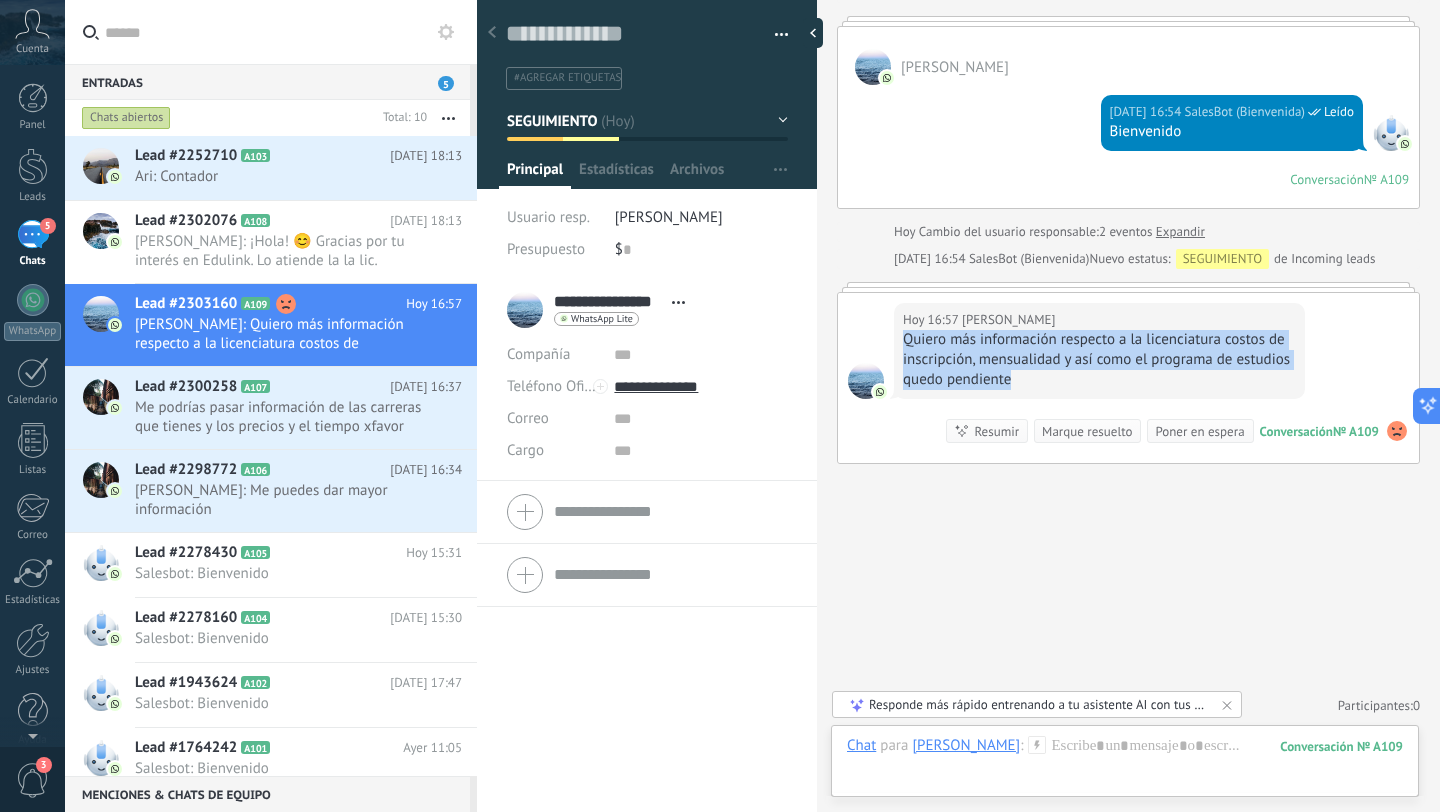 drag, startPoint x: 1016, startPoint y: 379, endPoint x: 895, endPoint y: 343, distance: 126.24183 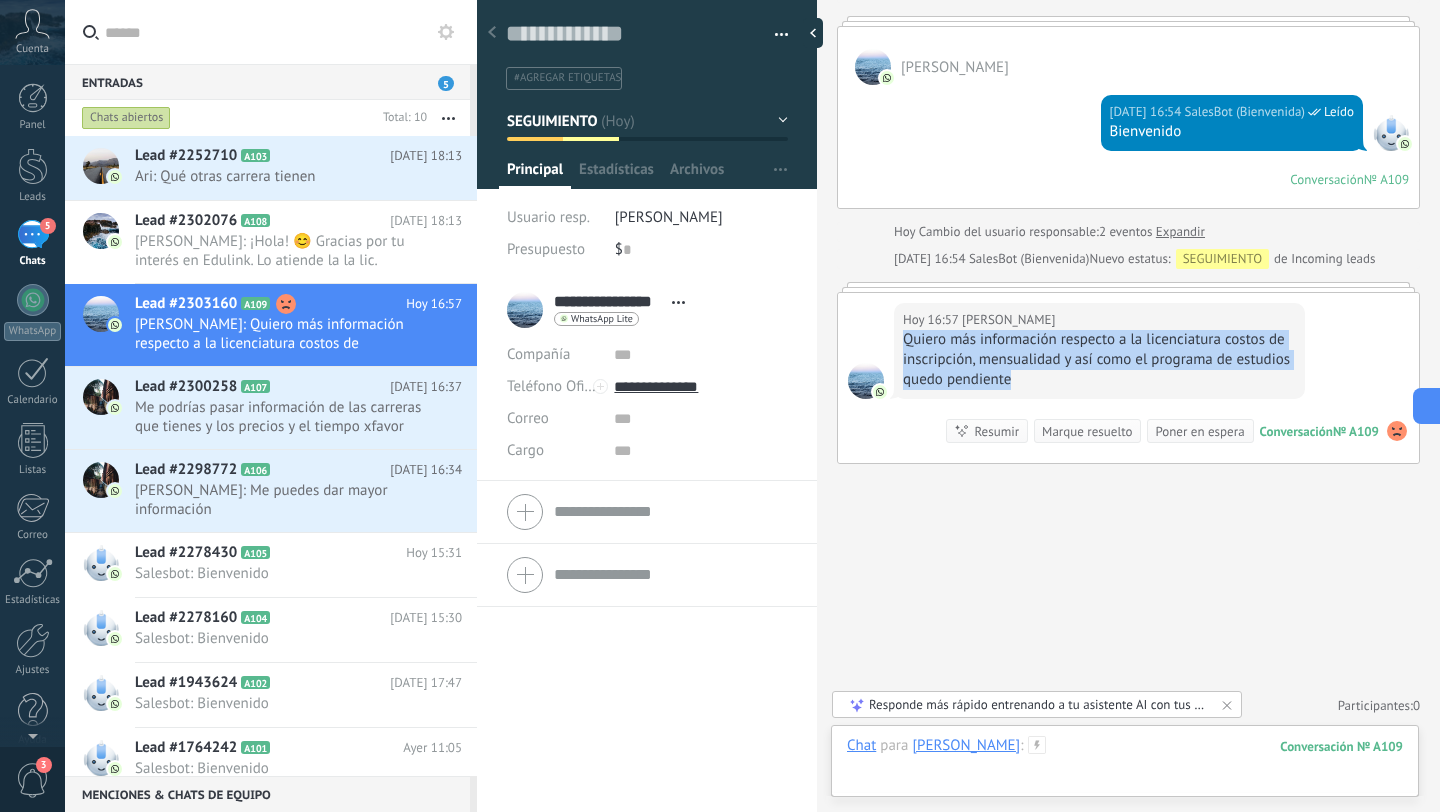 click at bounding box center [1125, 766] 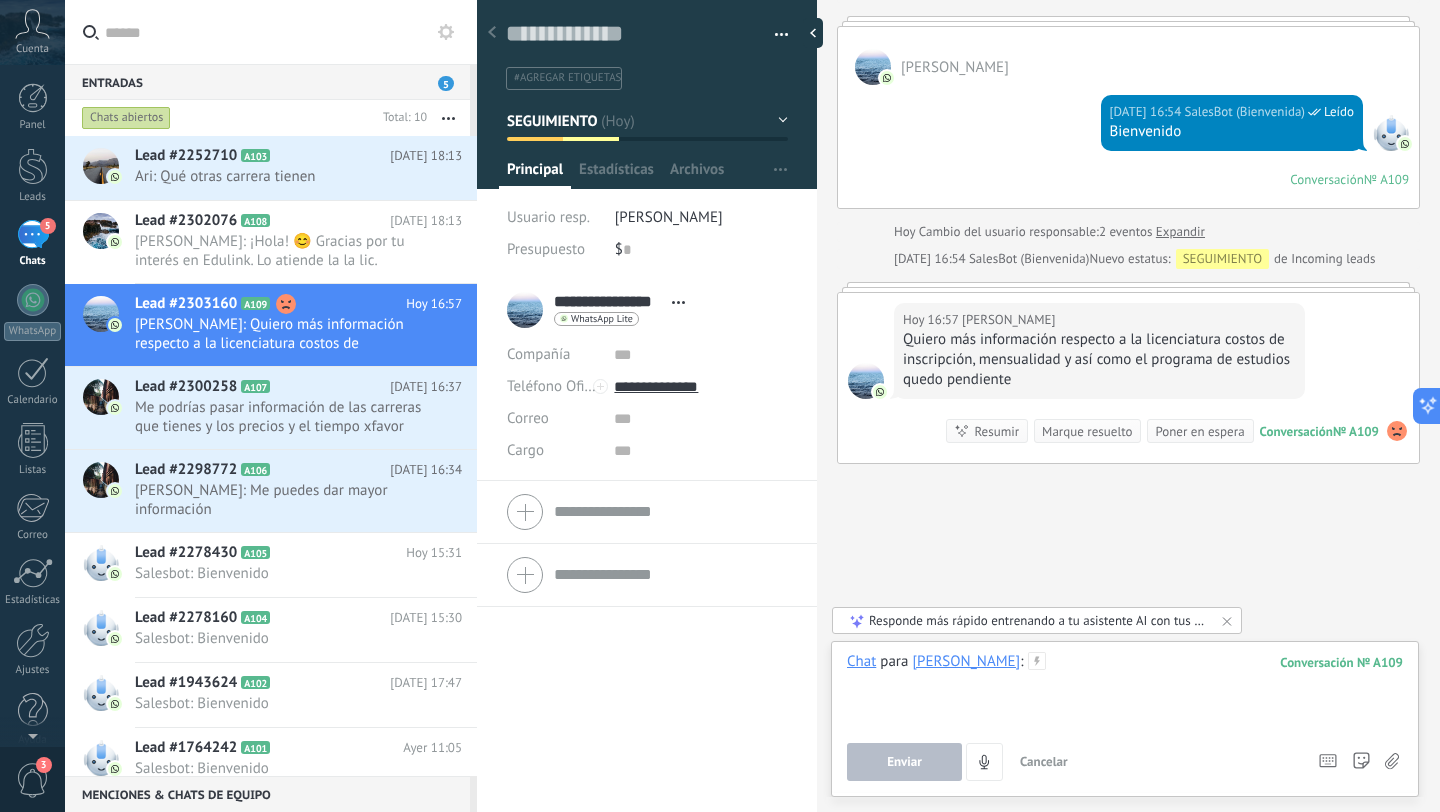 click at bounding box center [1125, 690] 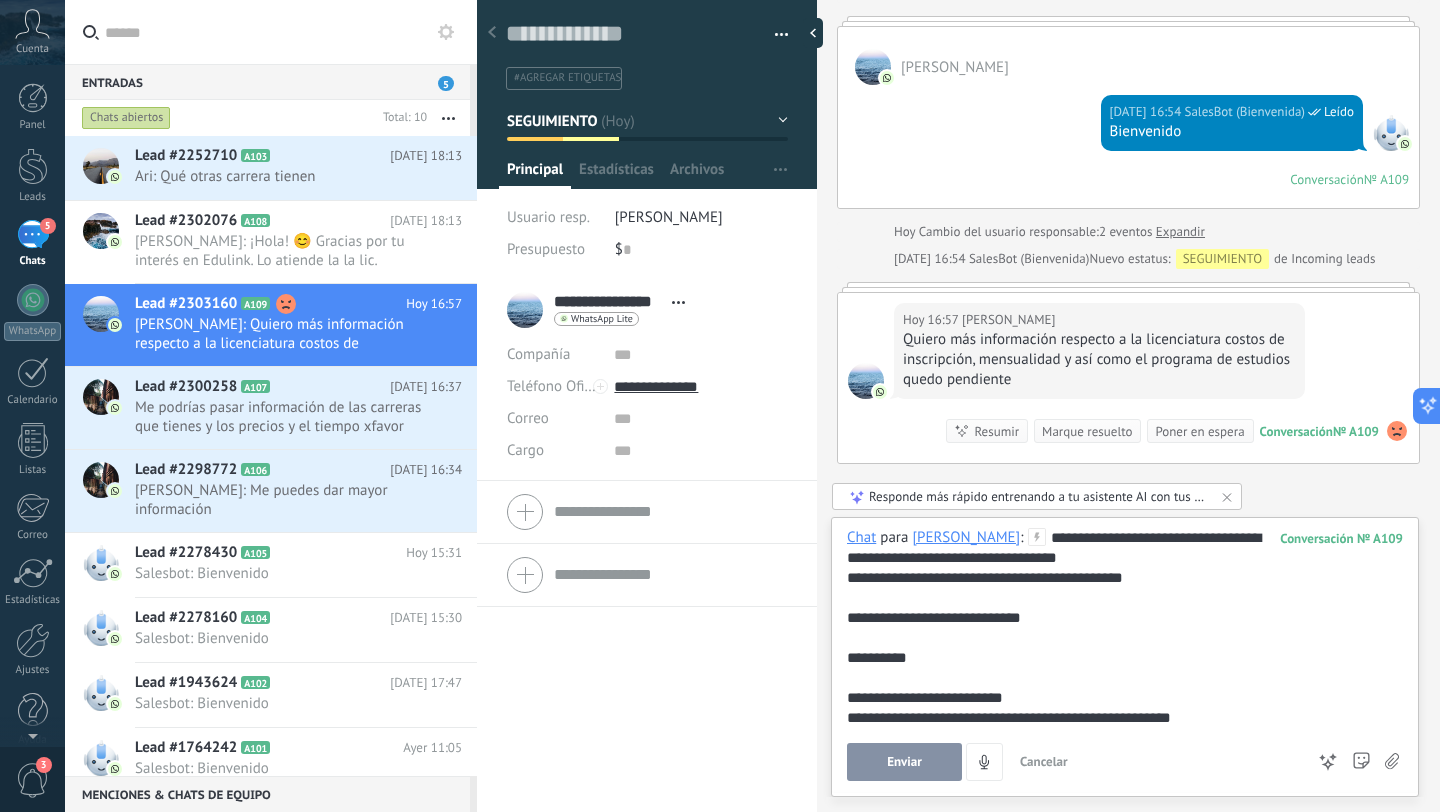 click on "**********" at bounding box center (1121, 768) 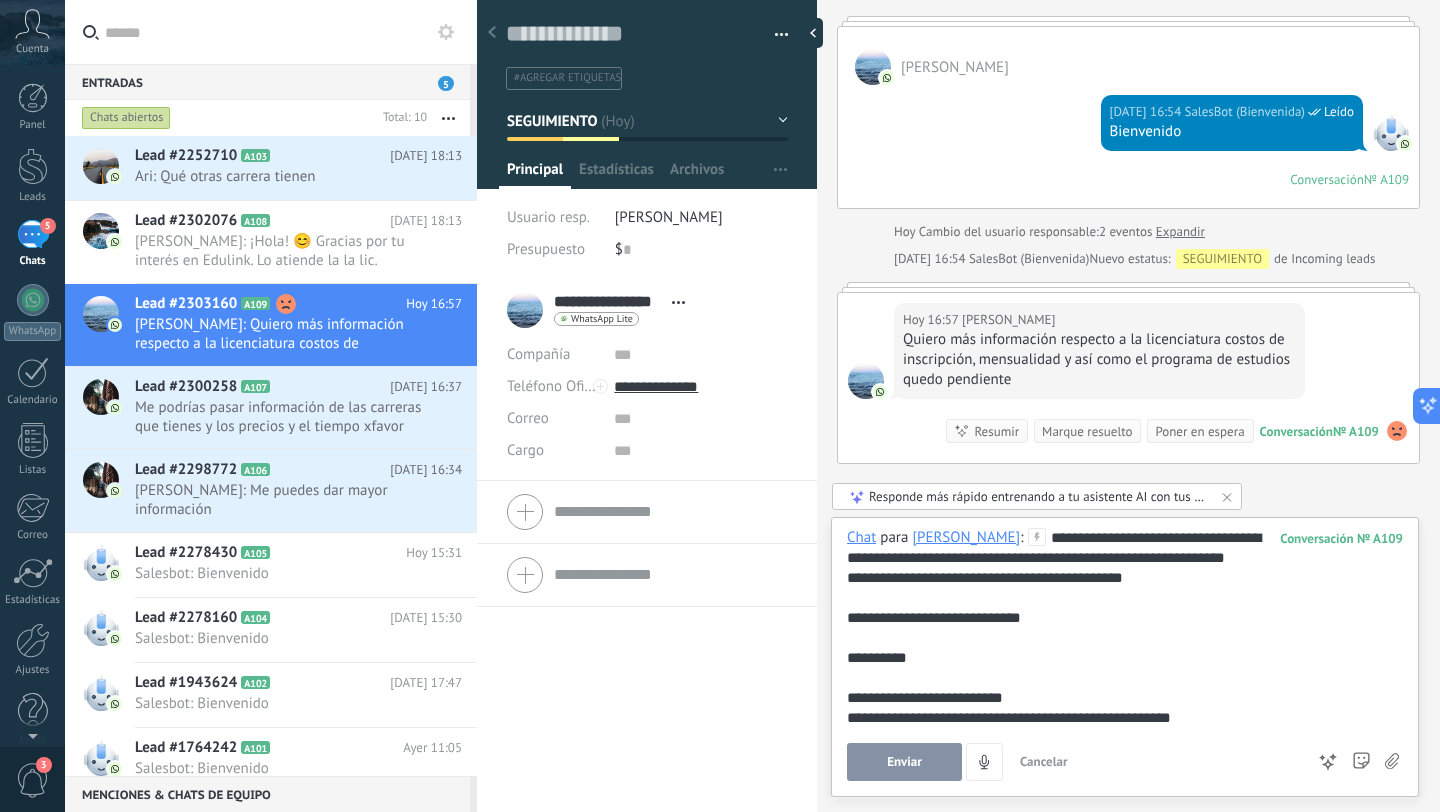 click on "**********" at bounding box center [1121, 768] 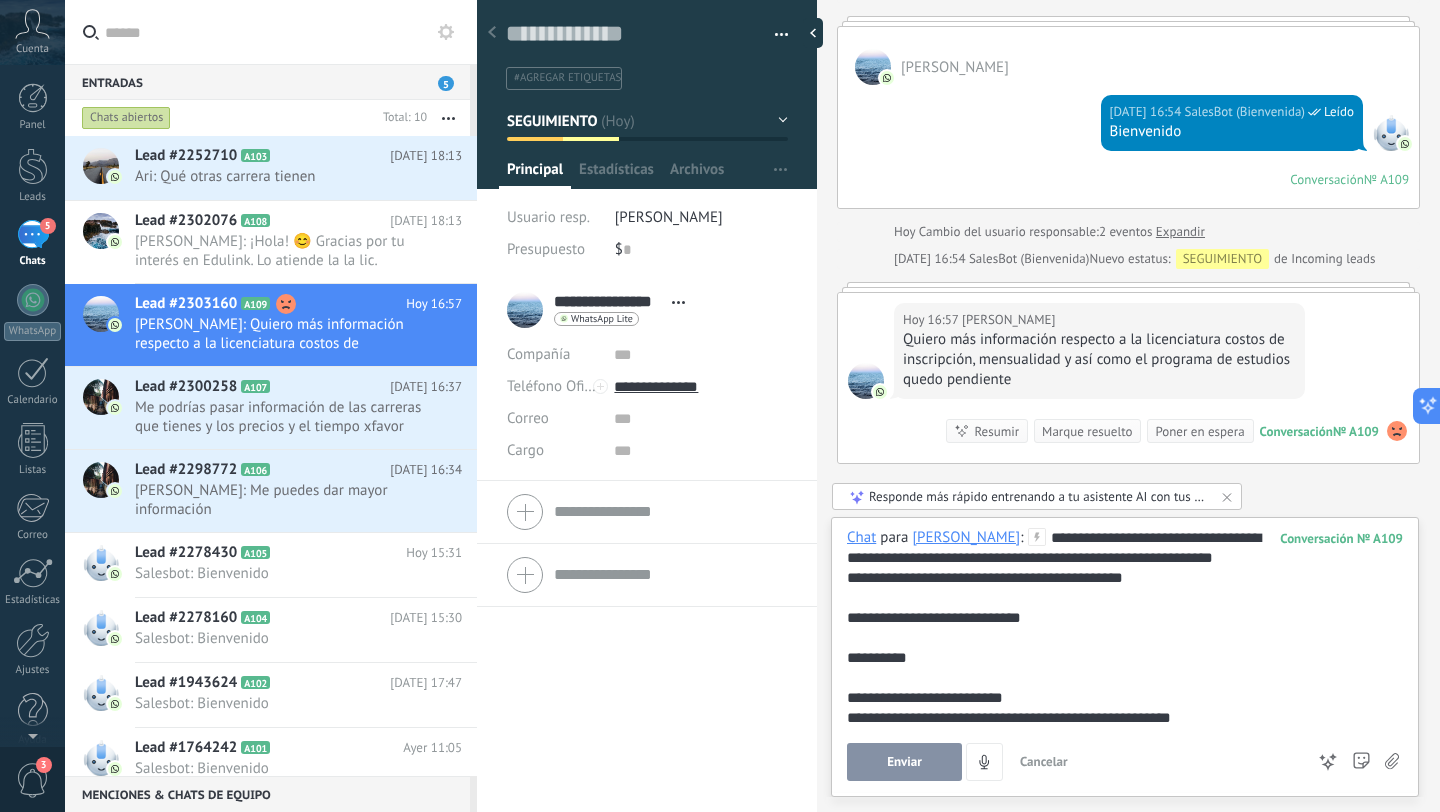 click on "**********" at bounding box center (1121, 618) 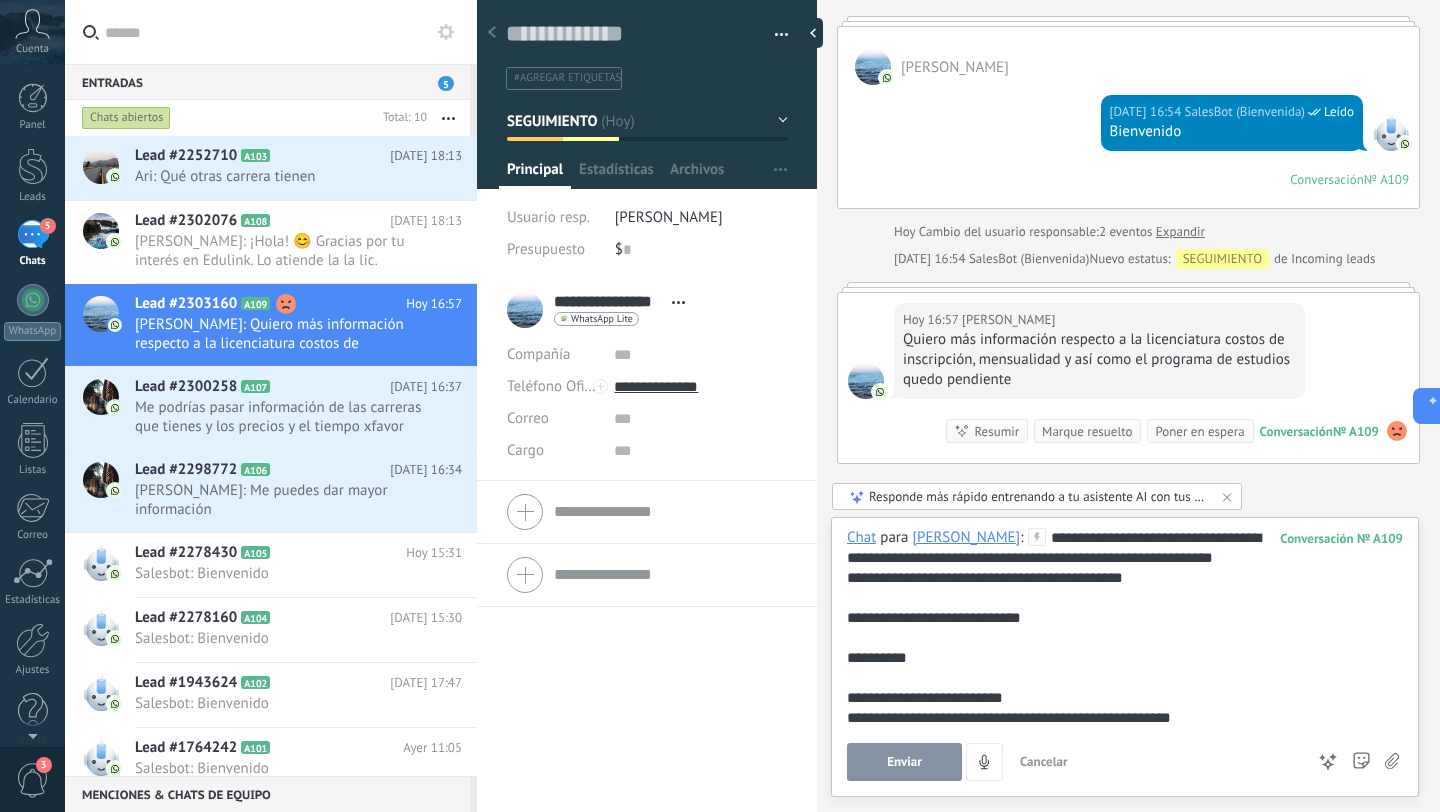 click on "**********" at bounding box center (1121, 618) 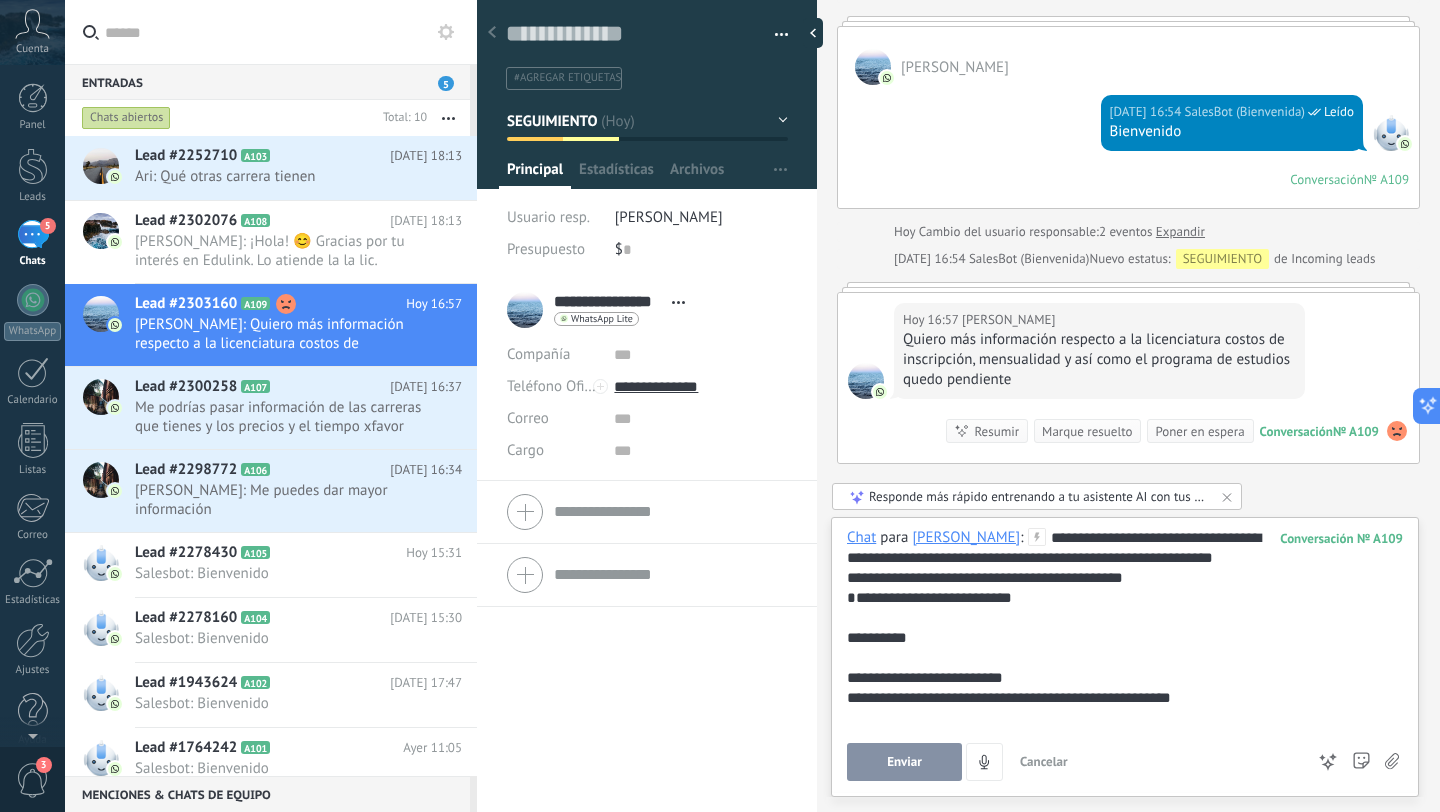 click on "**********" at bounding box center [1121, 638] 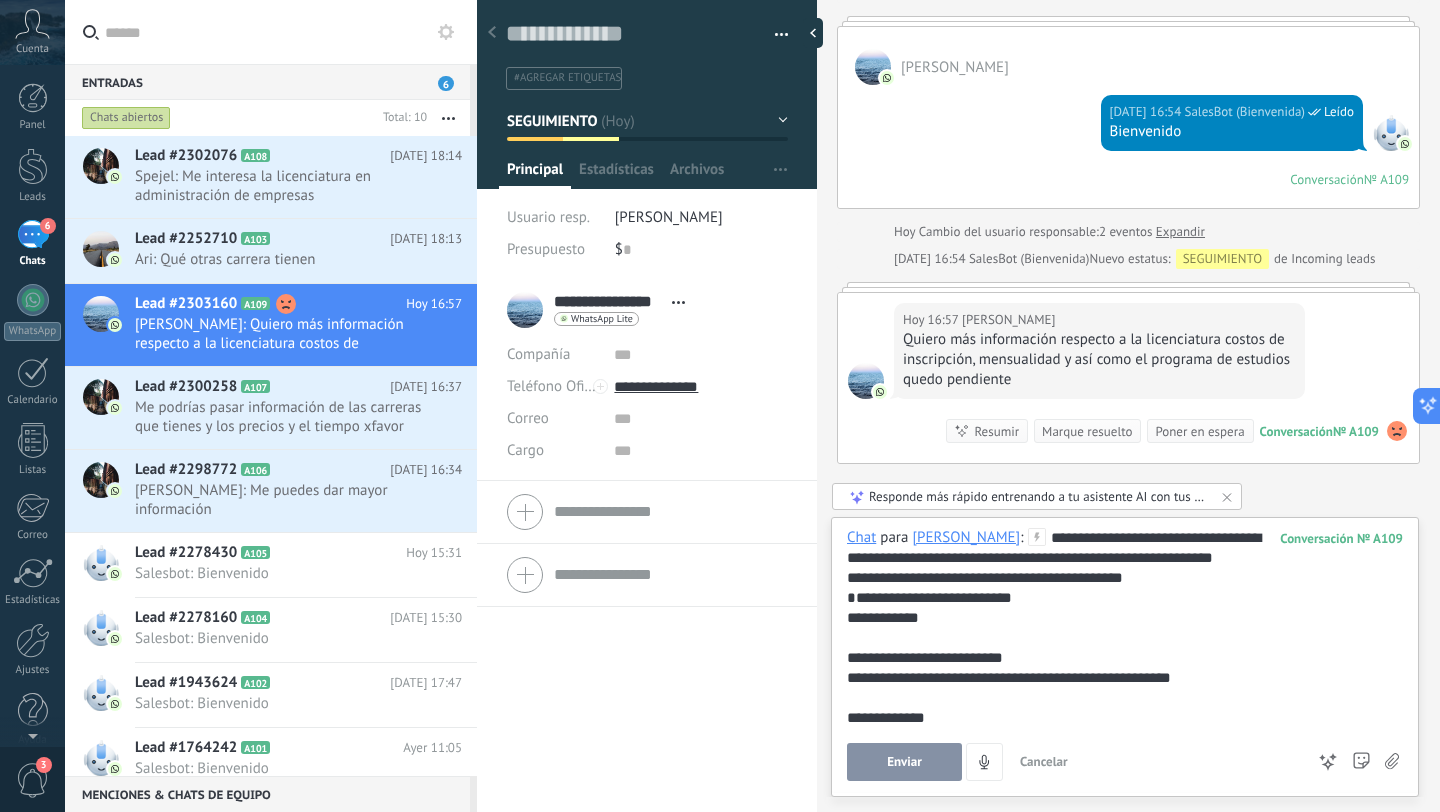 click on "**********" at bounding box center [1125, 657] 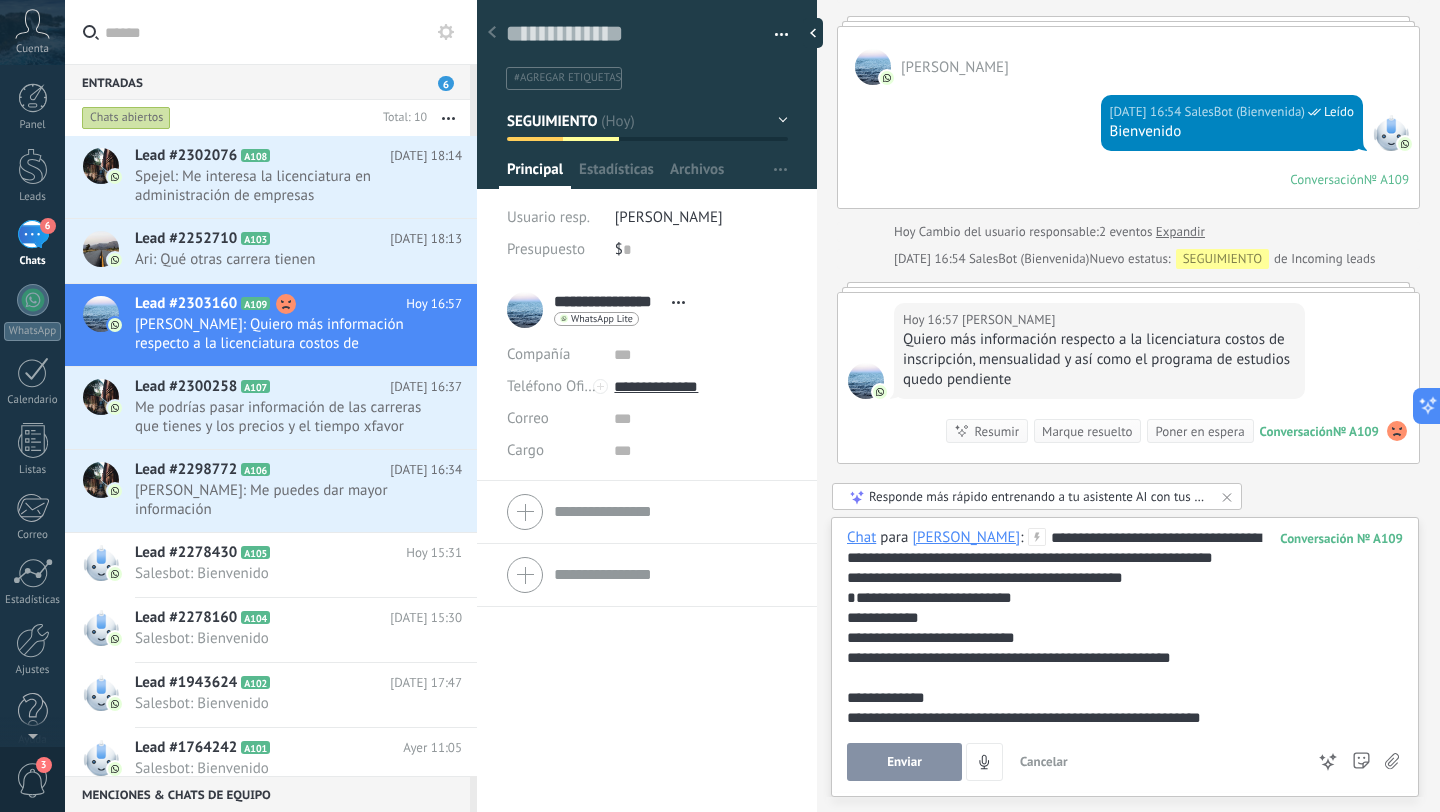 click on "**********" at bounding box center (1121, 698) 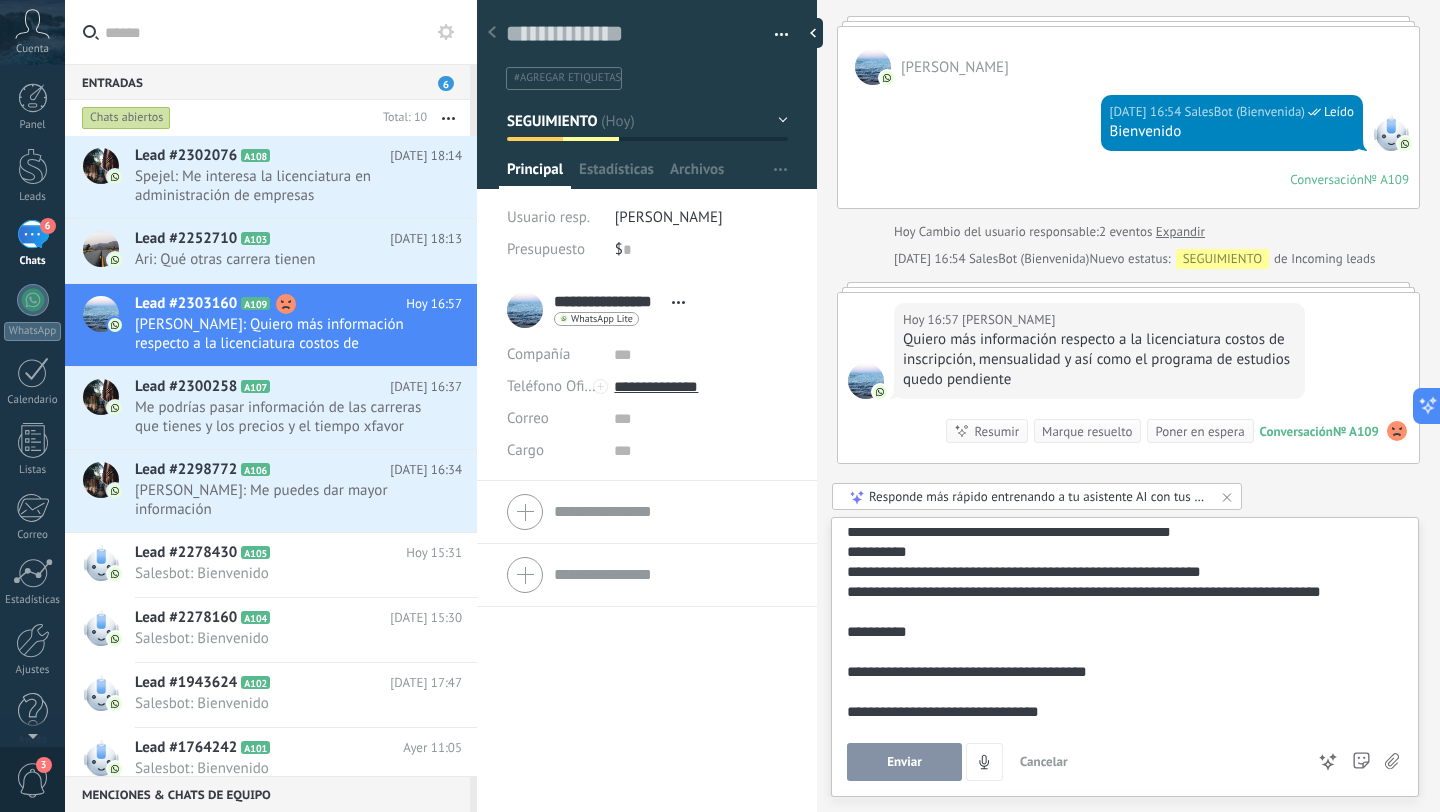 scroll, scrollTop: 151, scrollLeft: 0, axis: vertical 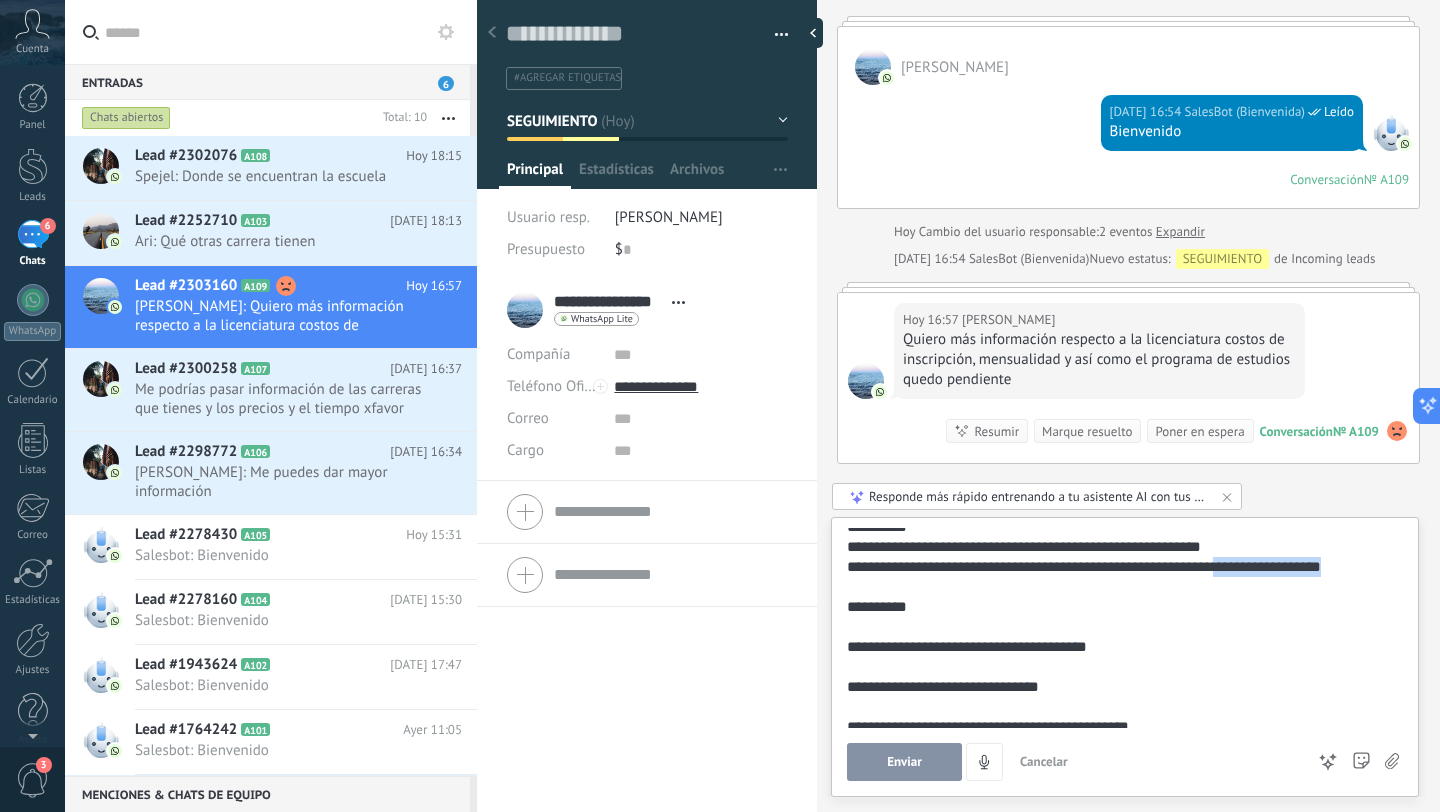 drag, startPoint x: 1249, startPoint y: 570, endPoint x: 1370, endPoint y: 575, distance: 121.103264 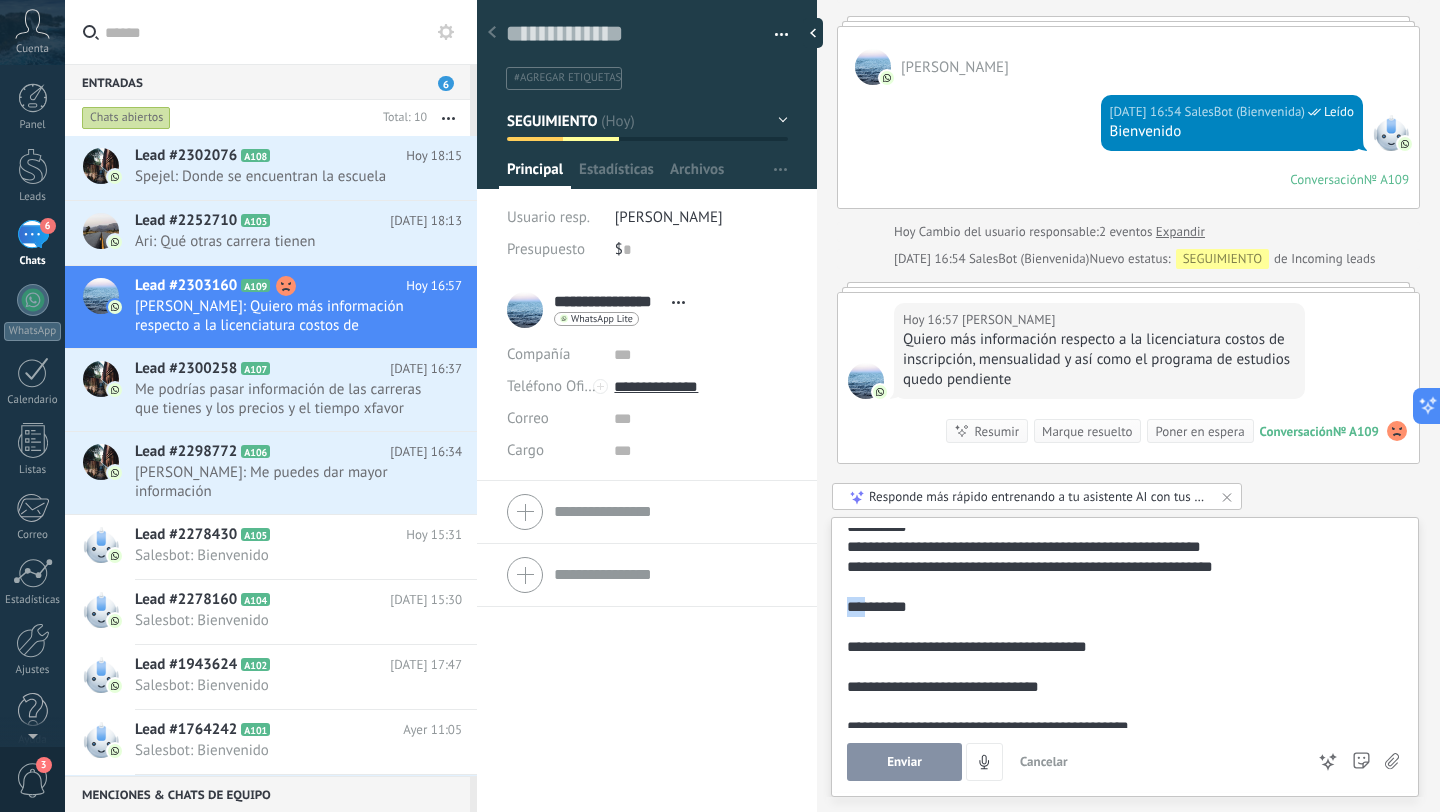 drag, startPoint x: 867, startPoint y: 615, endPoint x: 844, endPoint y: 609, distance: 23.769728 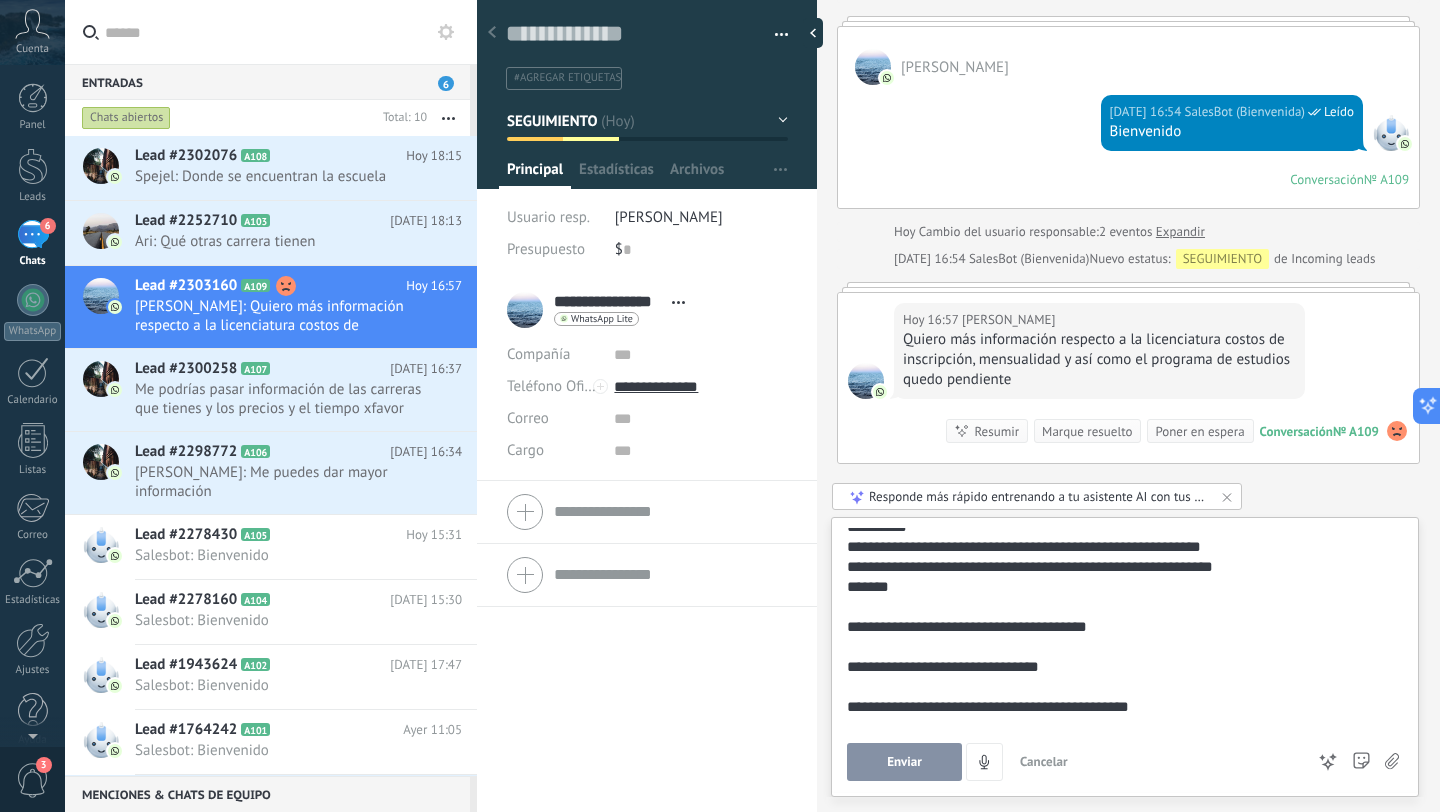click on "**********" at bounding box center [1121, 627] 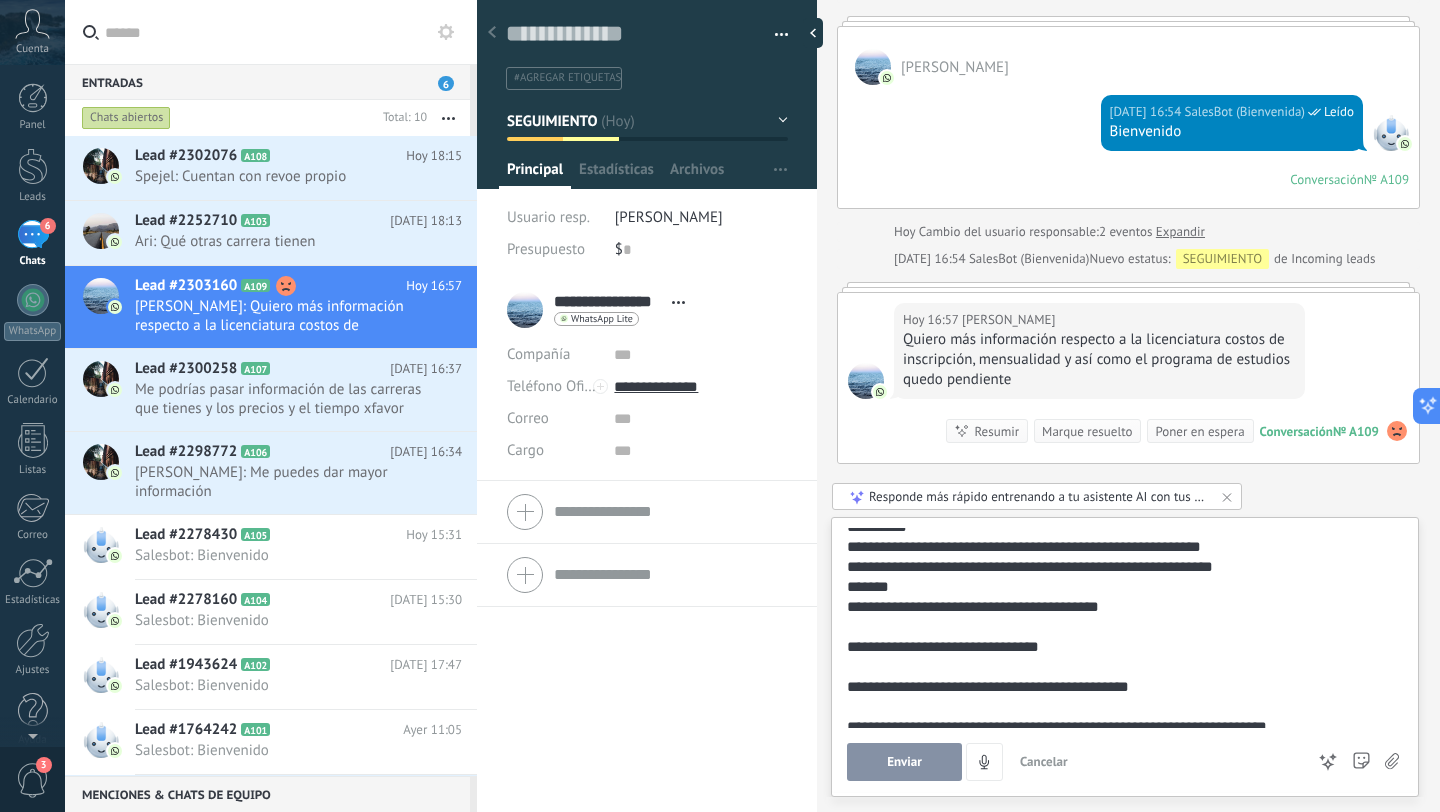 click on "**********" at bounding box center (1125, 657) 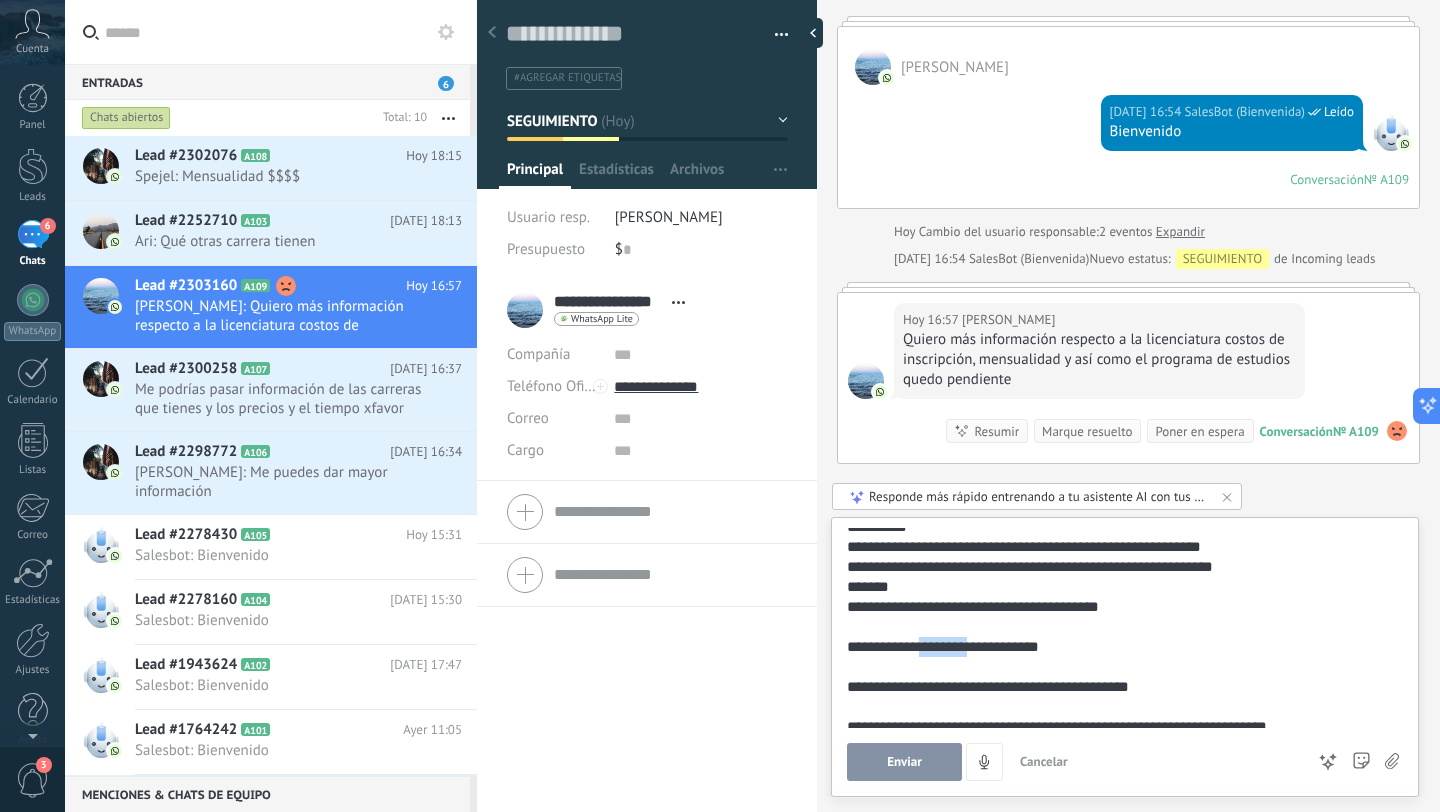 drag, startPoint x: 933, startPoint y: 649, endPoint x: 990, endPoint y: 649, distance: 57 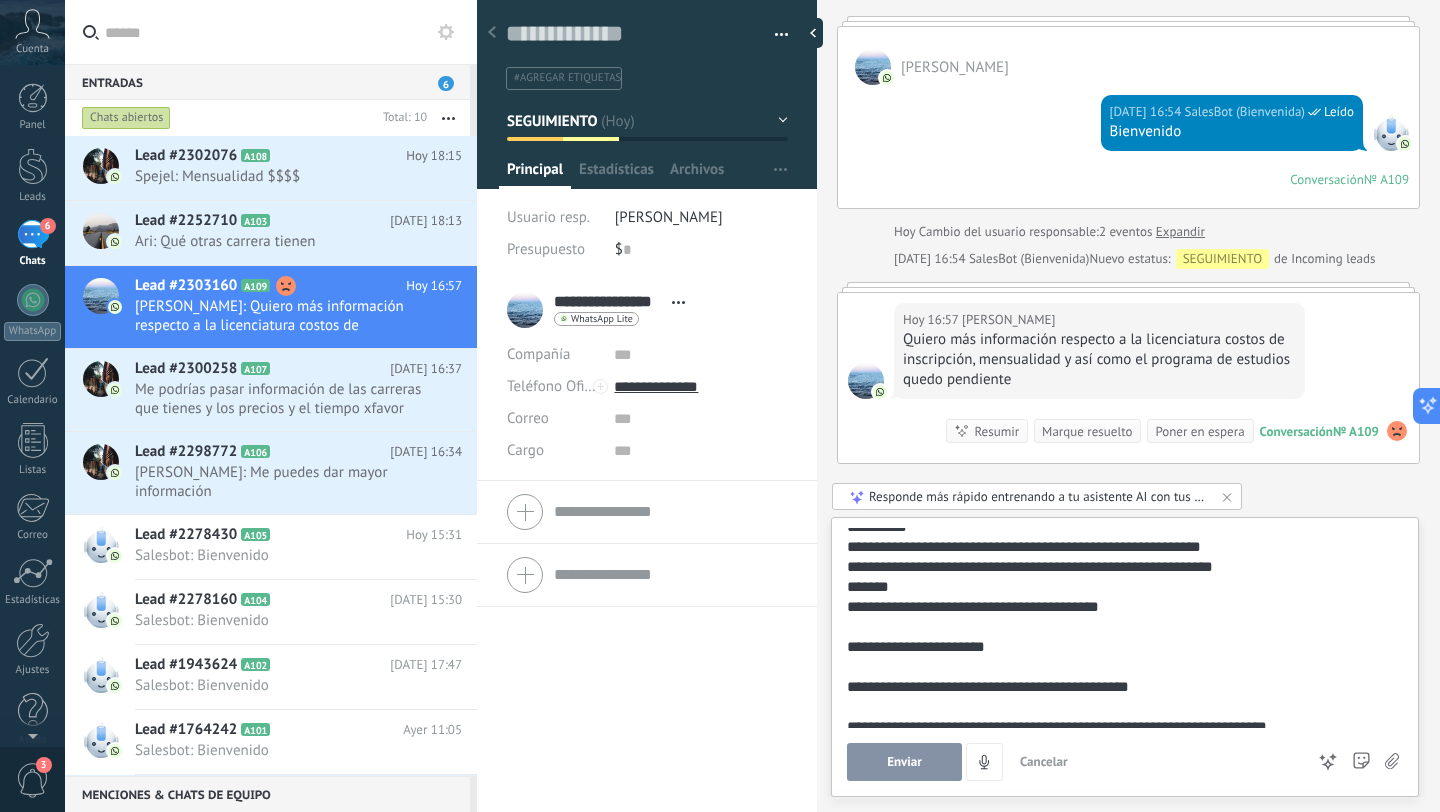 click on "**********" at bounding box center (1121, 647) 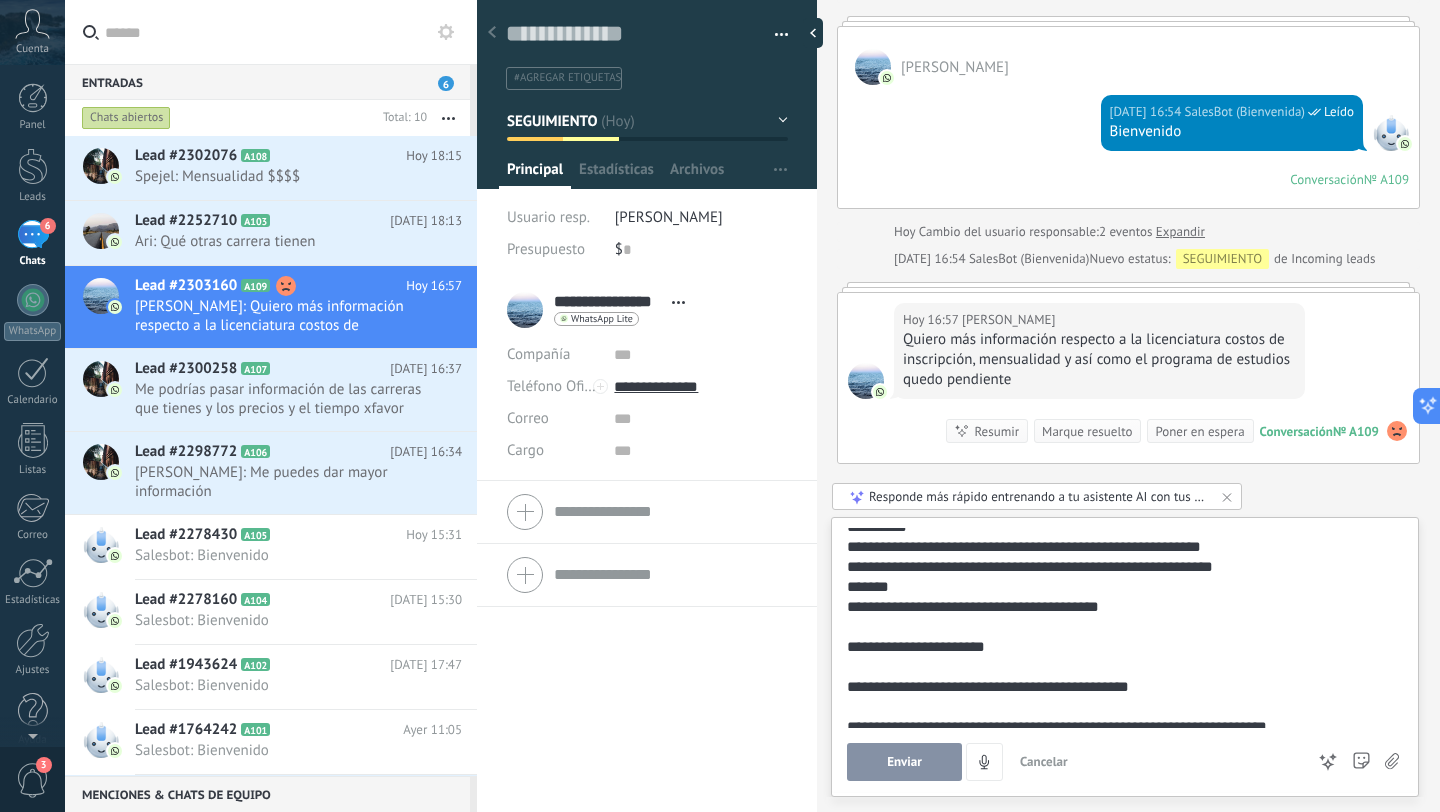 scroll, scrollTop: 140, scrollLeft: 0, axis: vertical 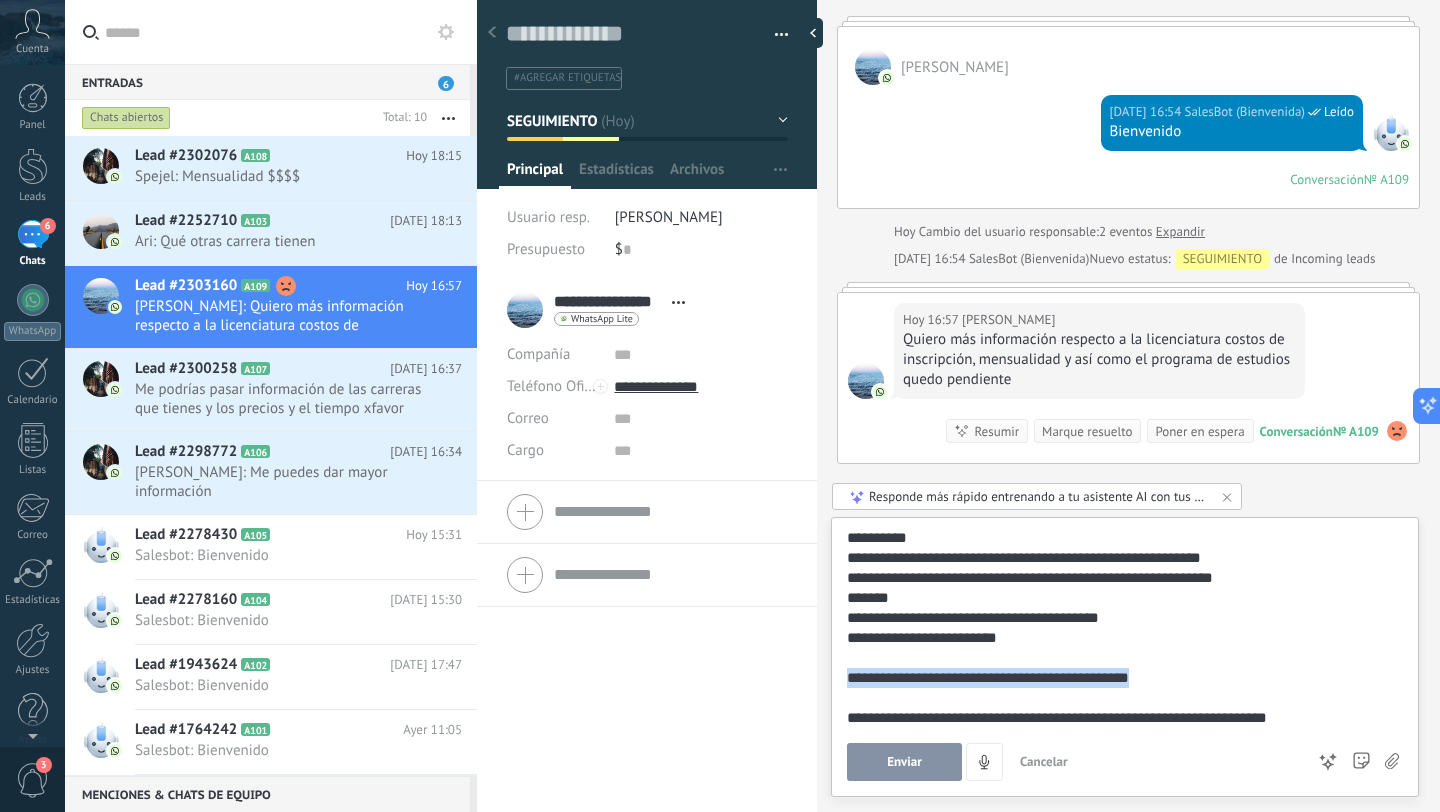 drag, startPoint x: 847, startPoint y: 678, endPoint x: 1241, endPoint y: 673, distance: 394.03174 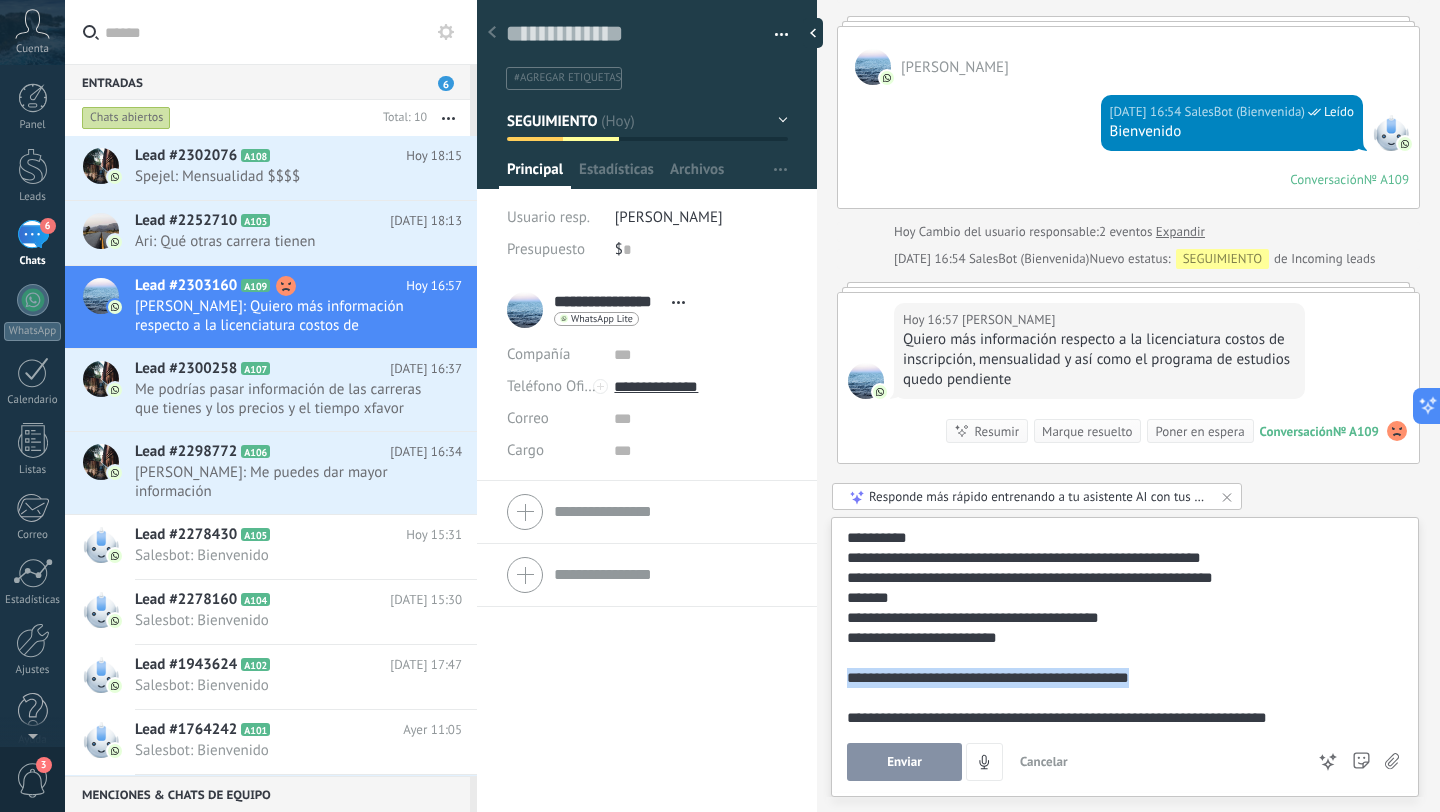 click on "**********" at bounding box center (1121, 678) 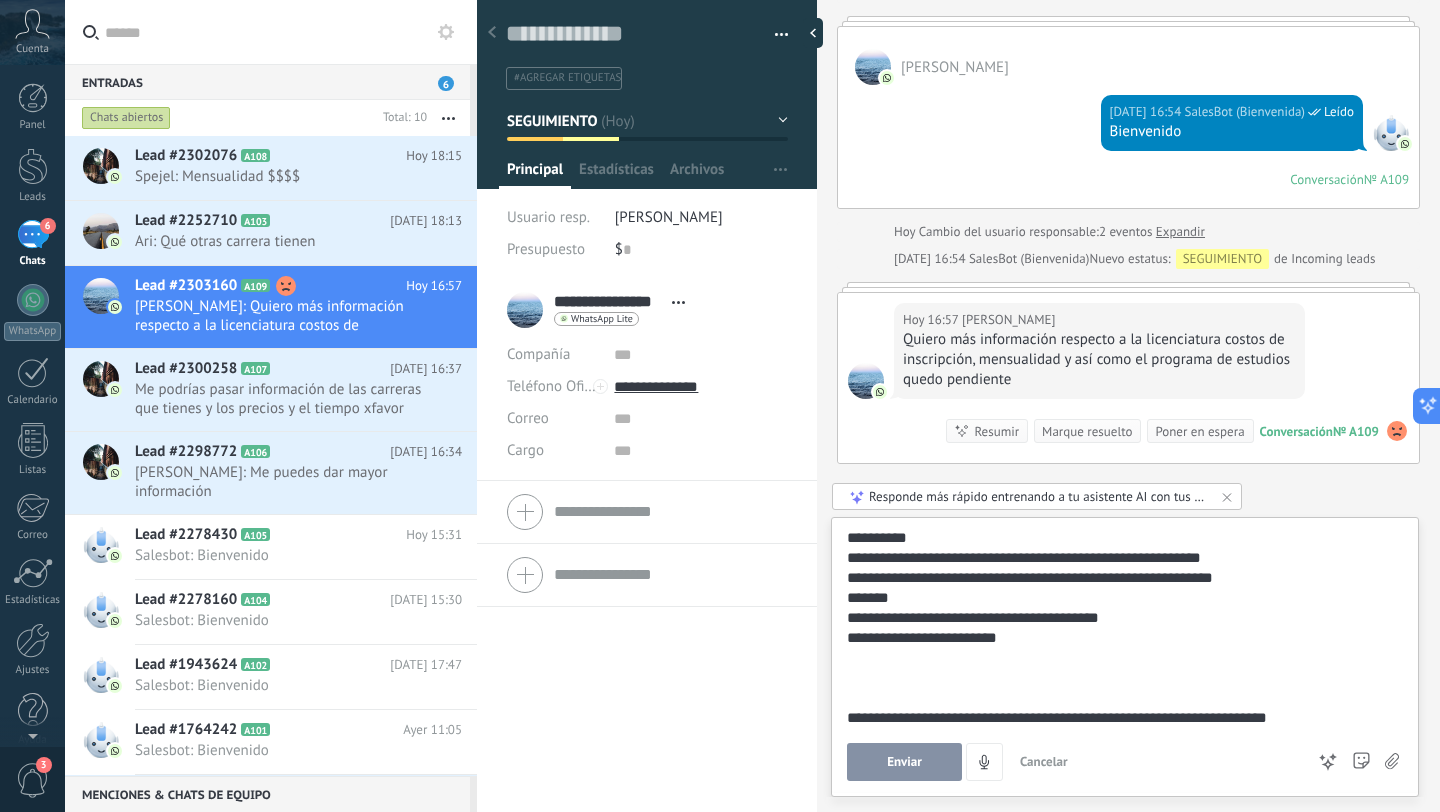 scroll, scrollTop: 120, scrollLeft: 0, axis: vertical 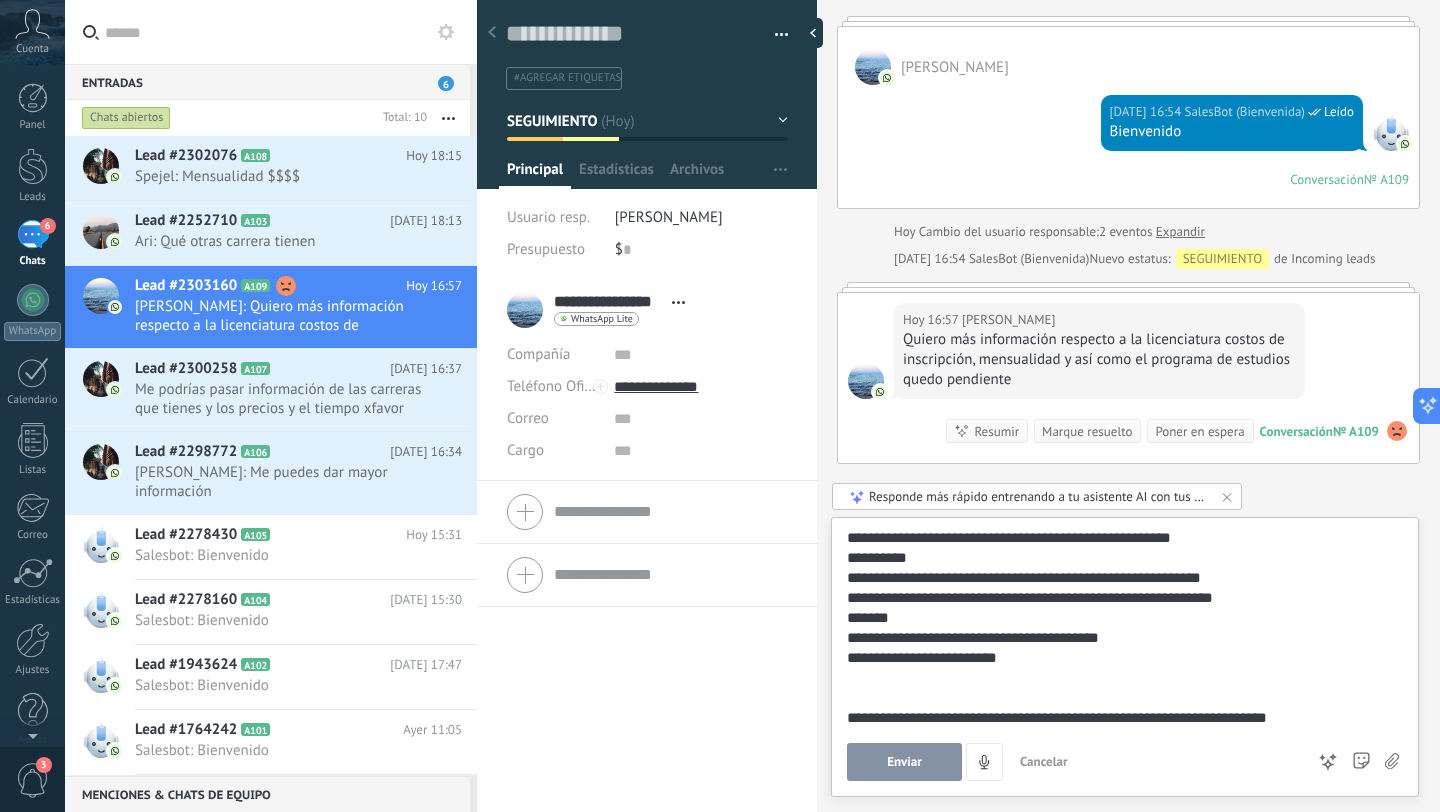 click on "**********" at bounding box center (1121, 718) 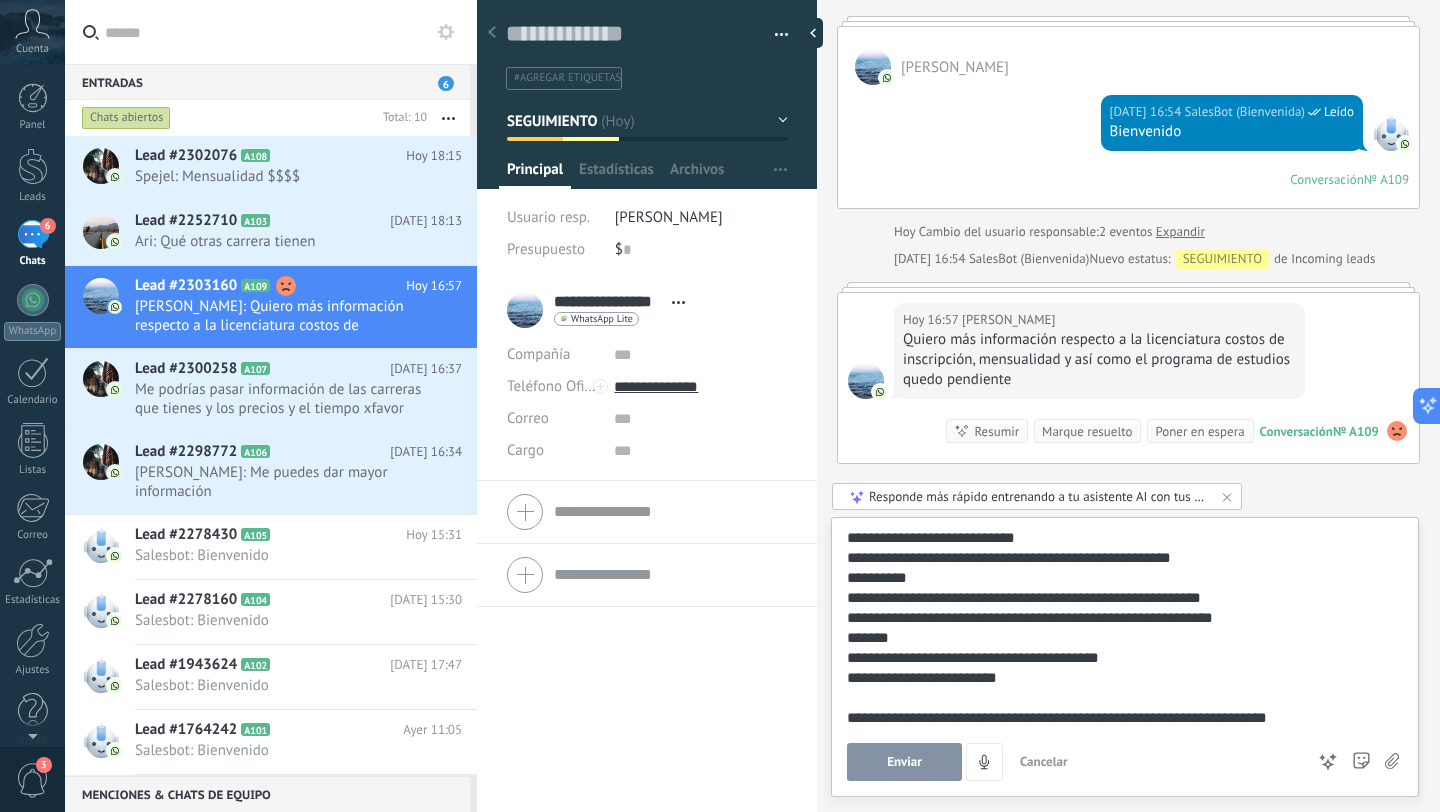 scroll, scrollTop: 80, scrollLeft: 0, axis: vertical 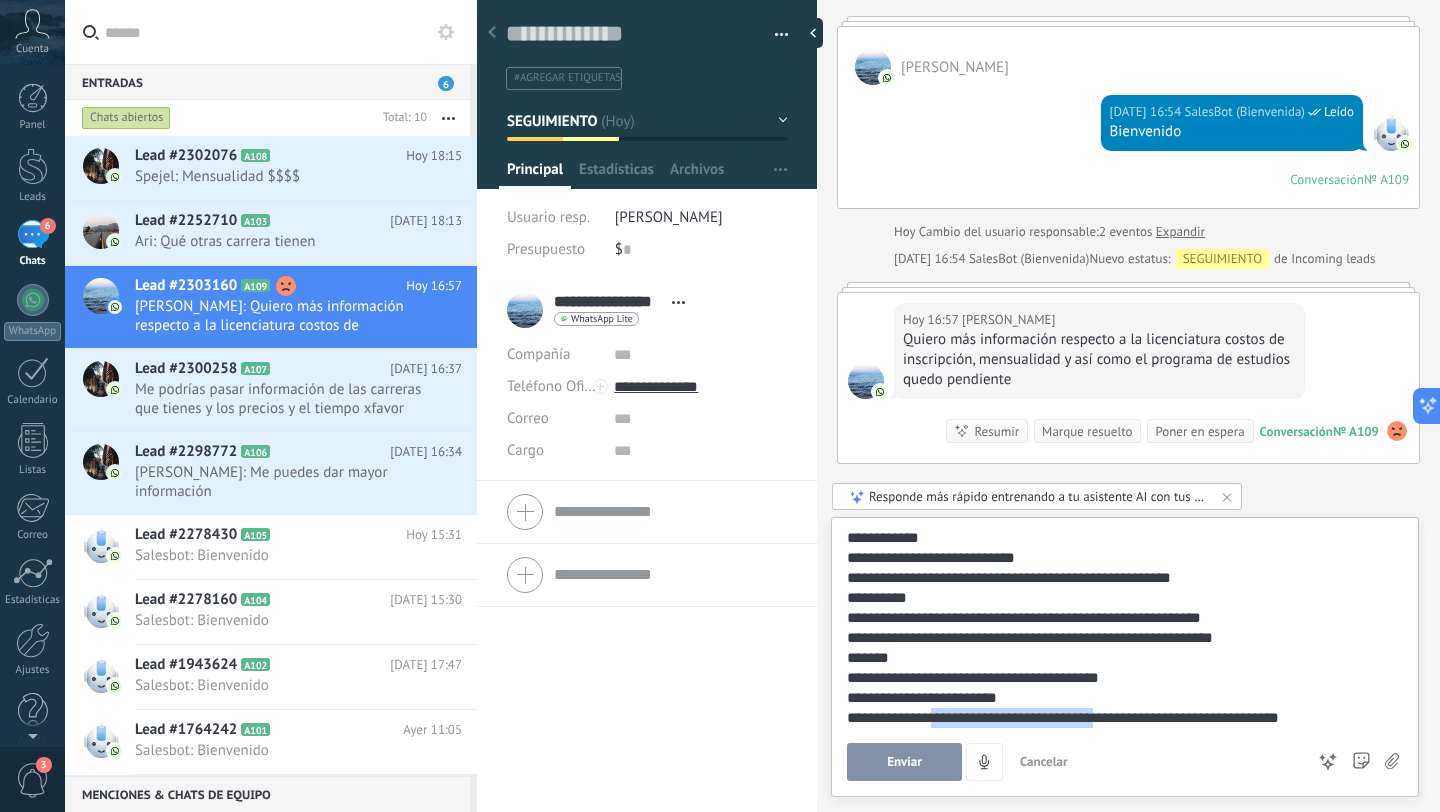 drag, startPoint x: 933, startPoint y: 720, endPoint x: 1126, endPoint y: 722, distance: 193.01036 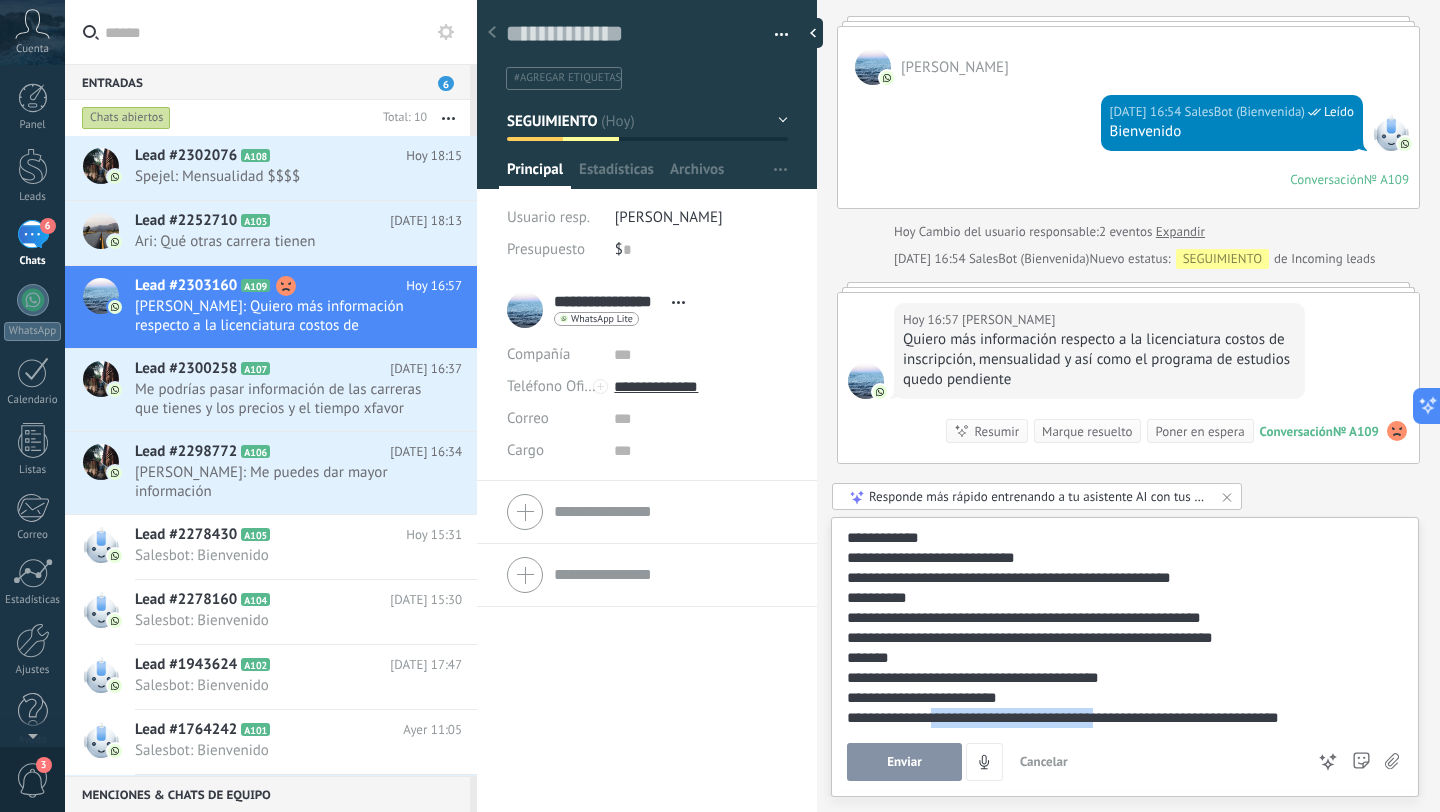 click on "**********" at bounding box center [1121, 718] 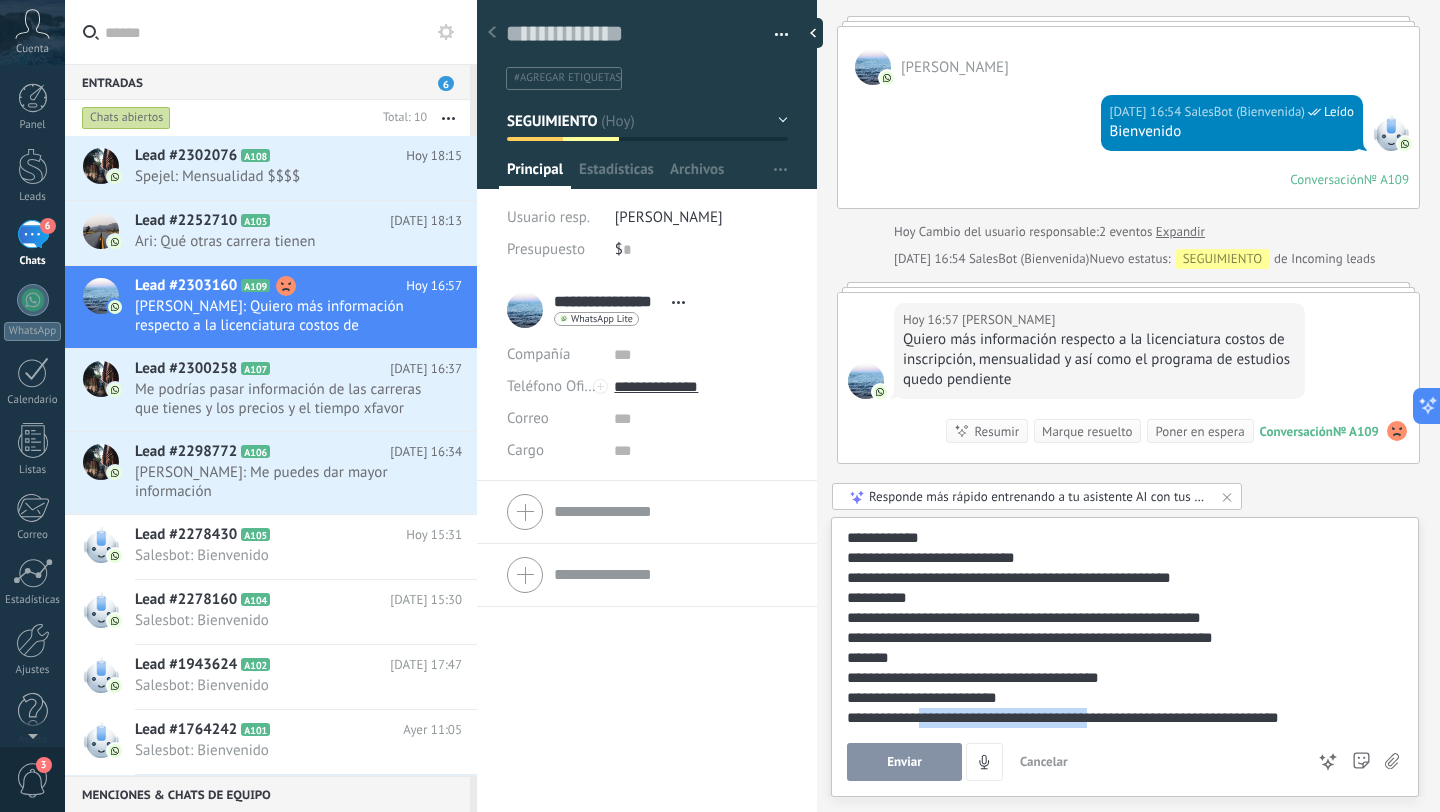 drag, startPoint x: 1113, startPoint y: 722, endPoint x: 918, endPoint y: 715, distance: 195.1256 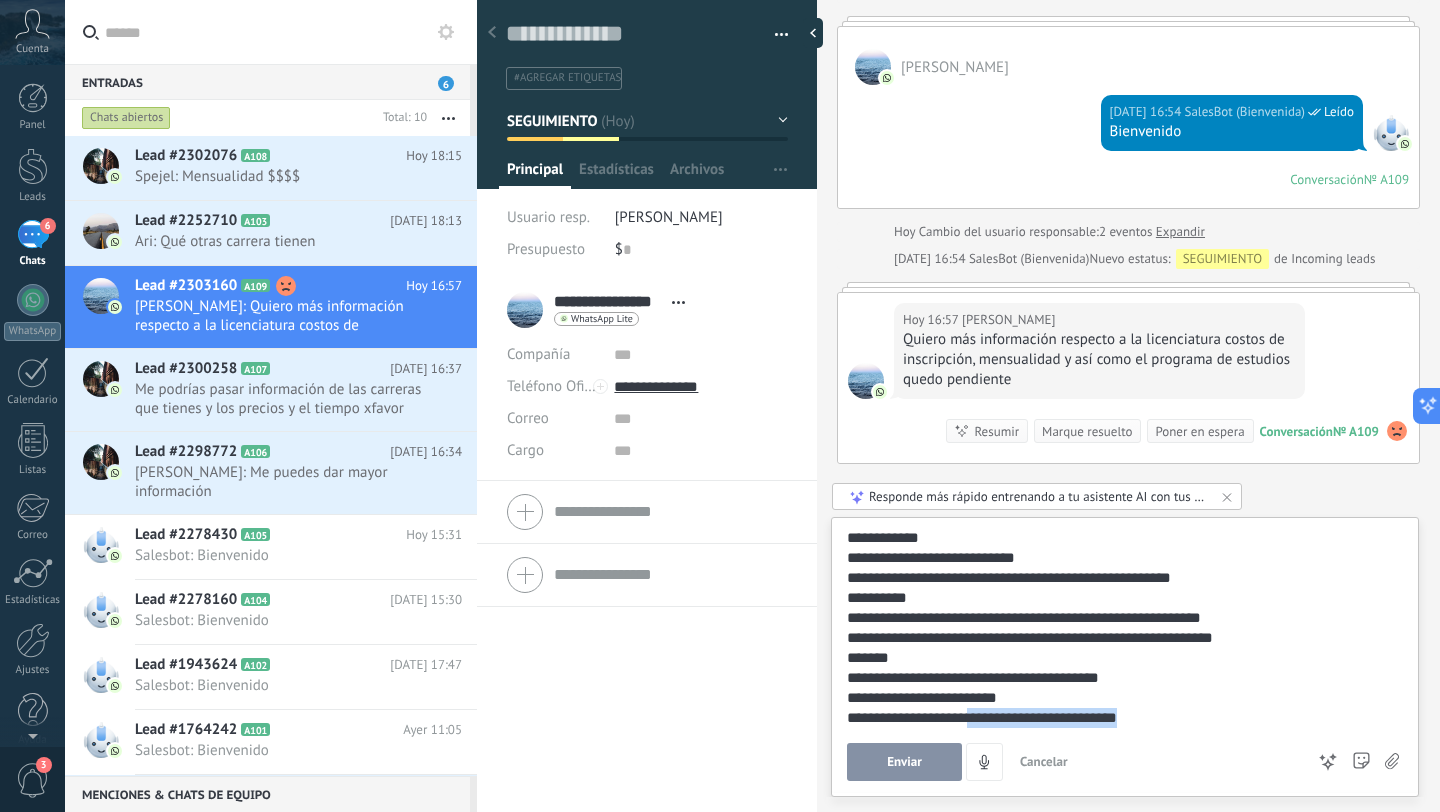drag, startPoint x: 976, startPoint y: 721, endPoint x: 1190, endPoint y: 732, distance: 214.28252 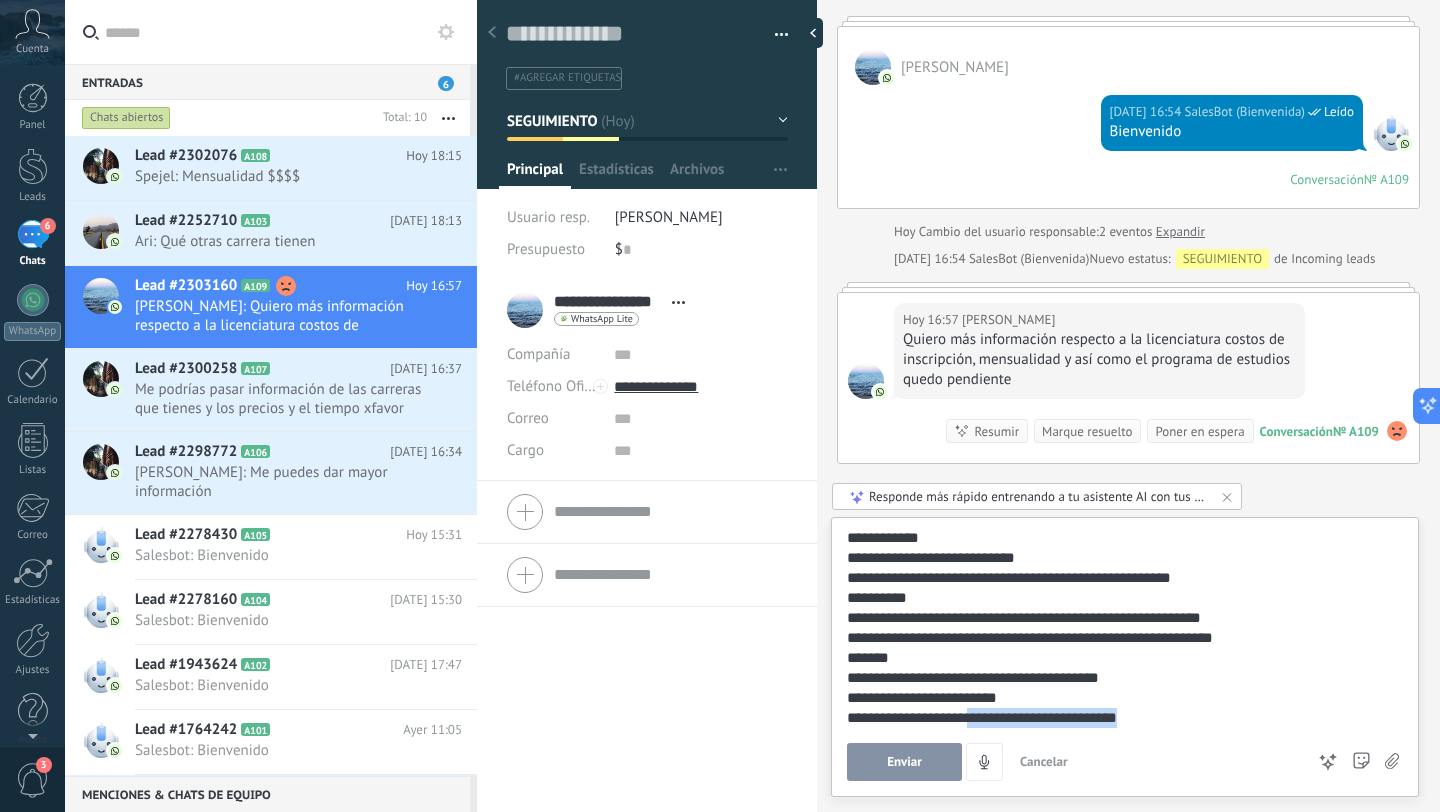 click on "**********" at bounding box center (1125, 654) 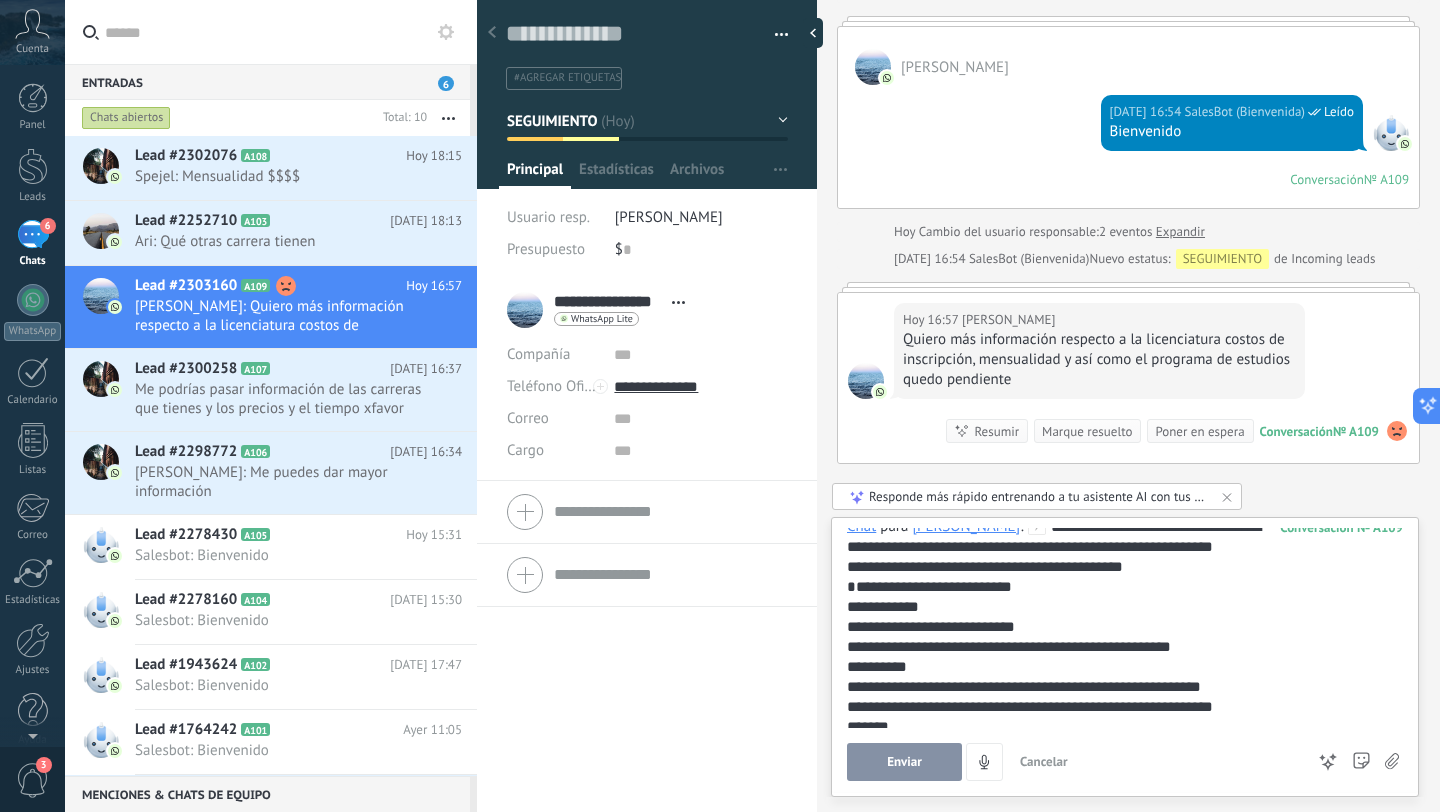 scroll, scrollTop: 80, scrollLeft: 0, axis: vertical 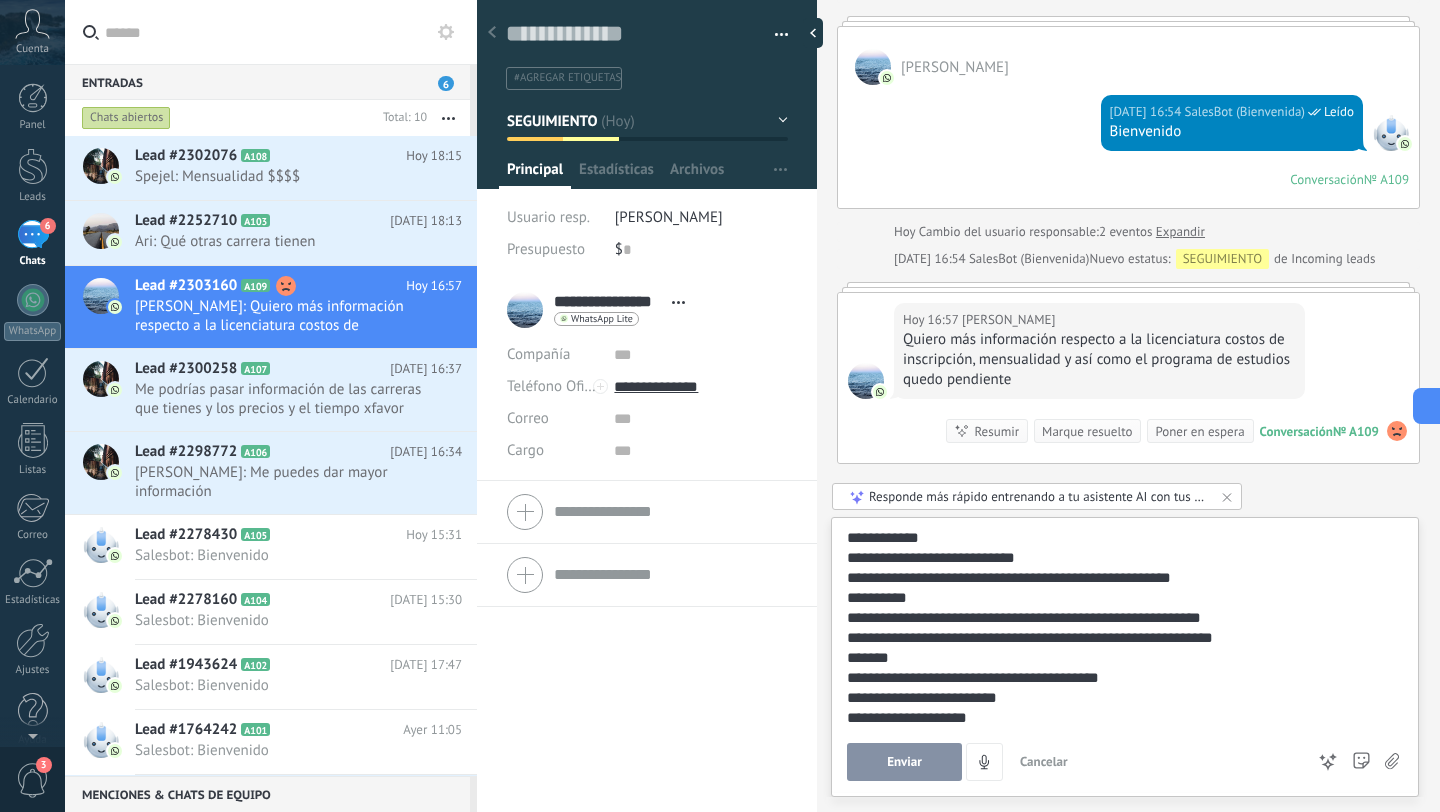 click on "**********" at bounding box center [1121, 698] 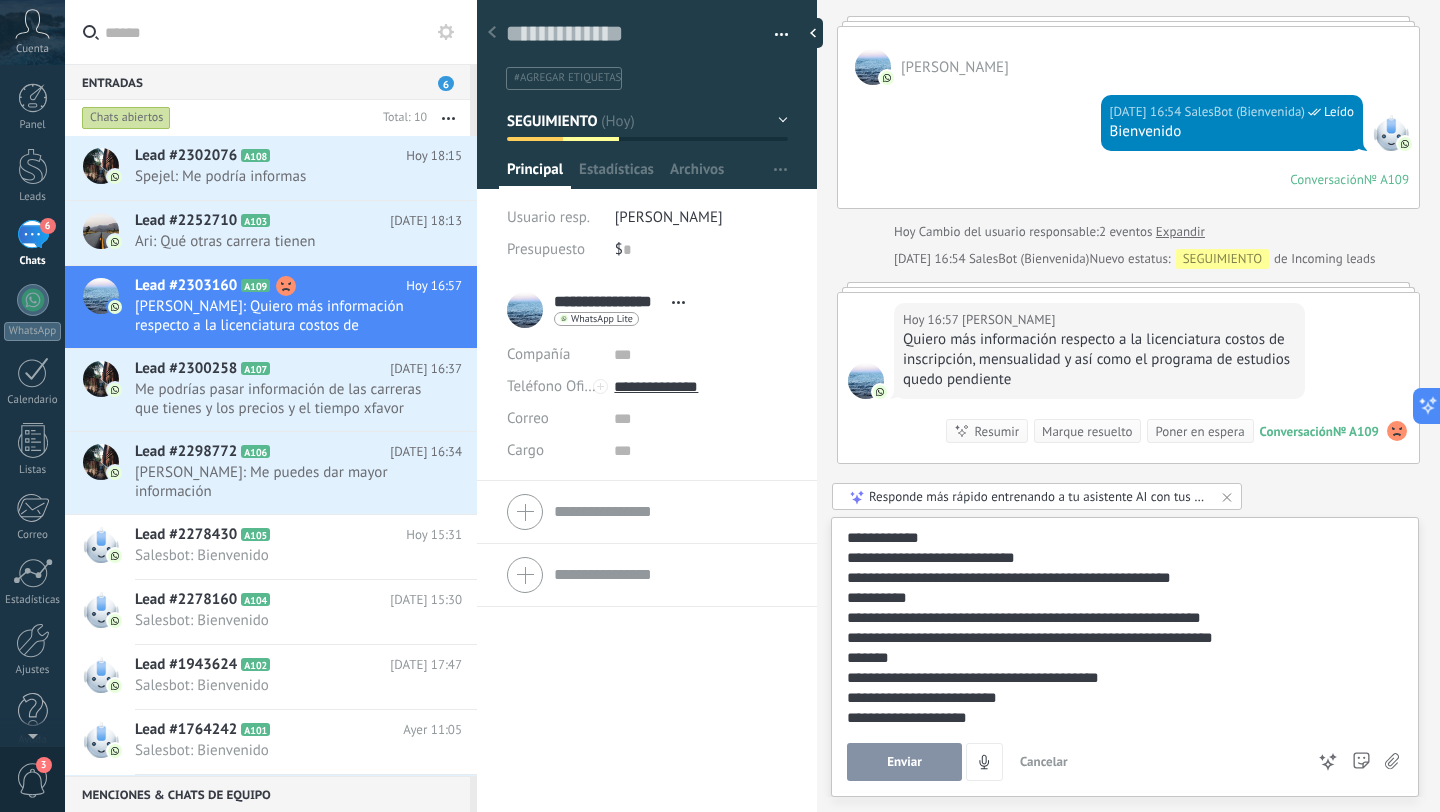 click on "**********" at bounding box center [1121, 698] 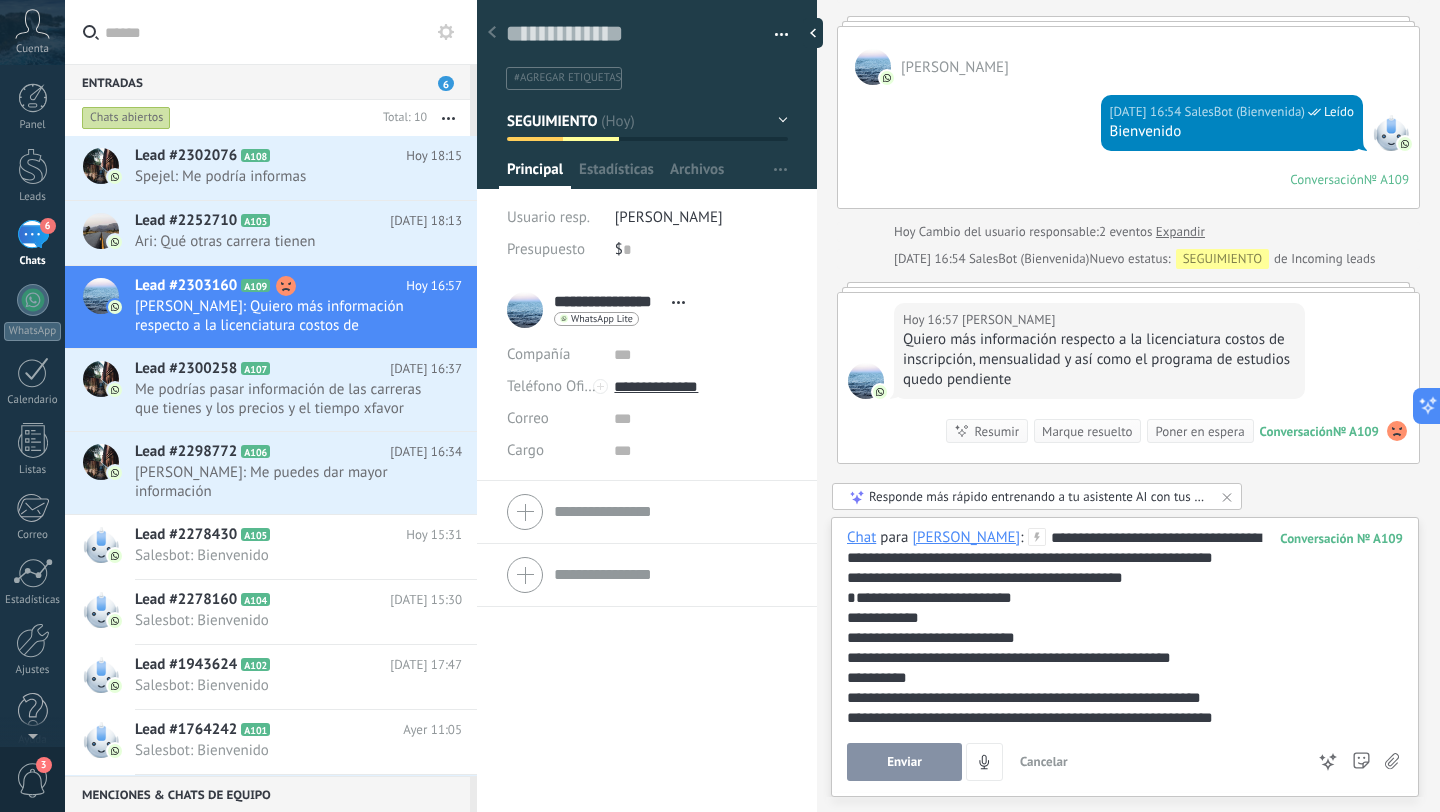 click on "Enviar" at bounding box center [904, 762] 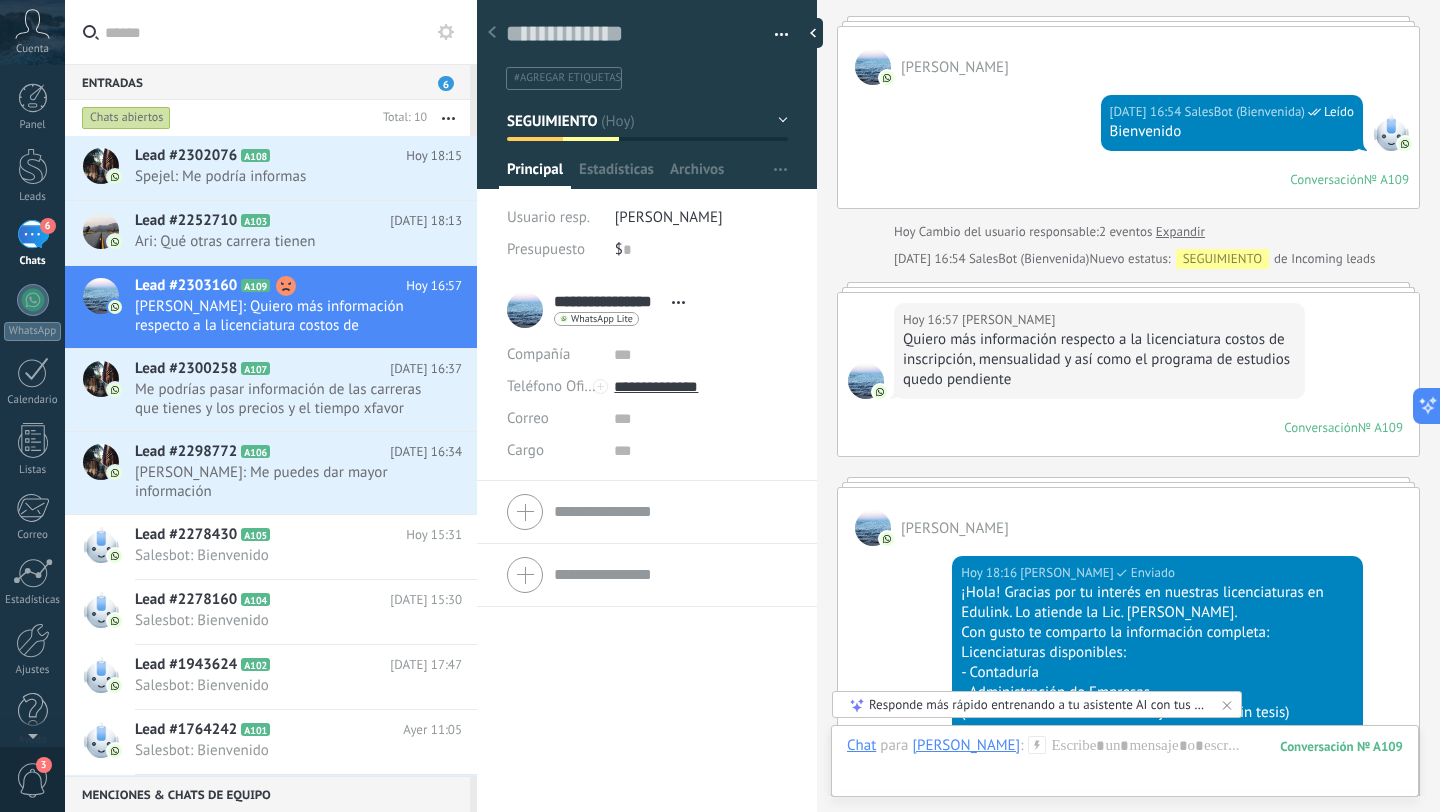 scroll, scrollTop: 318, scrollLeft: 0, axis: vertical 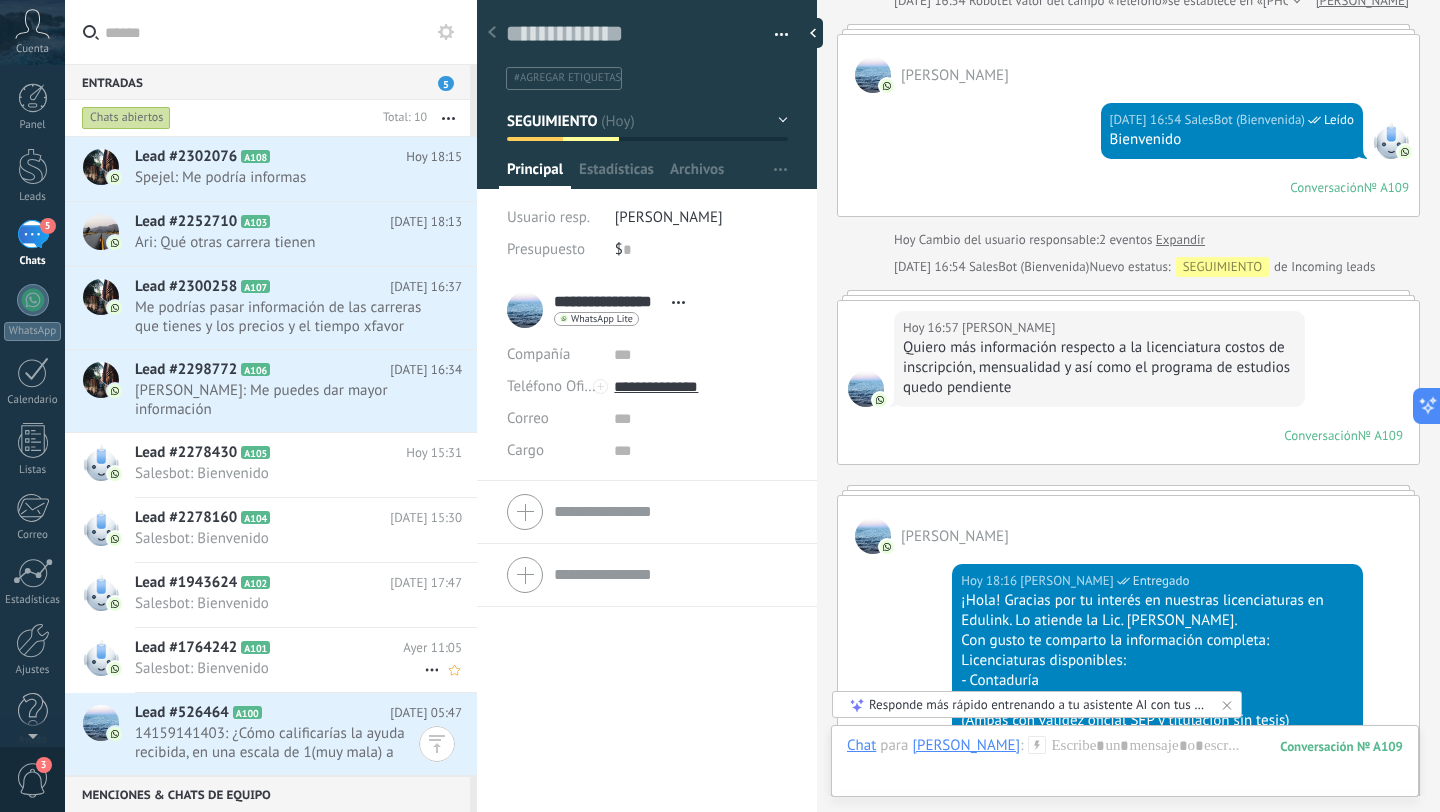 click on "Lead #1764242
A101" at bounding box center (269, 648) 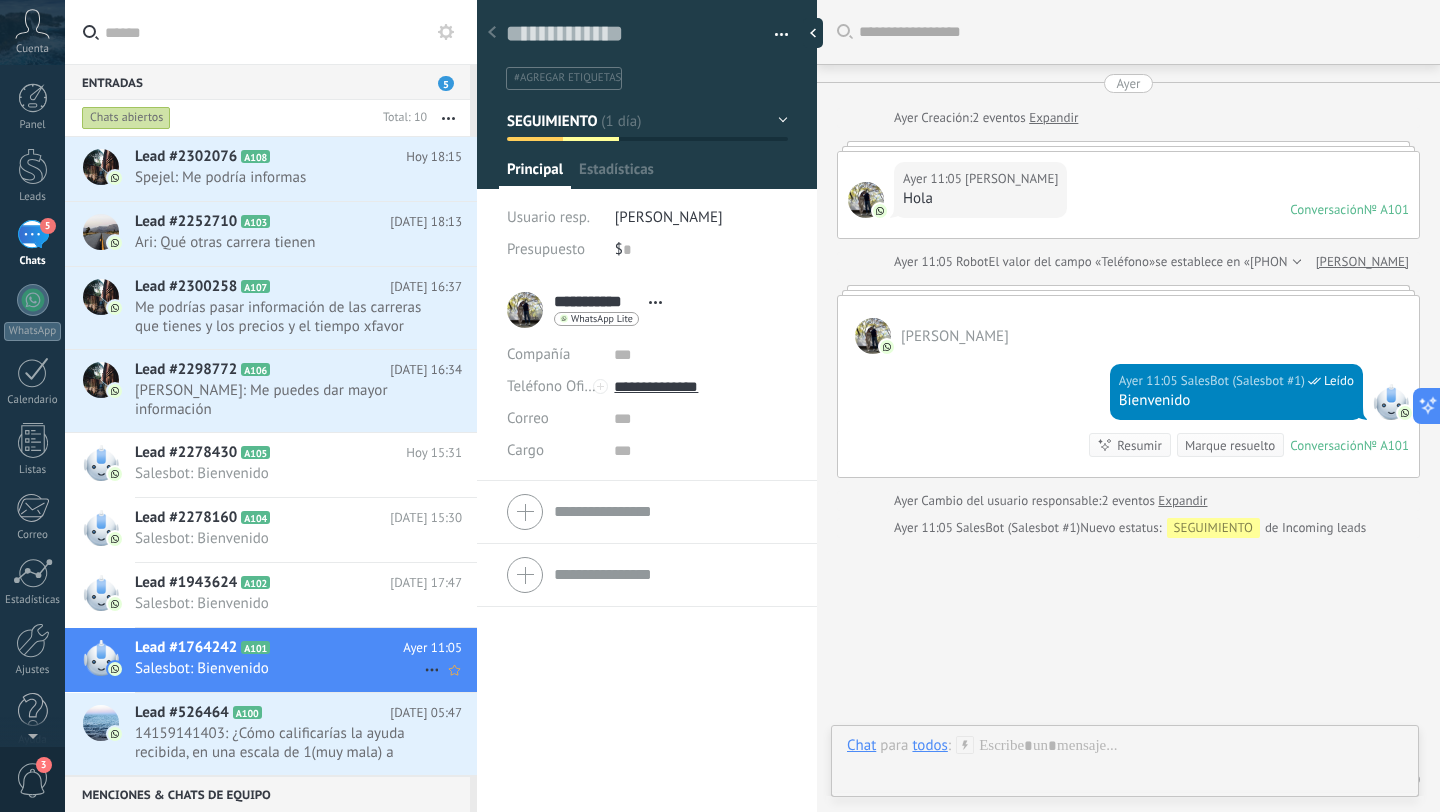 scroll, scrollTop: 30, scrollLeft: 0, axis: vertical 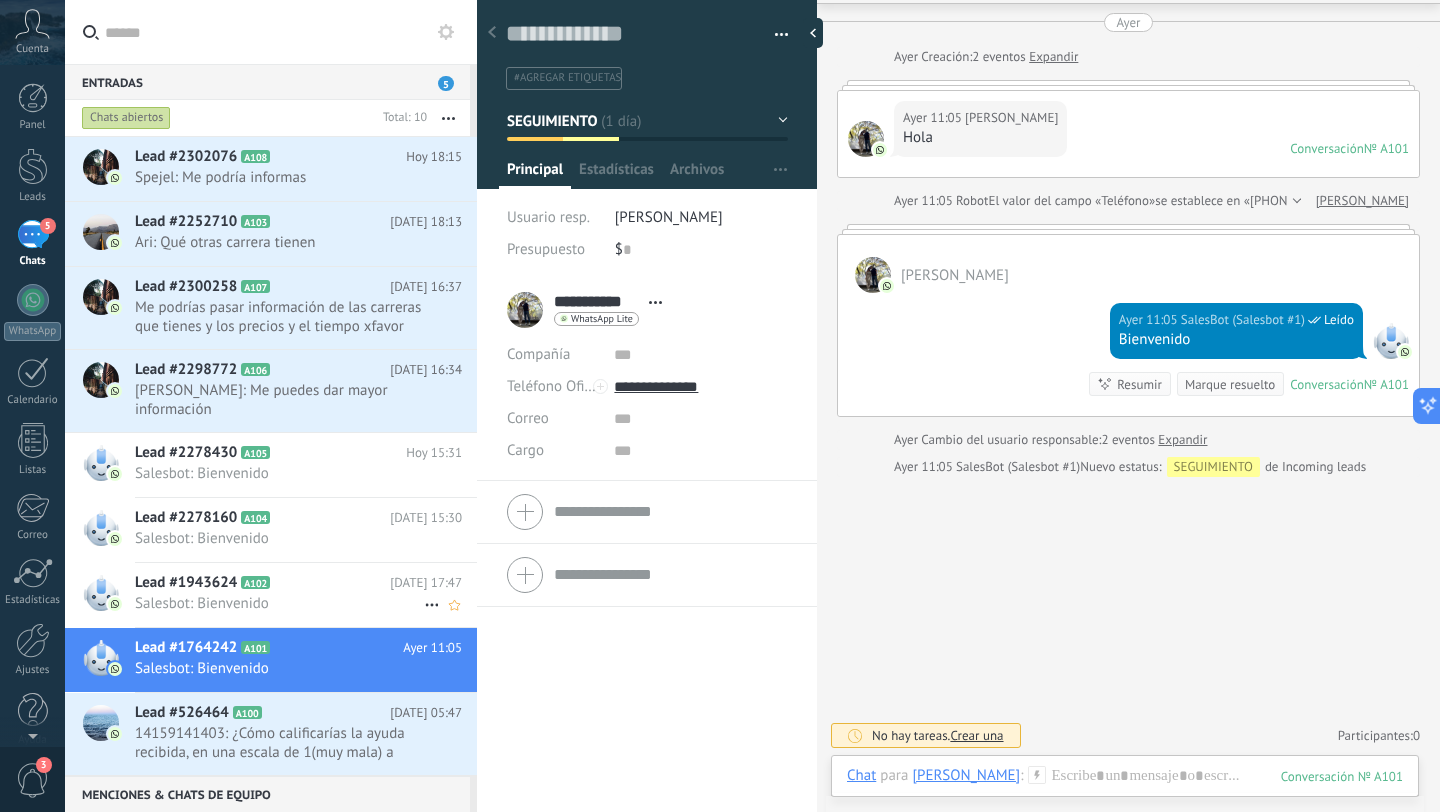 click on "Salesbot: Bienvenido" at bounding box center (279, 603) 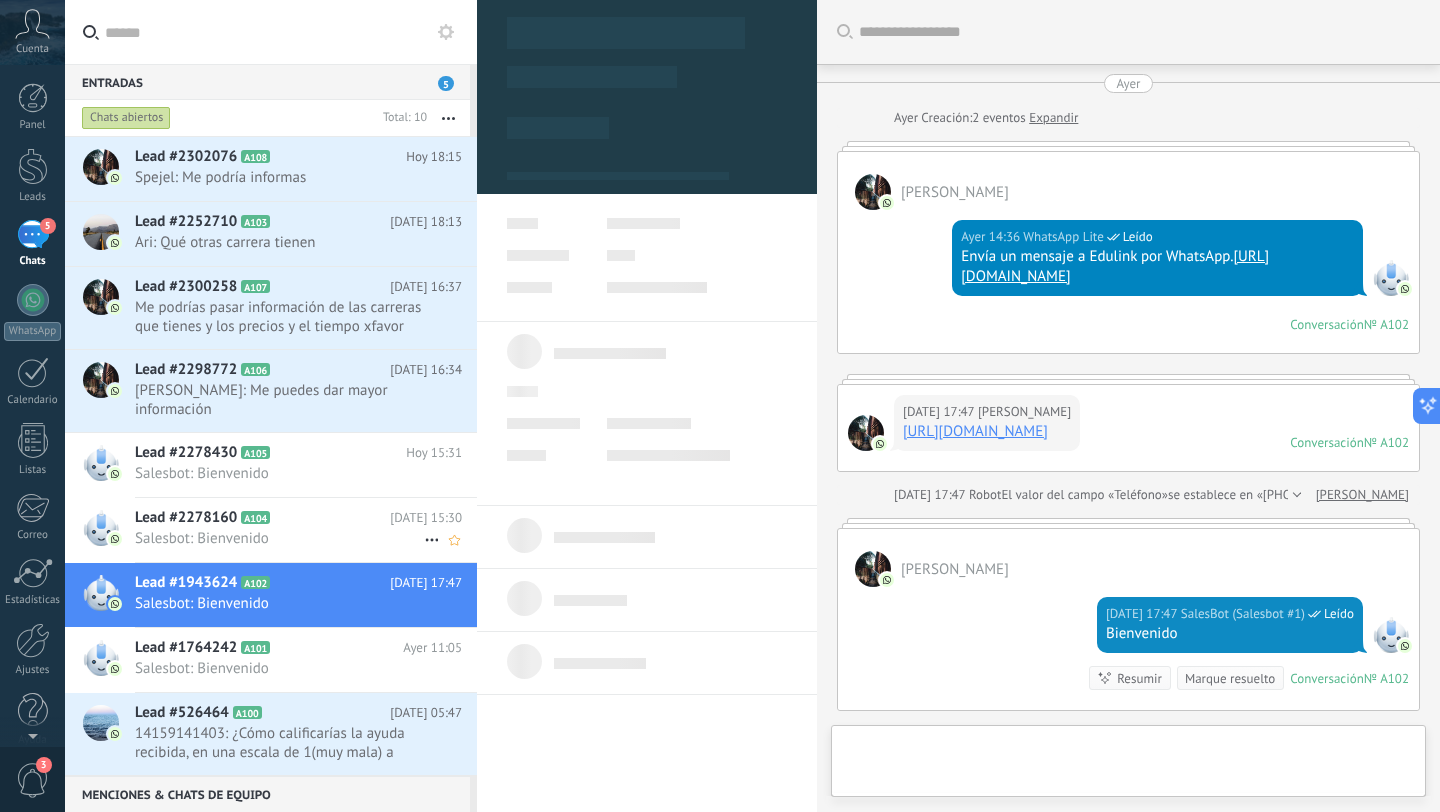 scroll, scrollTop: 30, scrollLeft: 0, axis: vertical 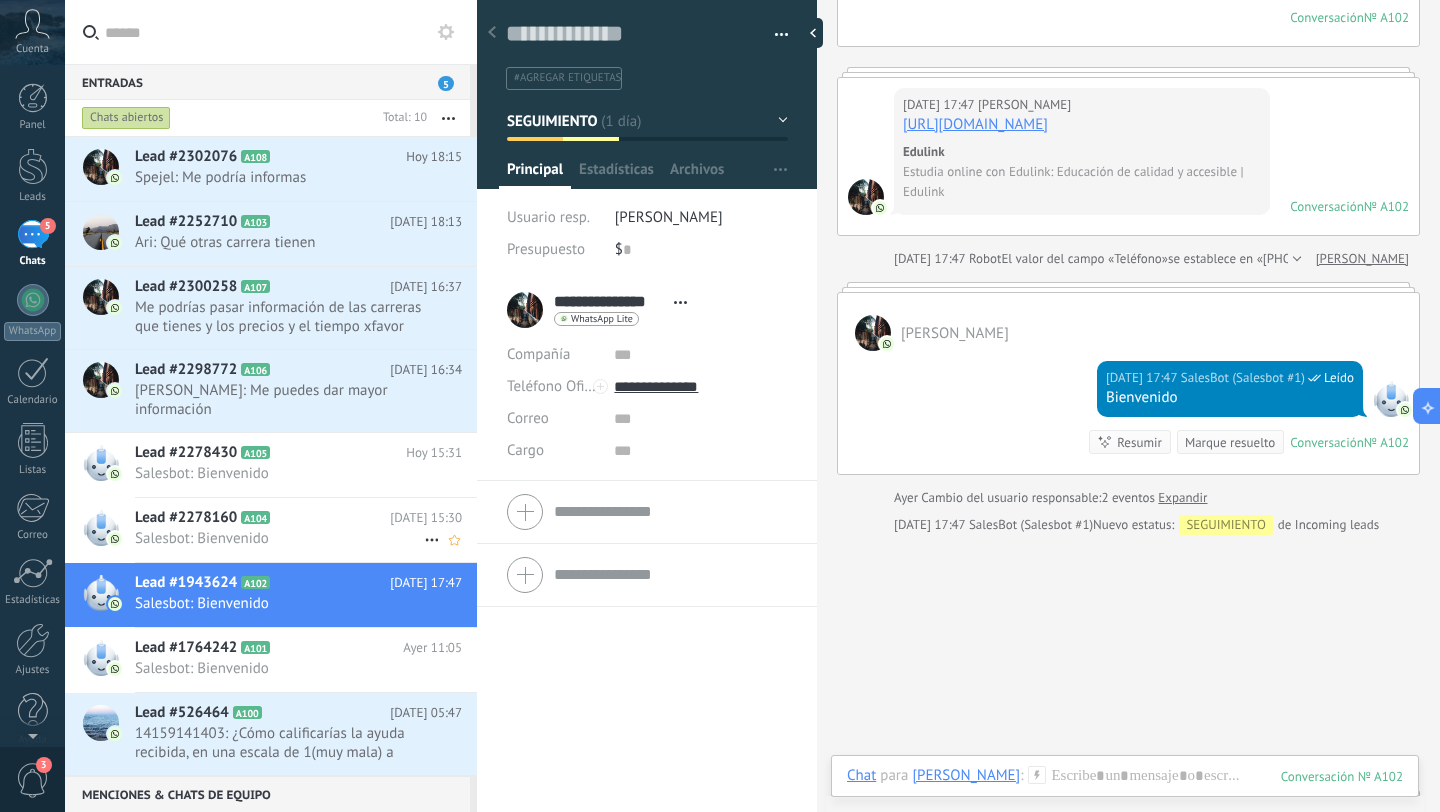 click on "Lead #2278160
A104" at bounding box center (262, 518) 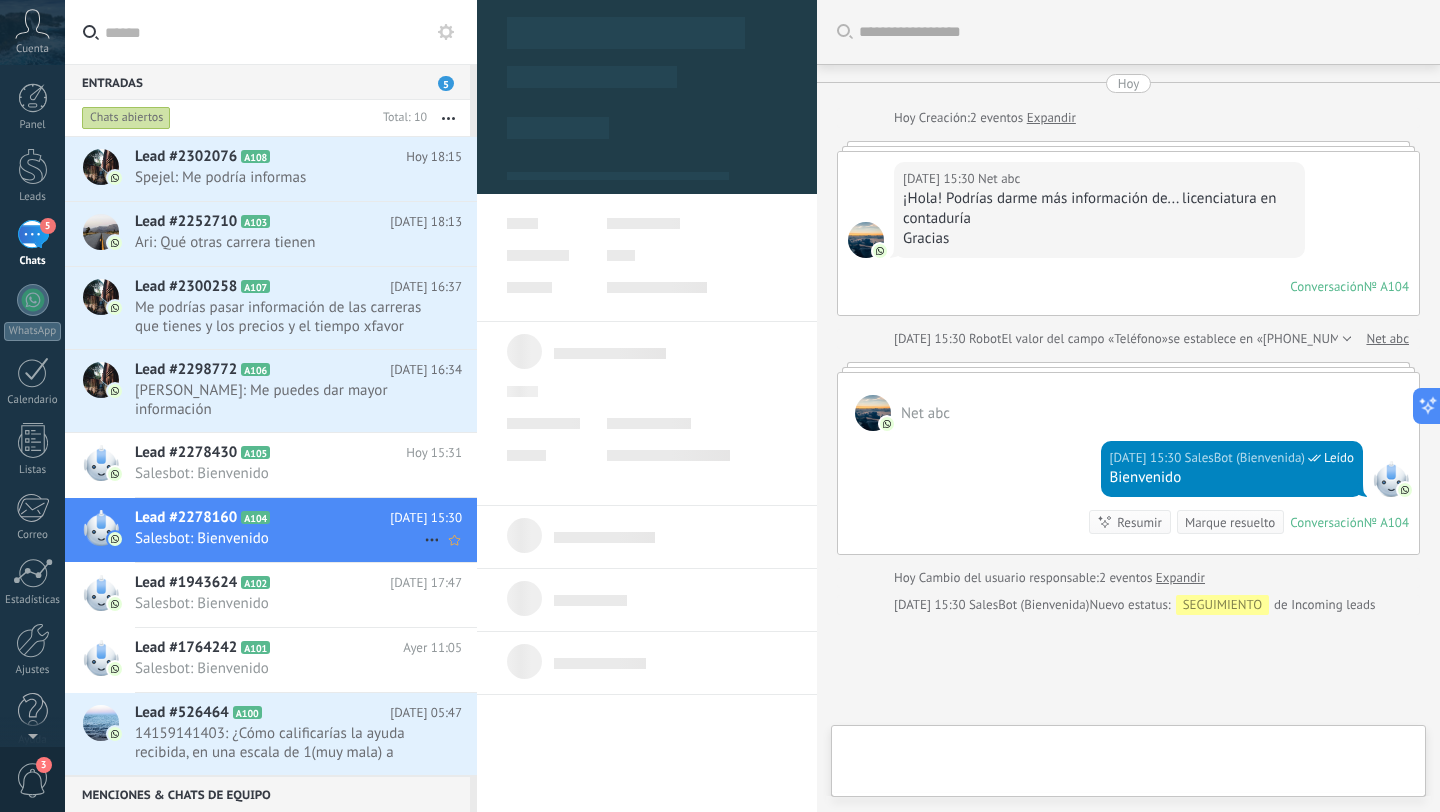 type on "**********" 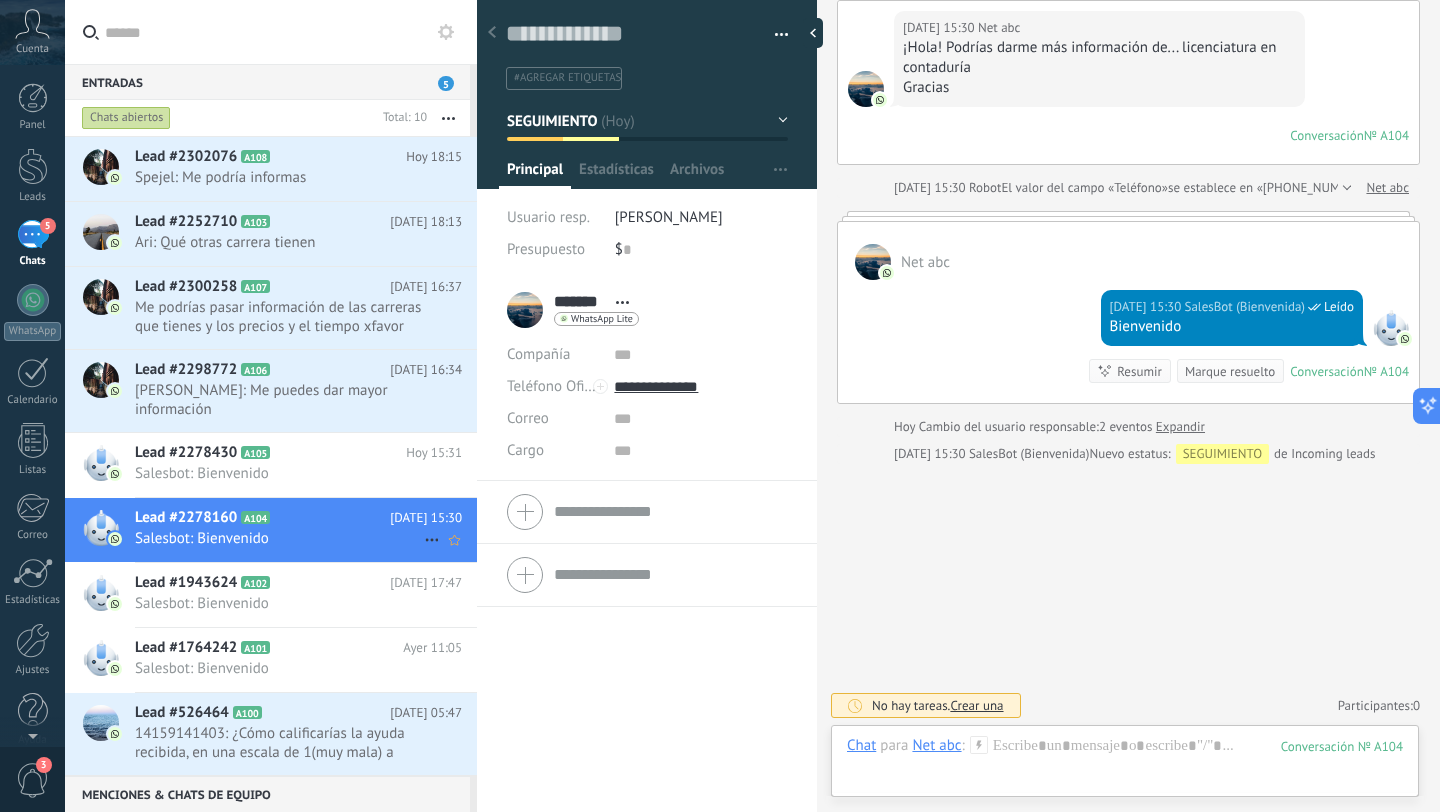 scroll, scrollTop: 81, scrollLeft: 0, axis: vertical 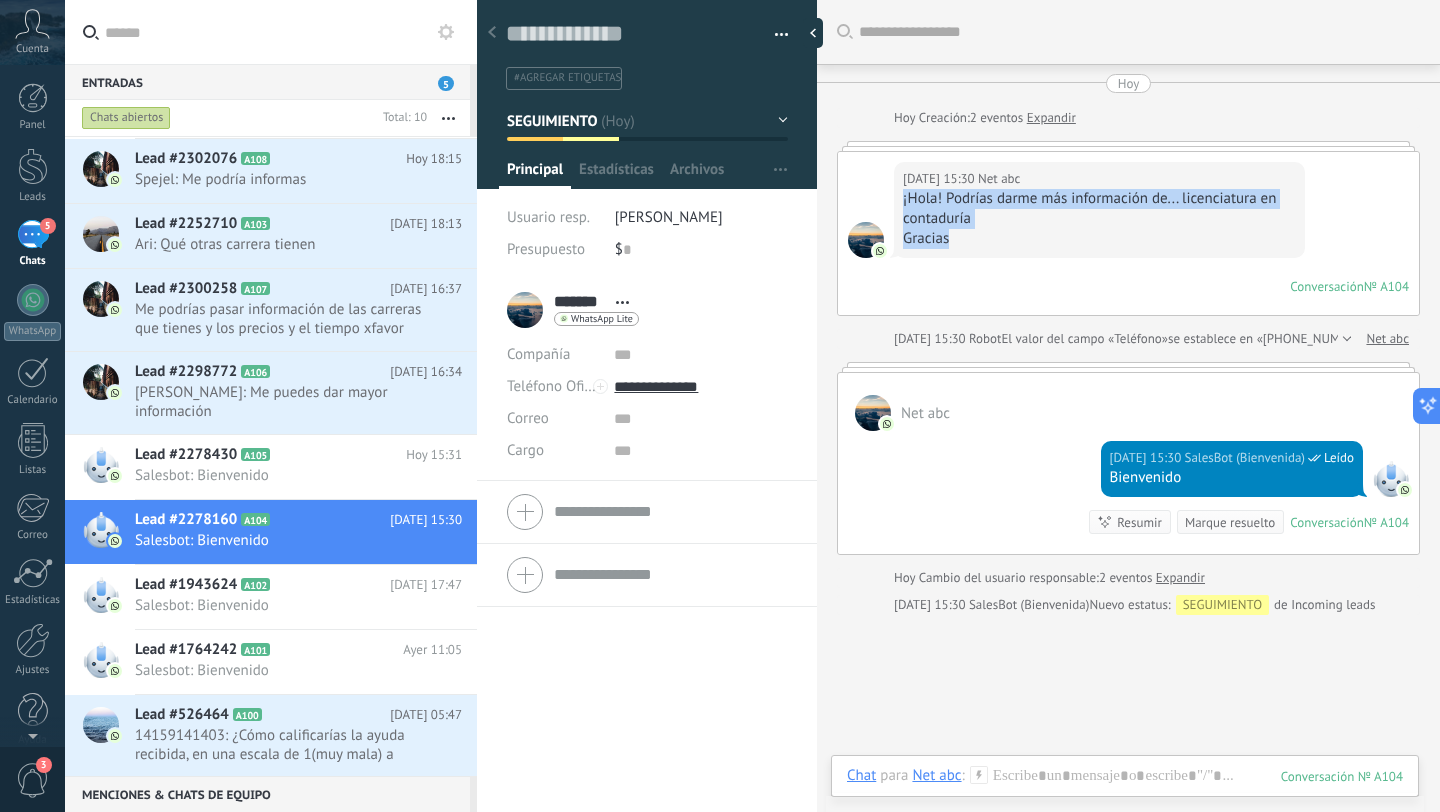 drag, startPoint x: 964, startPoint y: 247, endPoint x: 886, endPoint y: 197, distance: 92.64988 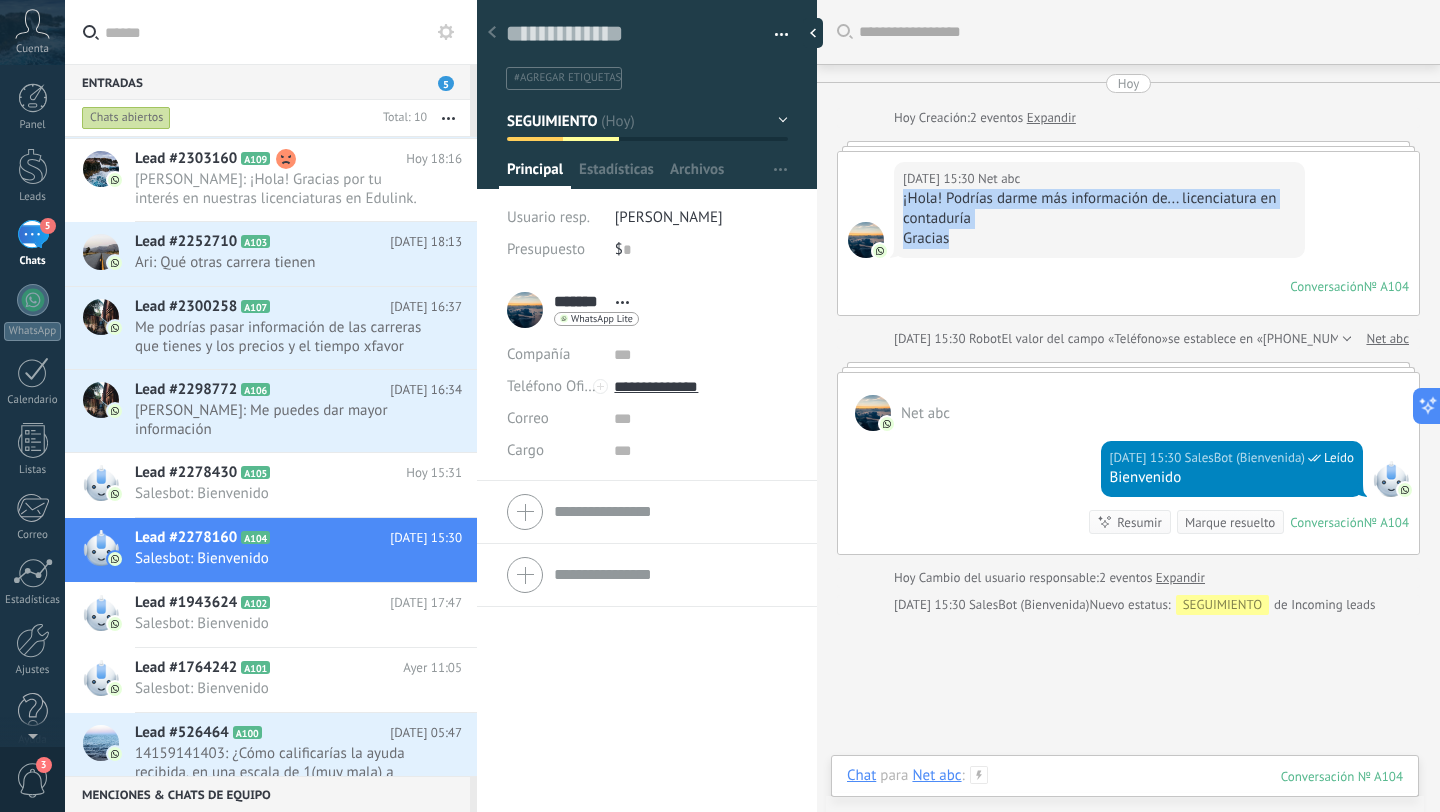 click at bounding box center (1125, 796) 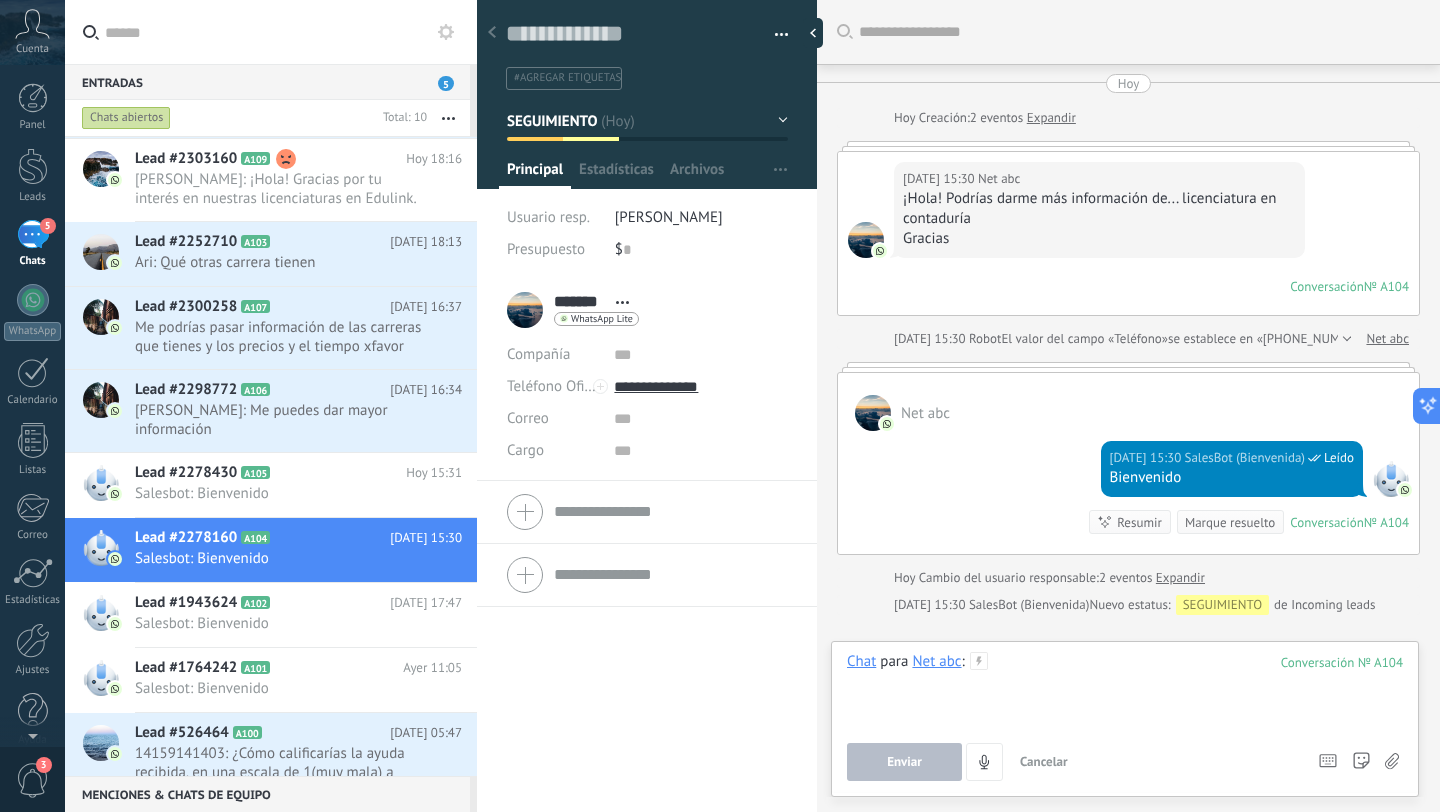 click at bounding box center [1125, 690] 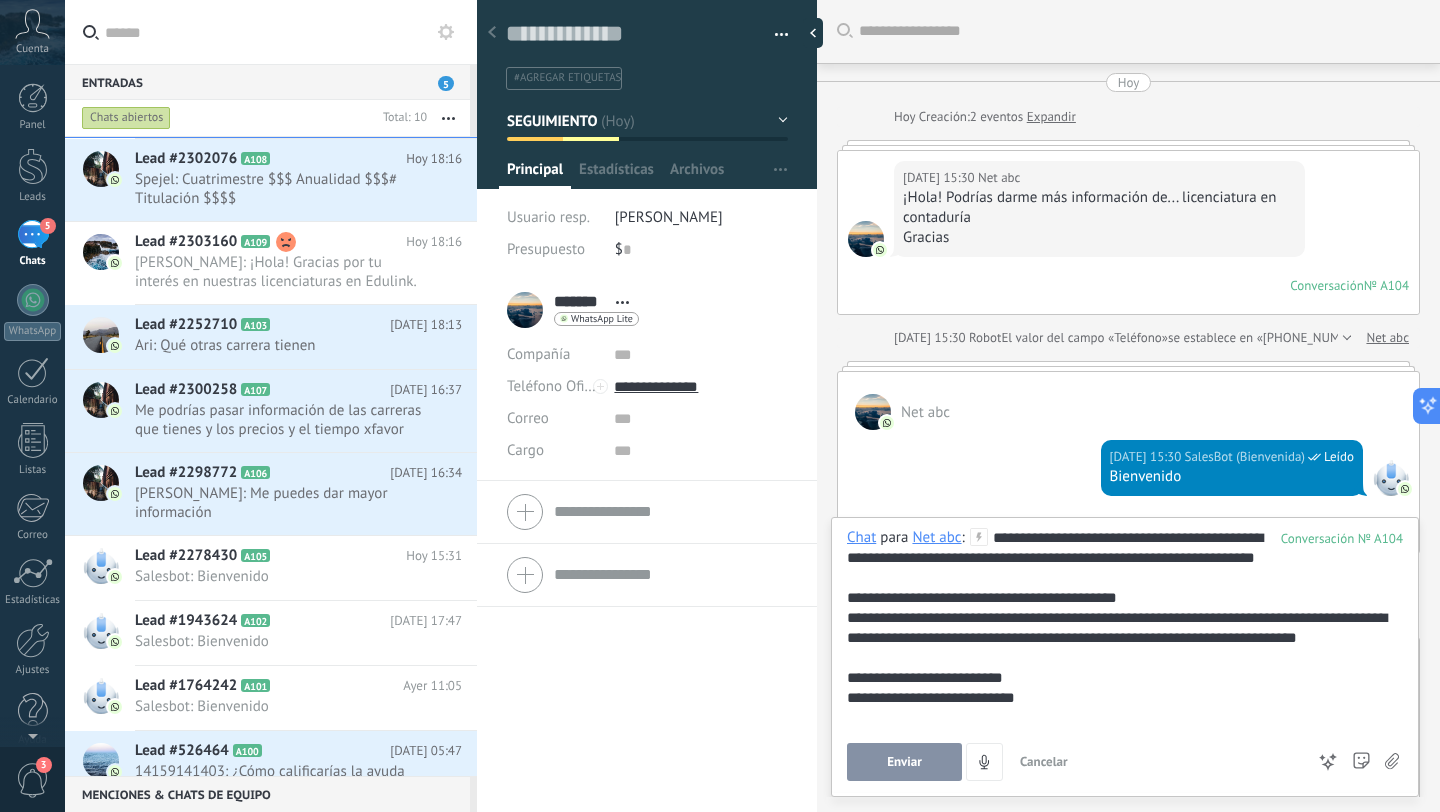 scroll, scrollTop: 418, scrollLeft: 0, axis: vertical 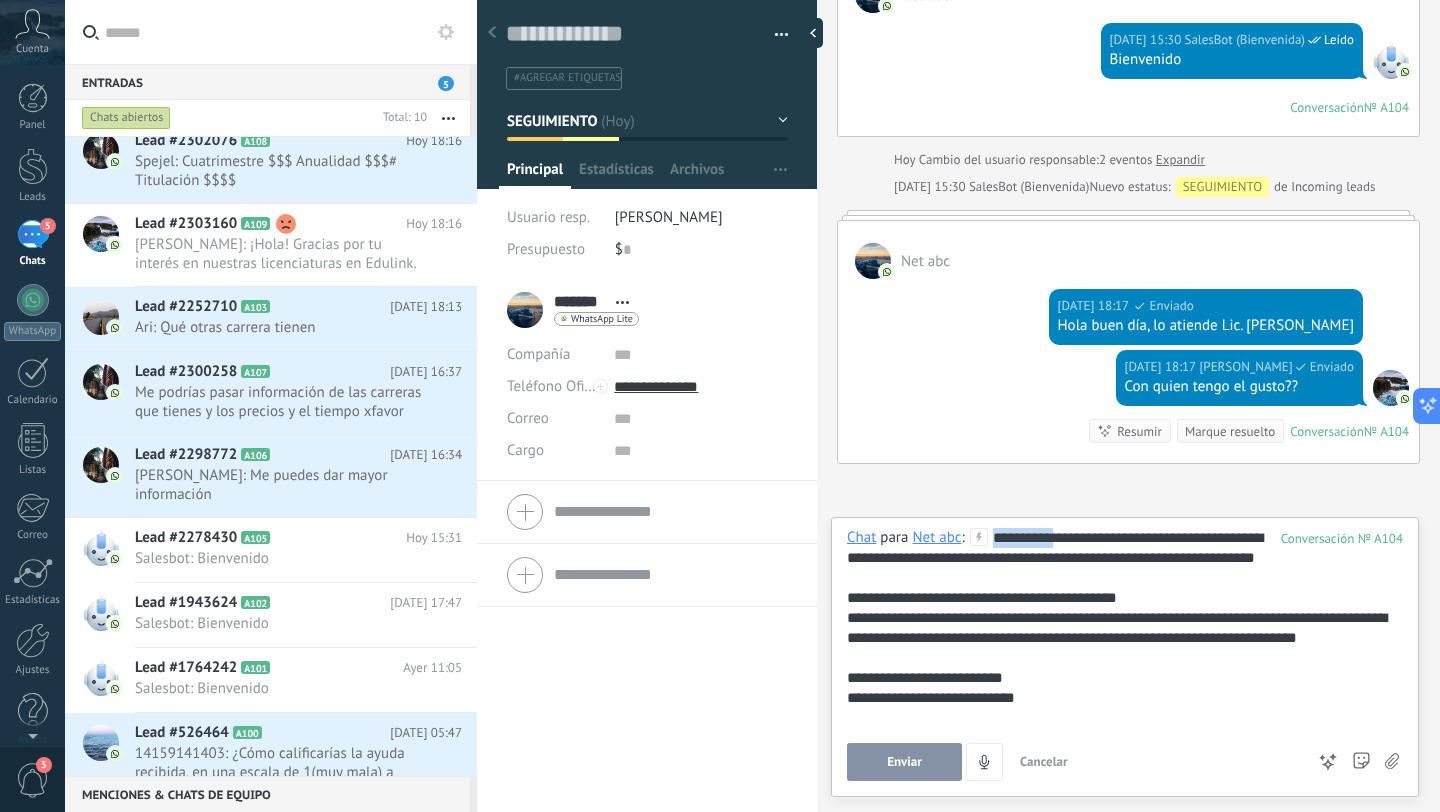 drag, startPoint x: 1055, startPoint y: 543, endPoint x: 995, endPoint y: 542, distance: 60.00833 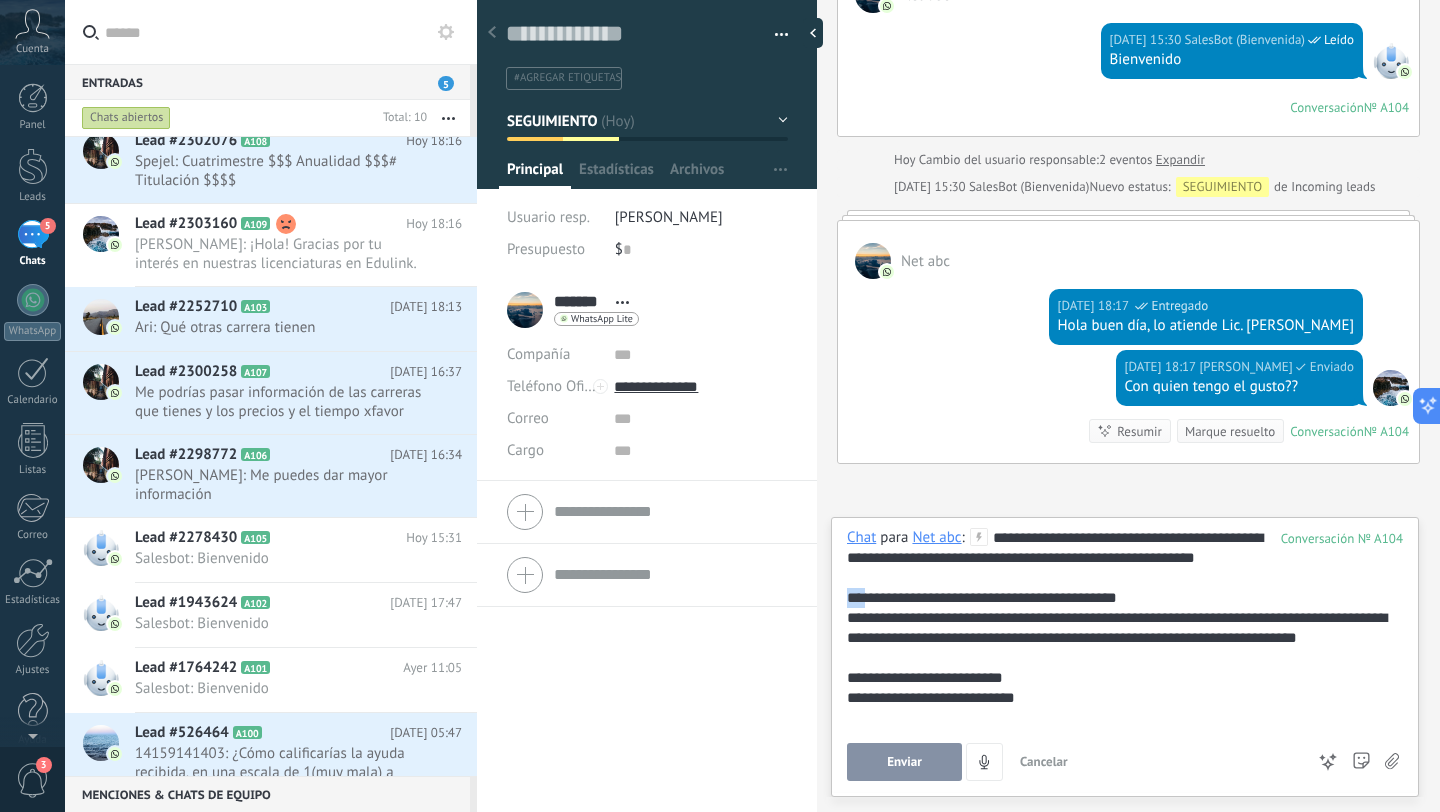 drag, startPoint x: 868, startPoint y: 597, endPoint x: 854, endPoint y: 589, distance: 16.124516 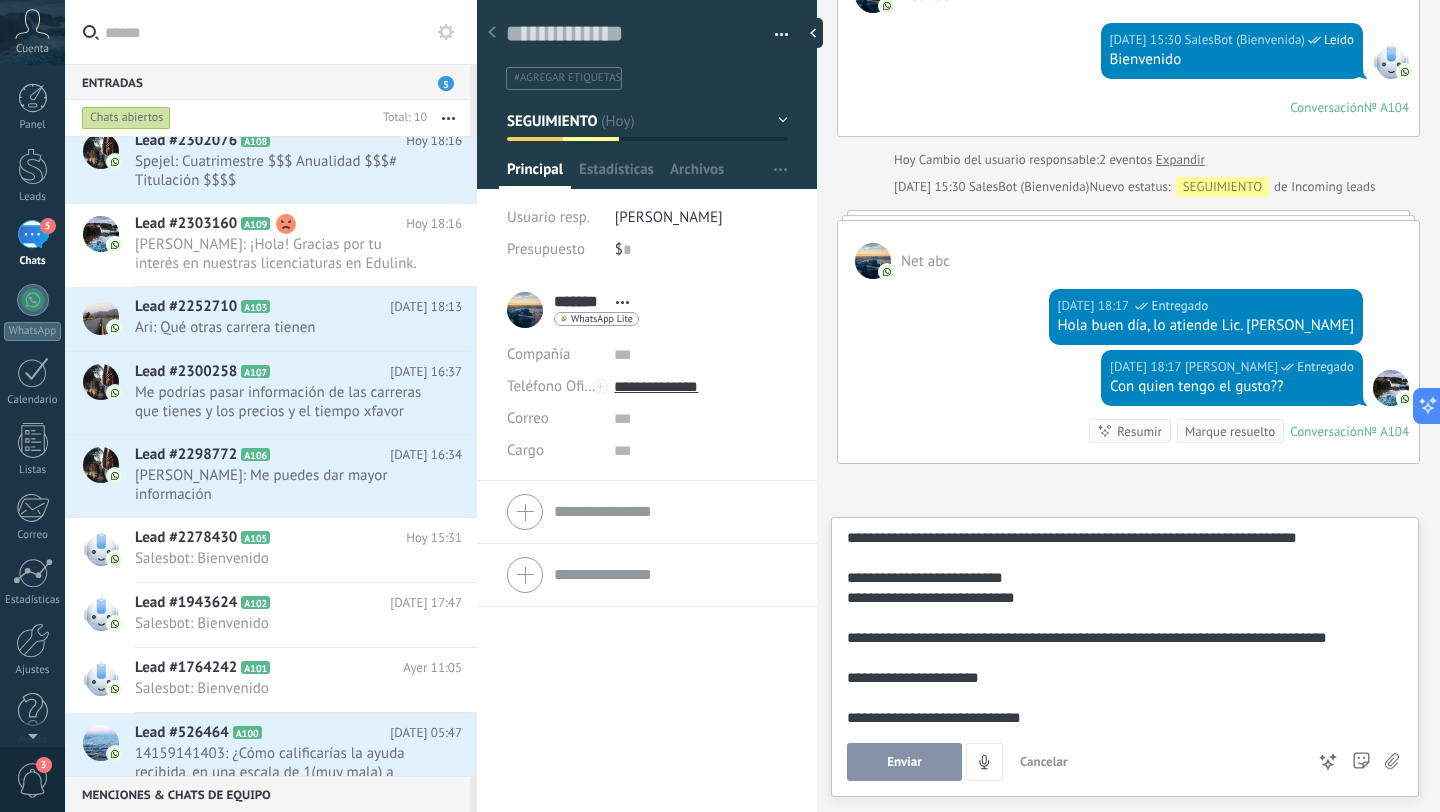 scroll, scrollTop: 127, scrollLeft: 0, axis: vertical 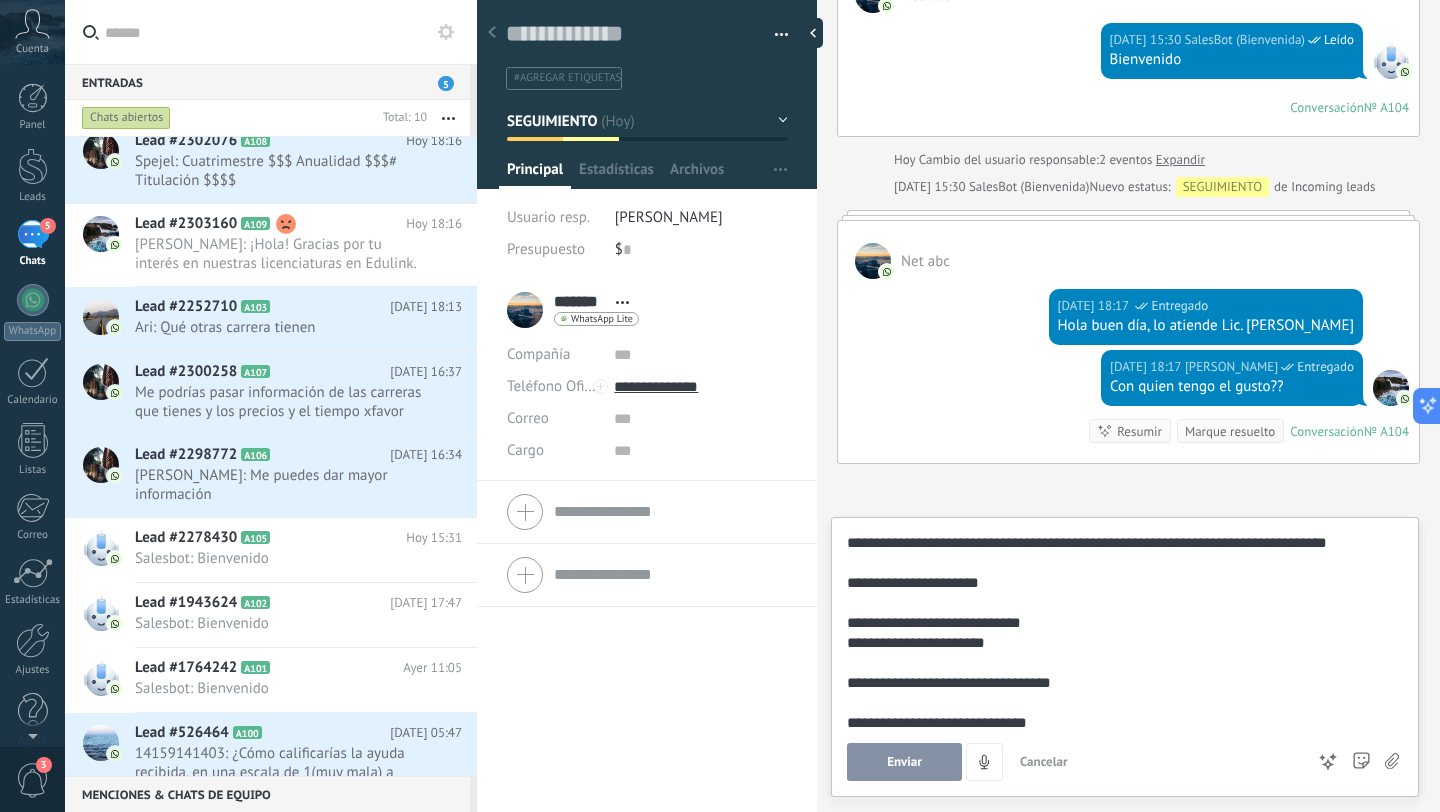 click on "**********" at bounding box center [1121, 643] 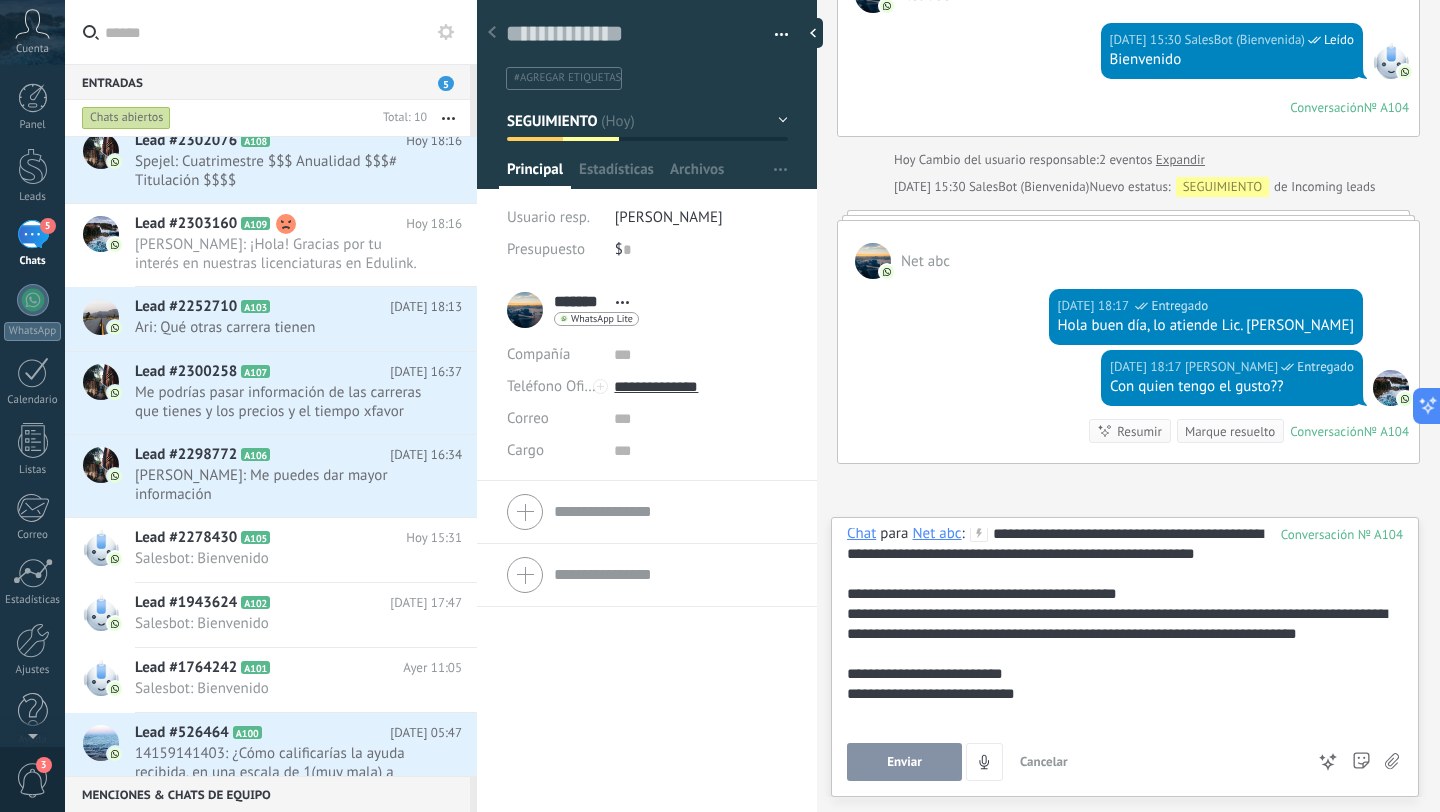 scroll, scrollTop: 0, scrollLeft: 0, axis: both 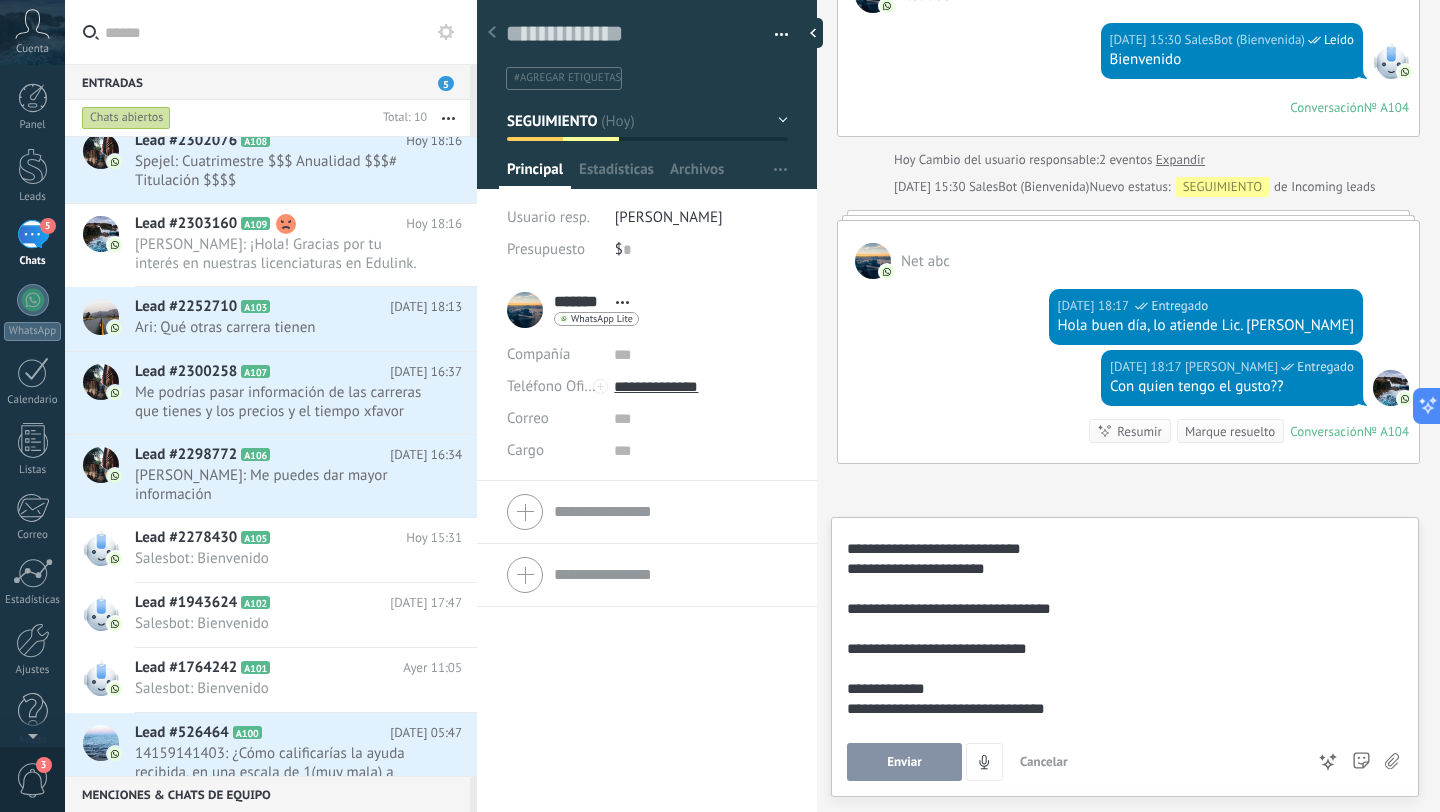 click on "**********" at bounding box center [1121, 609] 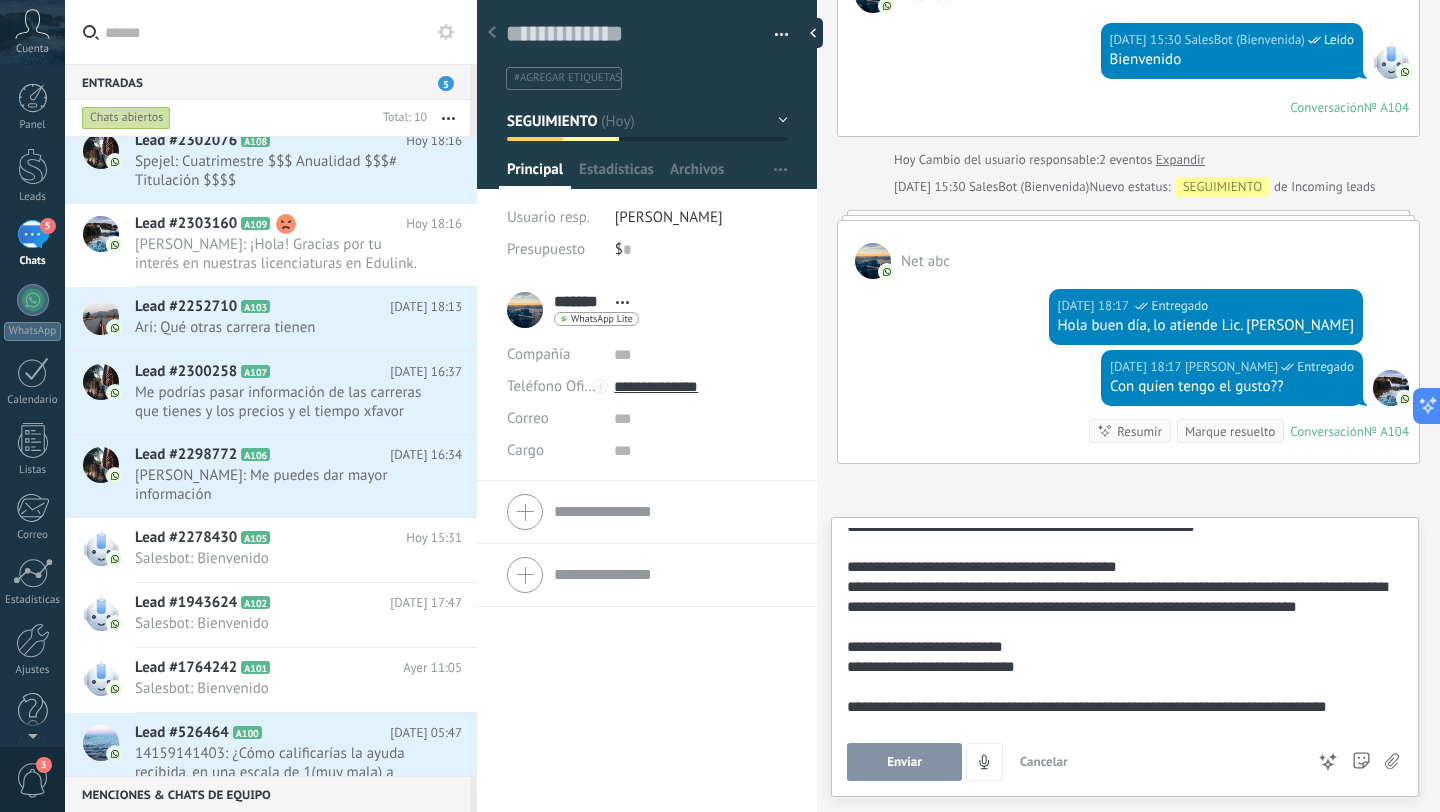 scroll, scrollTop: 37, scrollLeft: 0, axis: vertical 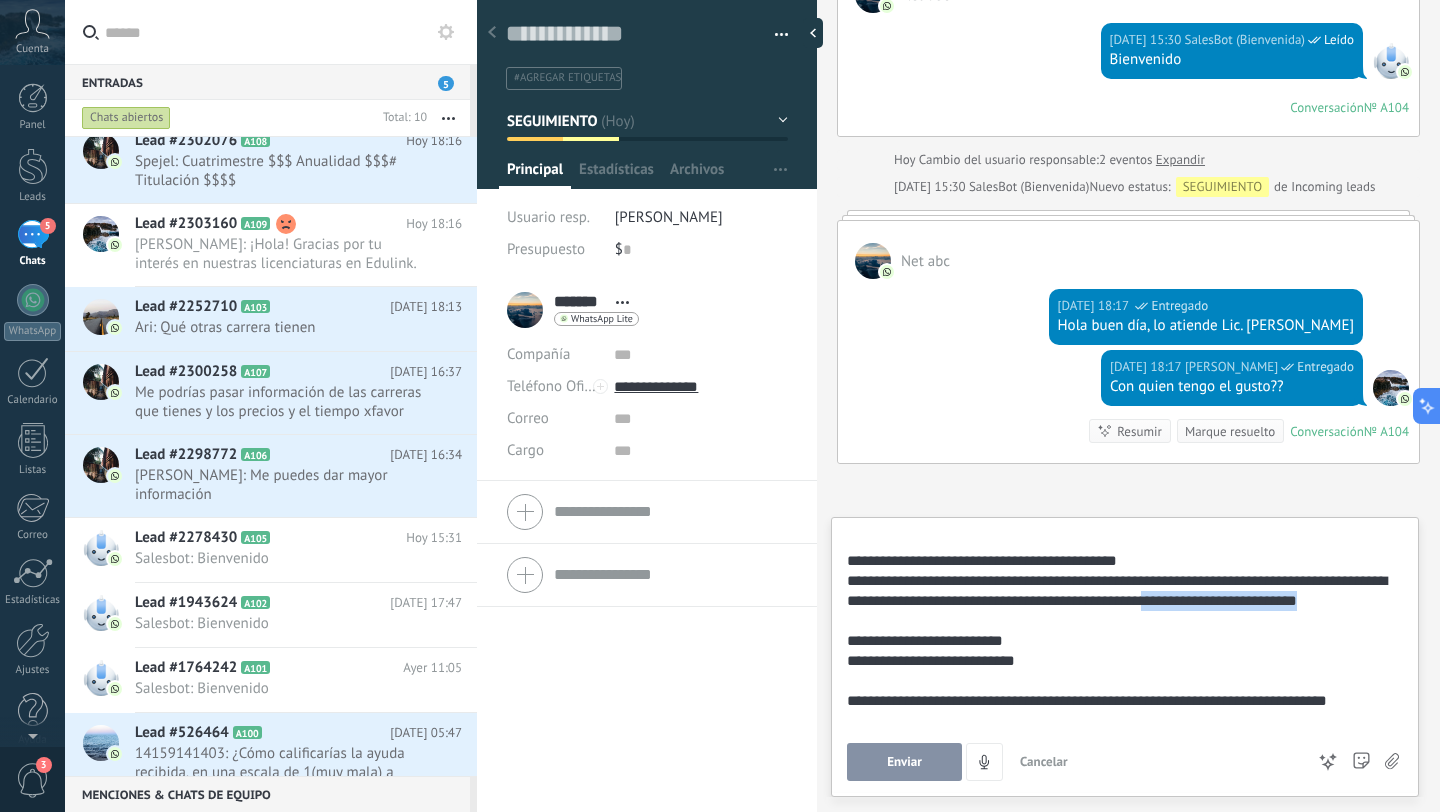 drag, startPoint x: 1125, startPoint y: 602, endPoint x: 1294, endPoint y: 604, distance: 169.01184 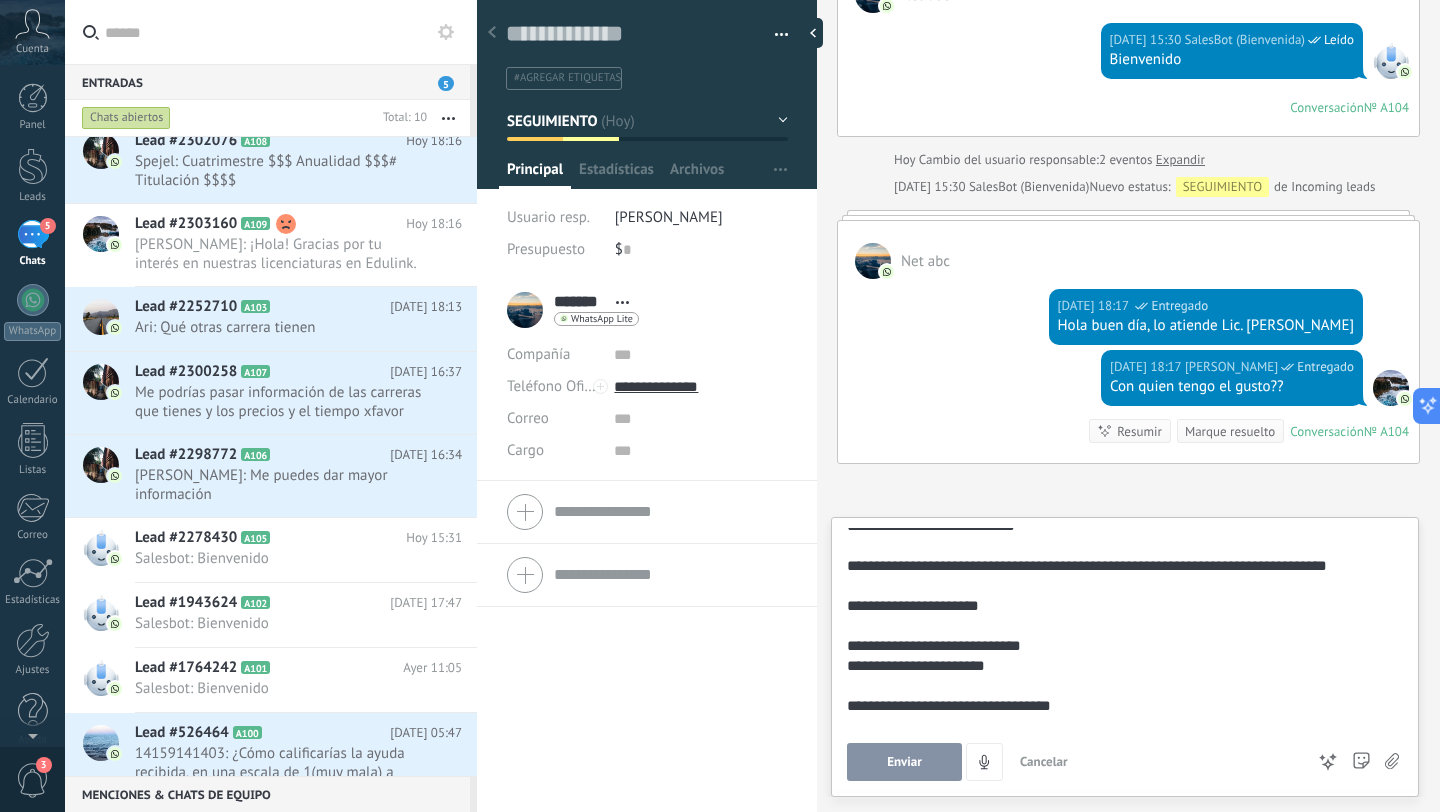 scroll, scrollTop: 134, scrollLeft: 0, axis: vertical 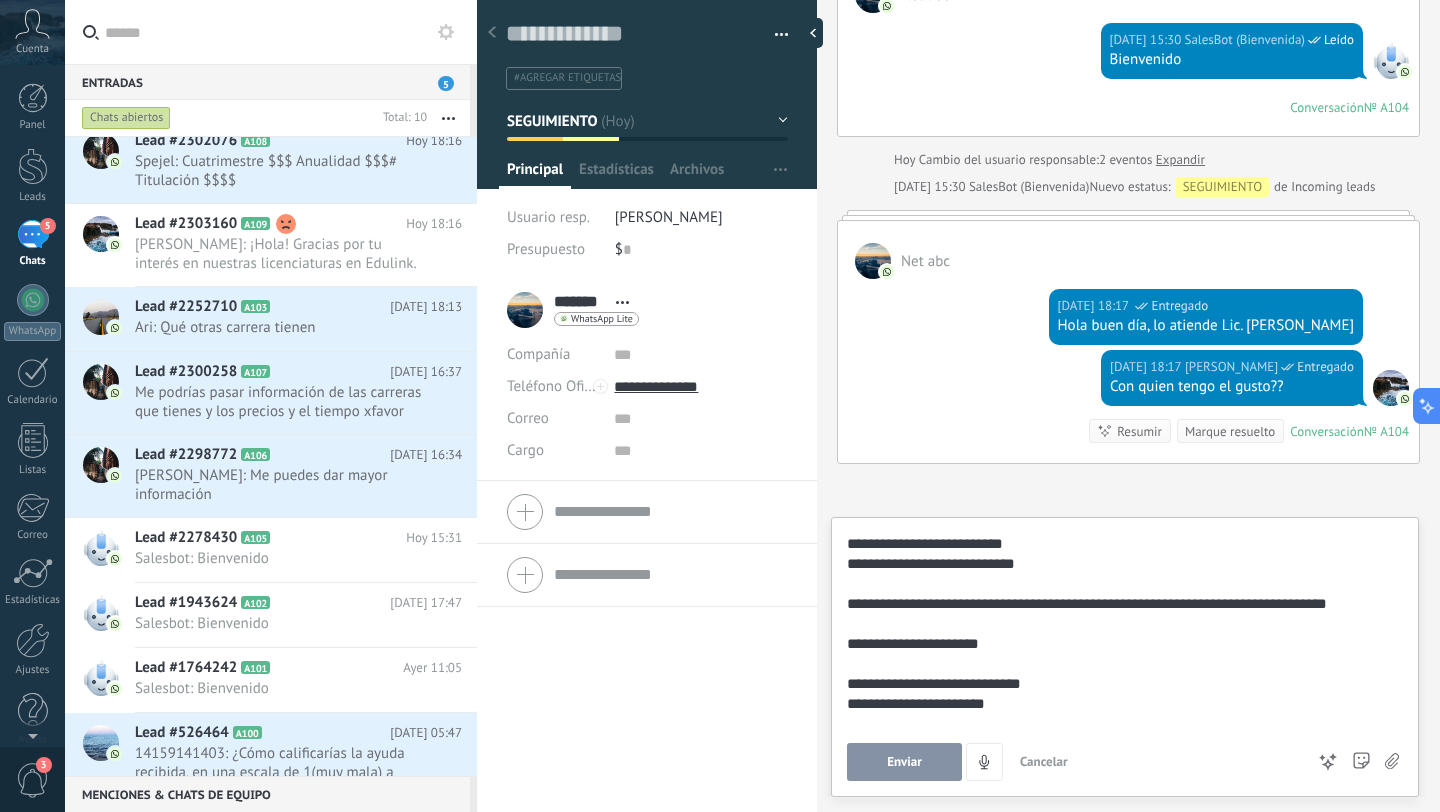 click on "**********" at bounding box center (1121, 564) 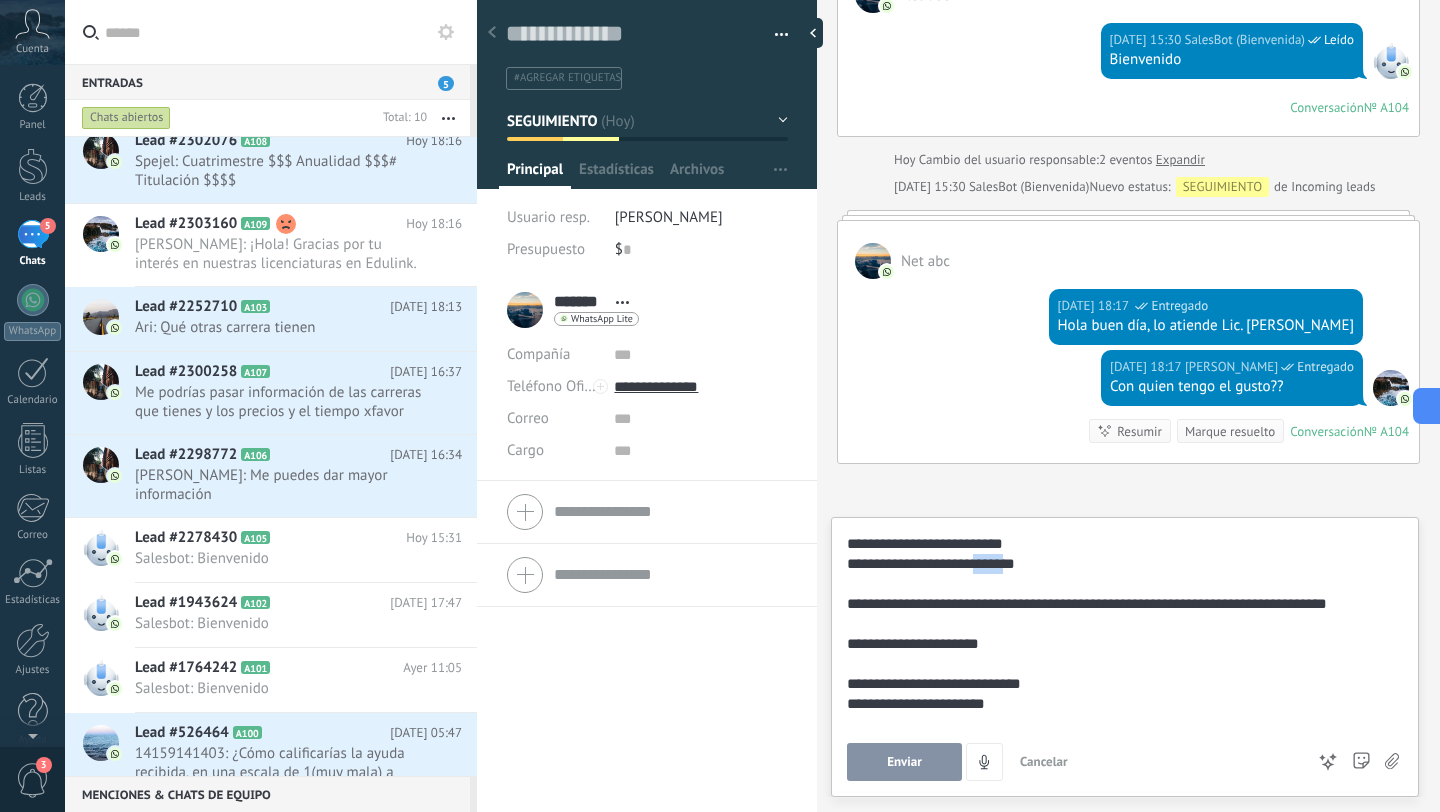 click on "**********" at bounding box center [1121, 564] 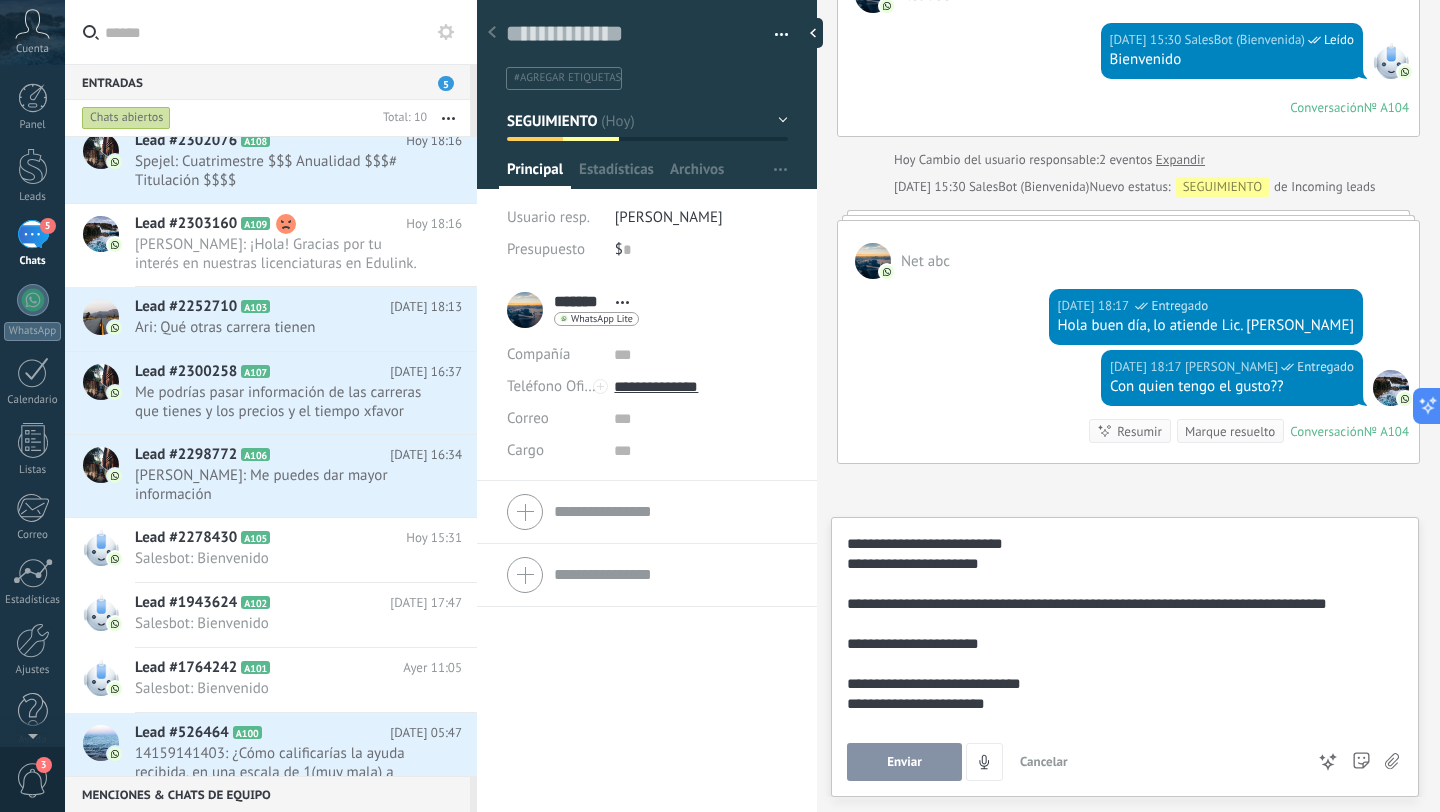 click on "**********" at bounding box center (1121, 544) 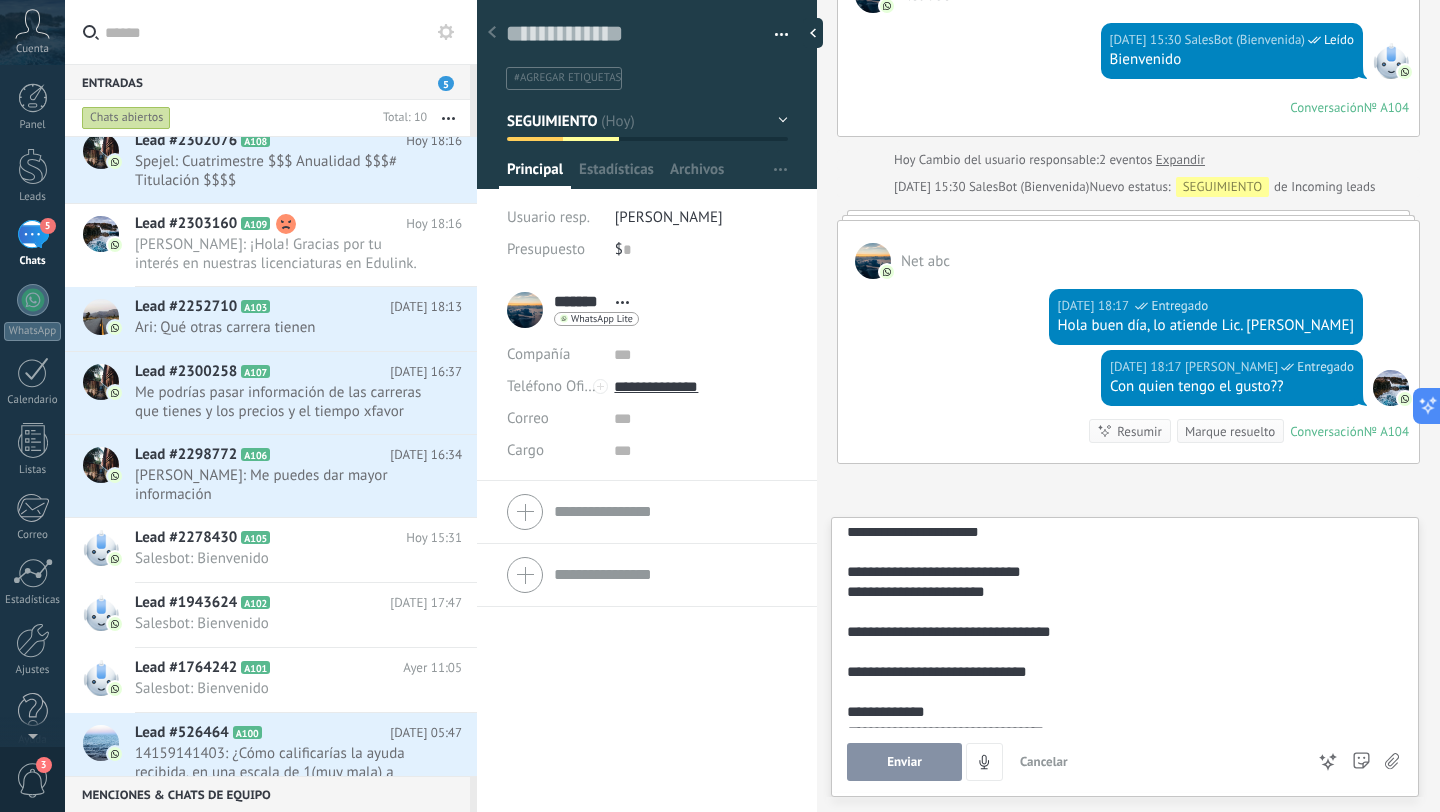scroll, scrollTop: 249, scrollLeft: 0, axis: vertical 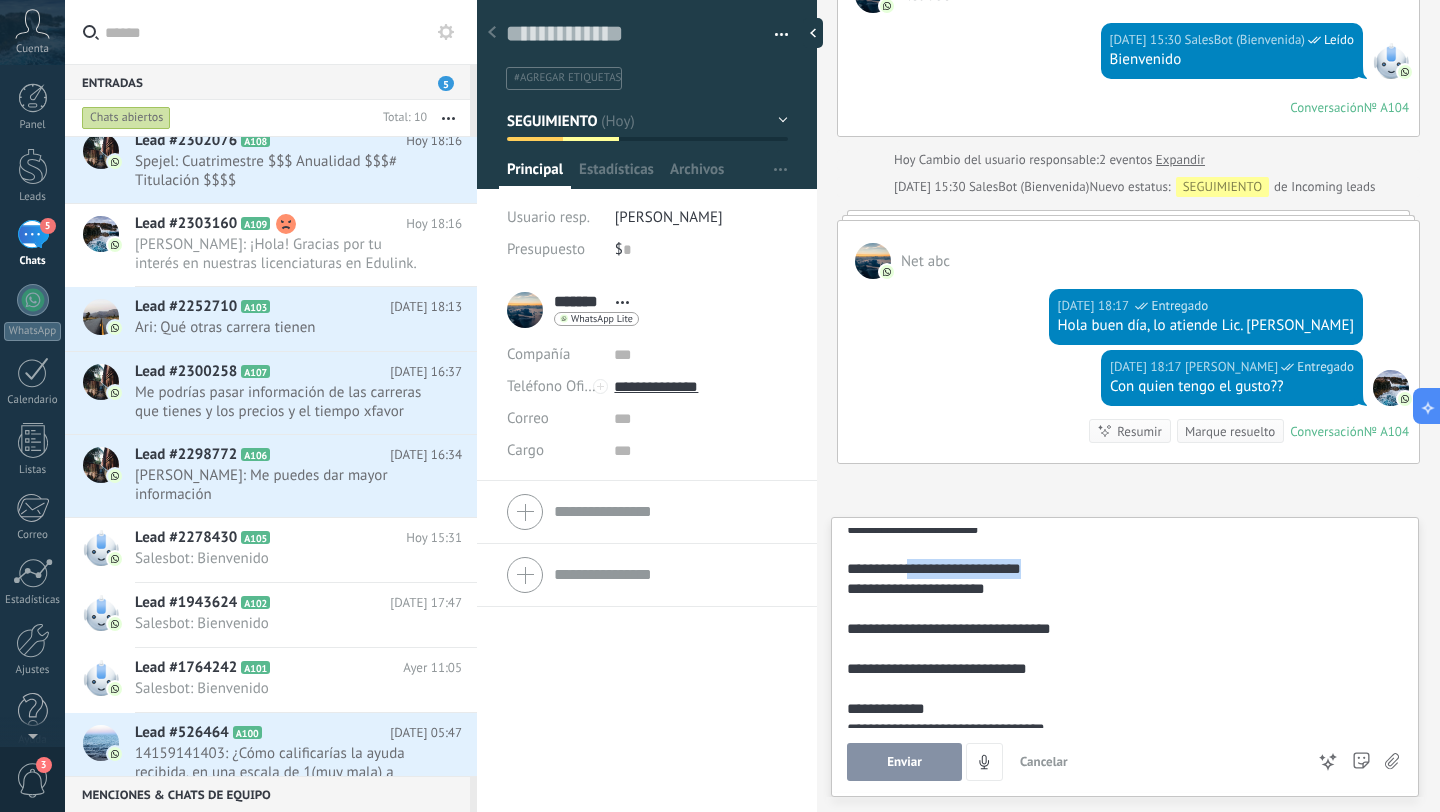 drag, startPoint x: 1035, startPoint y: 572, endPoint x: 911, endPoint y: 573, distance: 124.004036 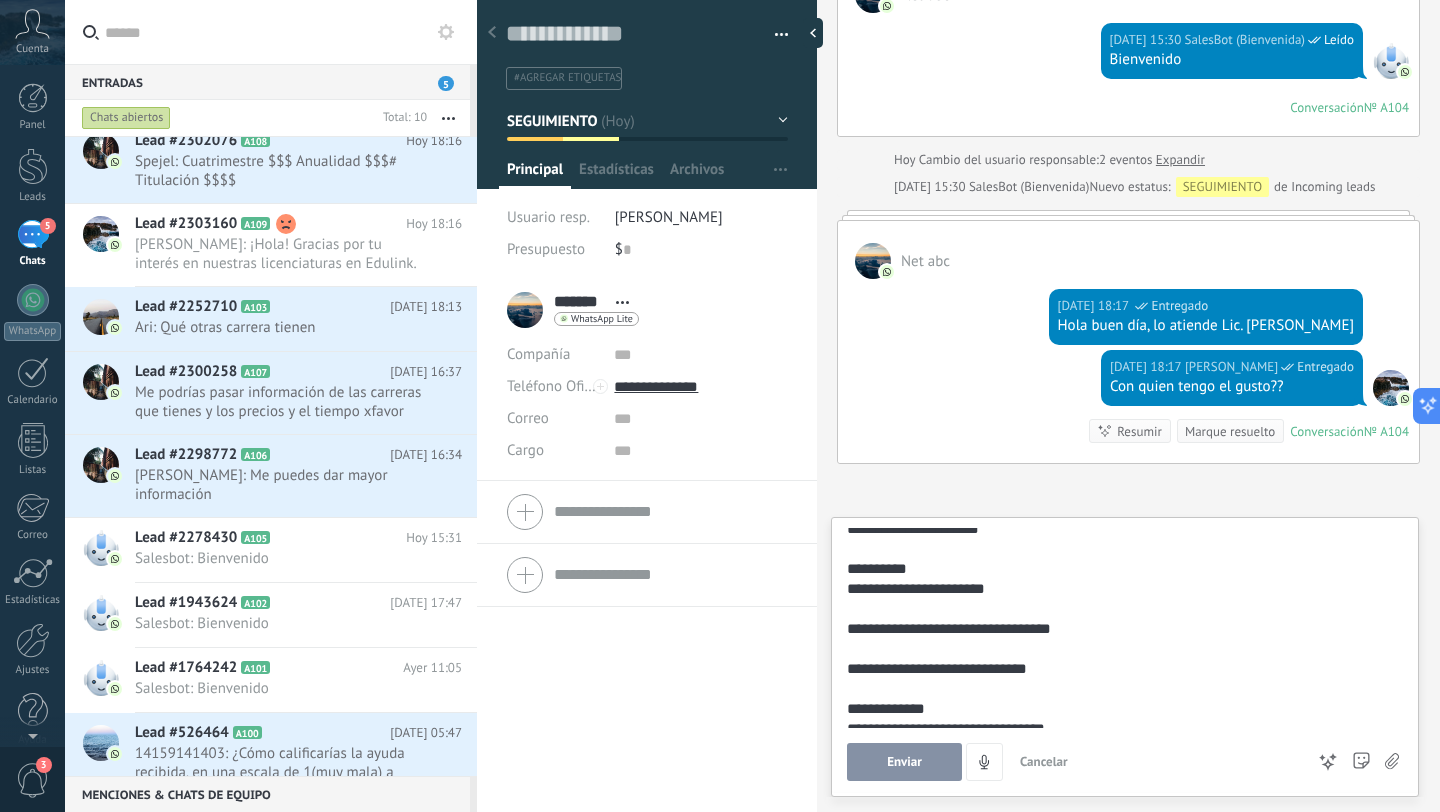 click on "**********" at bounding box center (1121, 569) 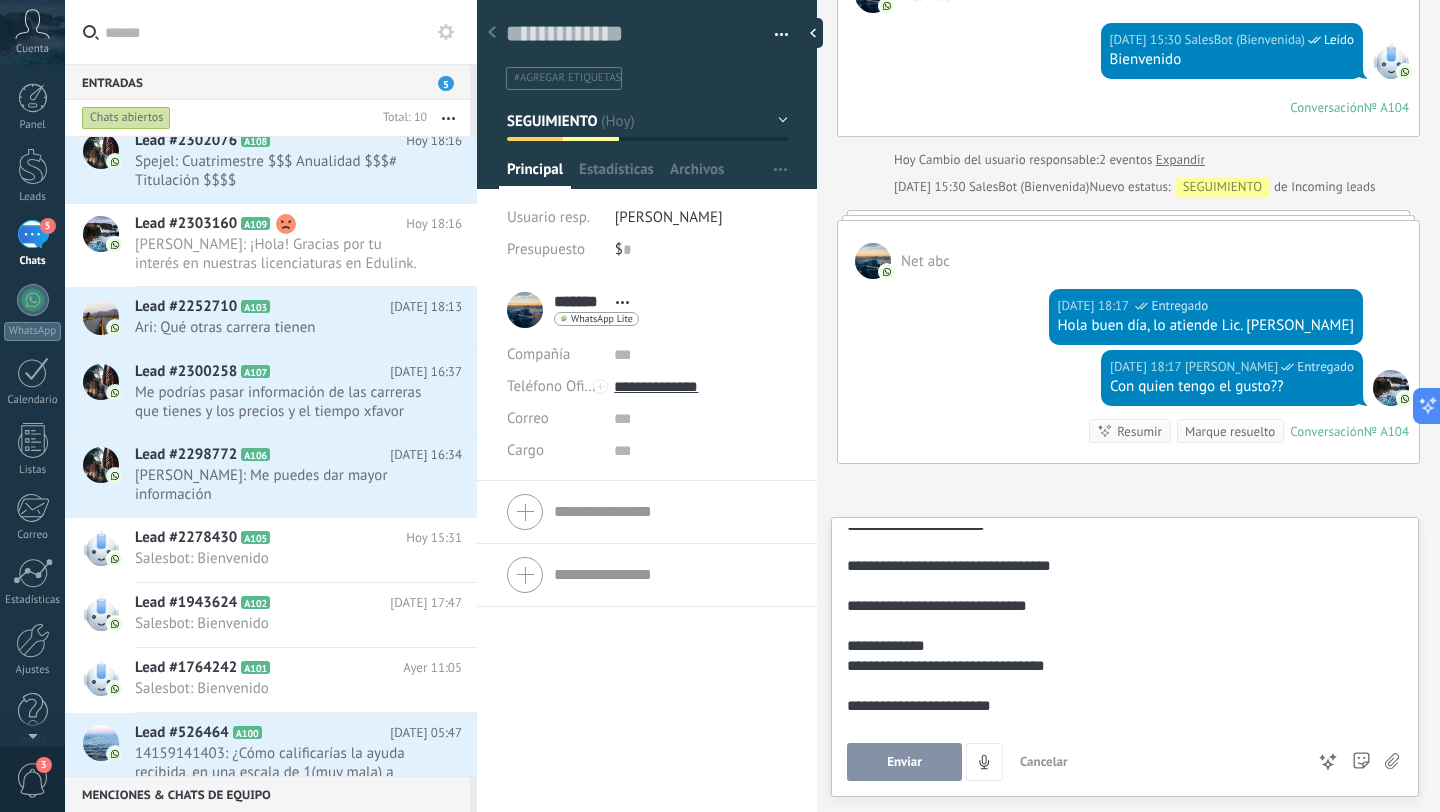 scroll, scrollTop: 329, scrollLeft: 0, axis: vertical 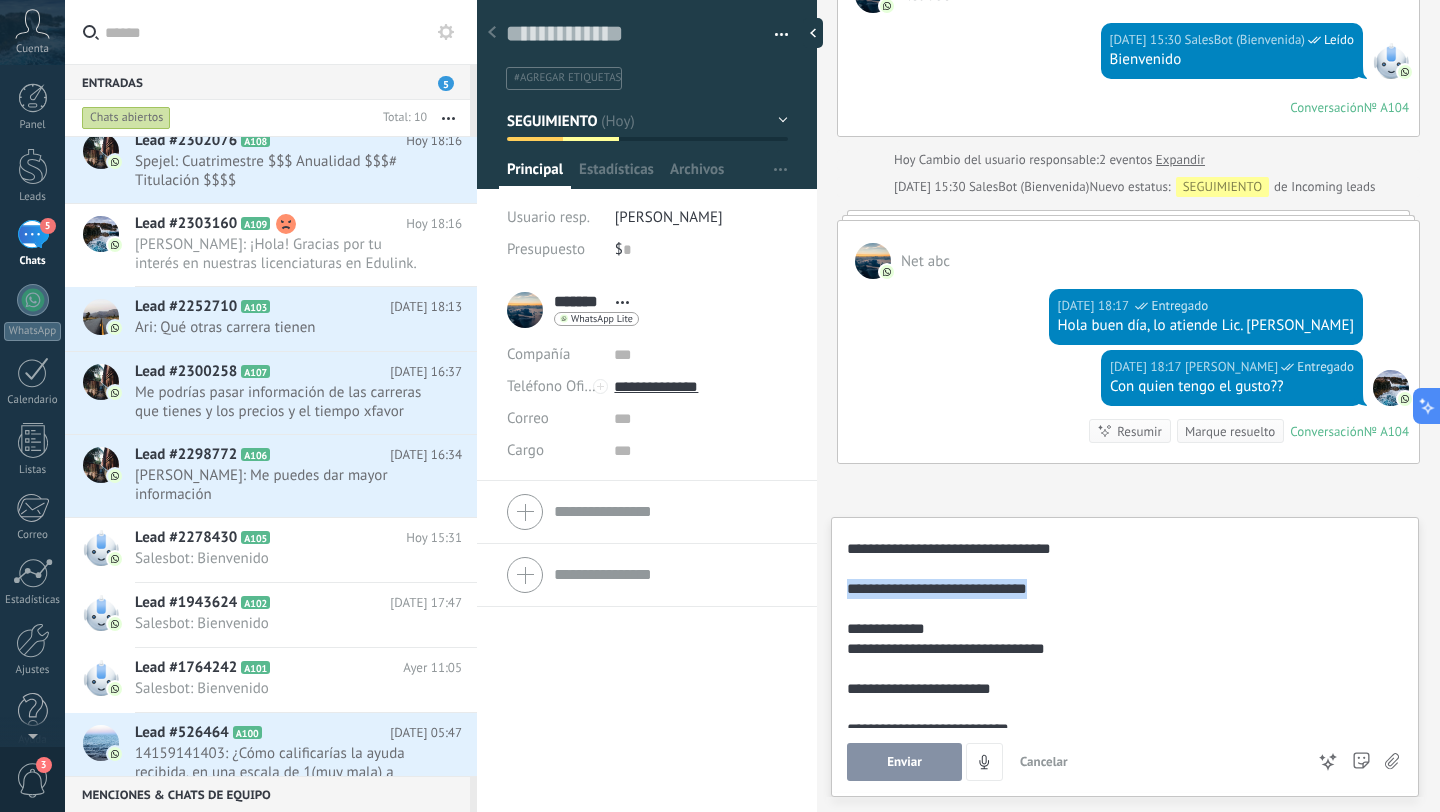 drag, startPoint x: 1074, startPoint y: 593, endPoint x: 832, endPoint y: 588, distance: 242.05165 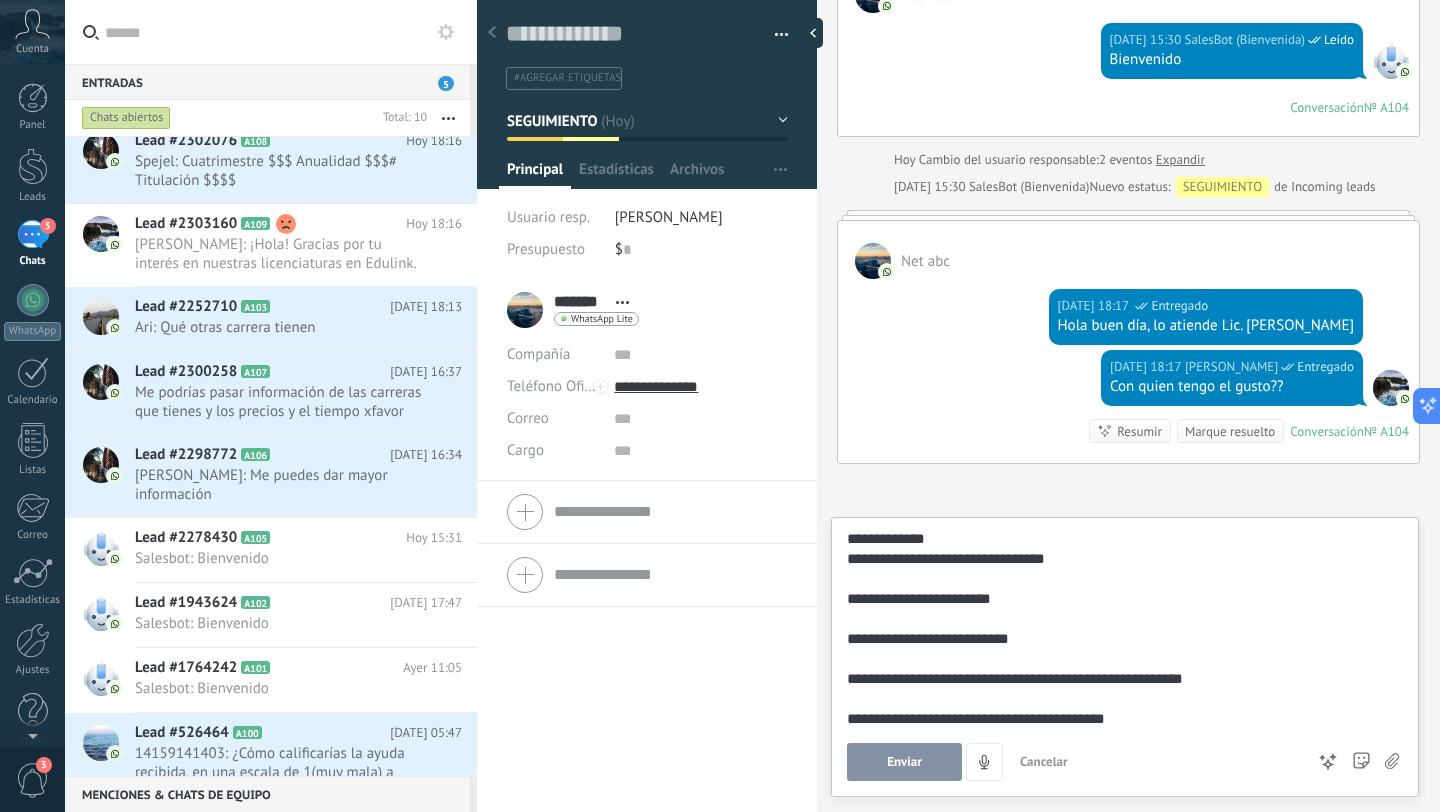 scroll, scrollTop: 400, scrollLeft: 0, axis: vertical 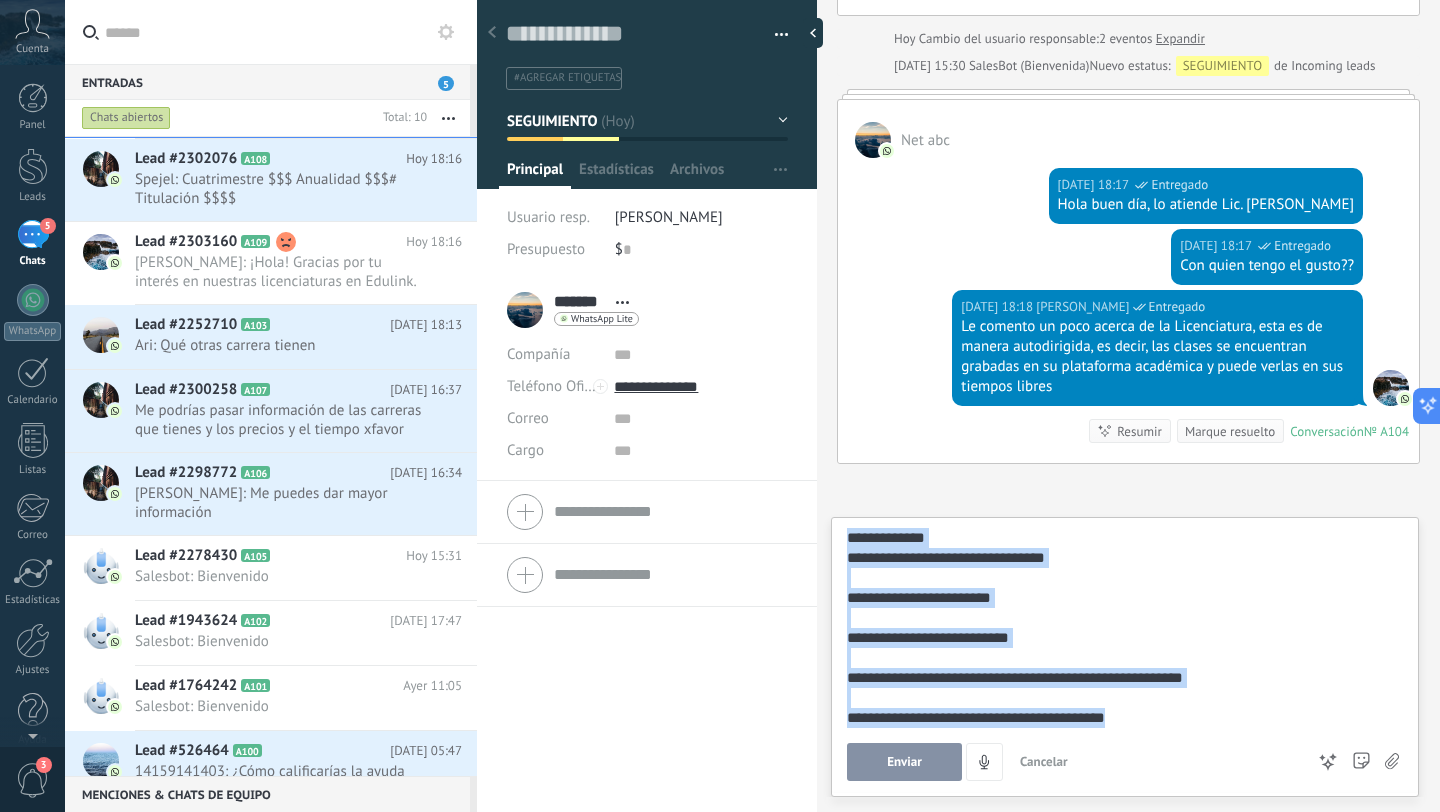 drag, startPoint x: 995, startPoint y: 540, endPoint x: 1199, endPoint y: 717, distance: 270.0833 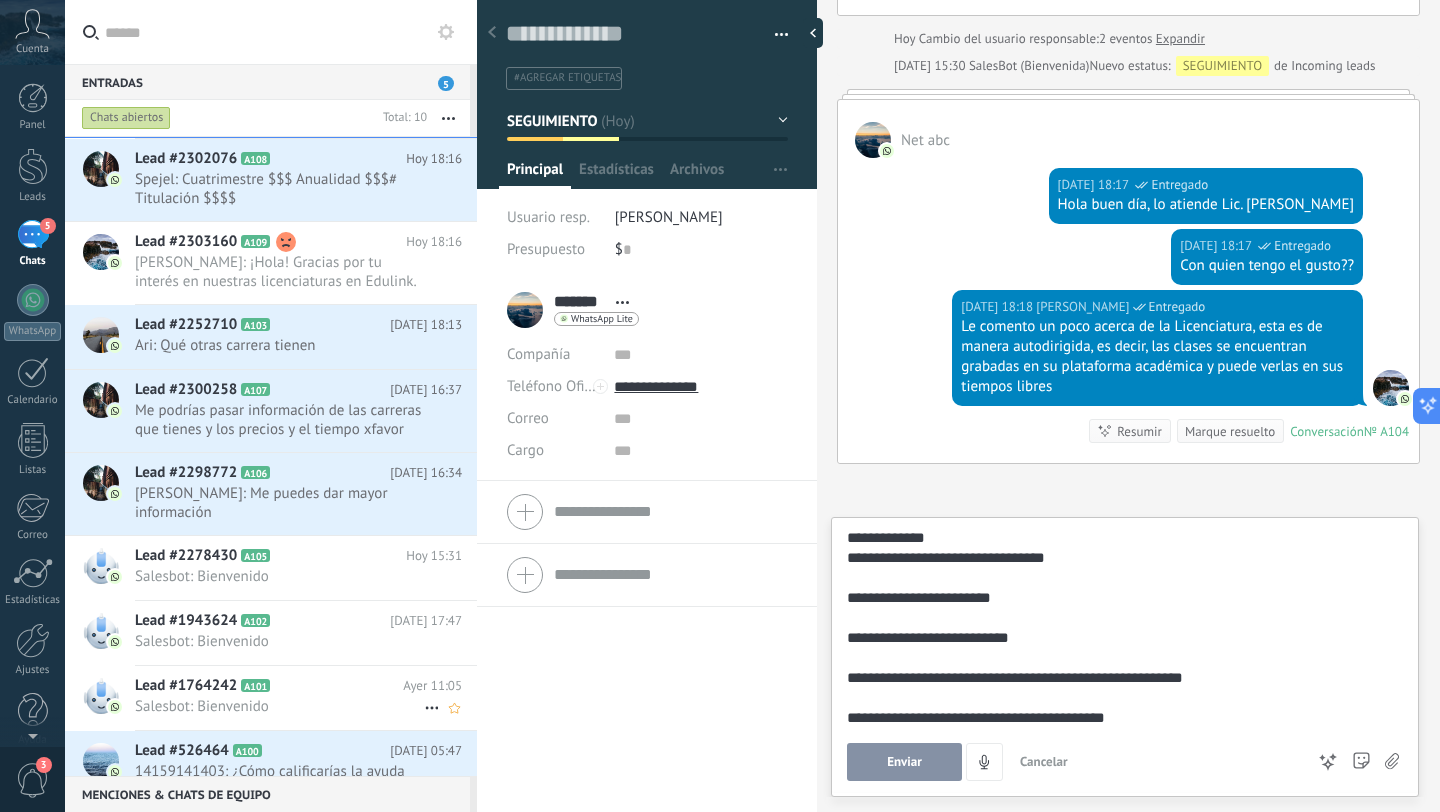scroll, scrollTop: 0, scrollLeft: 0, axis: both 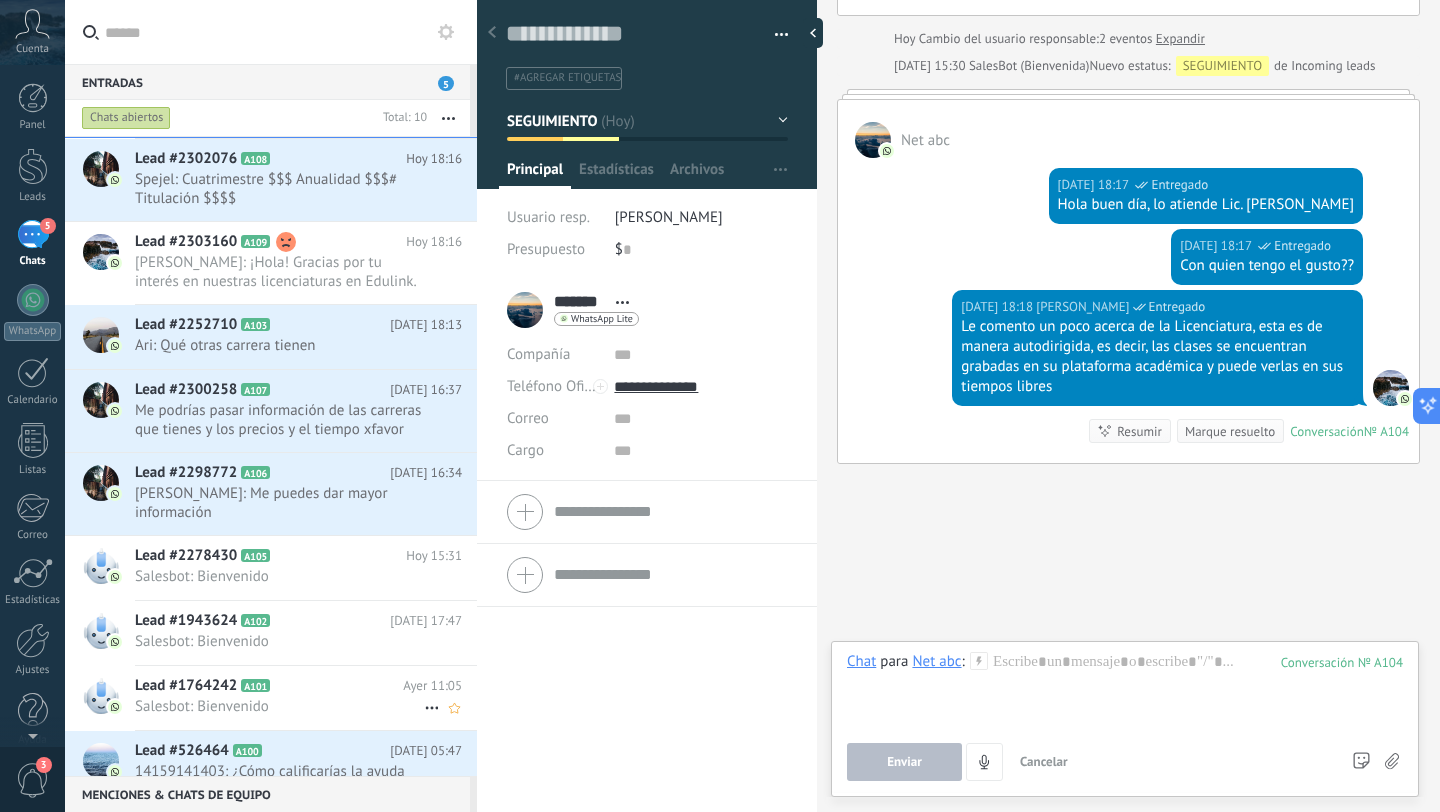 click on "Lead #1764242
A101
[DATE] 11:05
Salesbot: Bienvenido" at bounding box center (306, 697) 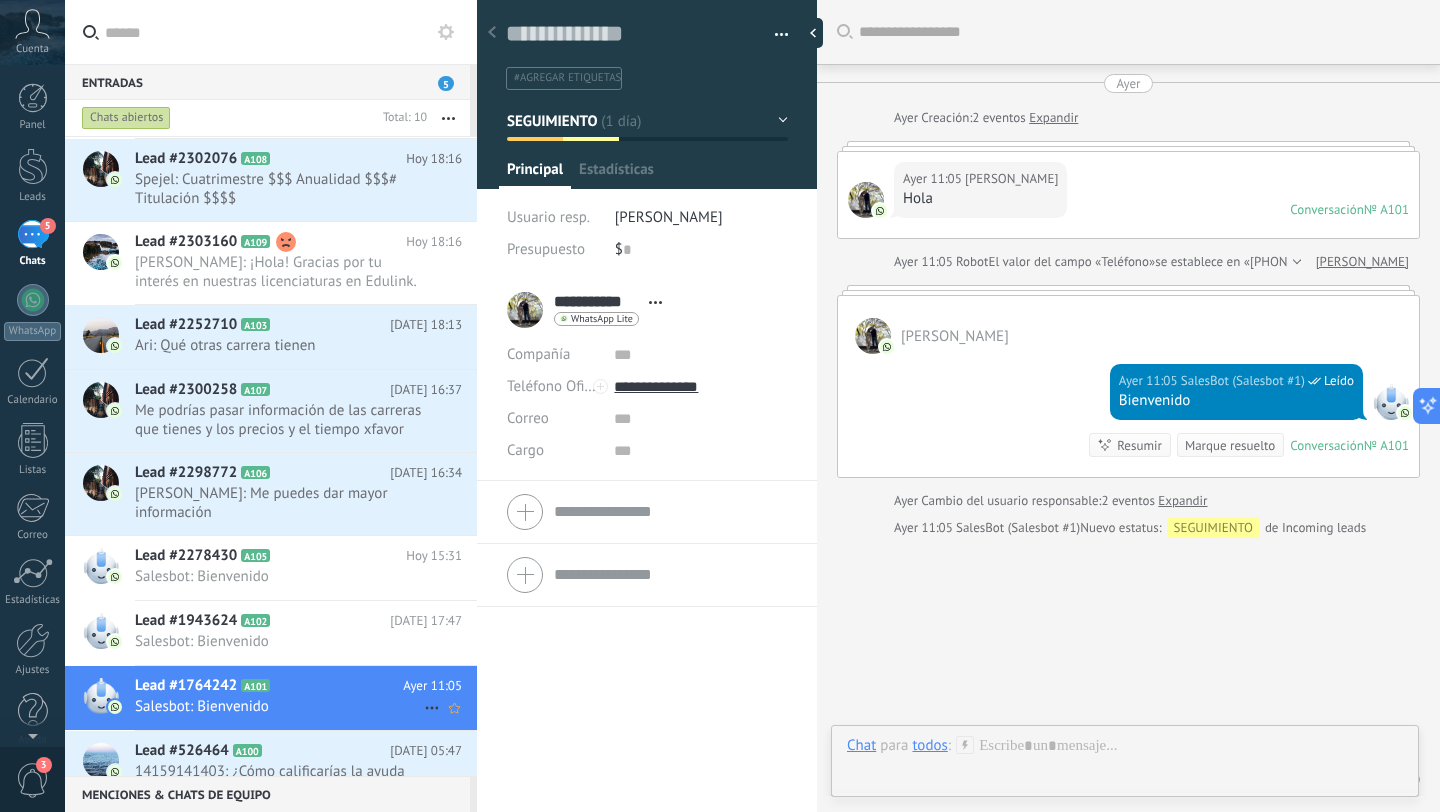scroll, scrollTop: 30, scrollLeft: 0, axis: vertical 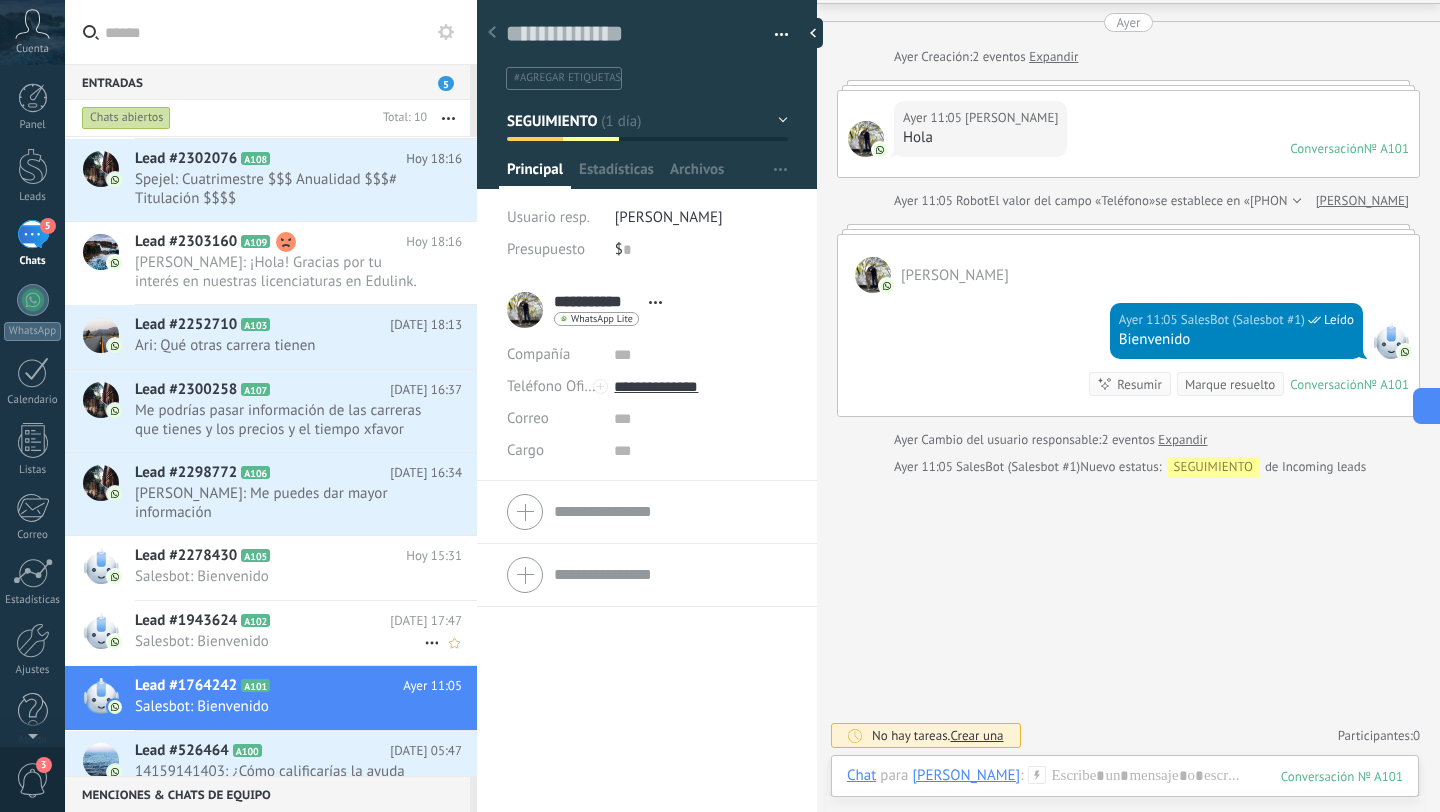 click on "Salesbot: Bienvenido" at bounding box center [279, 641] 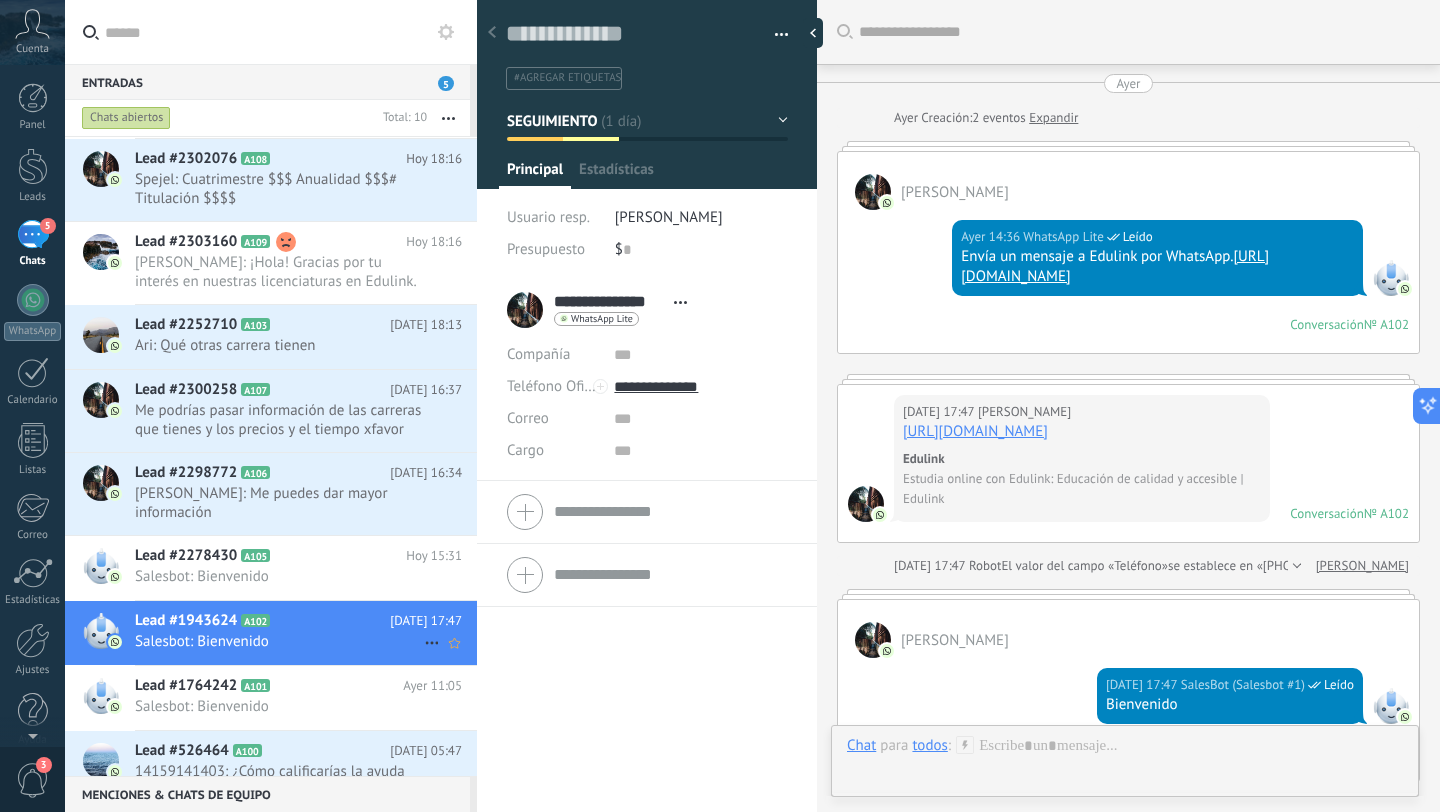 scroll, scrollTop: 30, scrollLeft: 0, axis: vertical 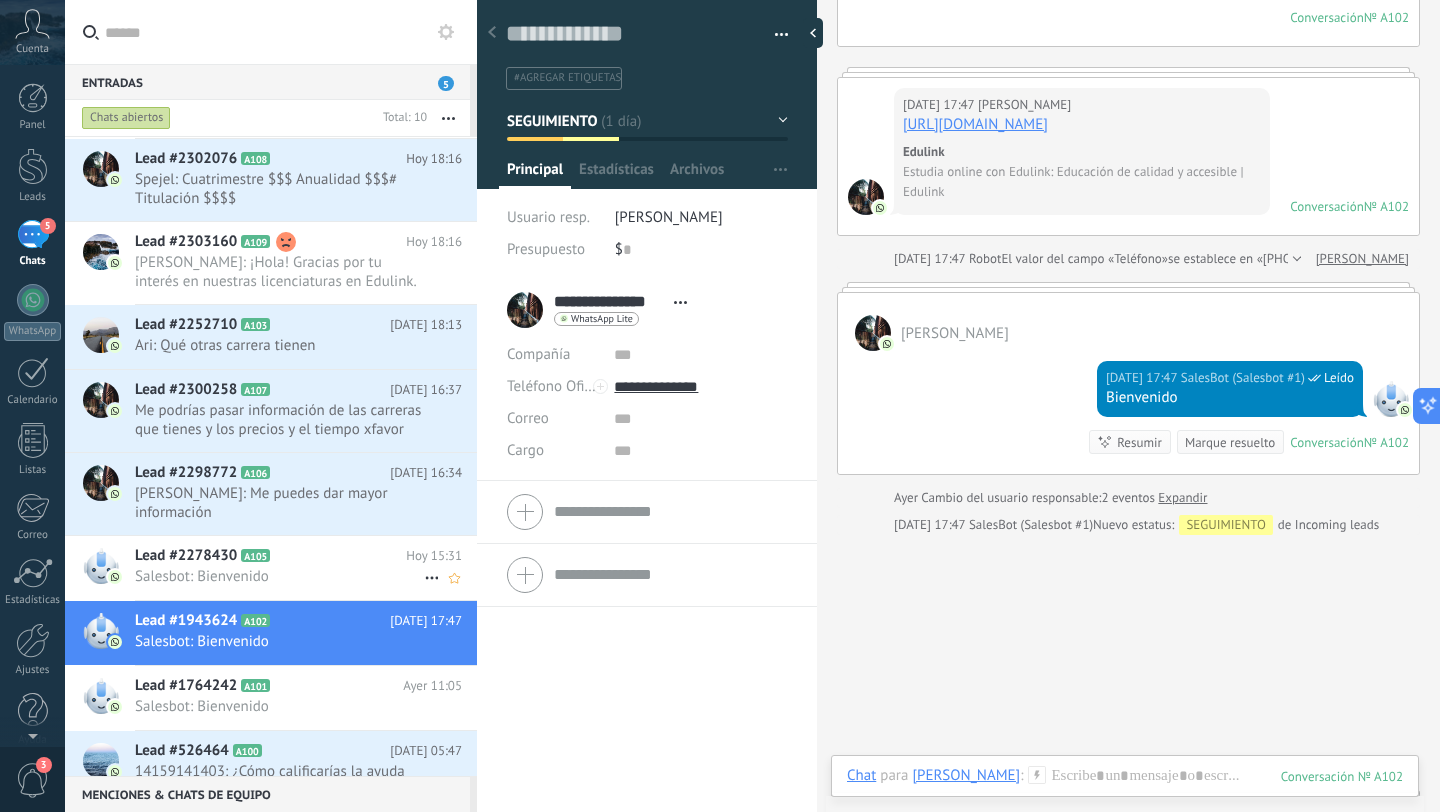 click on "Salesbot: Bienvenido" at bounding box center (279, 576) 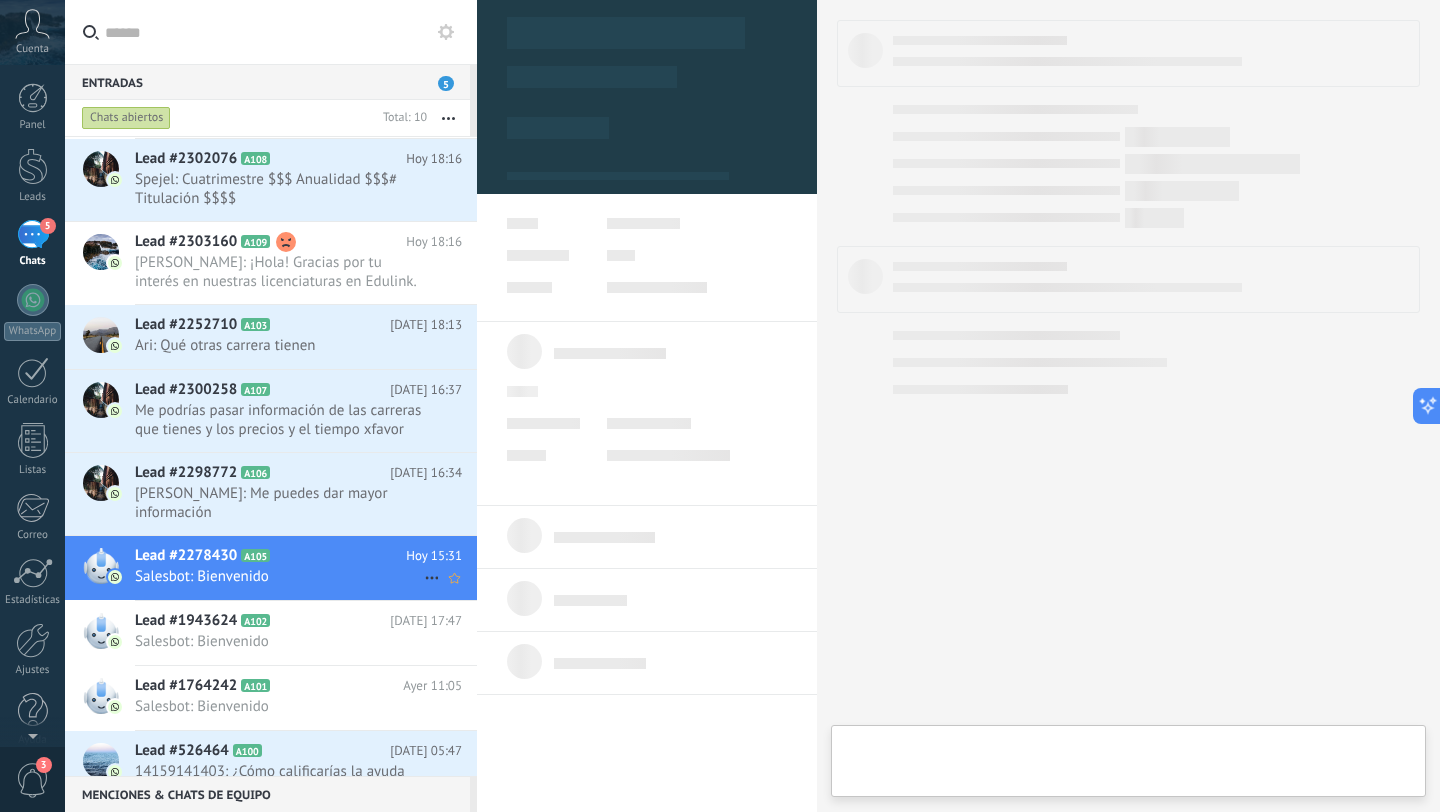 scroll, scrollTop: 30, scrollLeft: 0, axis: vertical 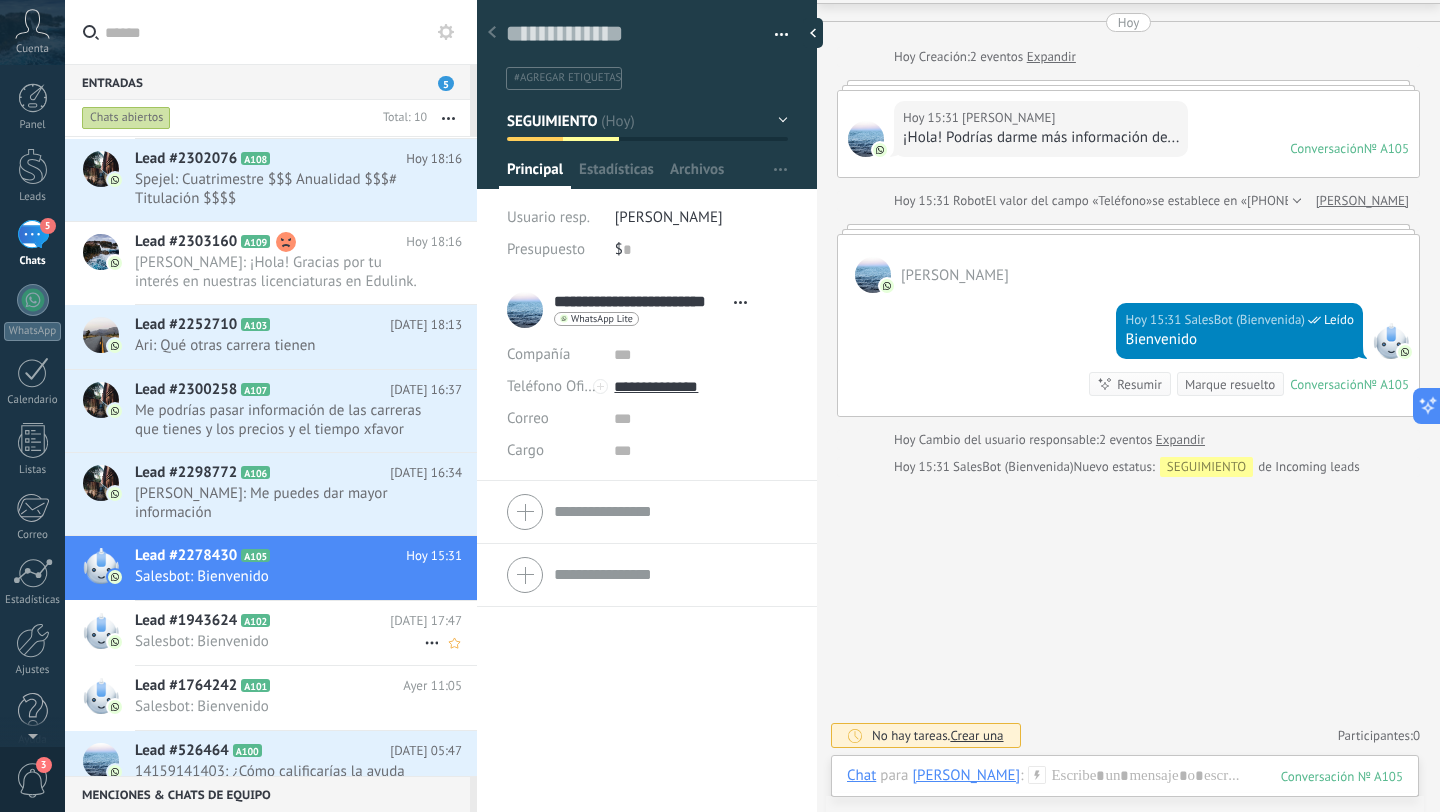 click on "Salesbot: Bienvenido" at bounding box center (279, 641) 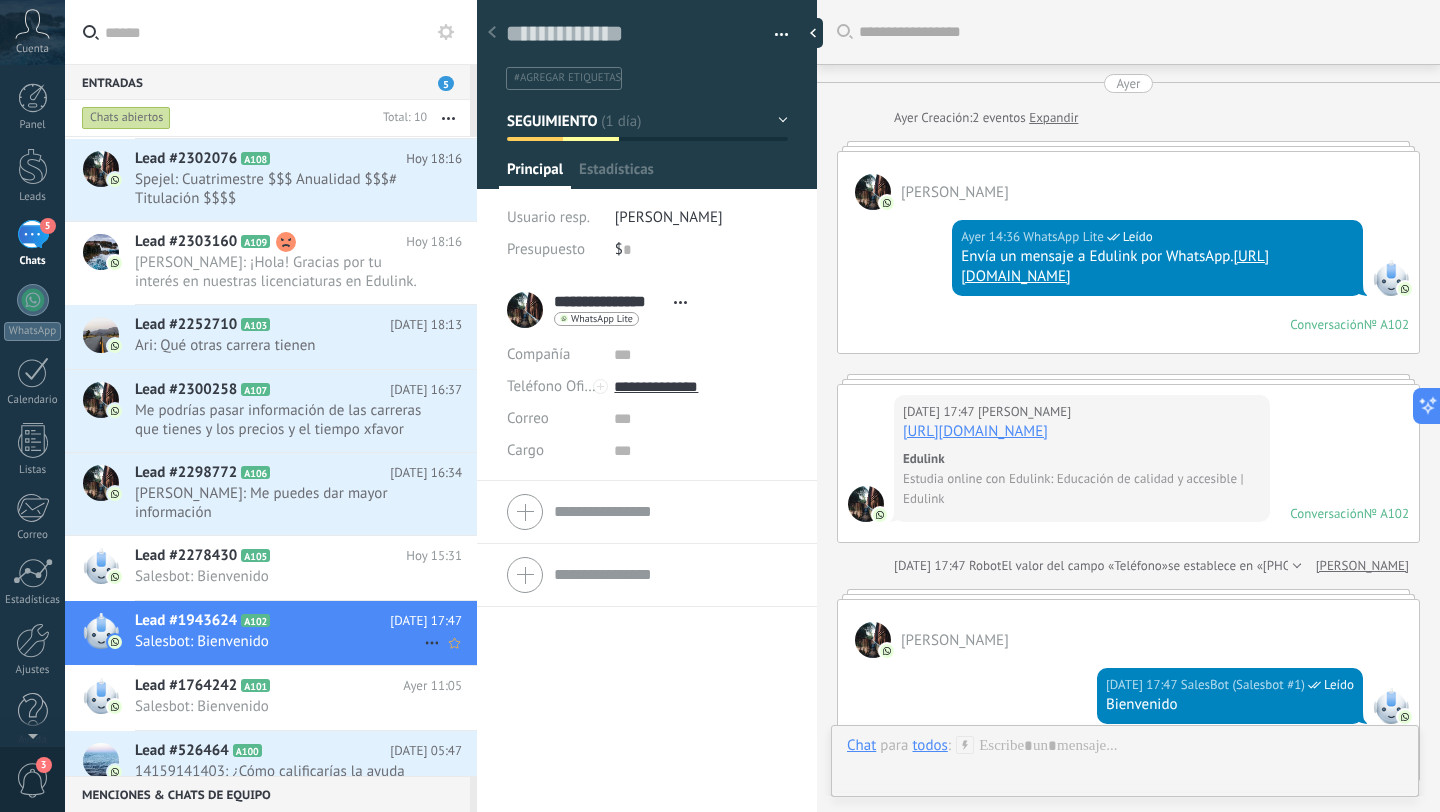scroll, scrollTop: 30, scrollLeft: 0, axis: vertical 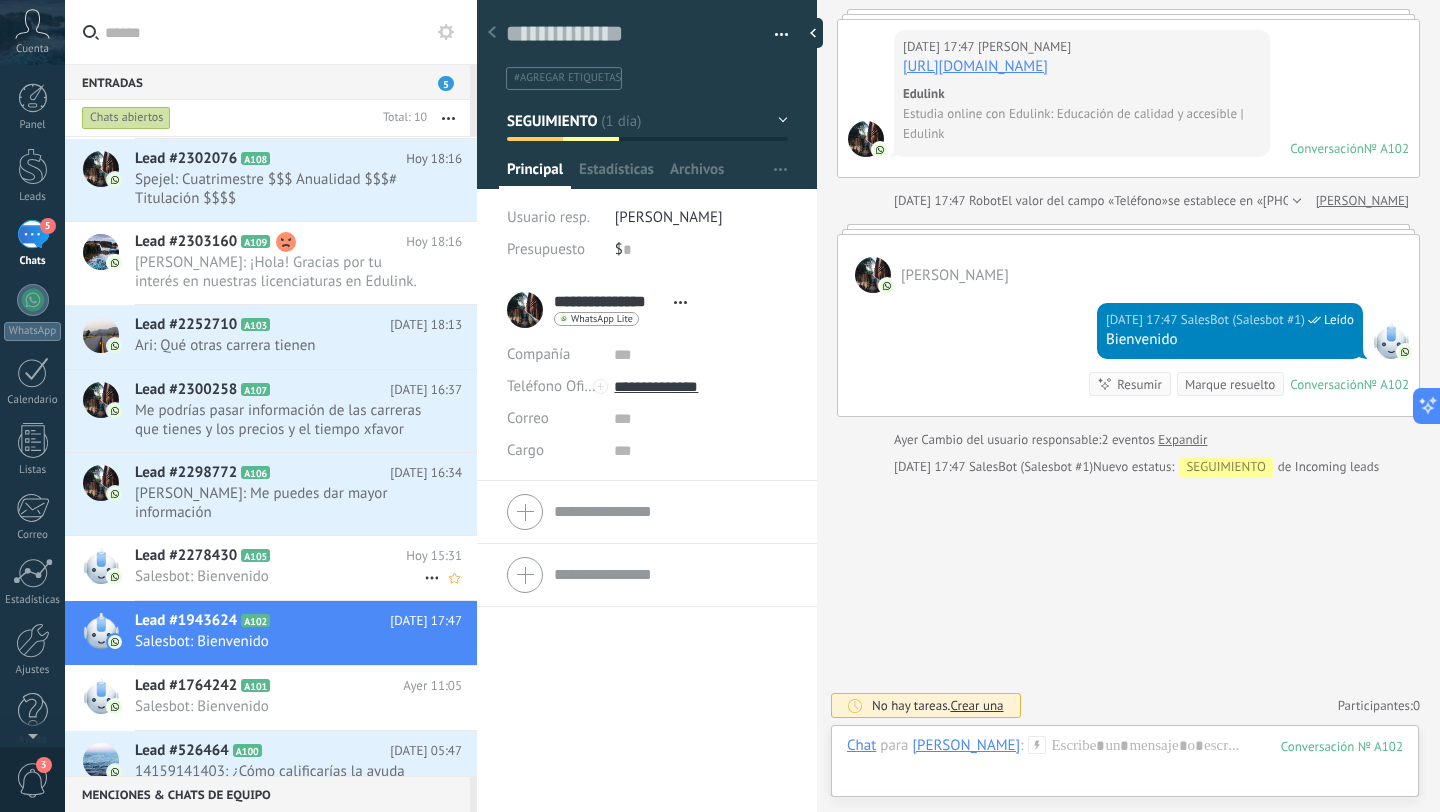 click on "Salesbot: Bienvenido" at bounding box center [279, 576] 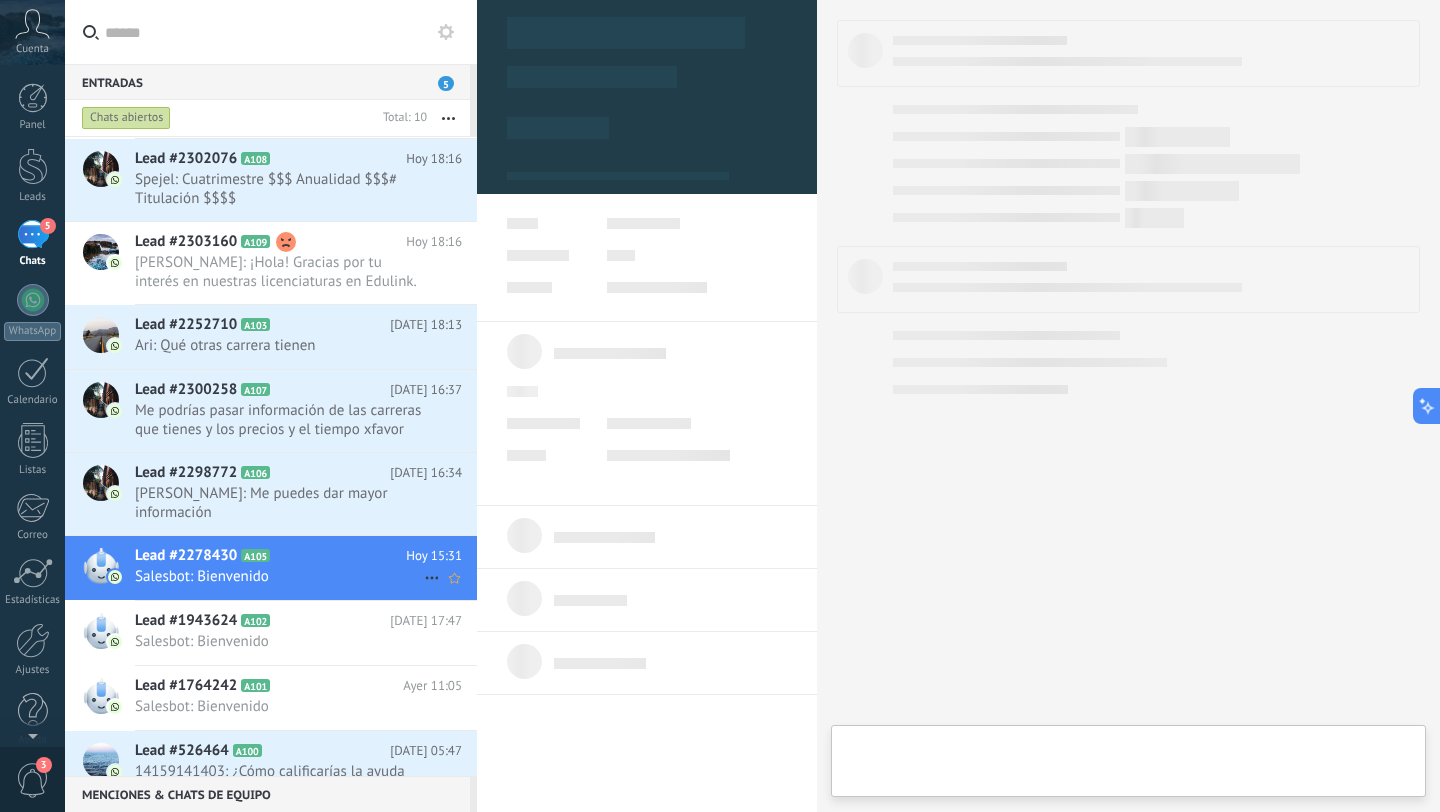 type on "**********" 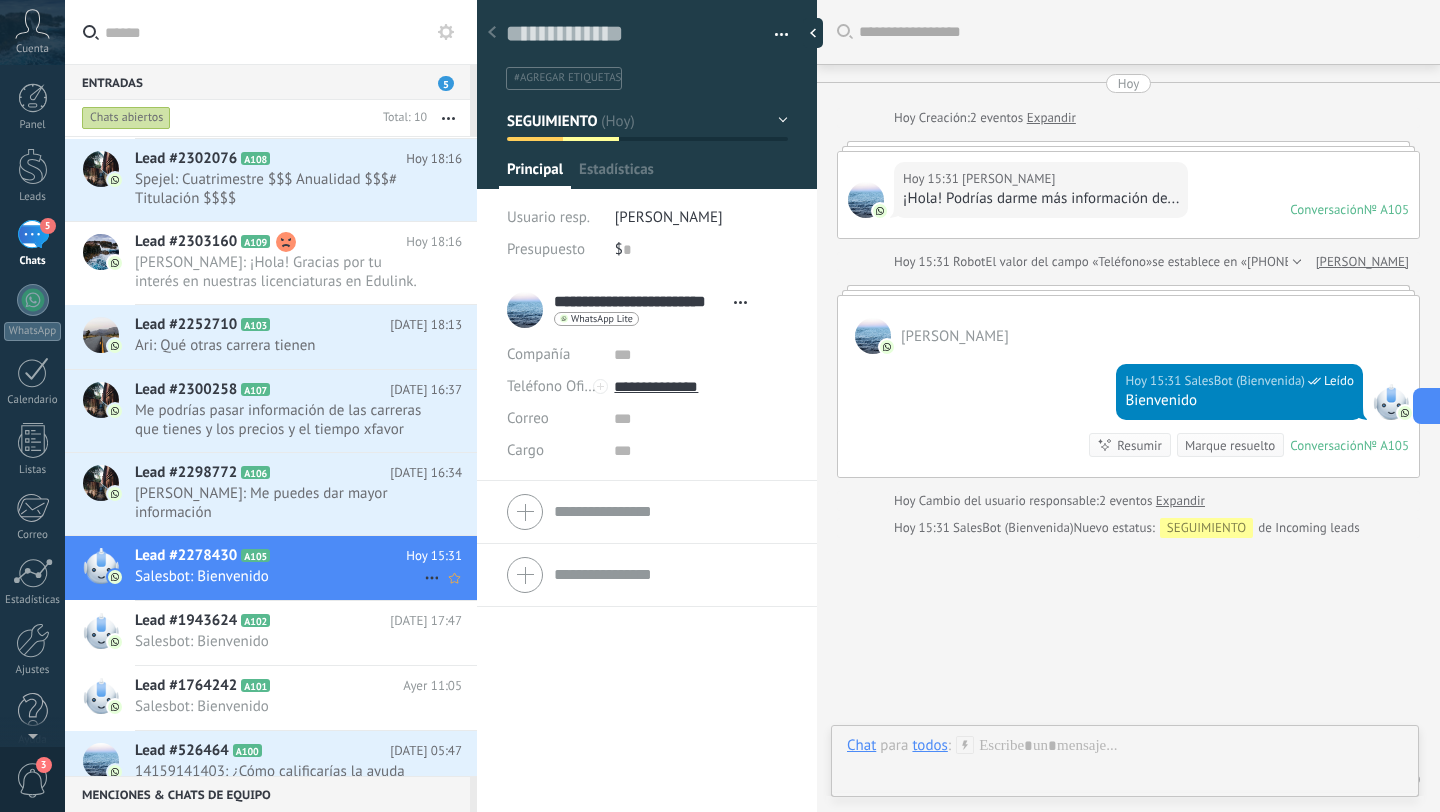 scroll, scrollTop: 30, scrollLeft: 0, axis: vertical 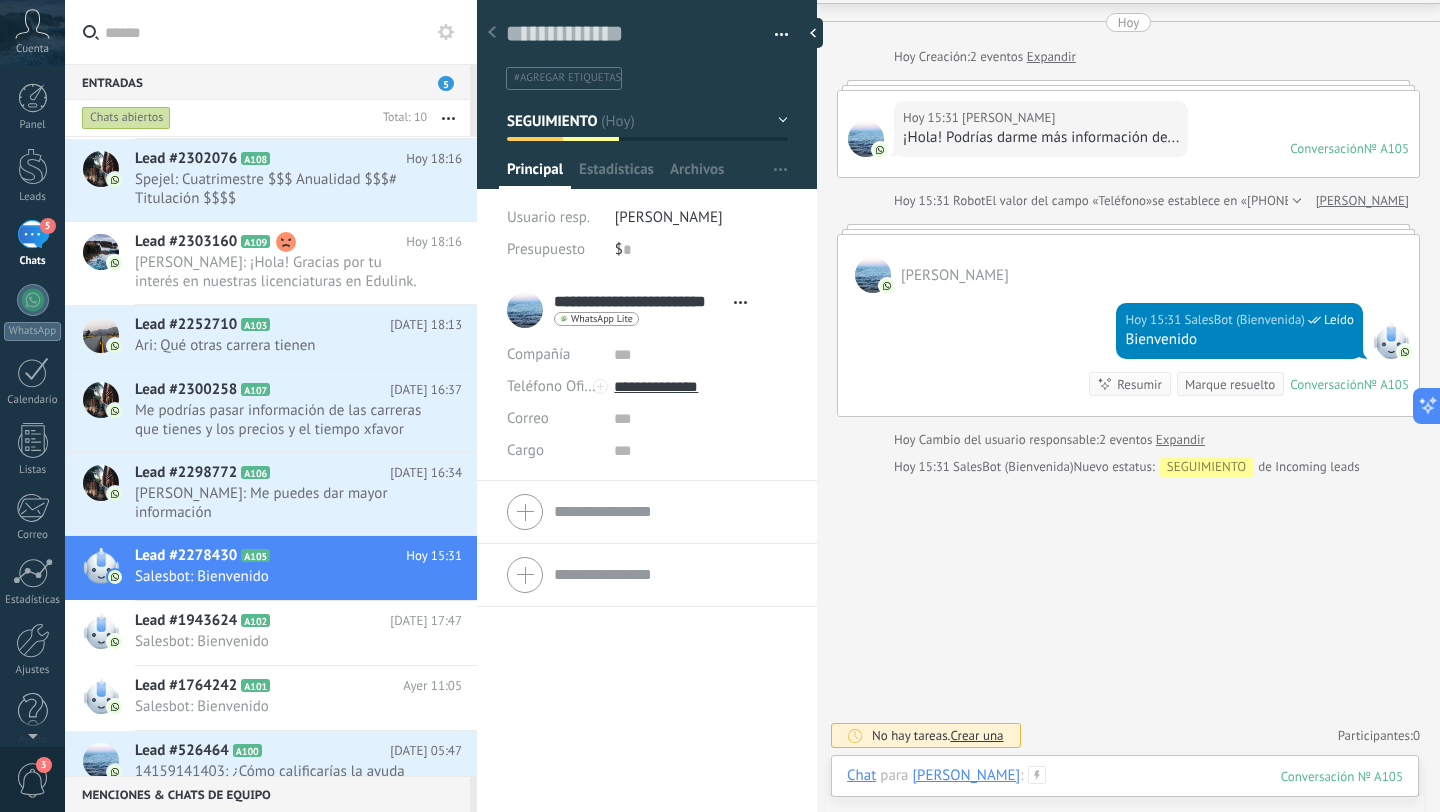 click at bounding box center (1125, 796) 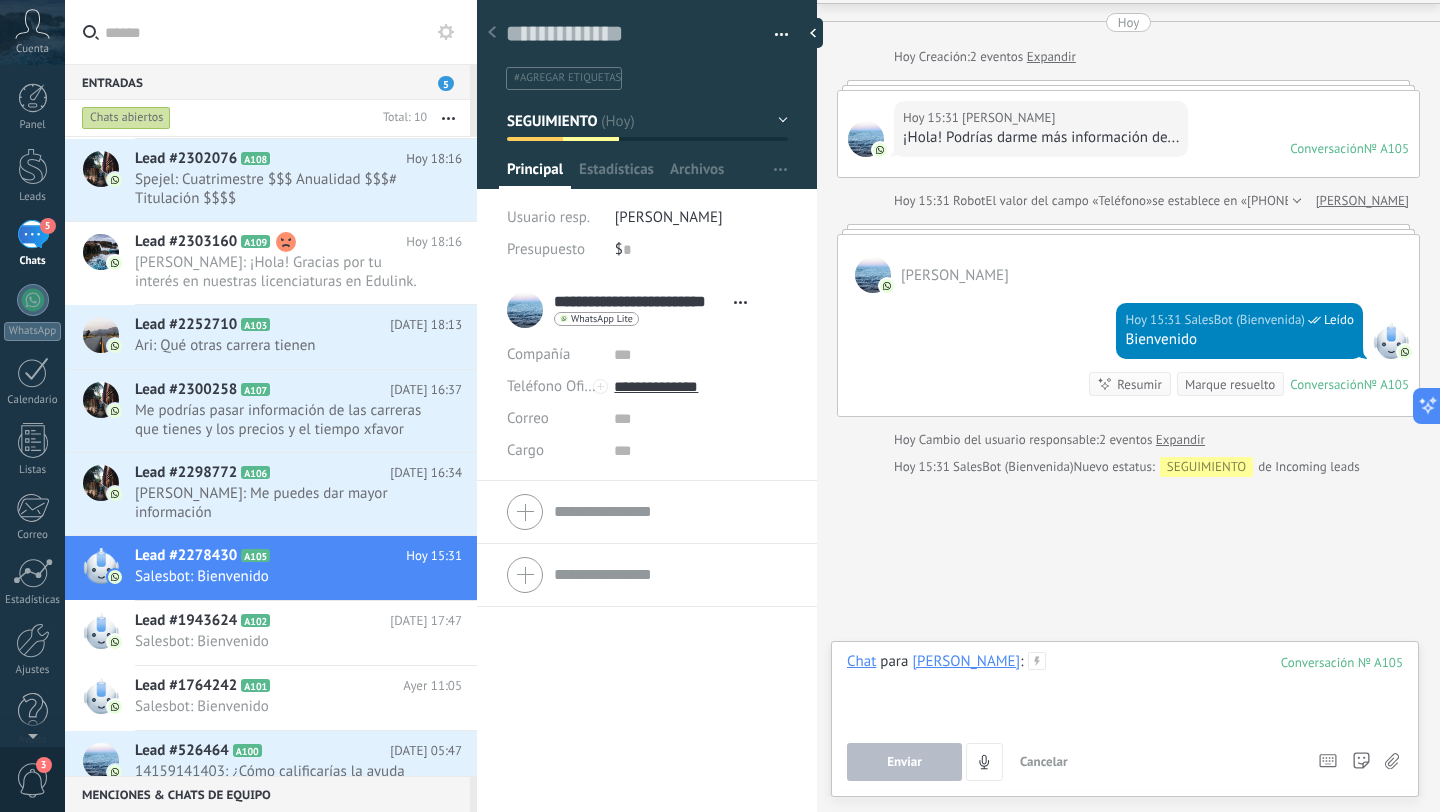 paste 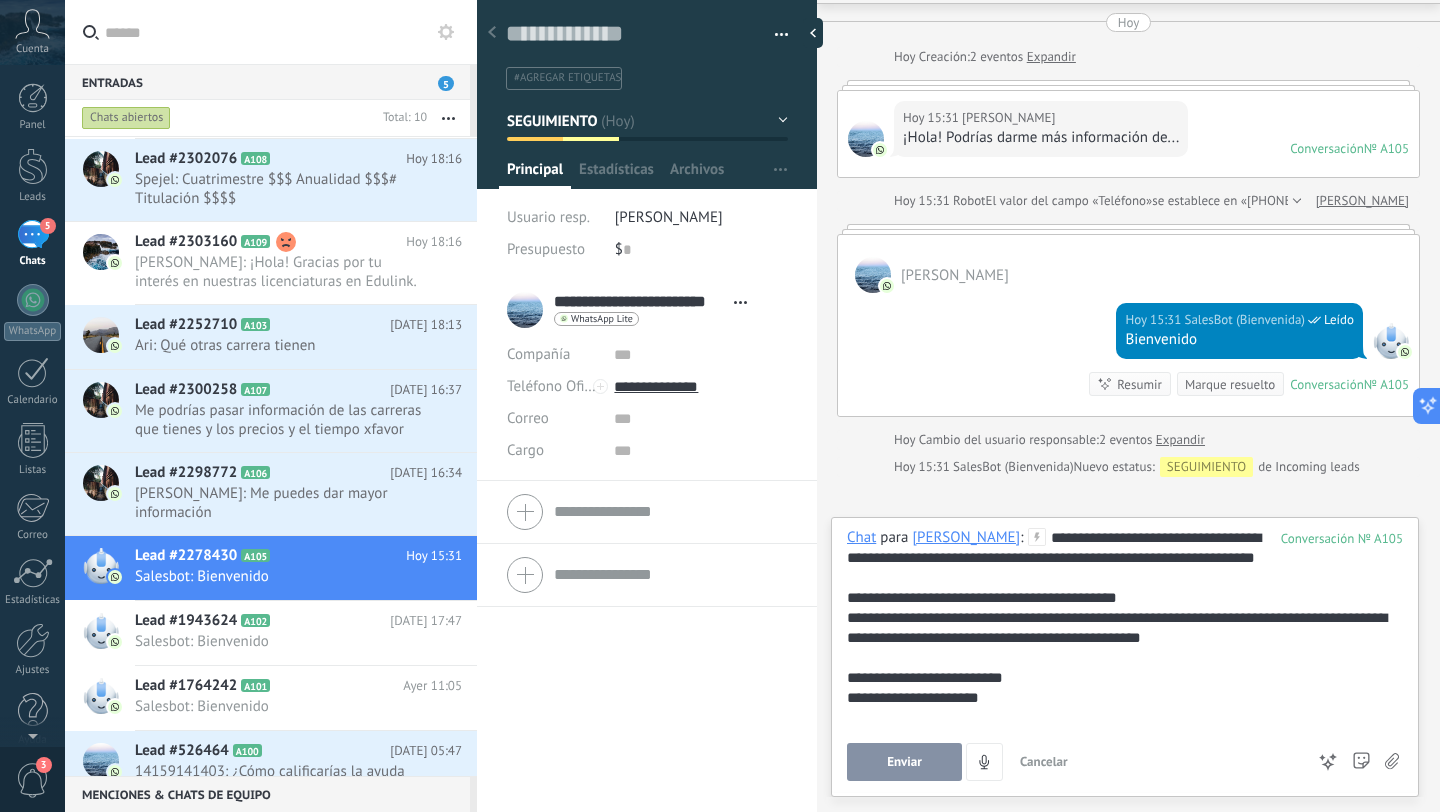 click on "**********" at bounding box center [1121, 828] 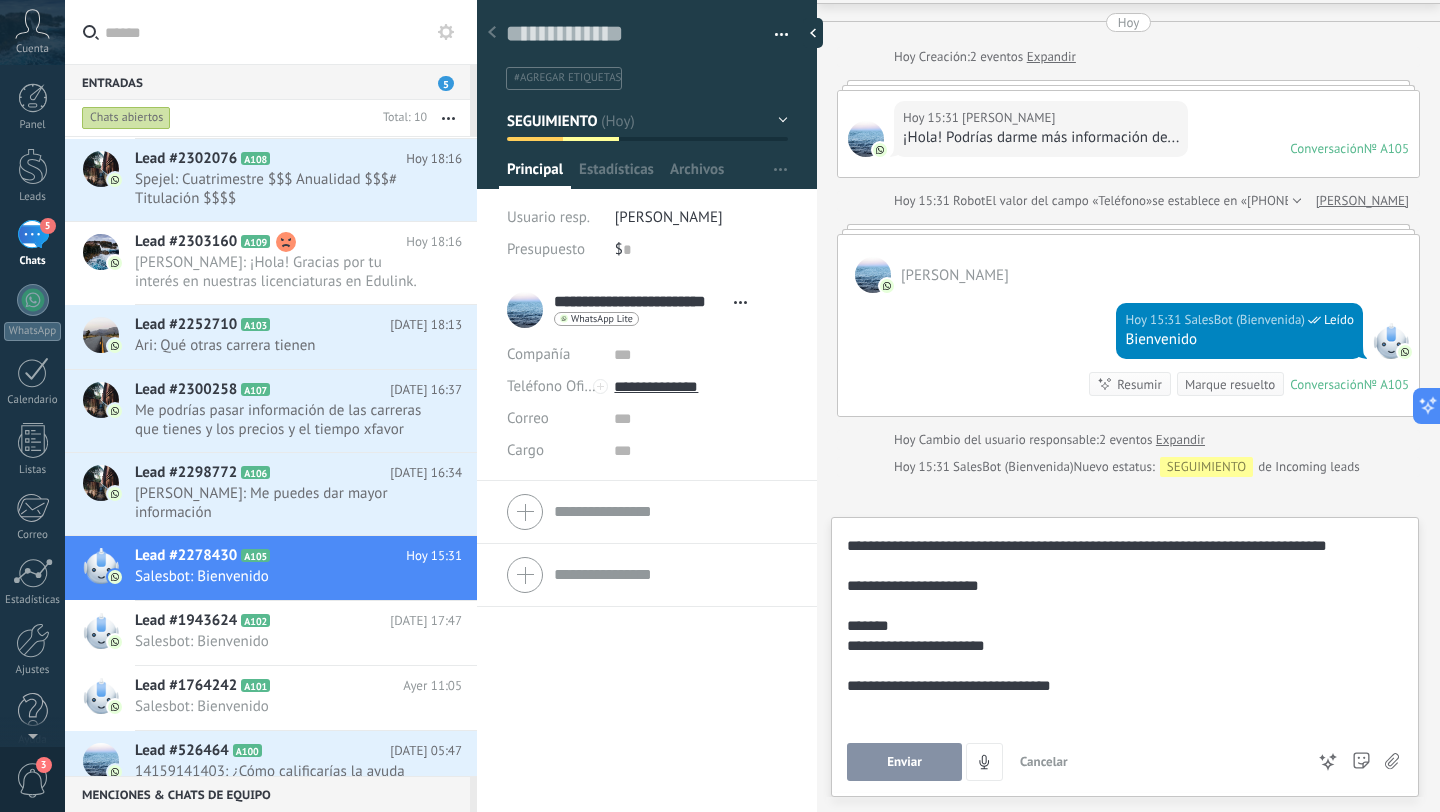 scroll, scrollTop: 400, scrollLeft: 0, axis: vertical 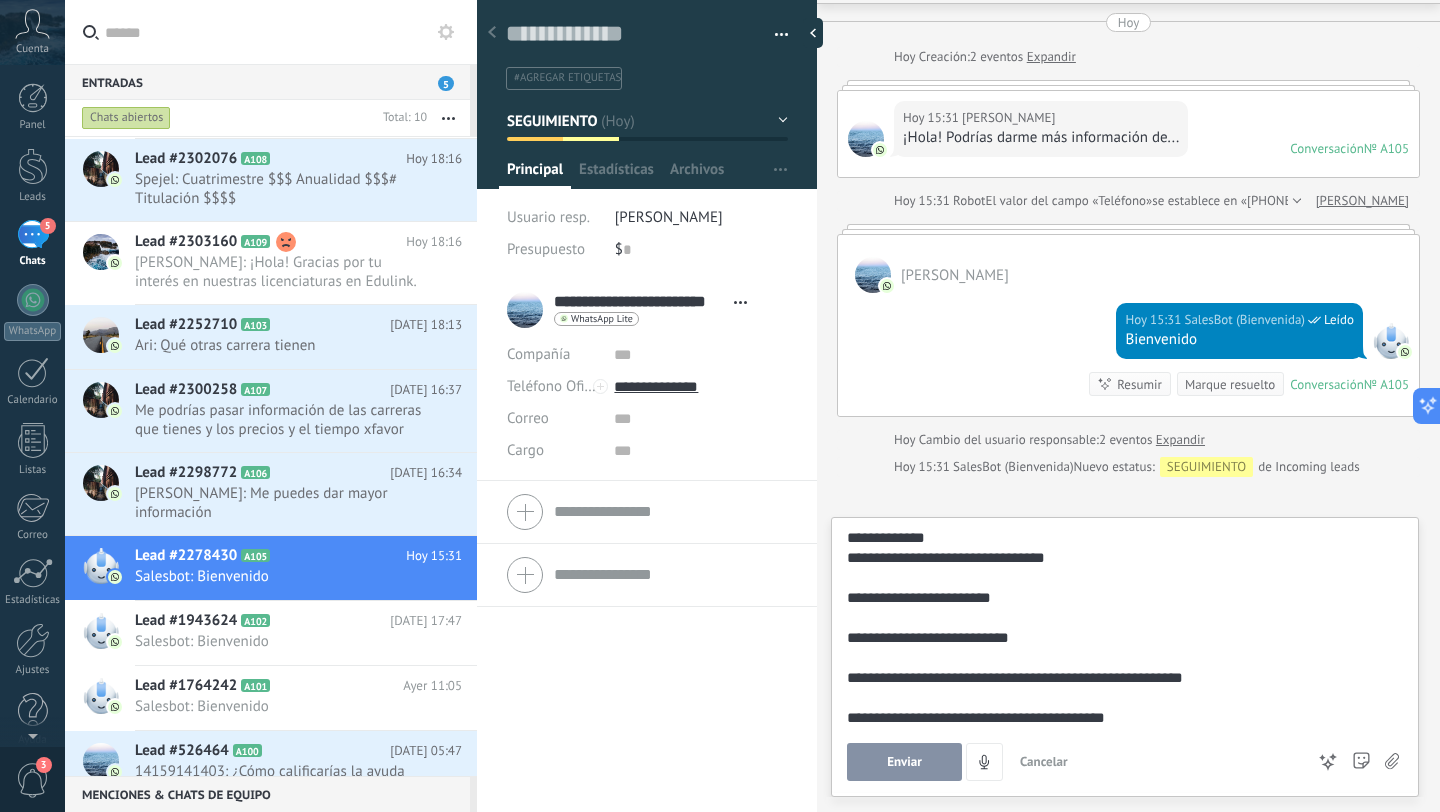 click on "**********" at bounding box center (1121, 538) 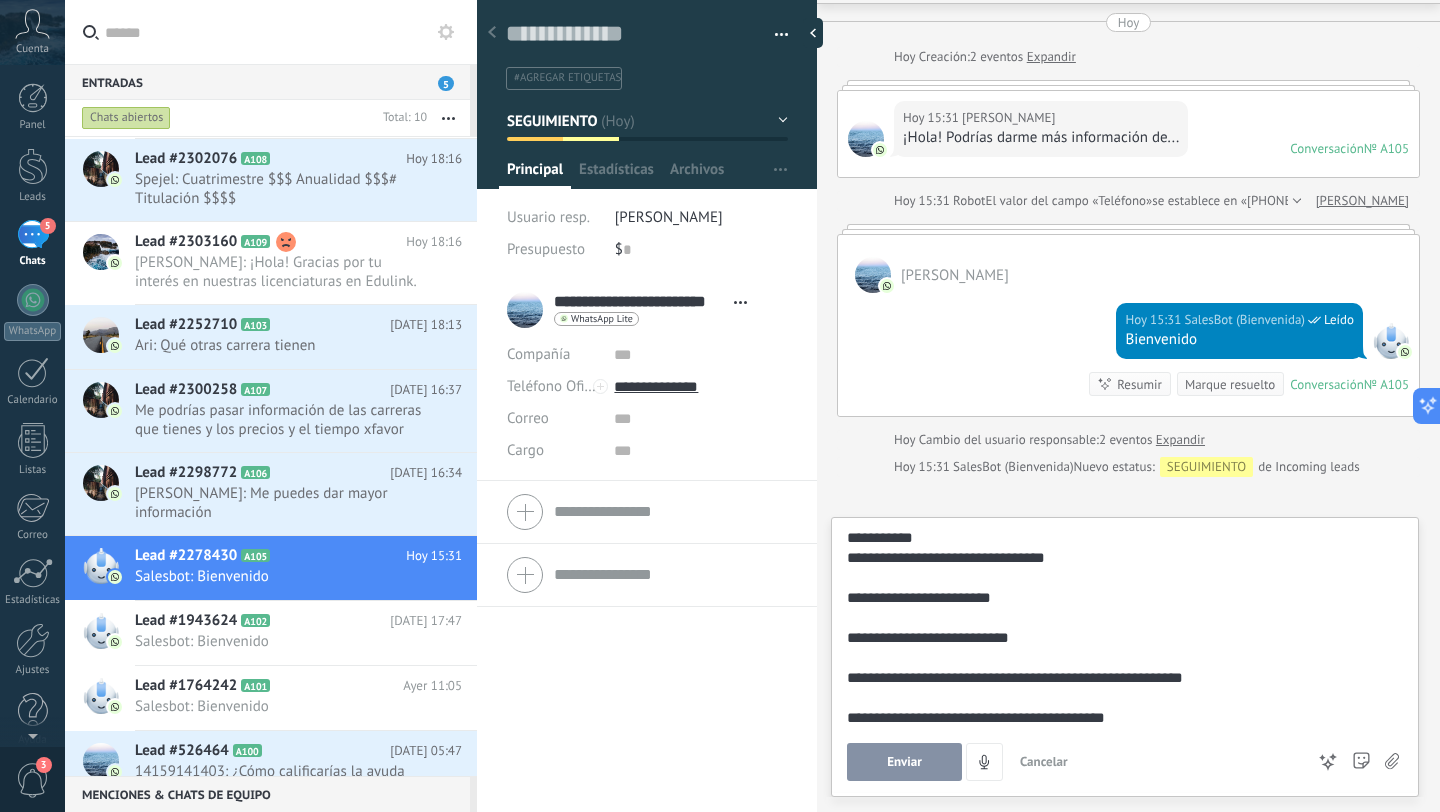 click on "**********" at bounding box center (1125, 657) 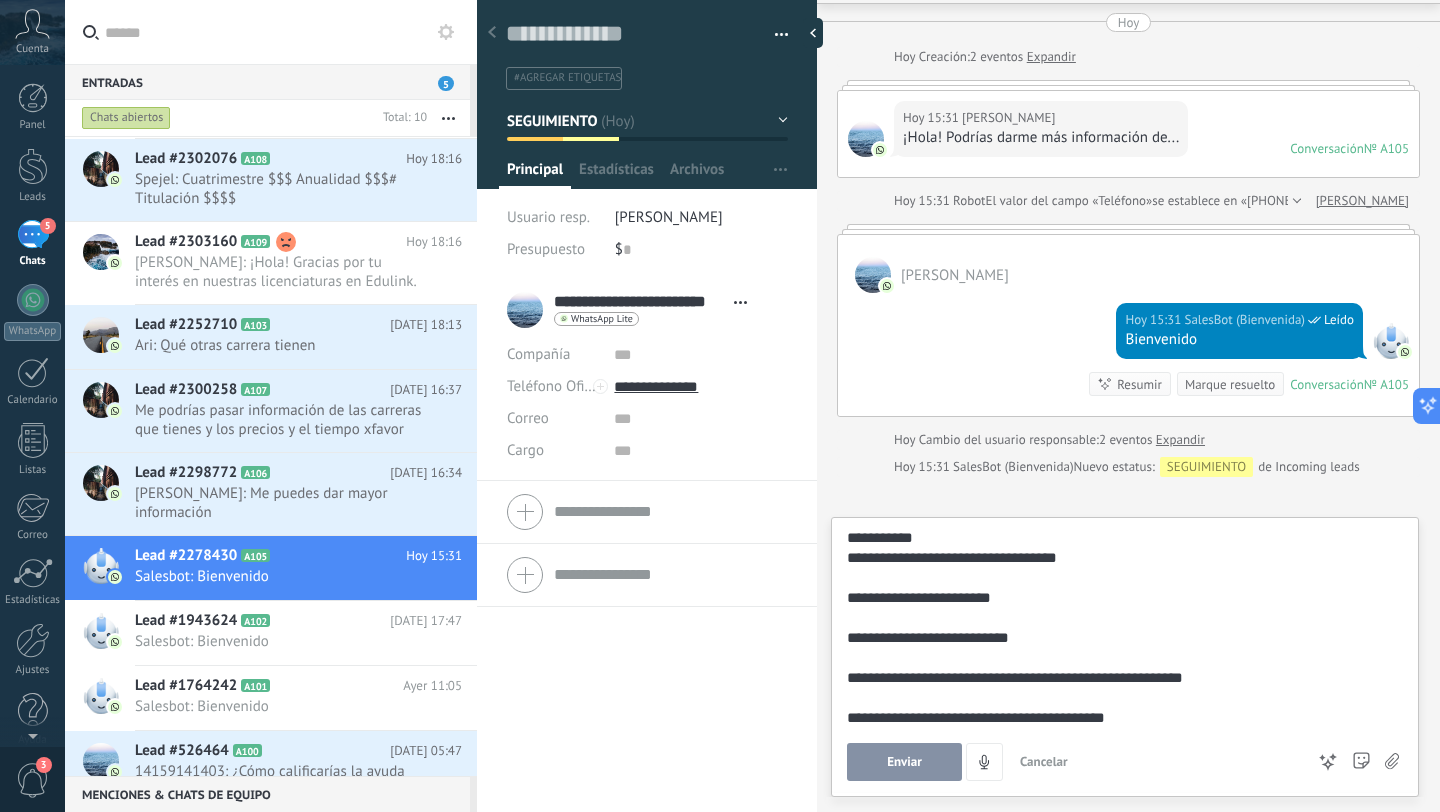 click on "**********" at bounding box center [1121, 598] 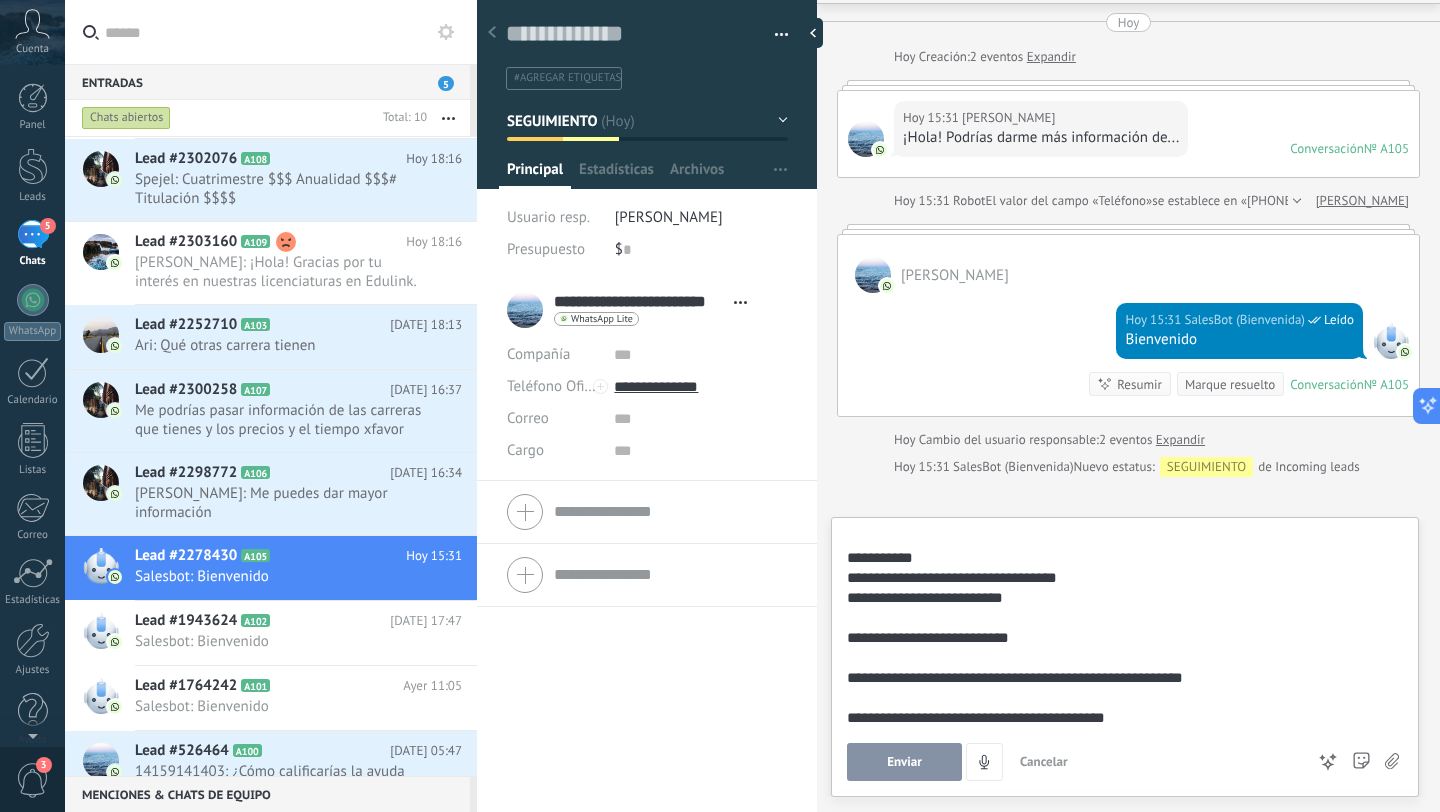 click on "**********" at bounding box center [1121, 638] 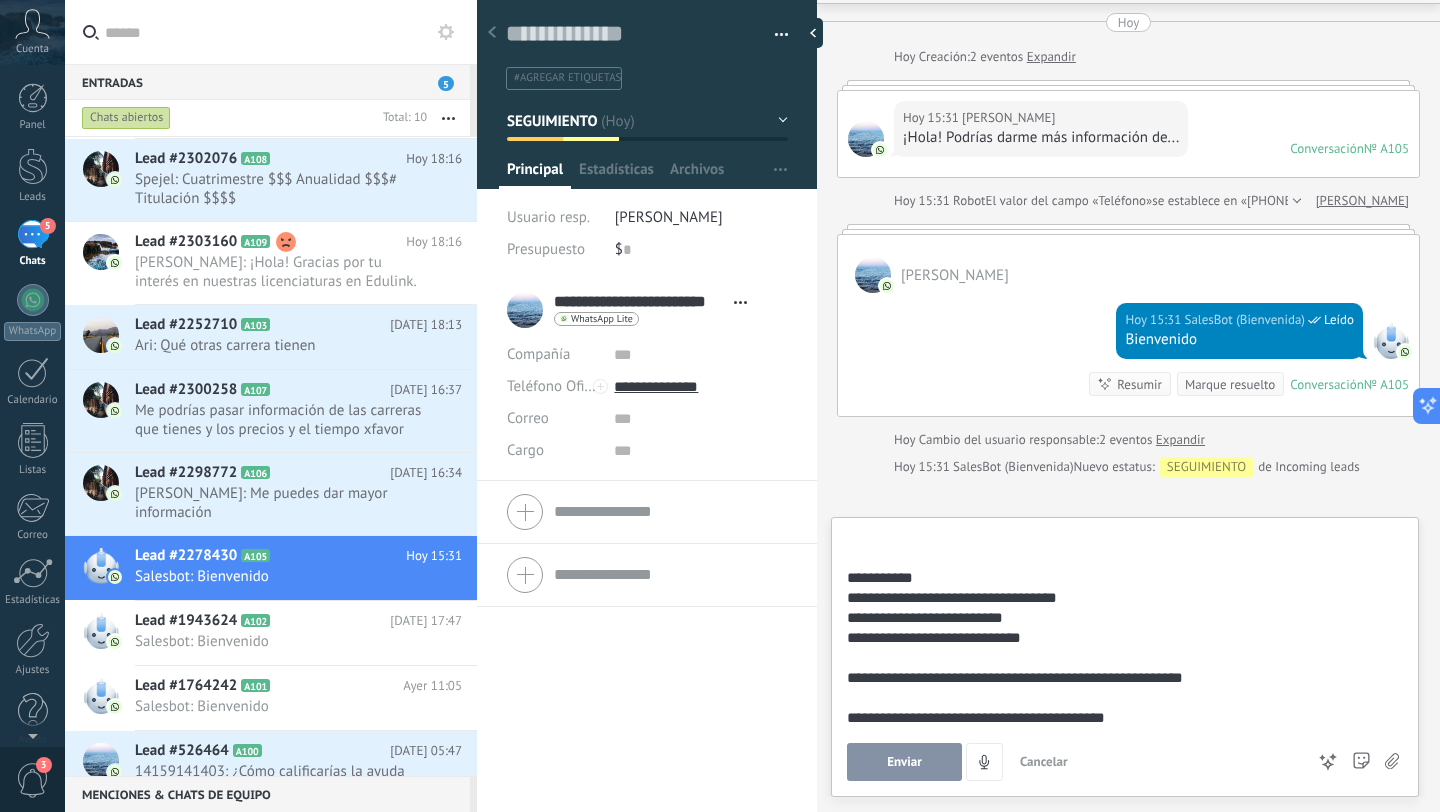 click on "**********" at bounding box center [1121, 678] 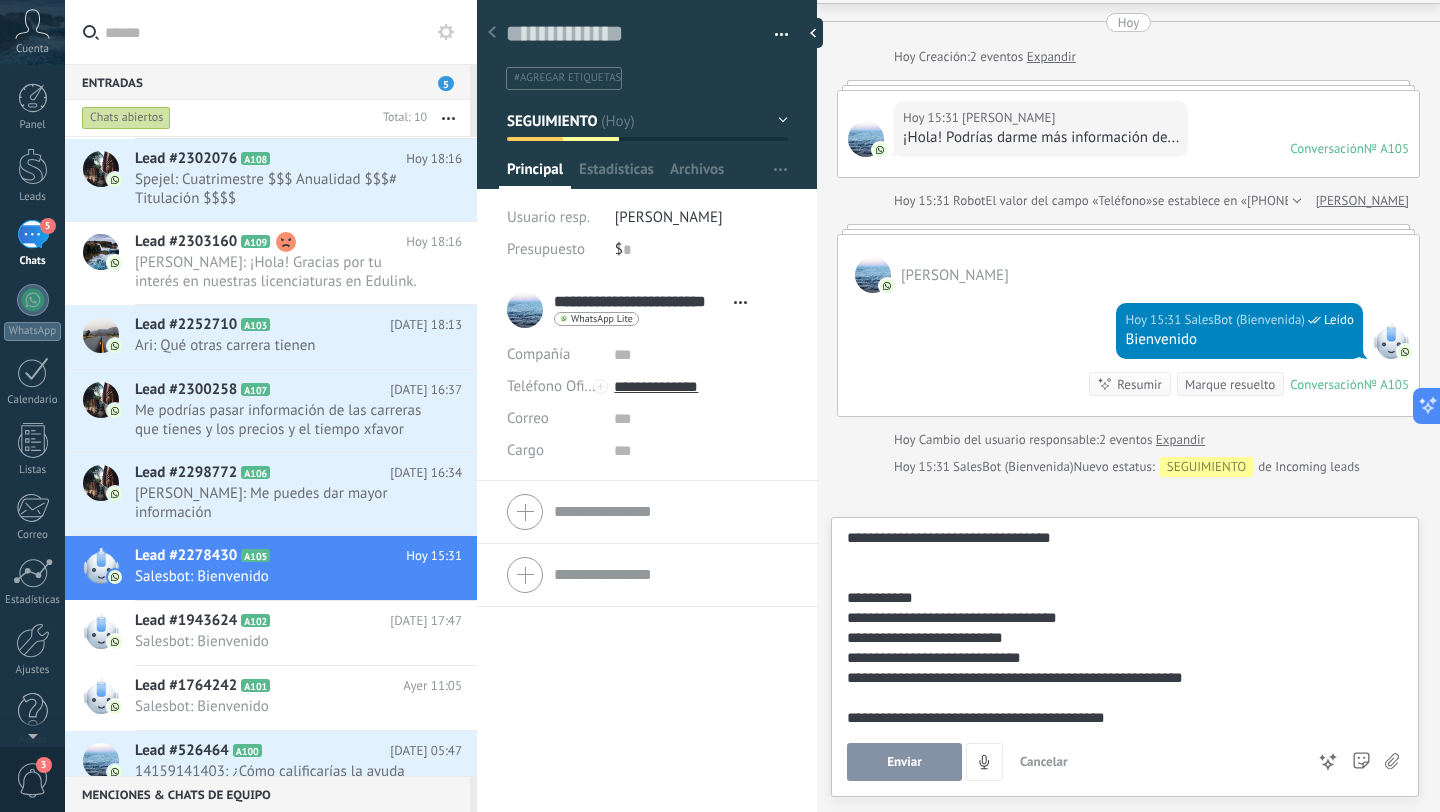 scroll, scrollTop: 340, scrollLeft: 0, axis: vertical 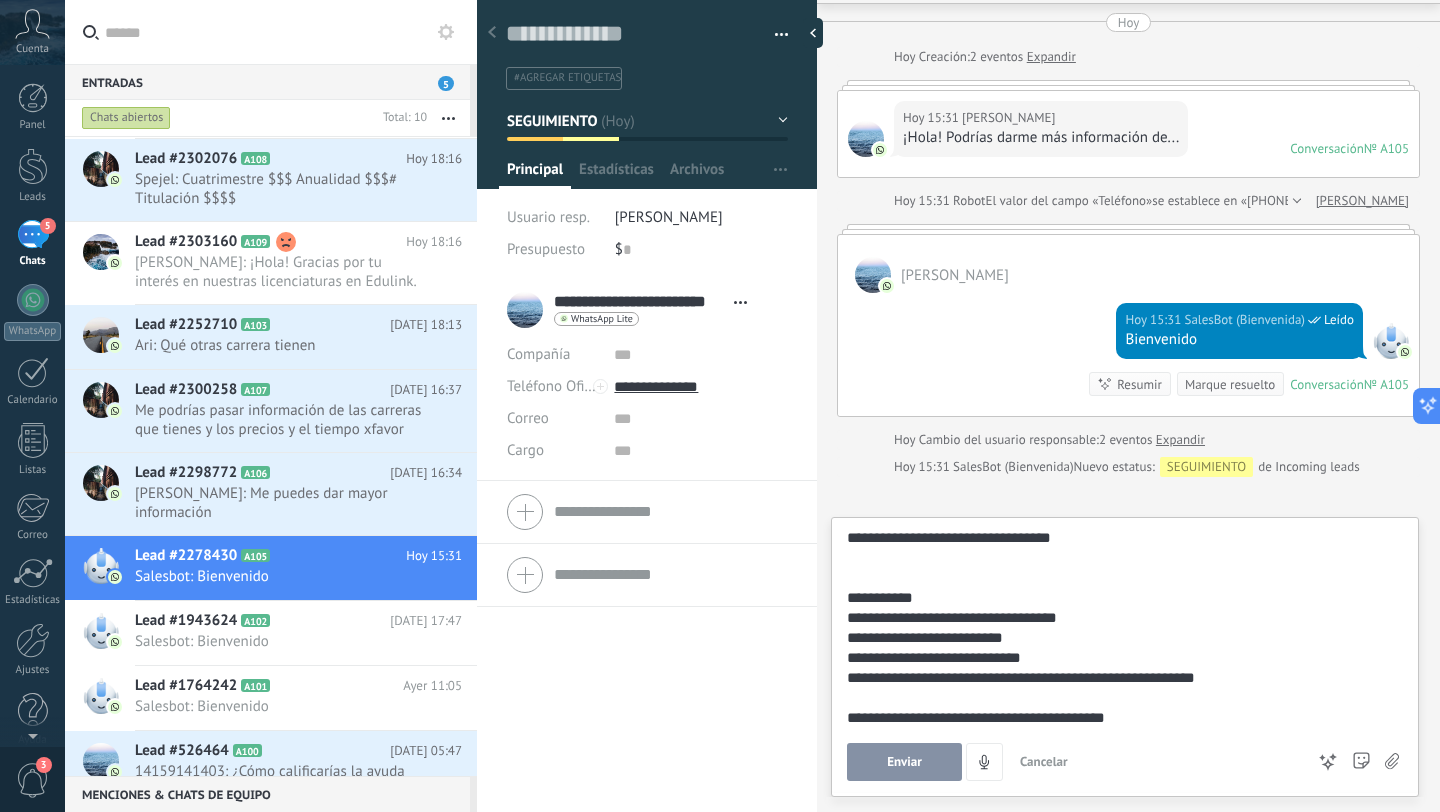 click on "**********" at bounding box center (1121, 718) 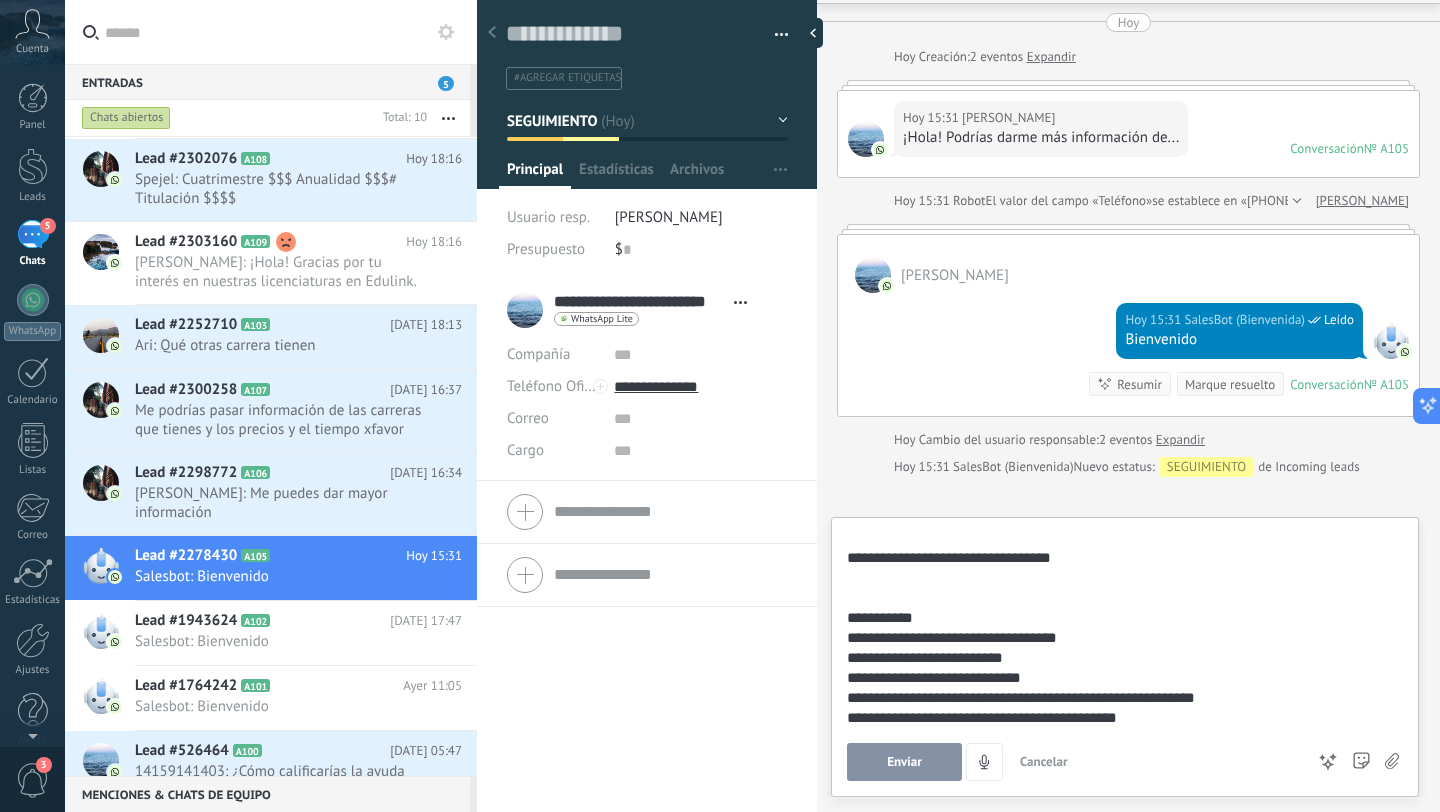 click on "Enviar" at bounding box center [904, 762] 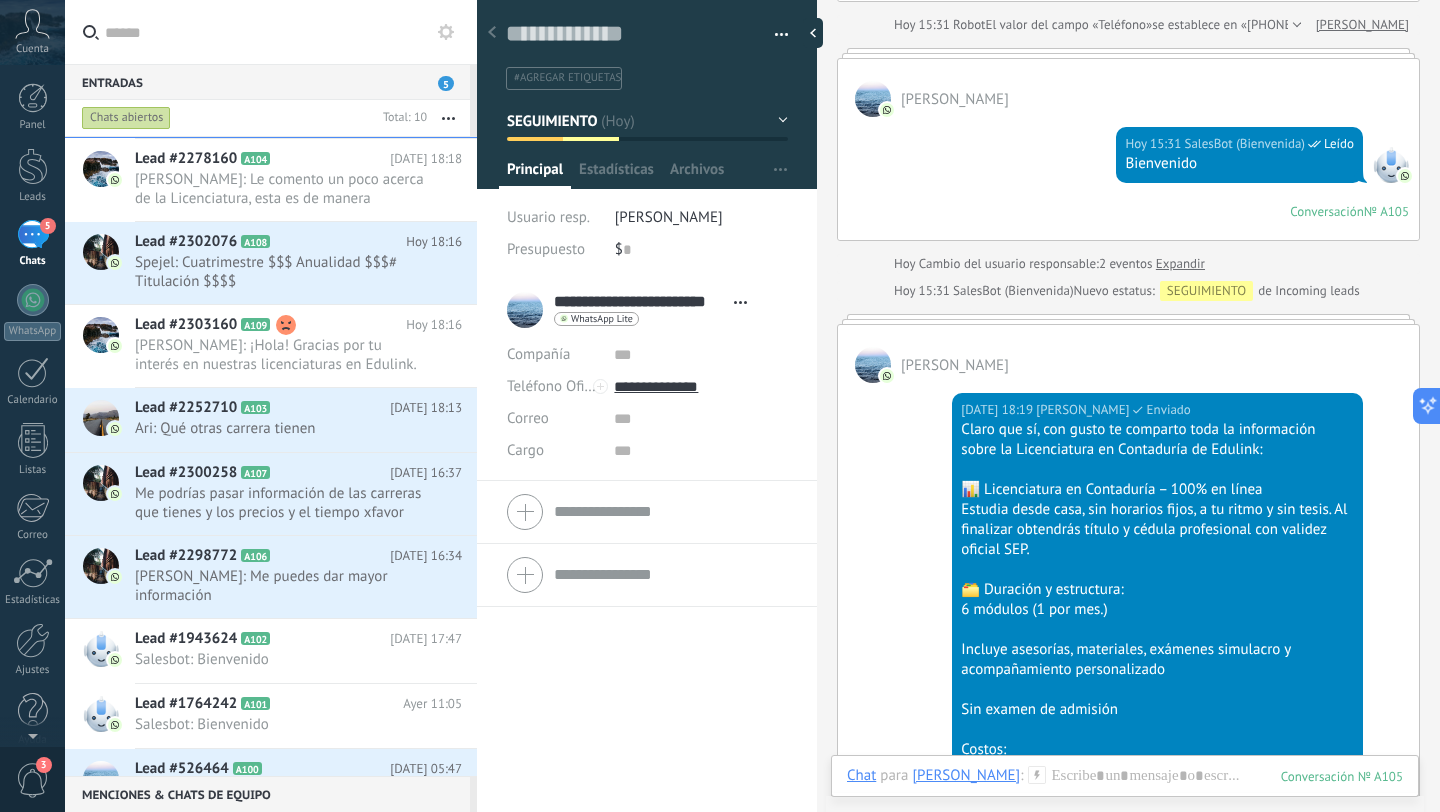 scroll, scrollTop: 820, scrollLeft: 0, axis: vertical 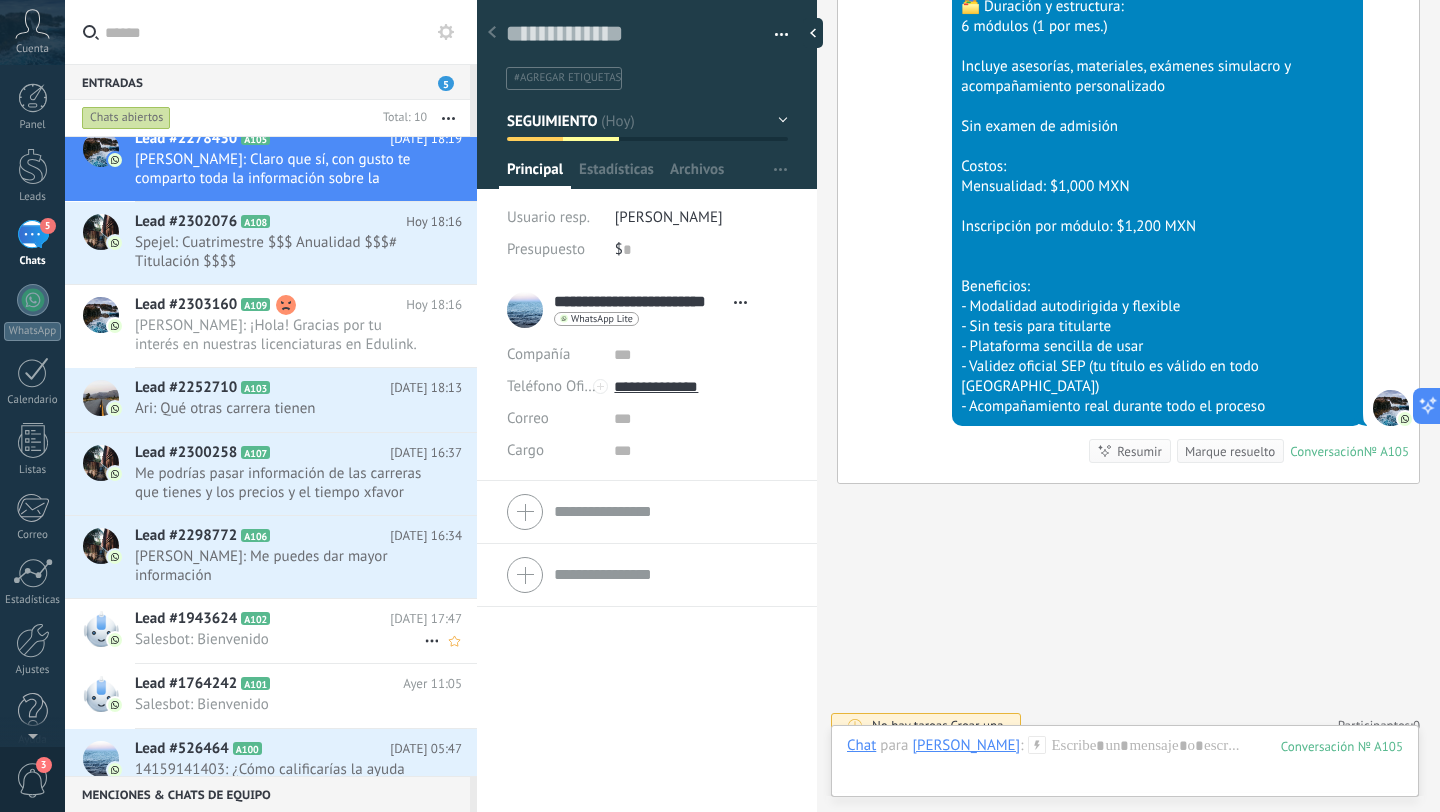 click 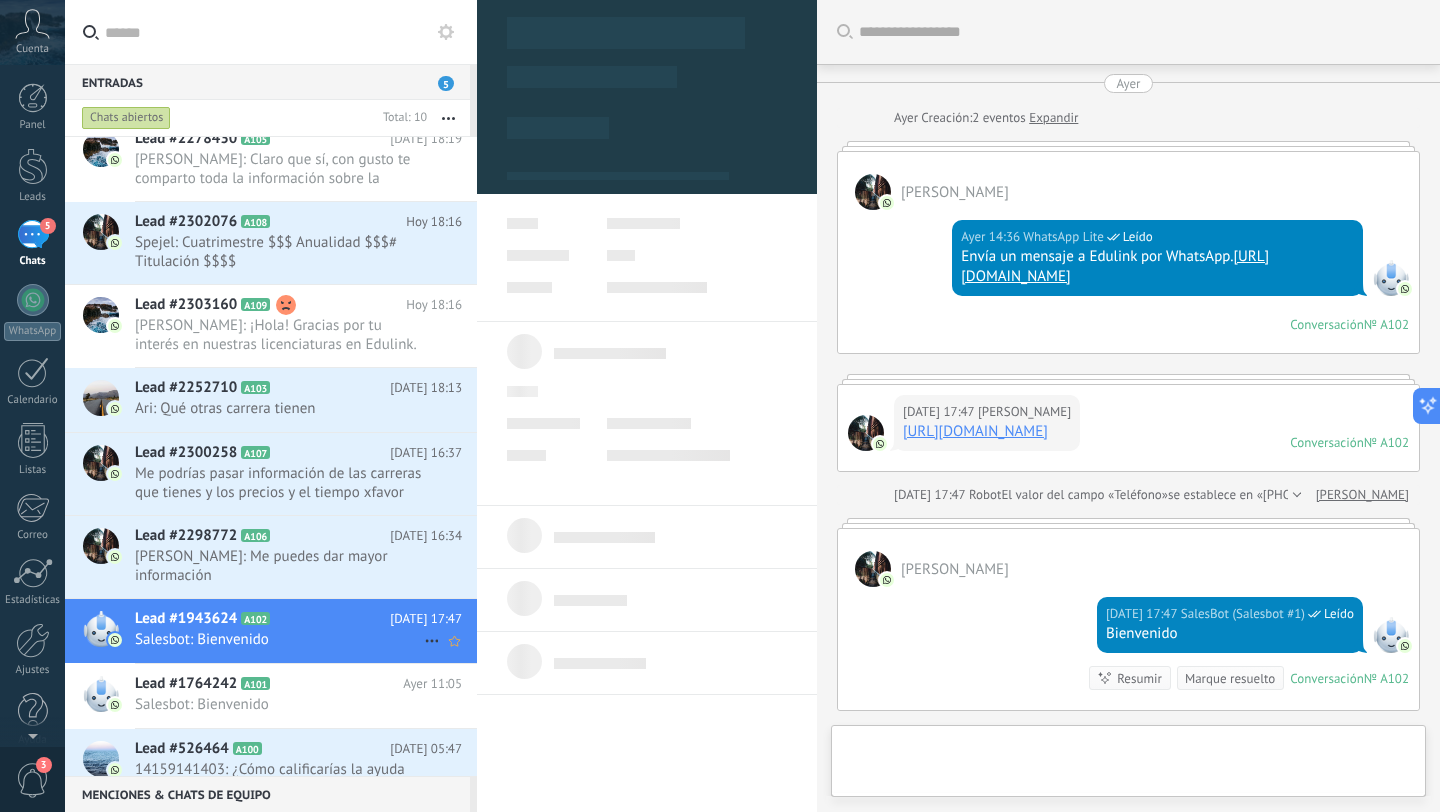 scroll, scrollTop: 30, scrollLeft: 0, axis: vertical 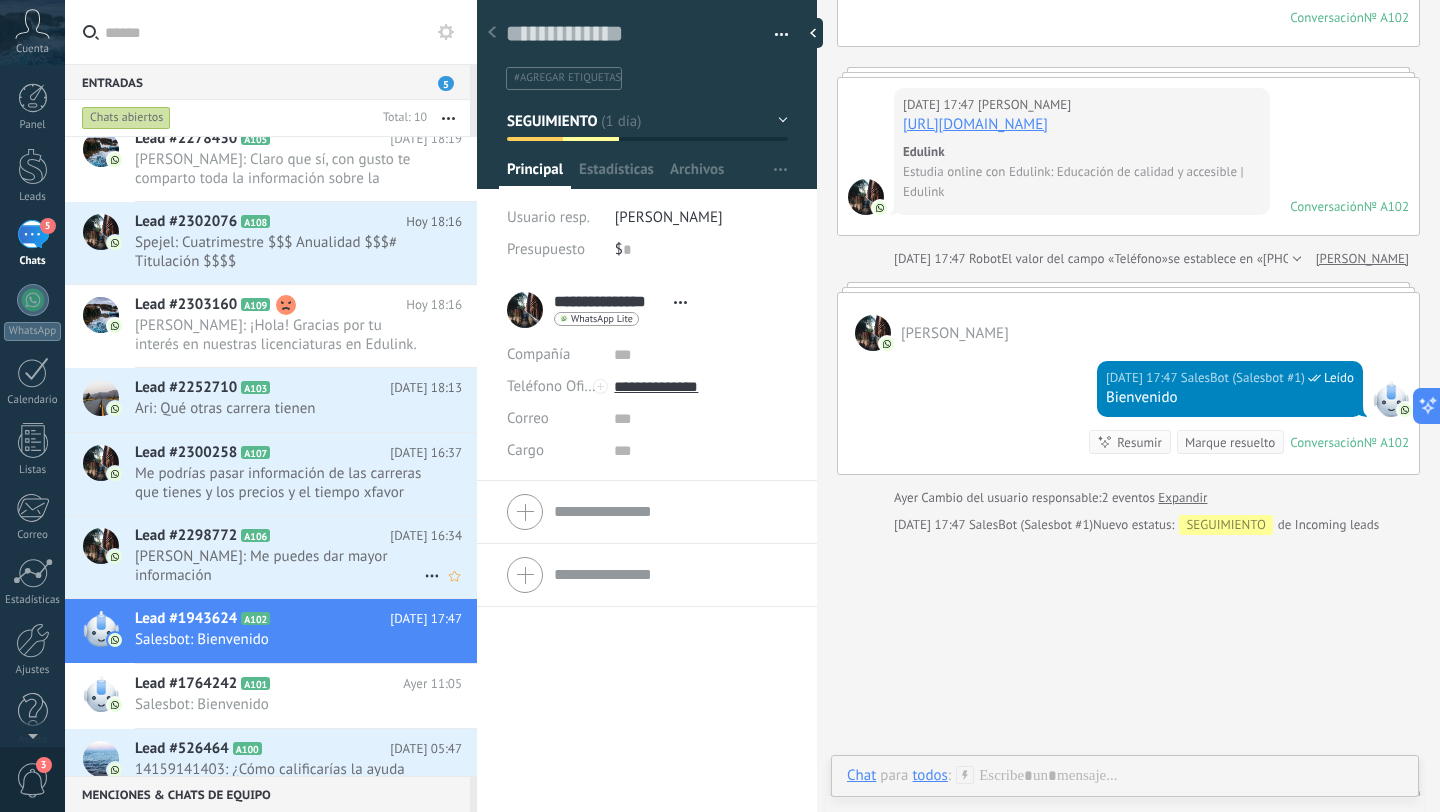 click on "[PERSON_NAME]: Me puedes dar mayor información" at bounding box center [279, 566] 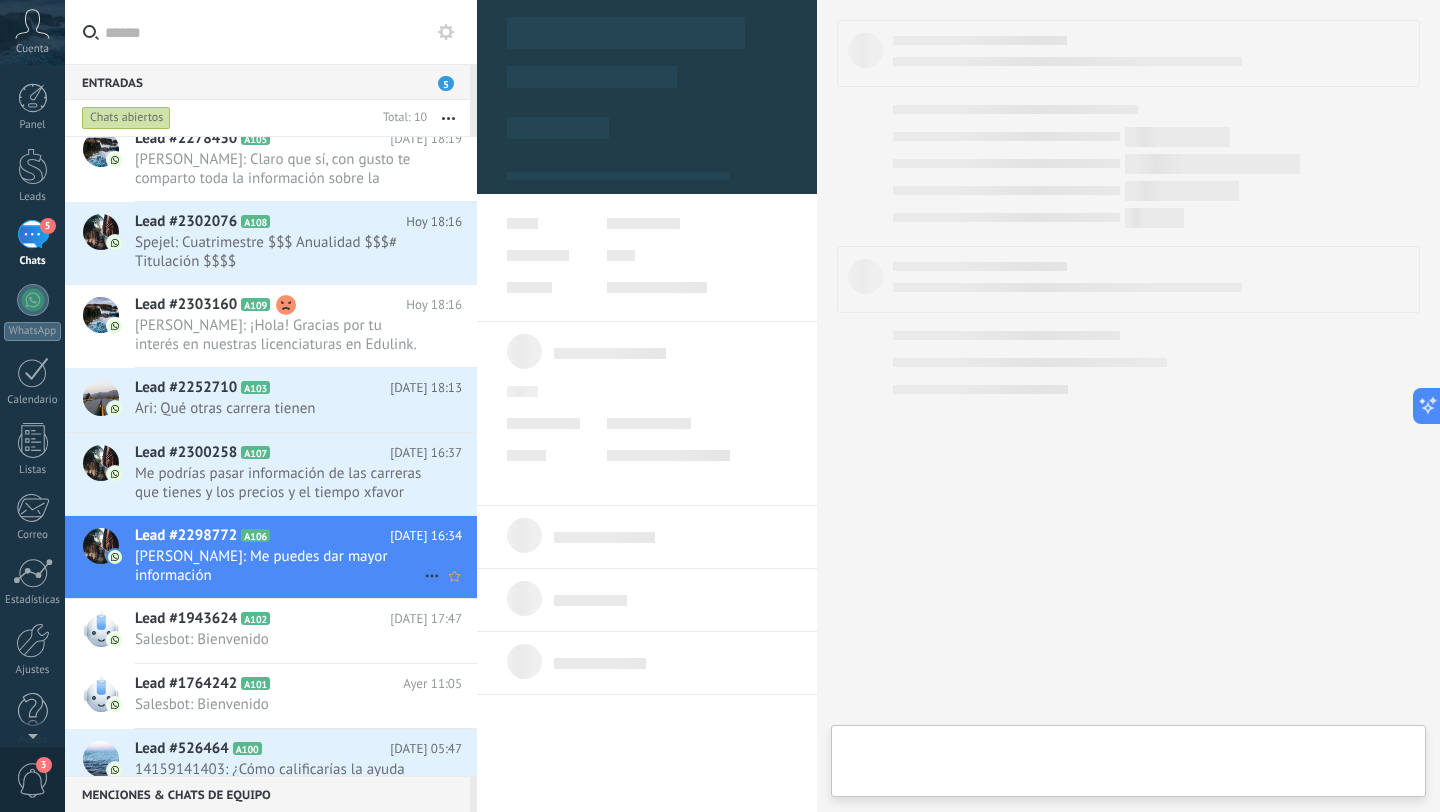 type on "**********" 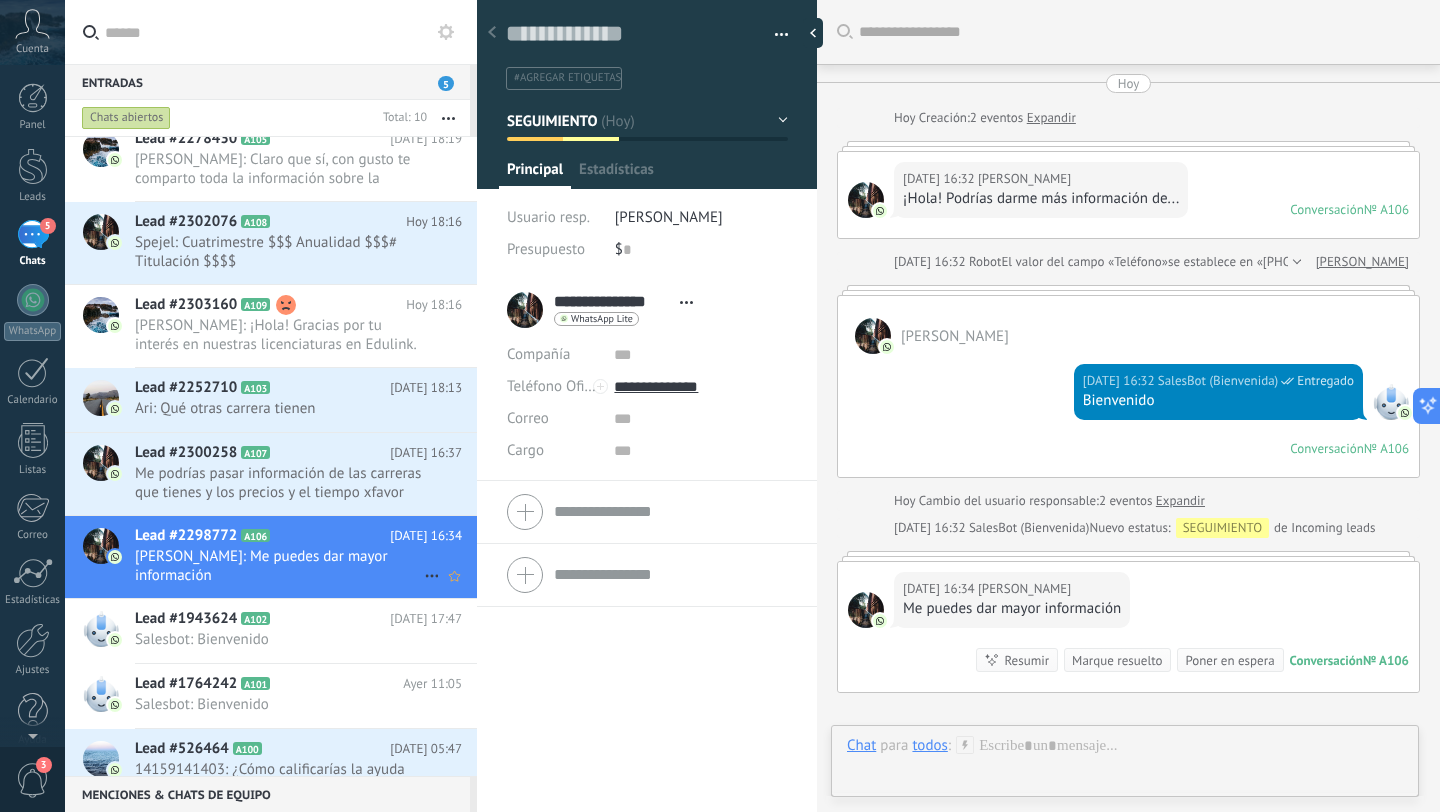 scroll, scrollTop: 229, scrollLeft: 0, axis: vertical 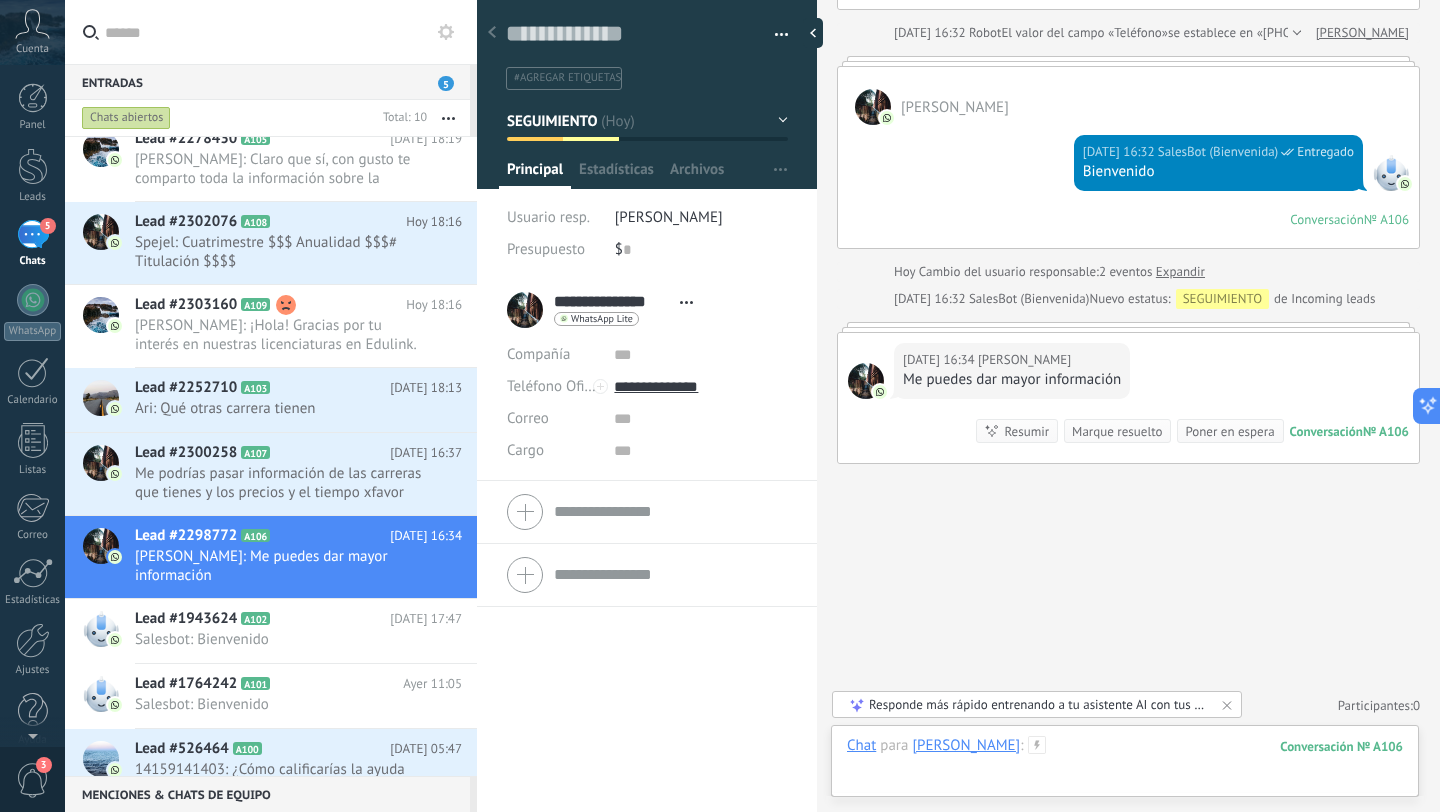 click at bounding box center [1125, 766] 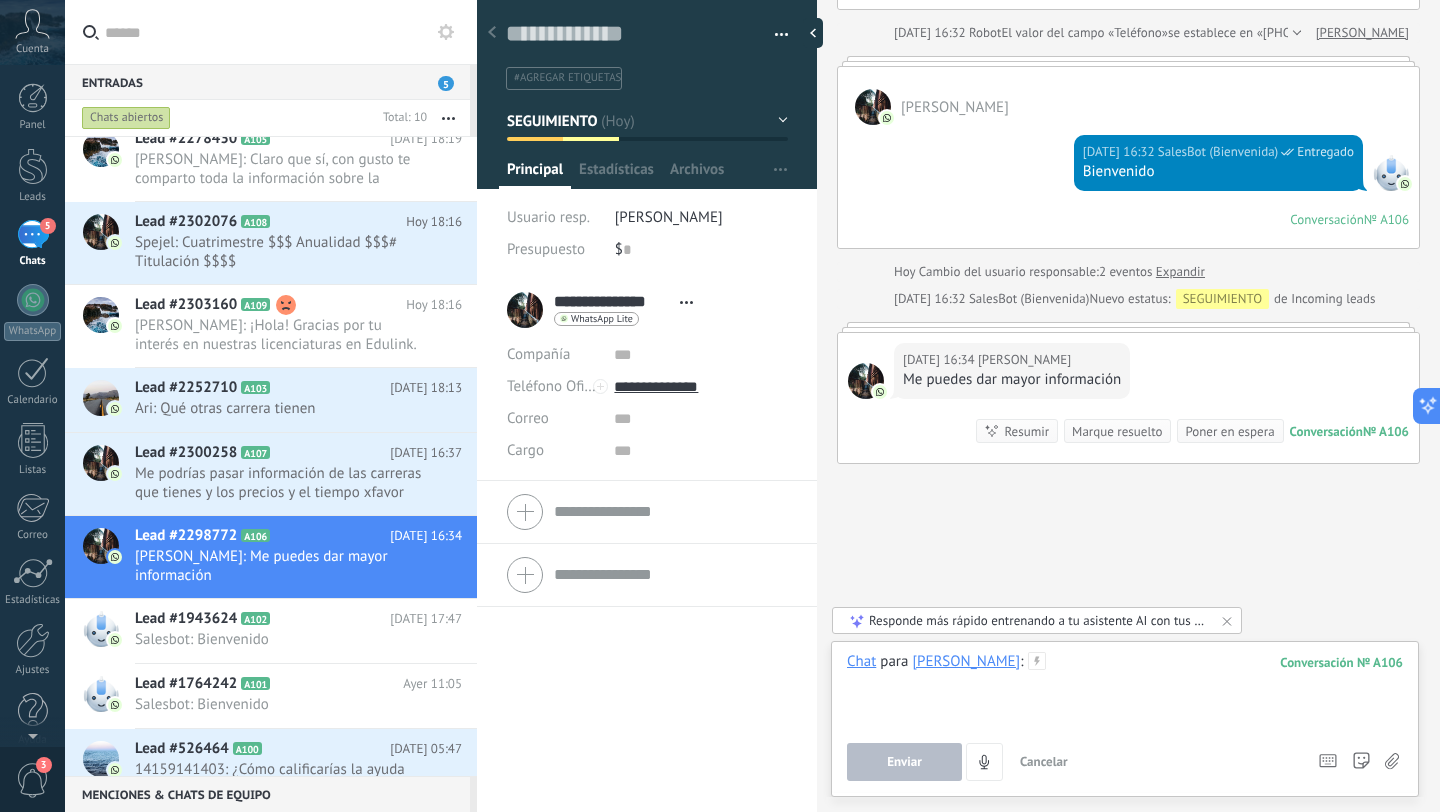 paste 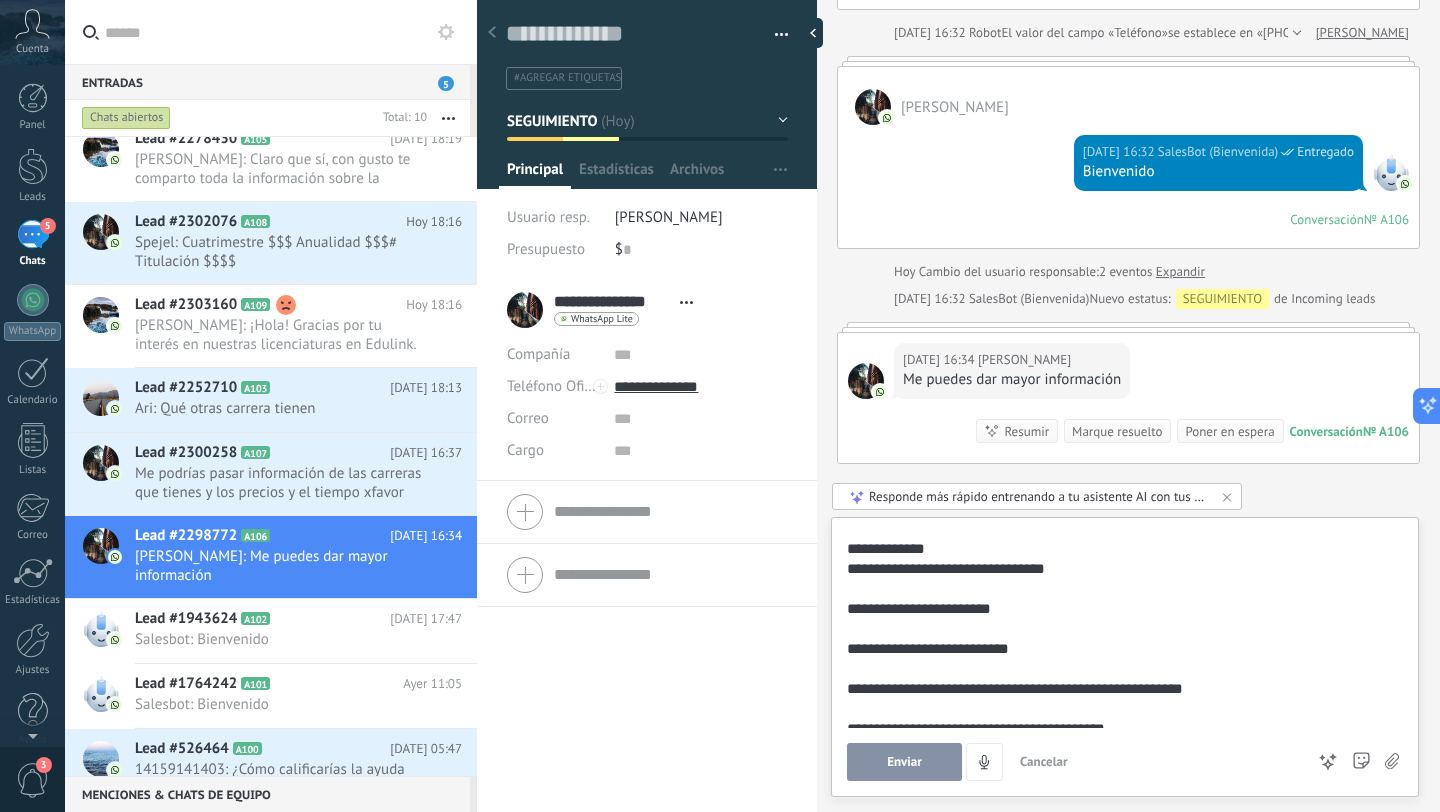 scroll, scrollTop: 400, scrollLeft: 0, axis: vertical 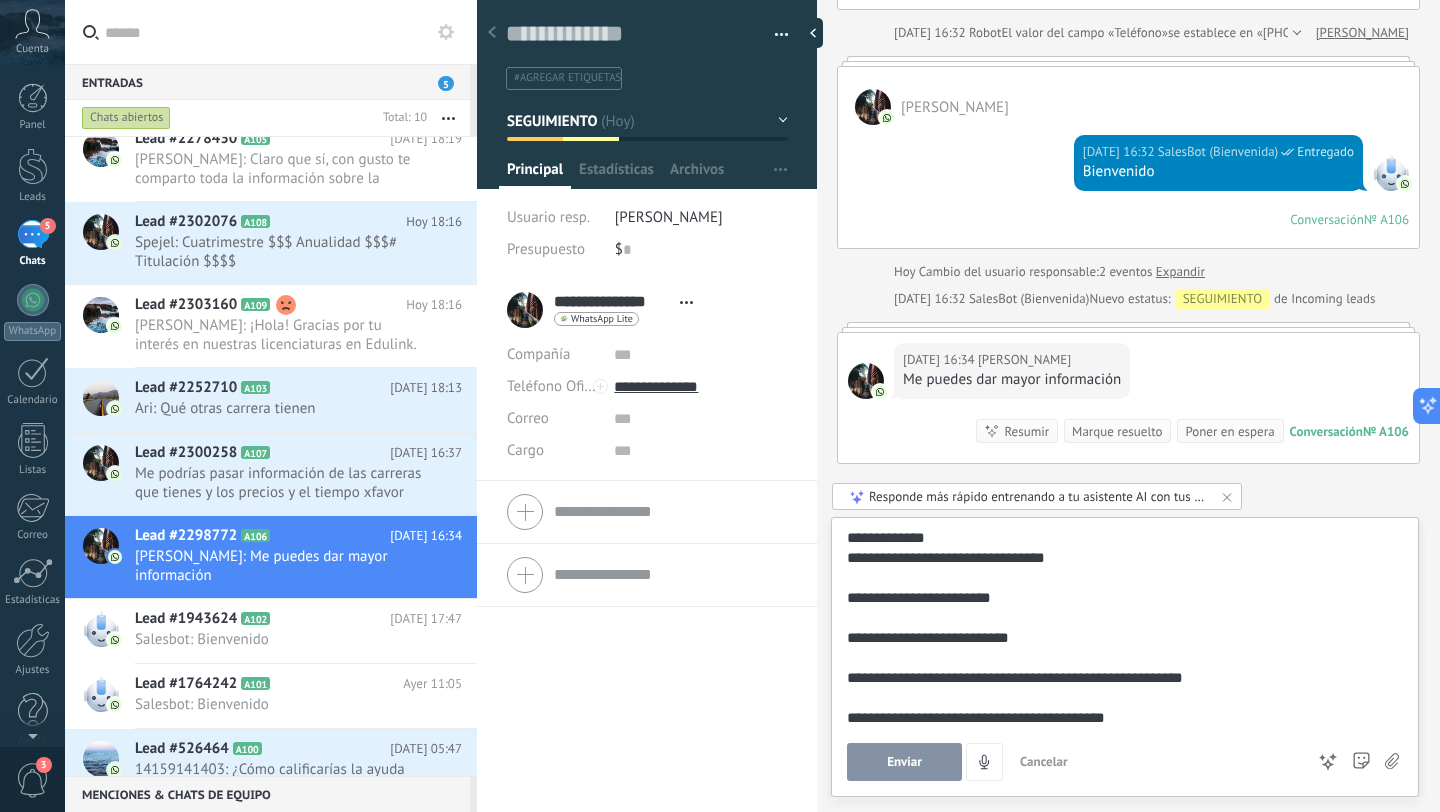 click on "Enviar" at bounding box center (904, 762) 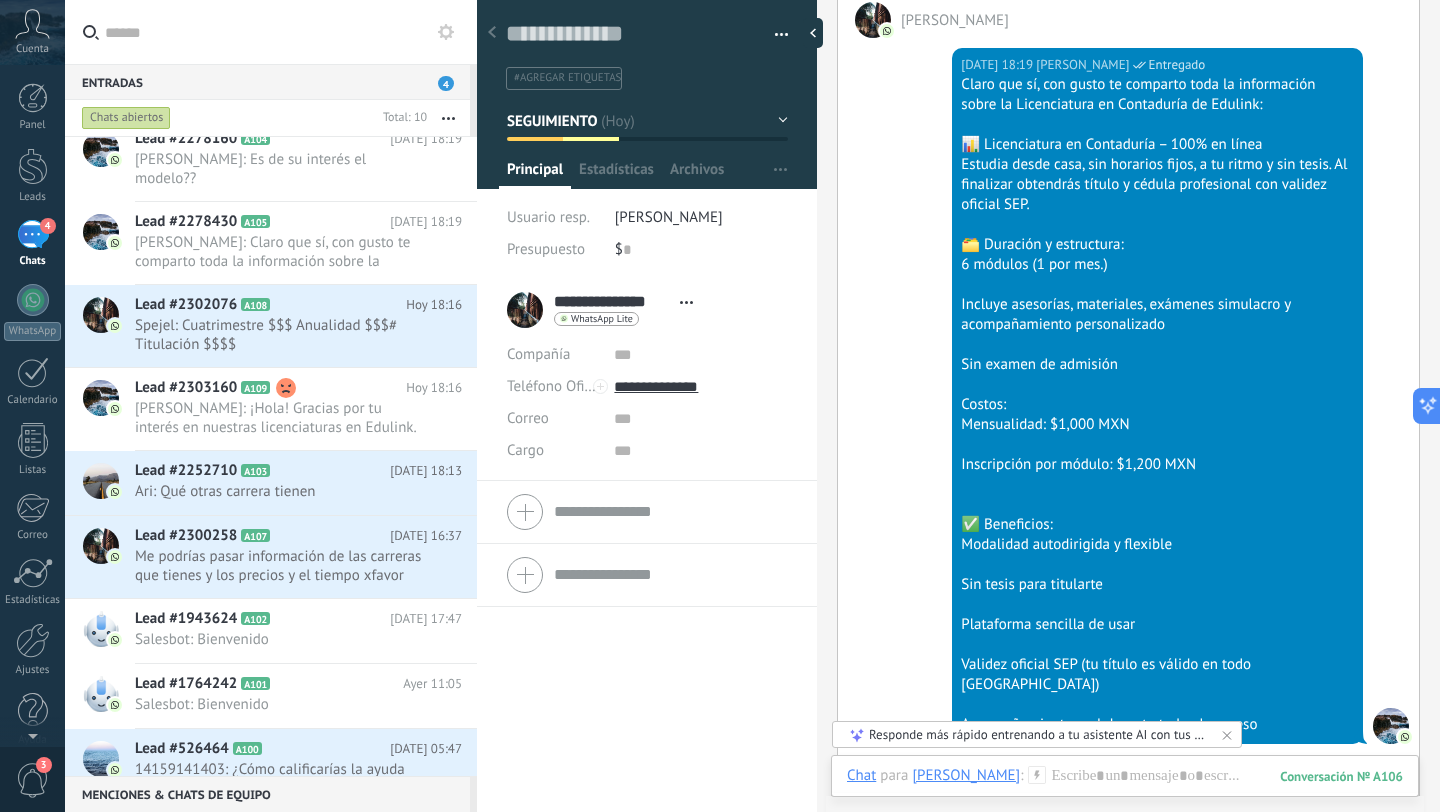 scroll, scrollTop: 1018, scrollLeft: 0, axis: vertical 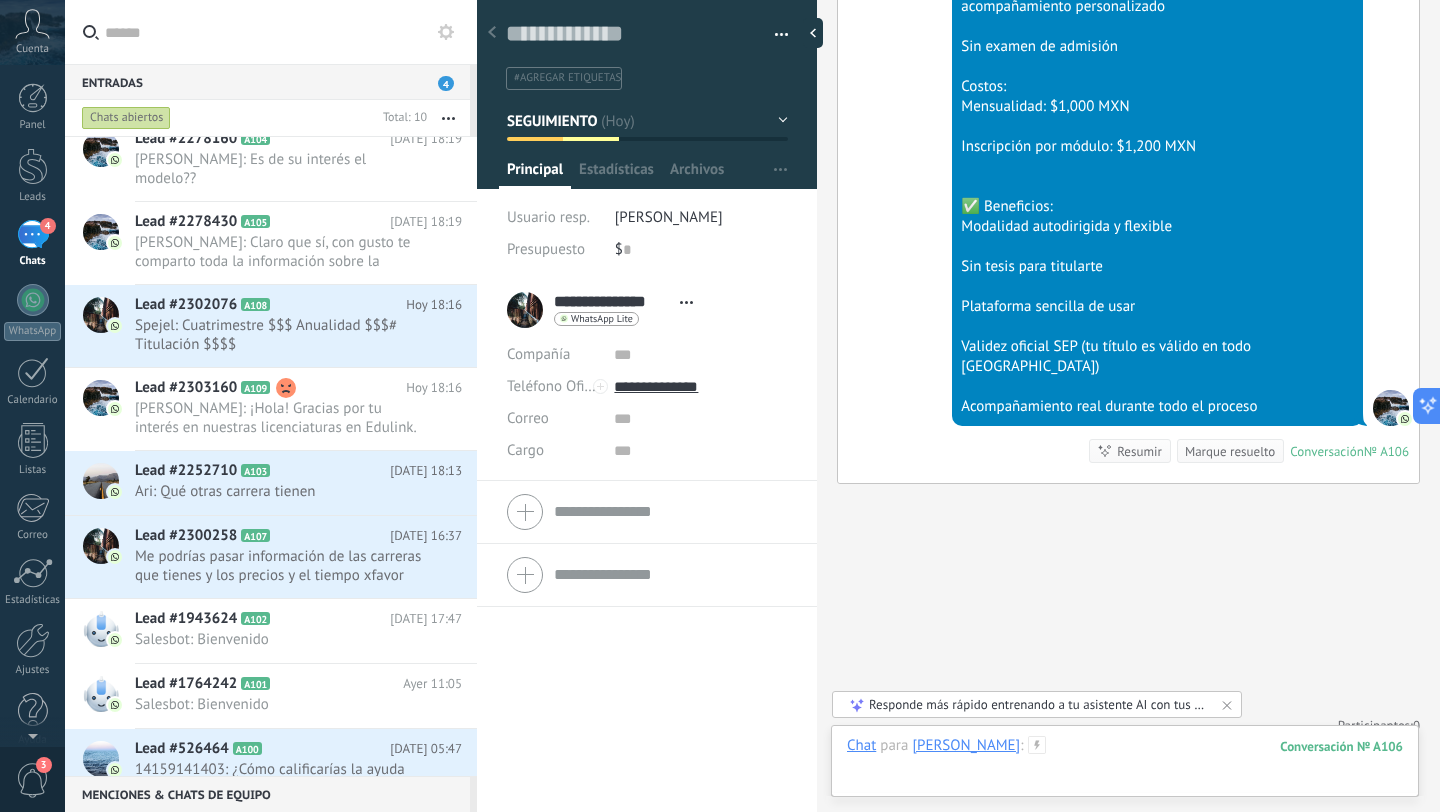 click at bounding box center [1125, 766] 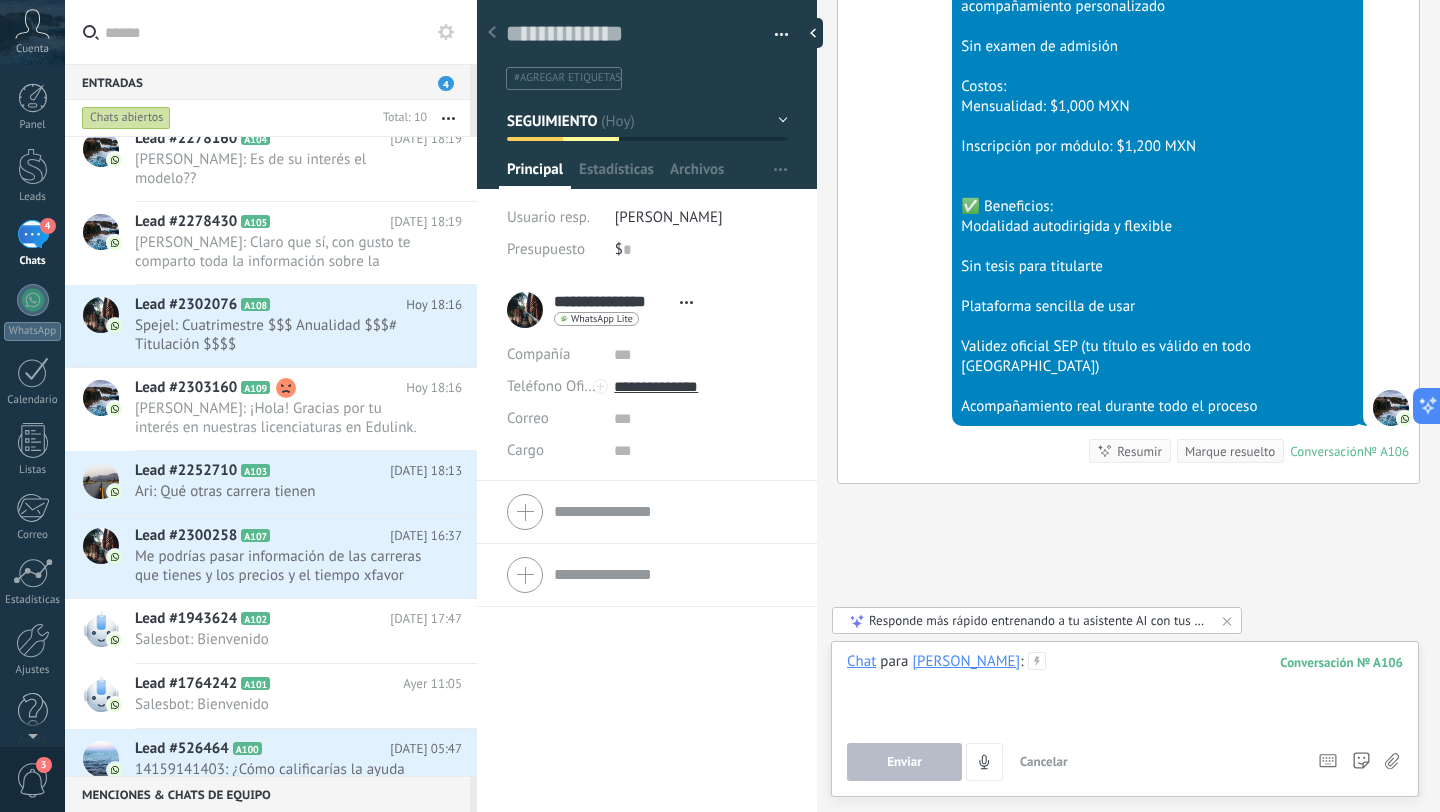 type 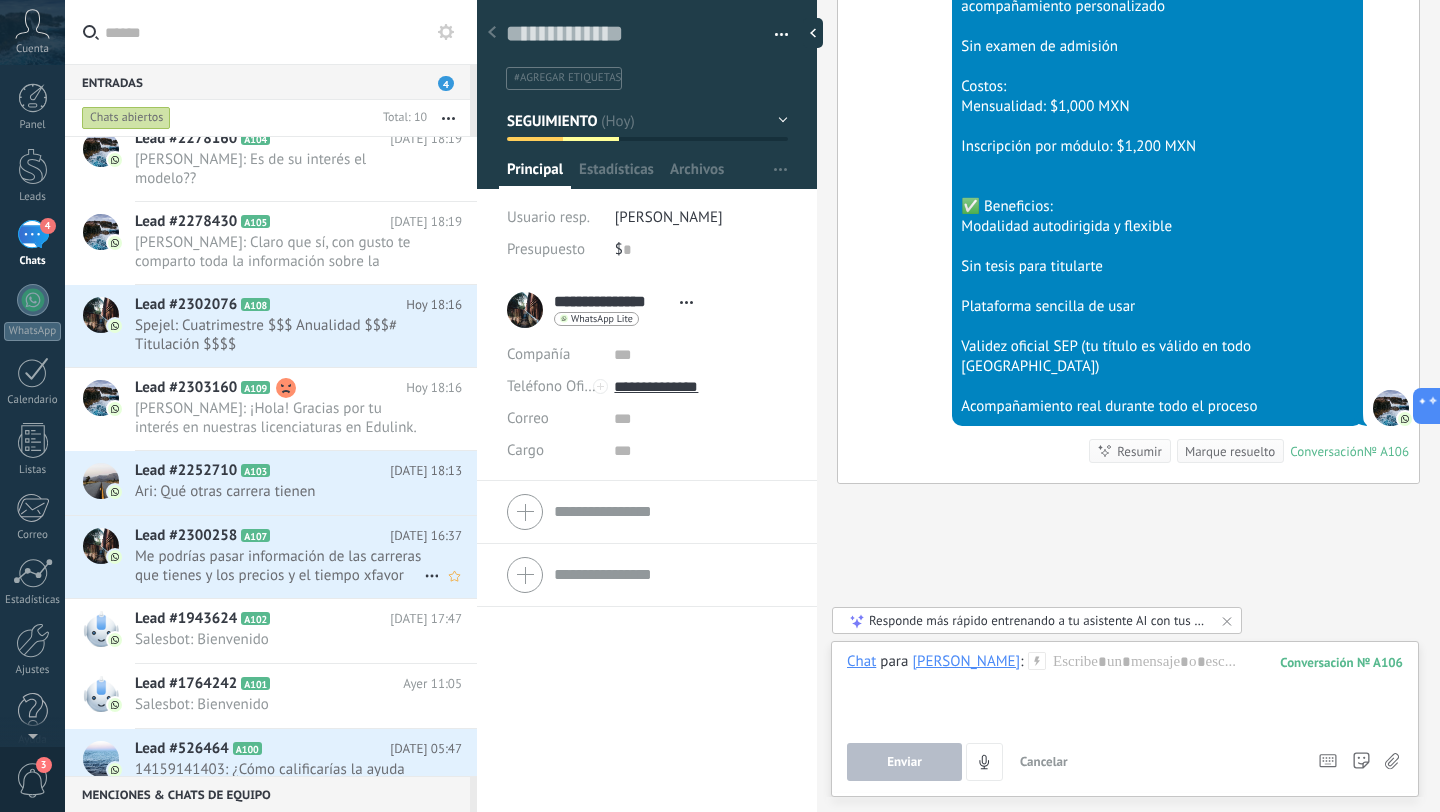 click on "Me podrías pasar información de las carreras que tienes y los precios y el tiempo xfavor" at bounding box center (279, 566) 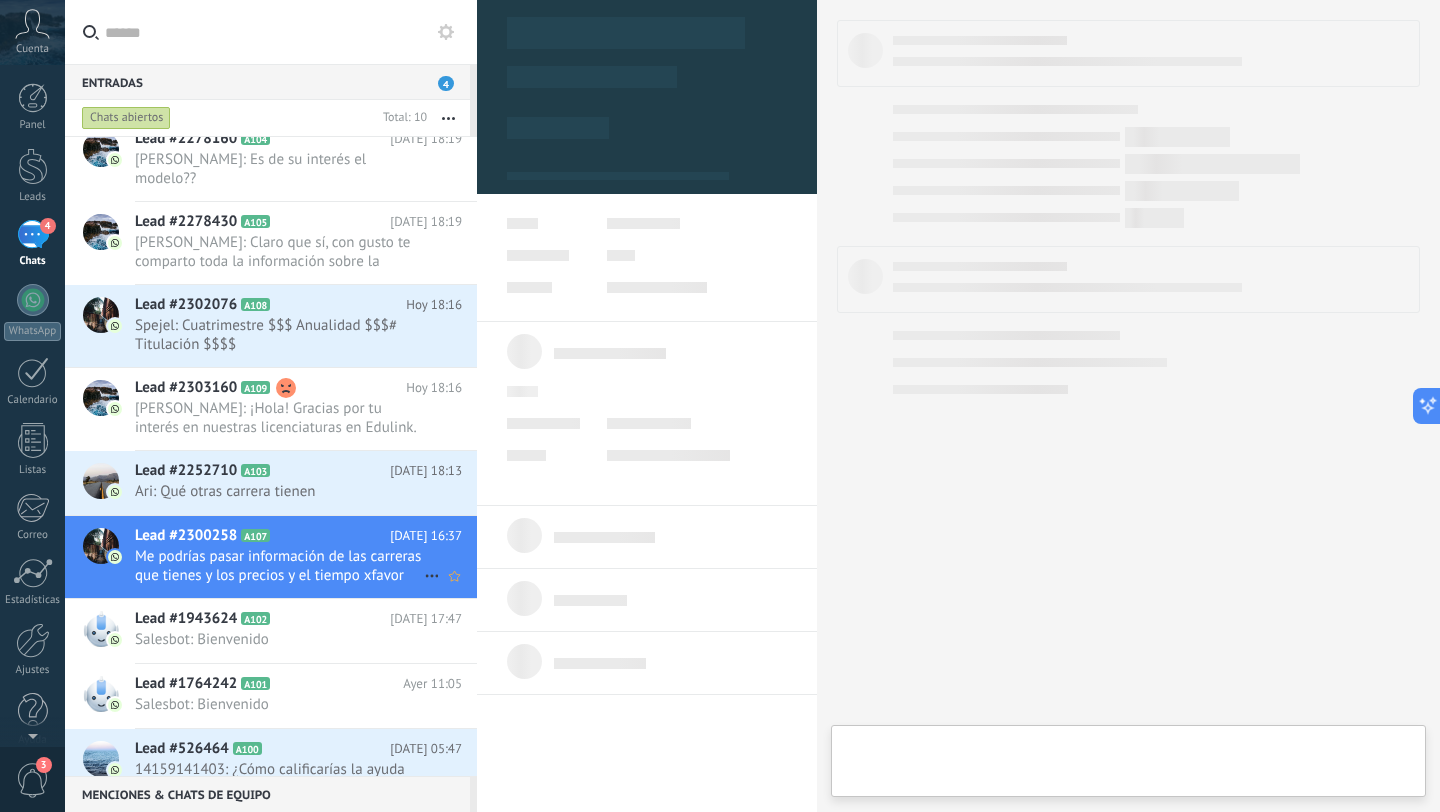type on "**********" 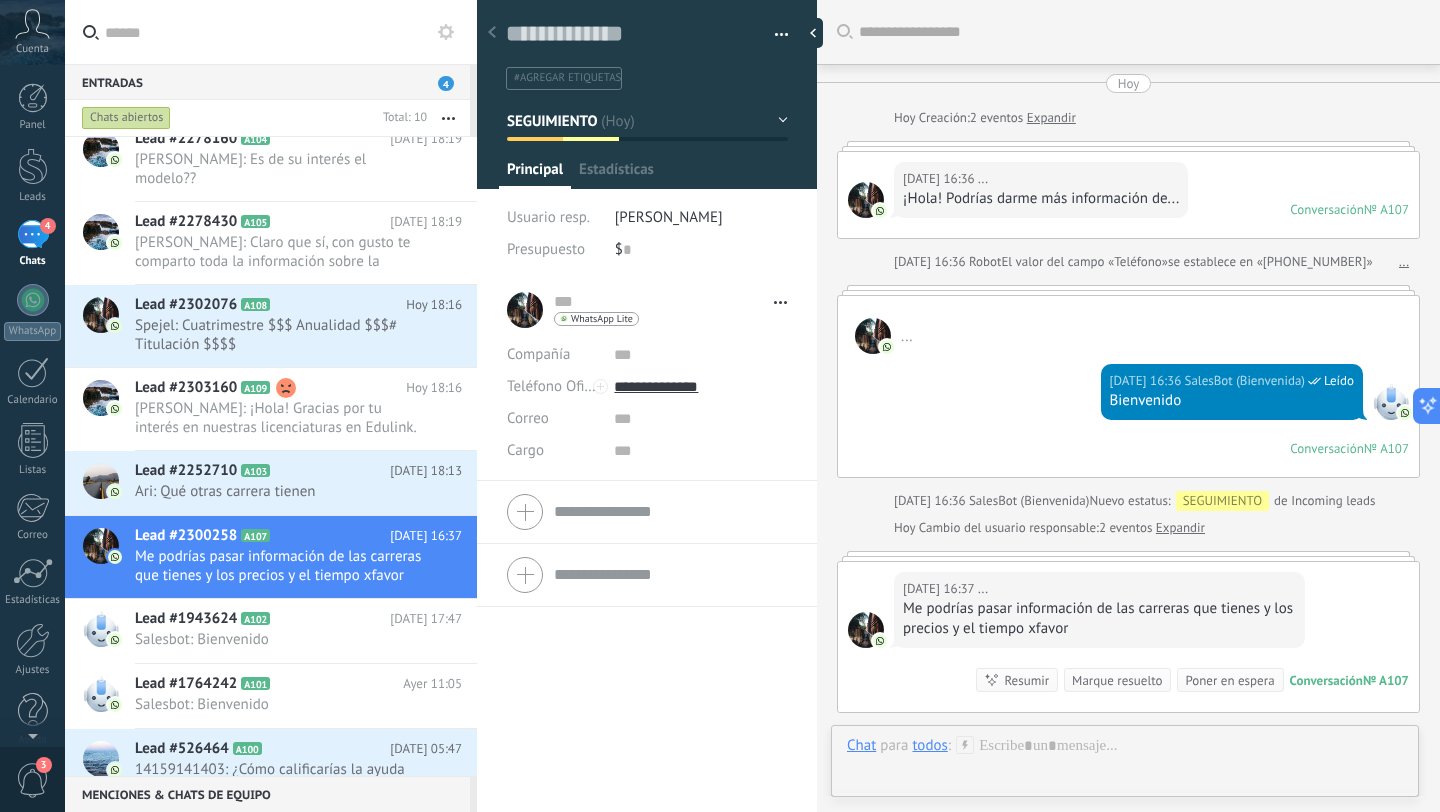 scroll, scrollTop: 30, scrollLeft: 0, axis: vertical 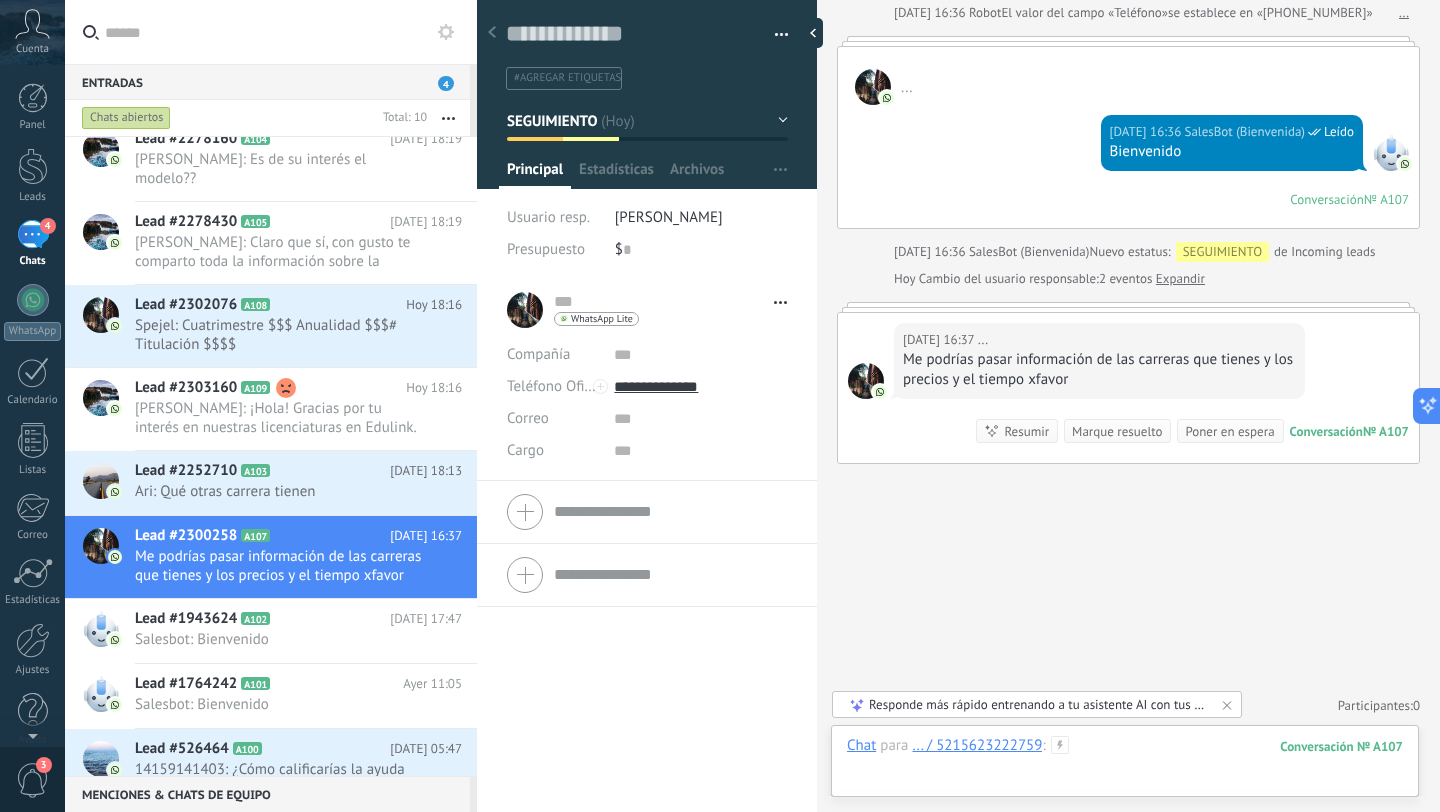 click at bounding box center (1125, 766) 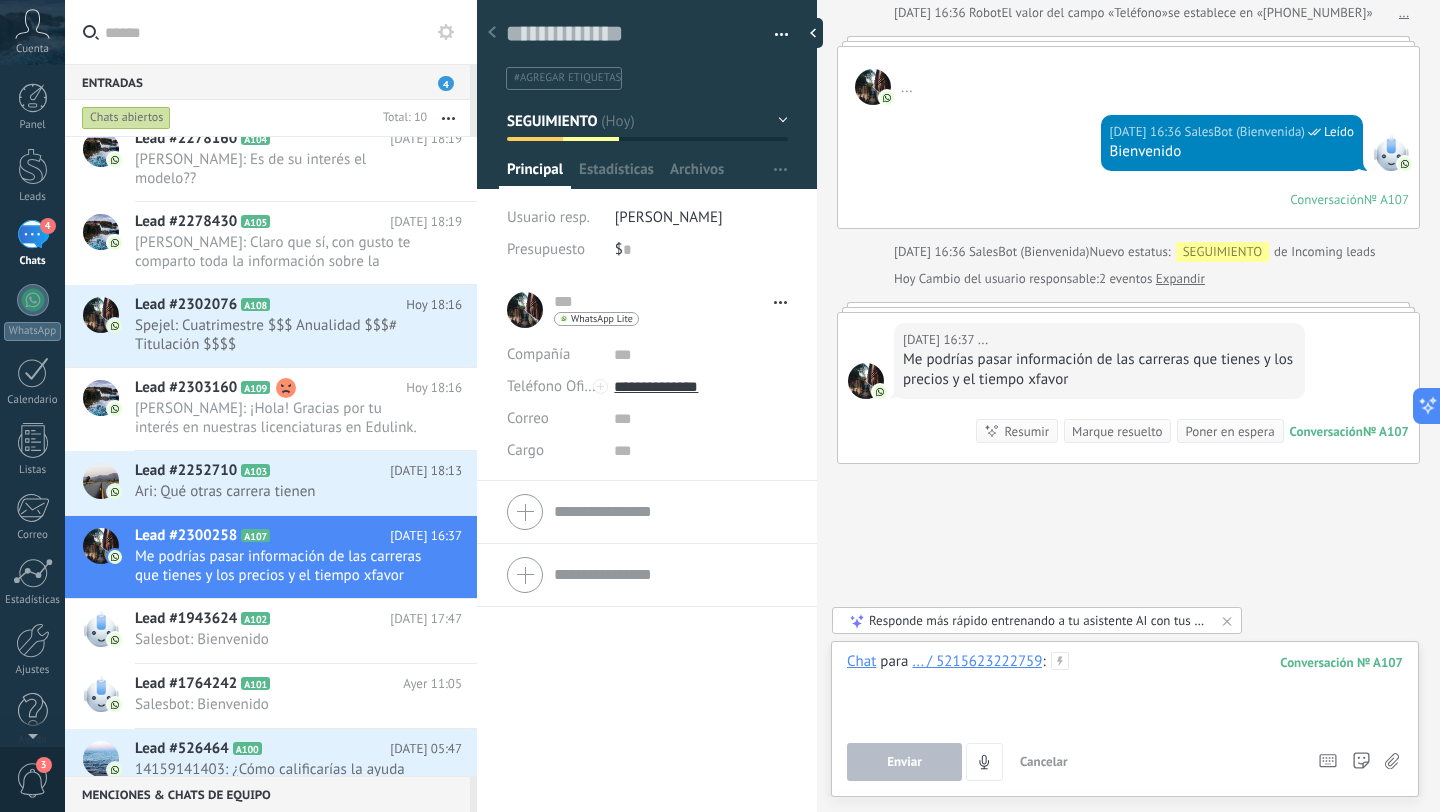 type 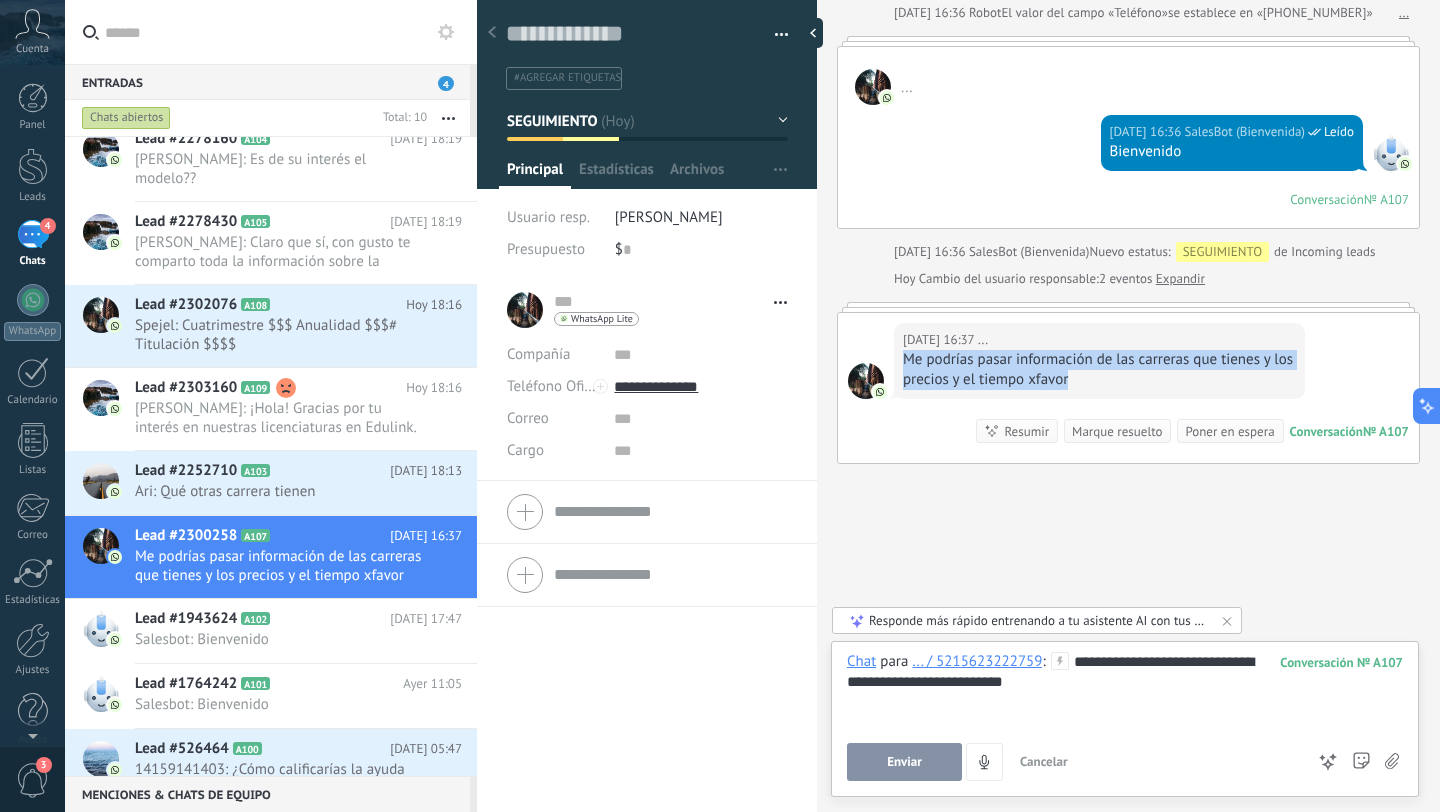 drag, startPoint x: 1119, startPoint y: 385, endPoint x: 889, endPoint y: 356, distance: 231.82104 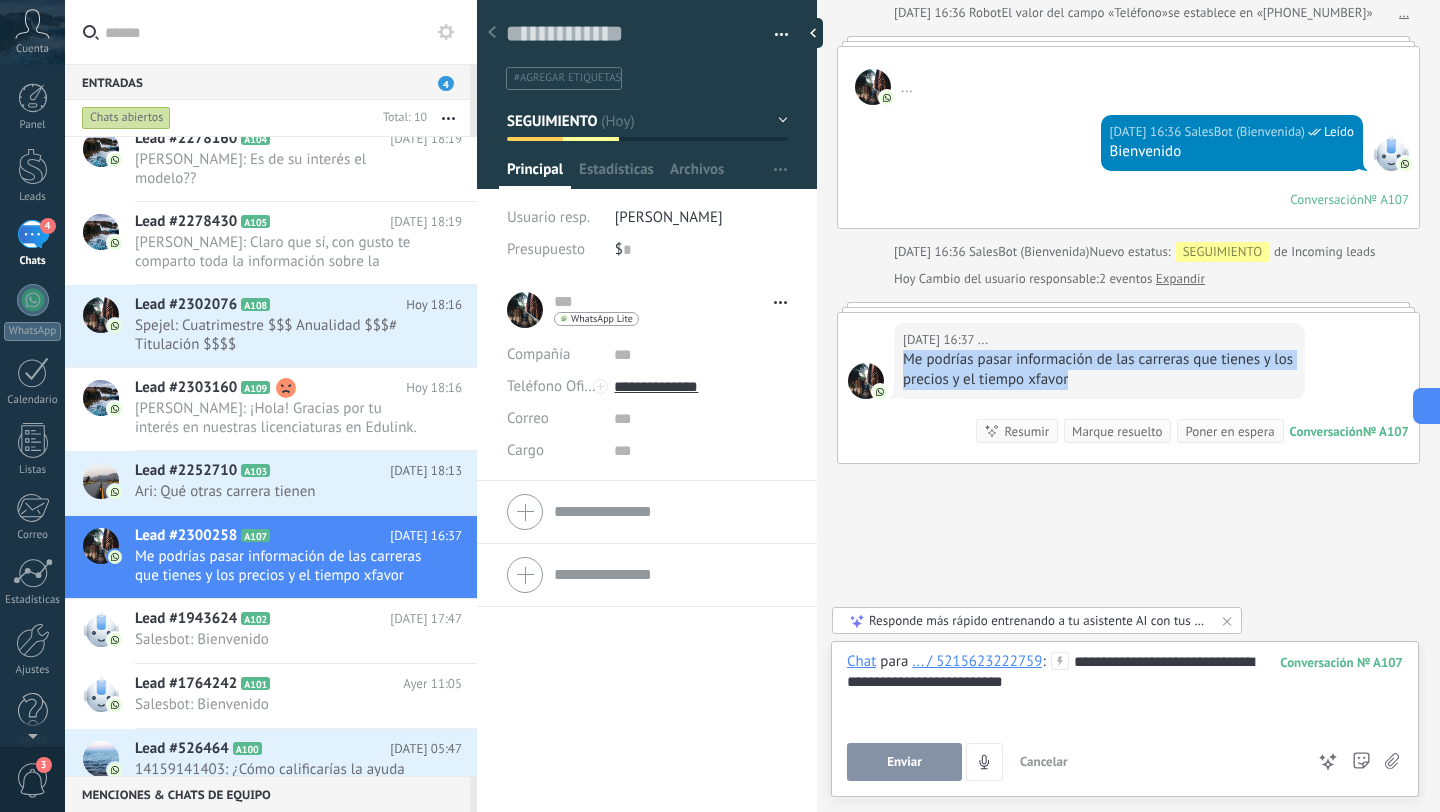 copy on "Me podrías pasar información de las carreras que tienes y los precios y el tiempo xfavor" 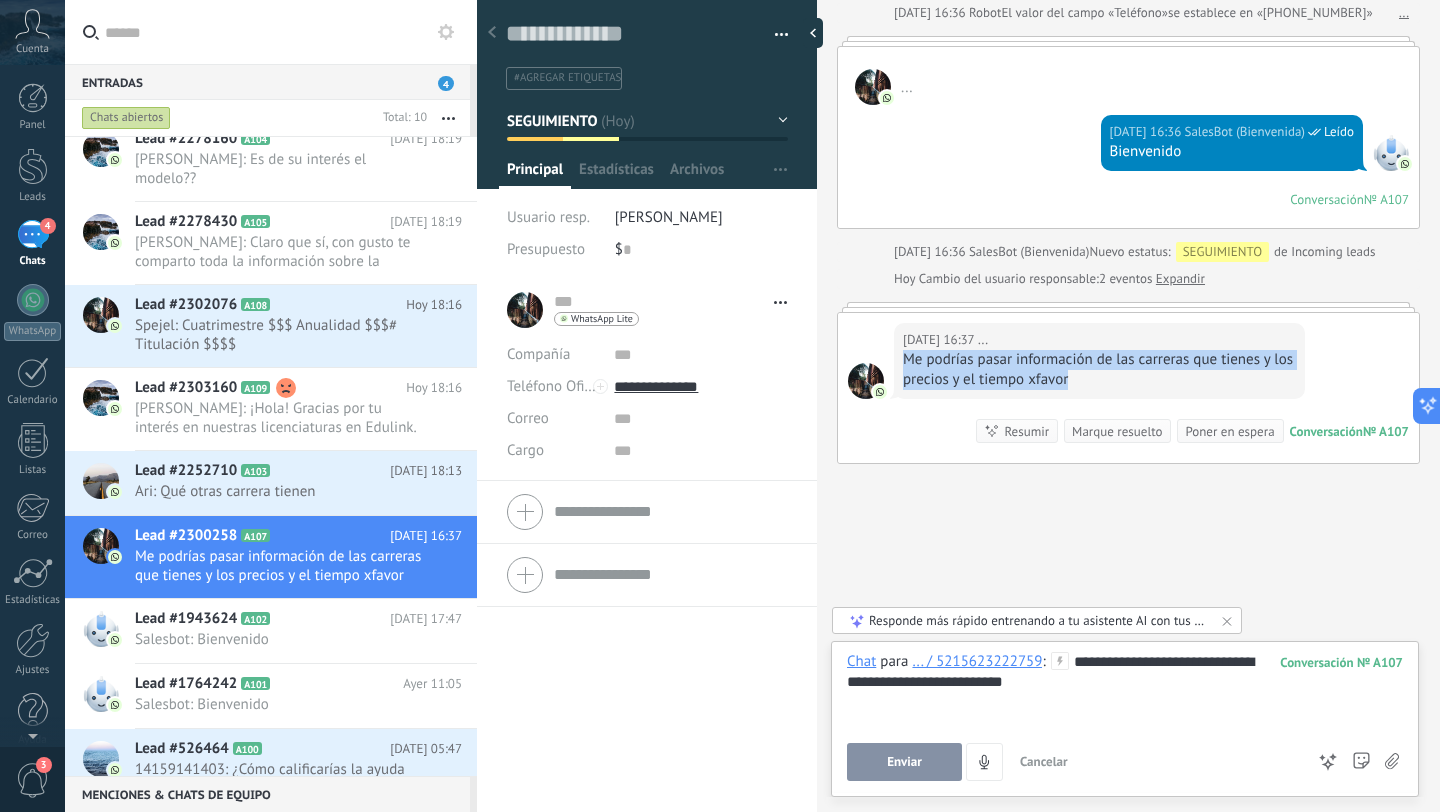 drag, startPoint x: 1067, startPoint y: 683, endPoint x: 923, endPoint y: 684, distance: 144.00348 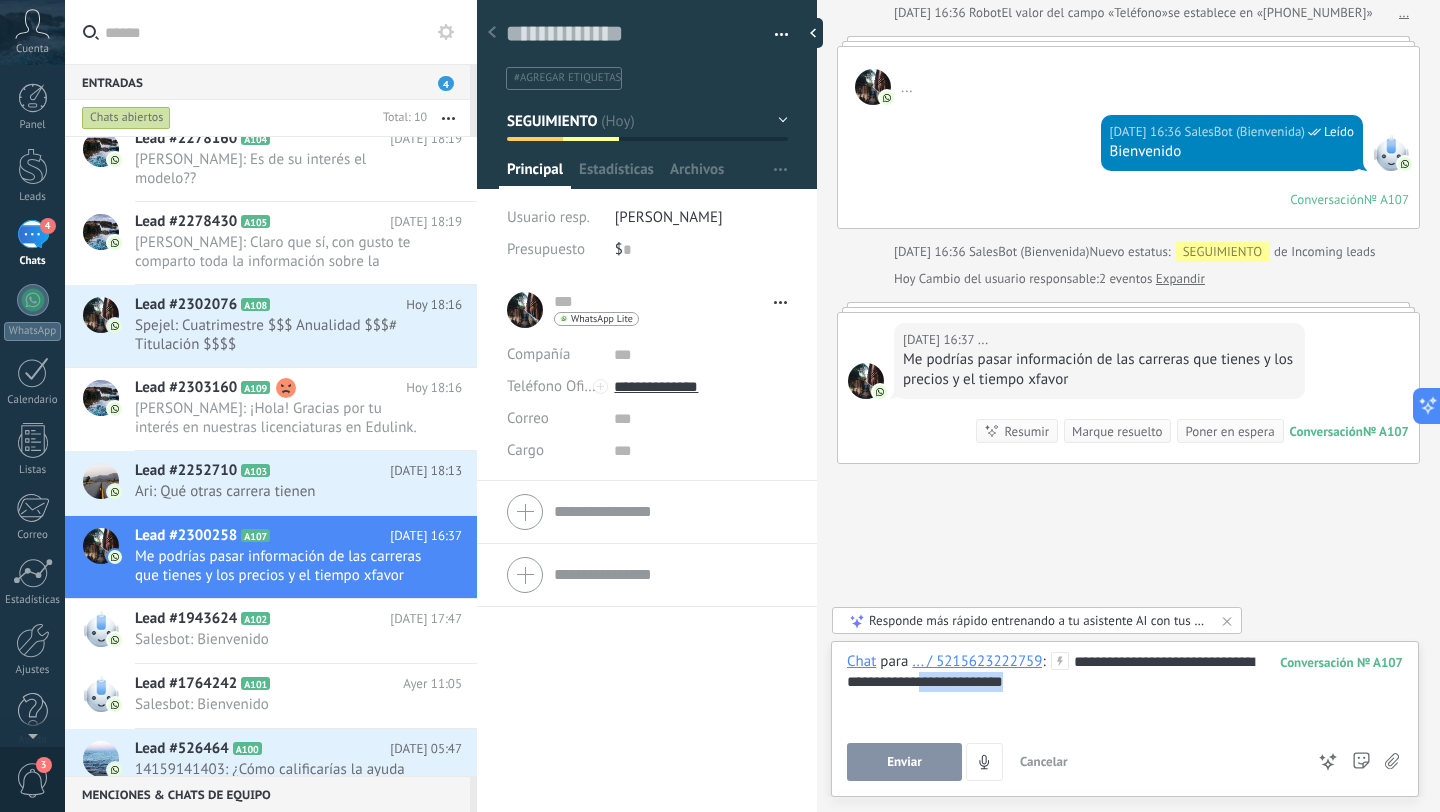 drag, startPoint x: 920, startPoint y: 685, endPoint x: 1018, endPoint y: 685, distance: 98 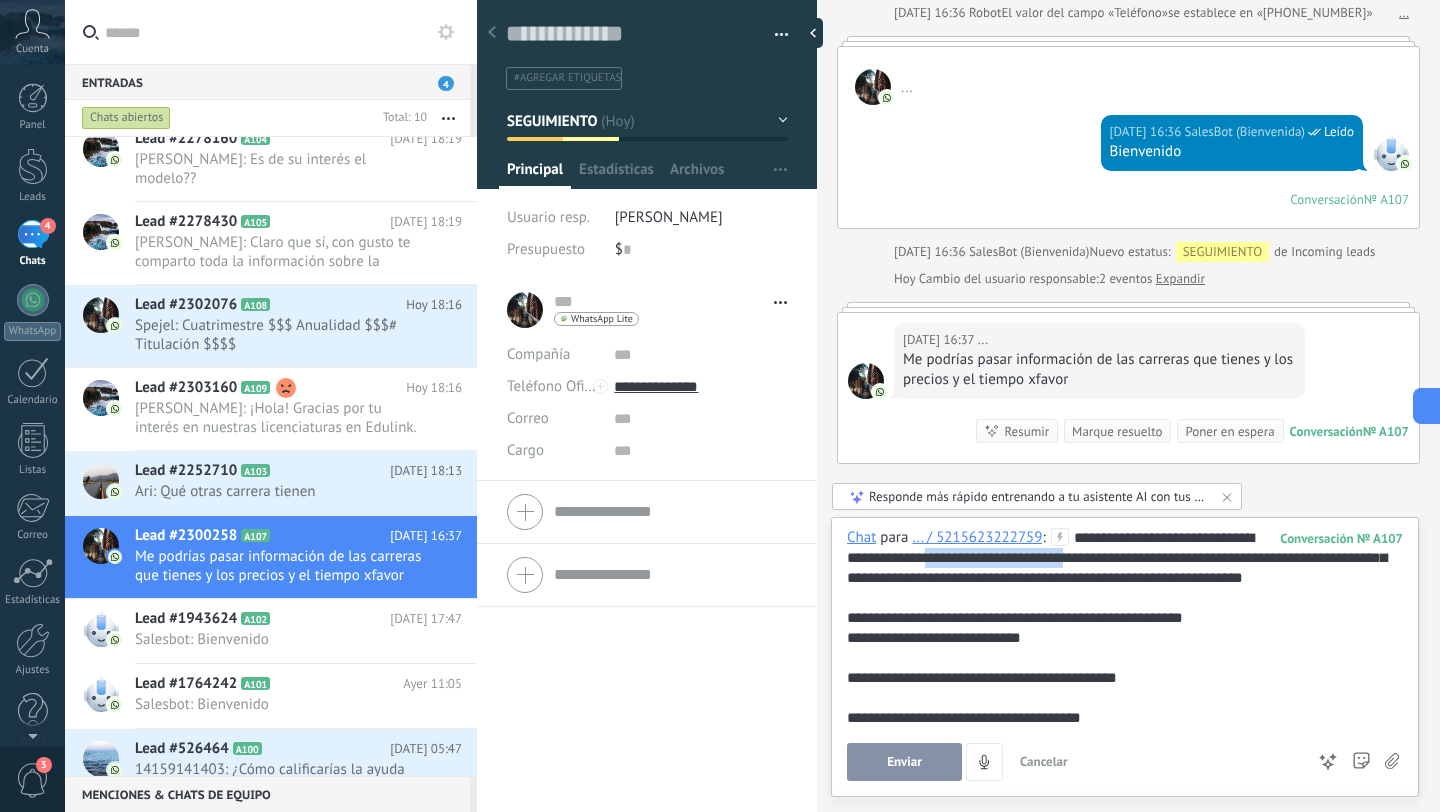 drag, startPoint x: 1062, startPoint y: 561, endPoint x: 922, endPoint y: 563, distance: 140.01428 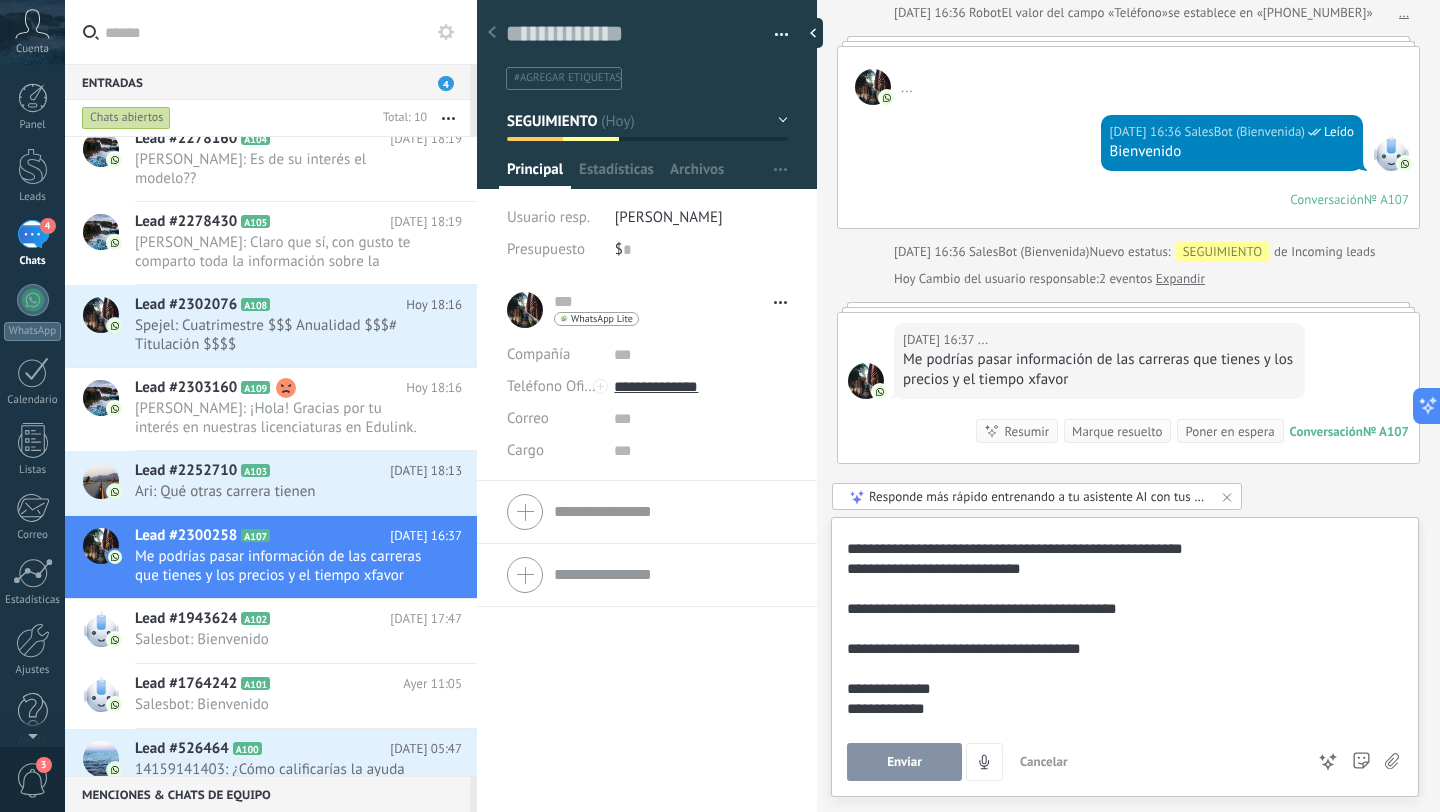 scroll, scrollTop: 71, scrollLeft: 0, axis: vertical 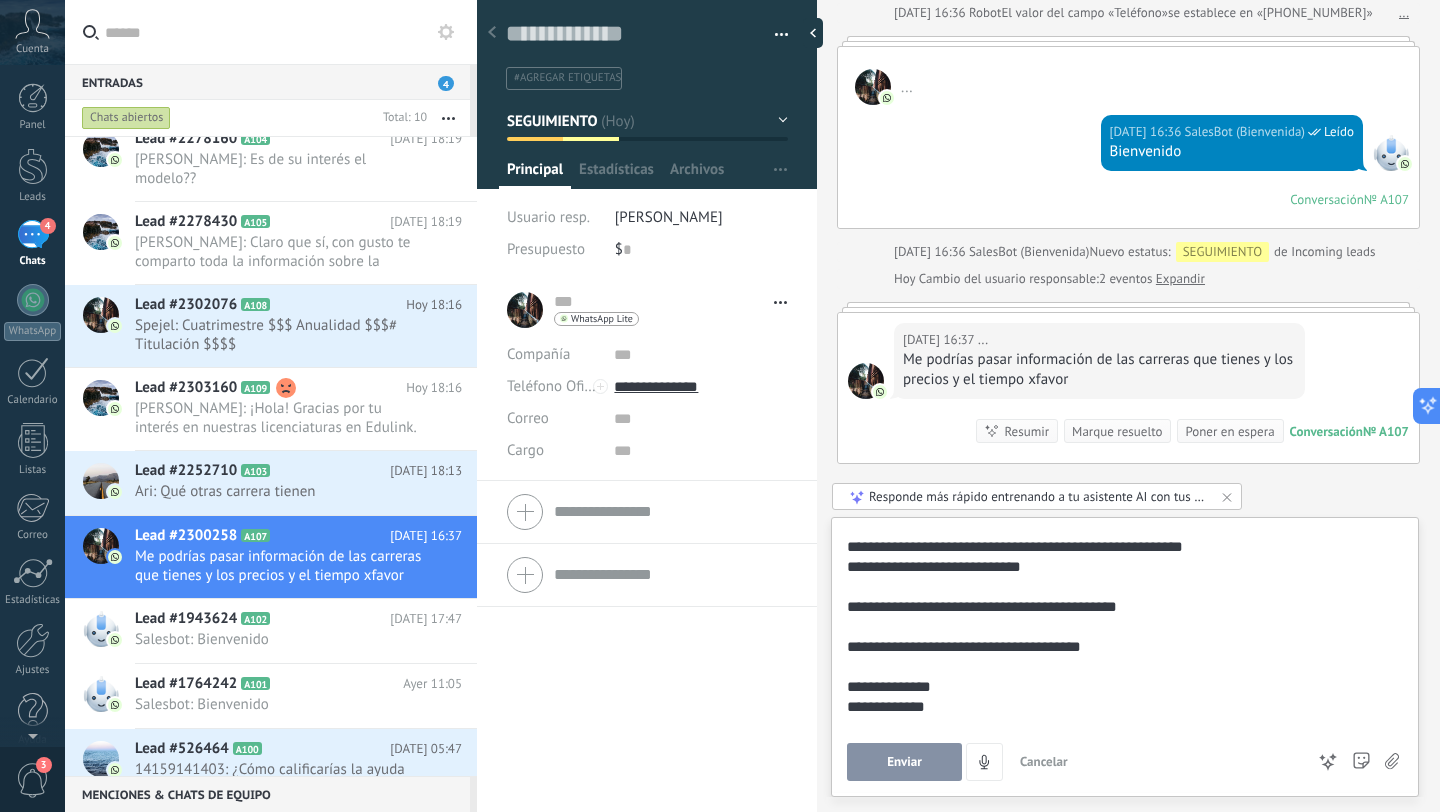 click on "**********" at bounding box center [1121, 567] 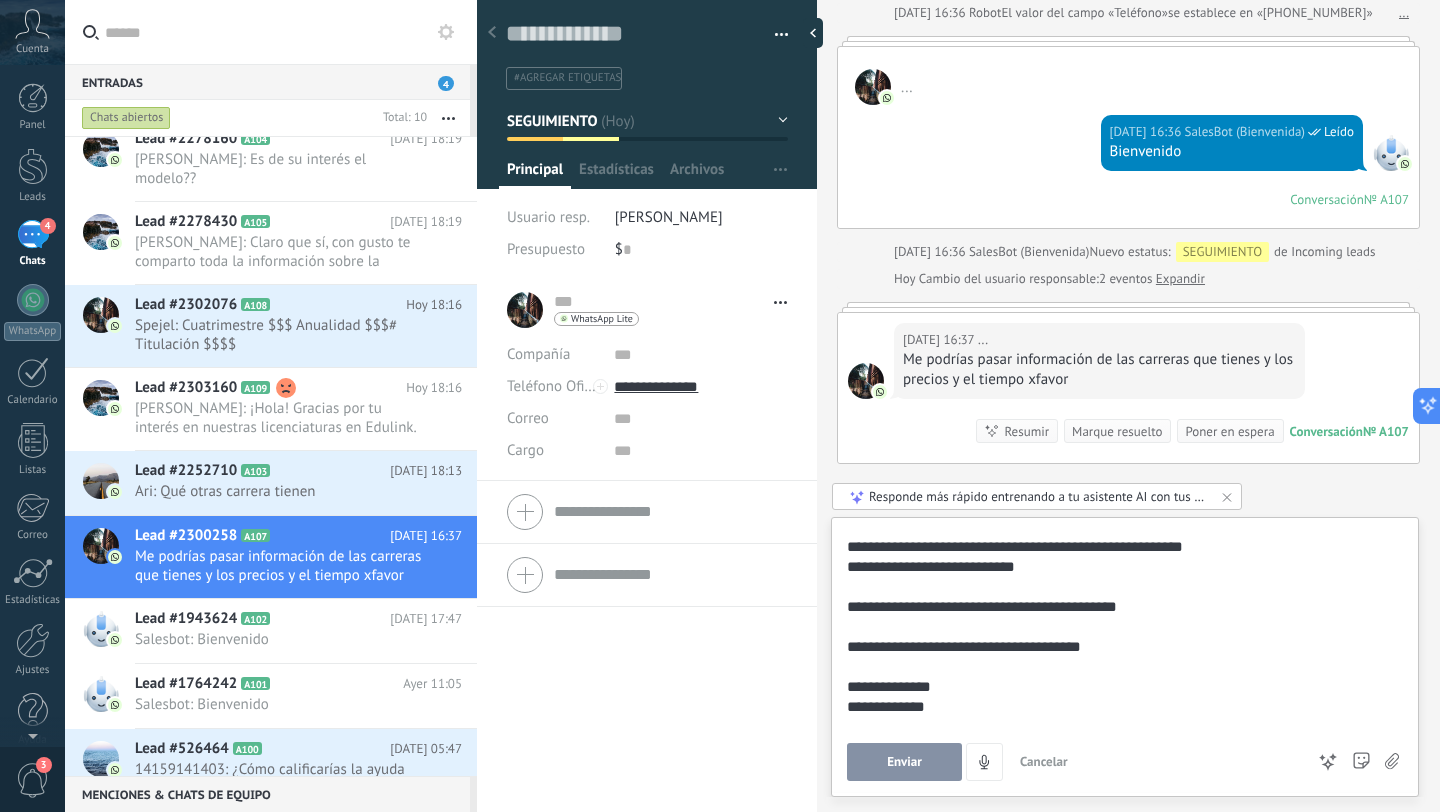 click on "**********" at bounding box center (1121, 607) 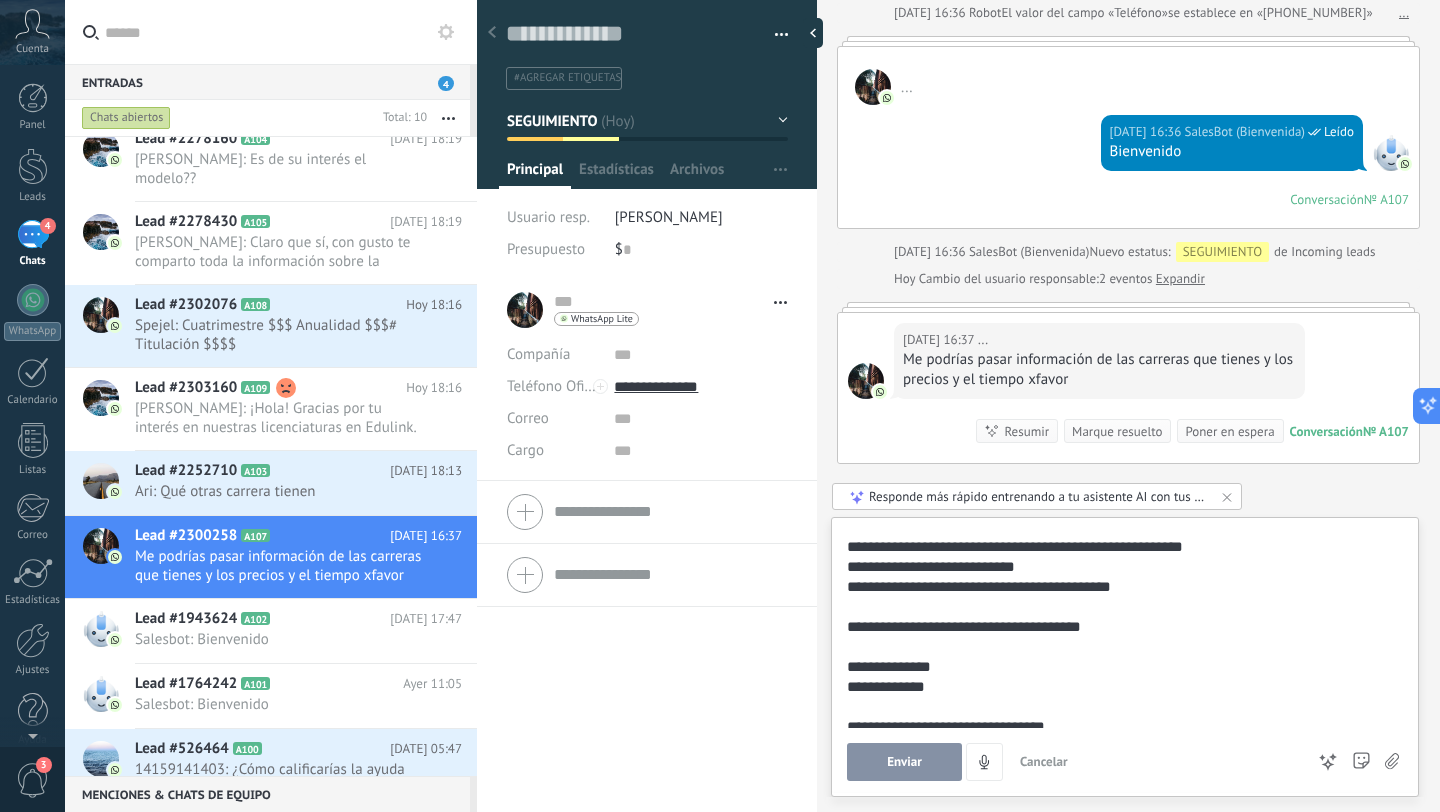 click on "**********" at bounding box center [1121, 627] 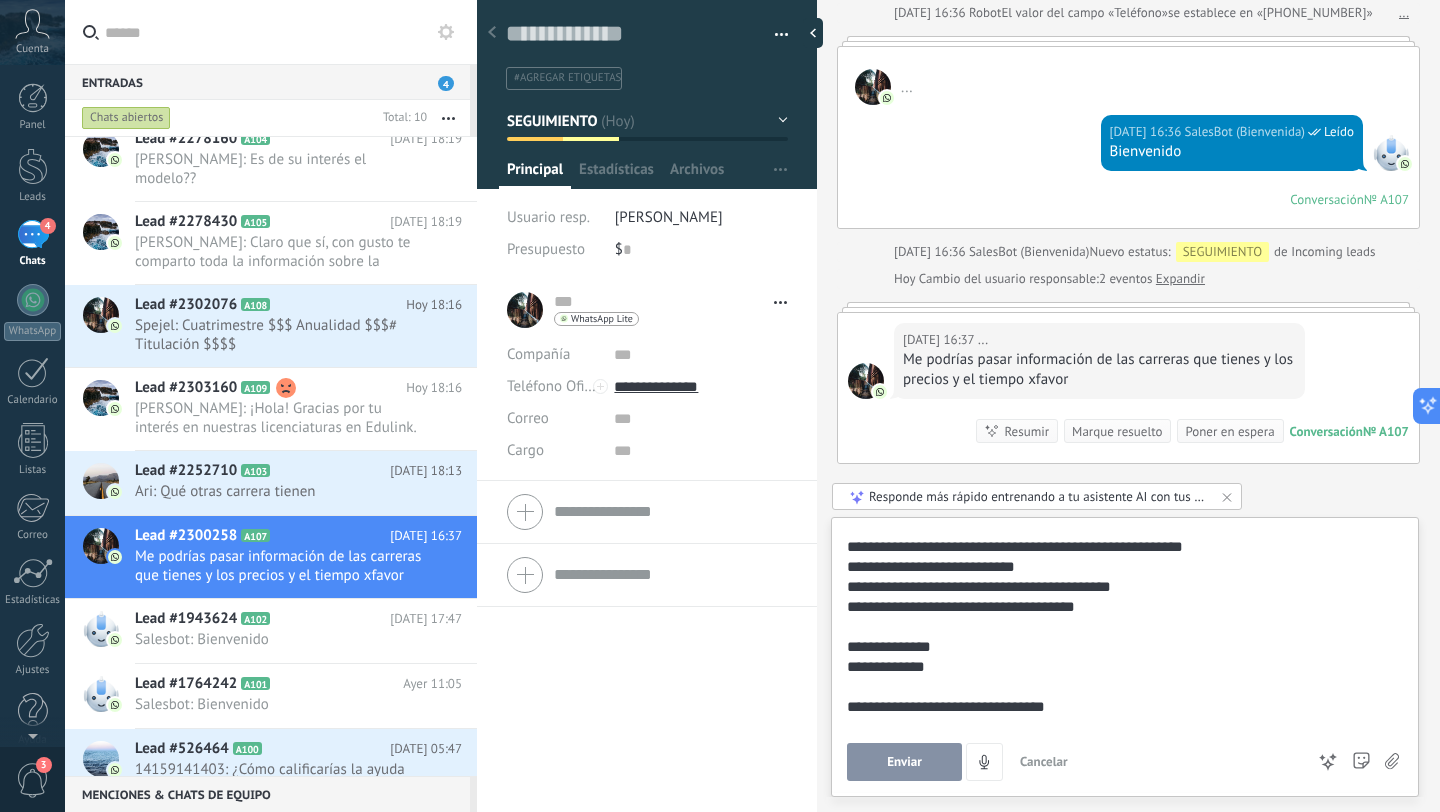 click on "**********" at bounding box center [1121, 647] 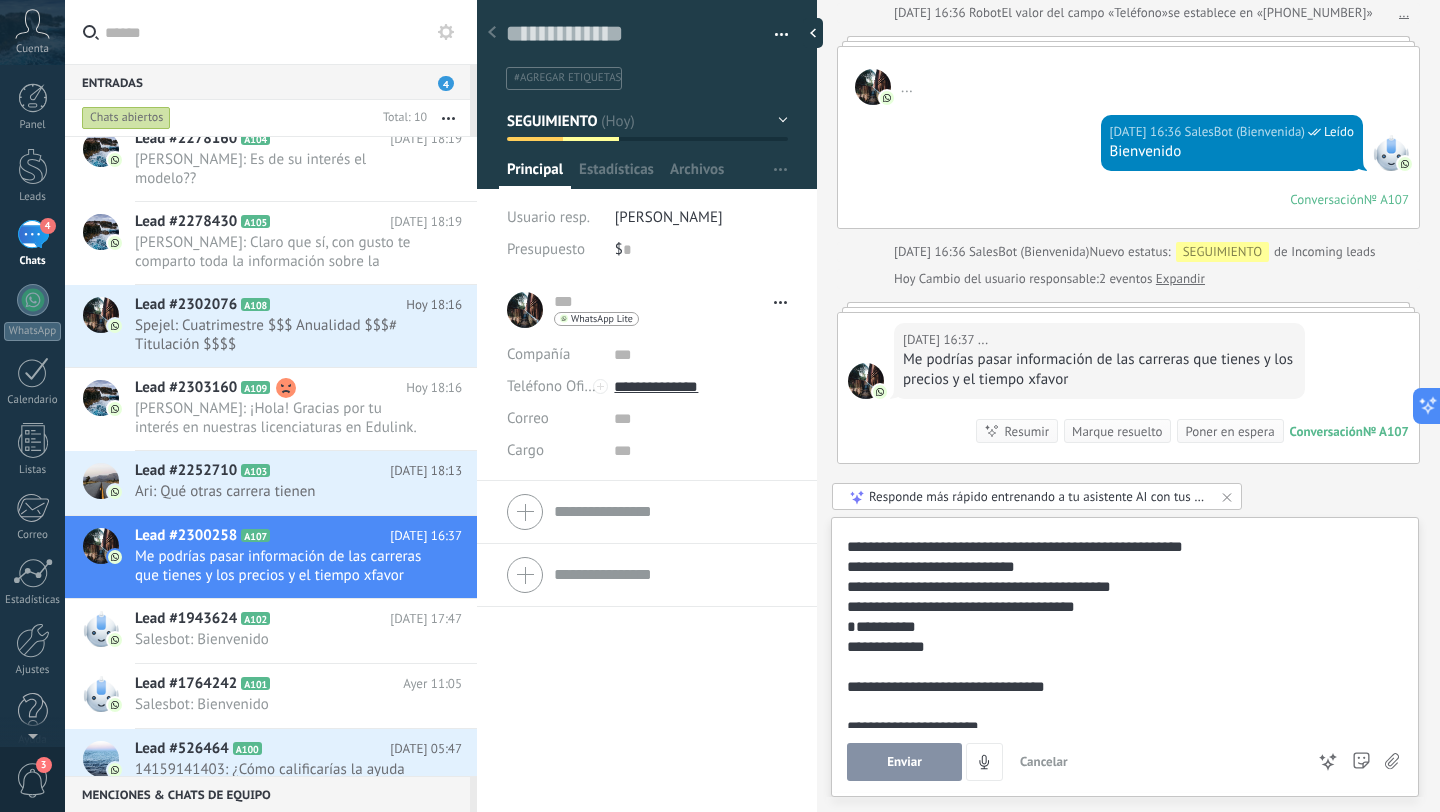 scroll, scrollTop: 120, scrollLeft: 0, axis: vertical 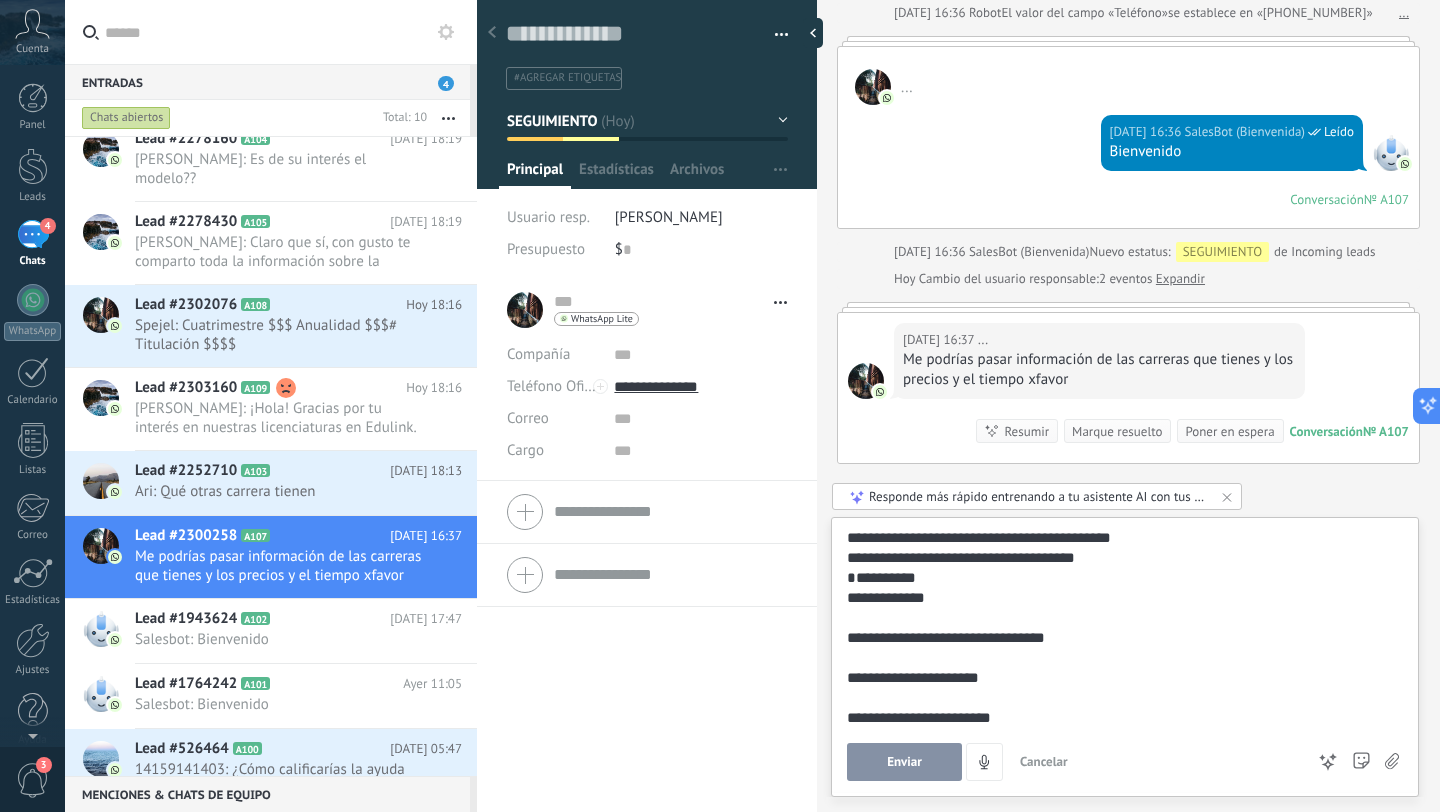 drag, startPoint x: 1068, startPoint y: 647, endPoint x: 1000, endPoint y: 650, distance: 68.06615 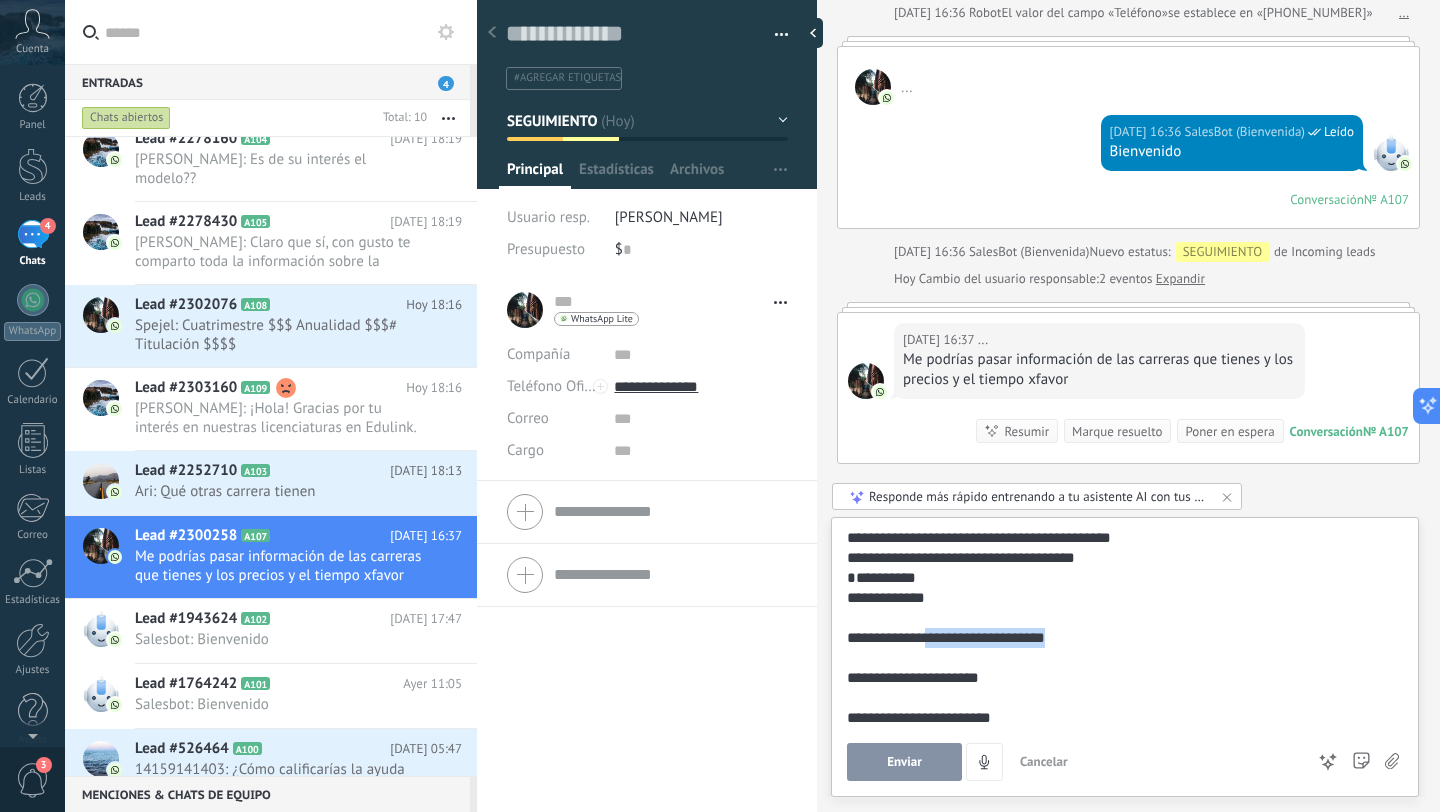 drag, startPoint x: 1066, startPoint y: 634, endPoint x: 929, endPoint y: 635, distance: 137.00365 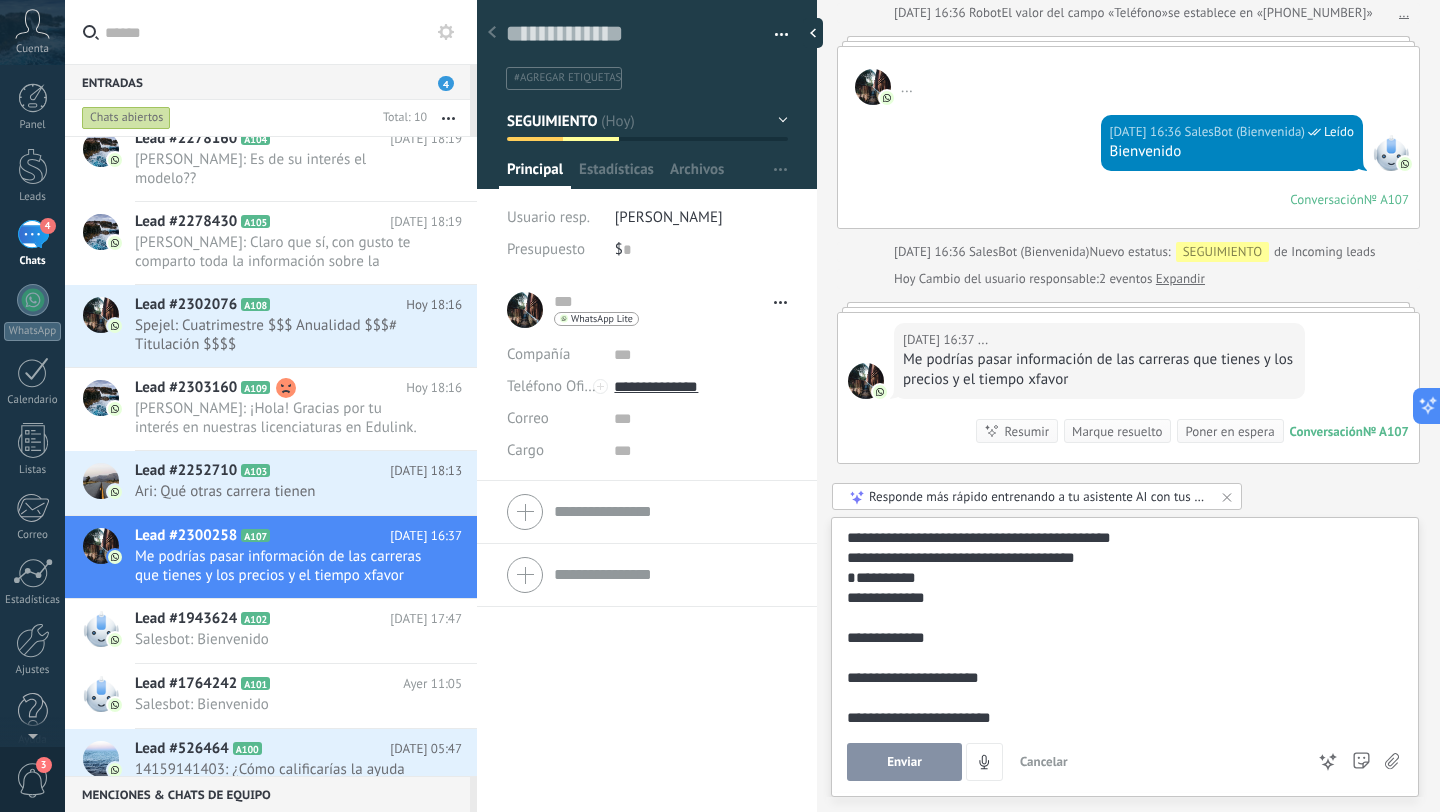 click on "**********" at bounding box center (1121, 638) 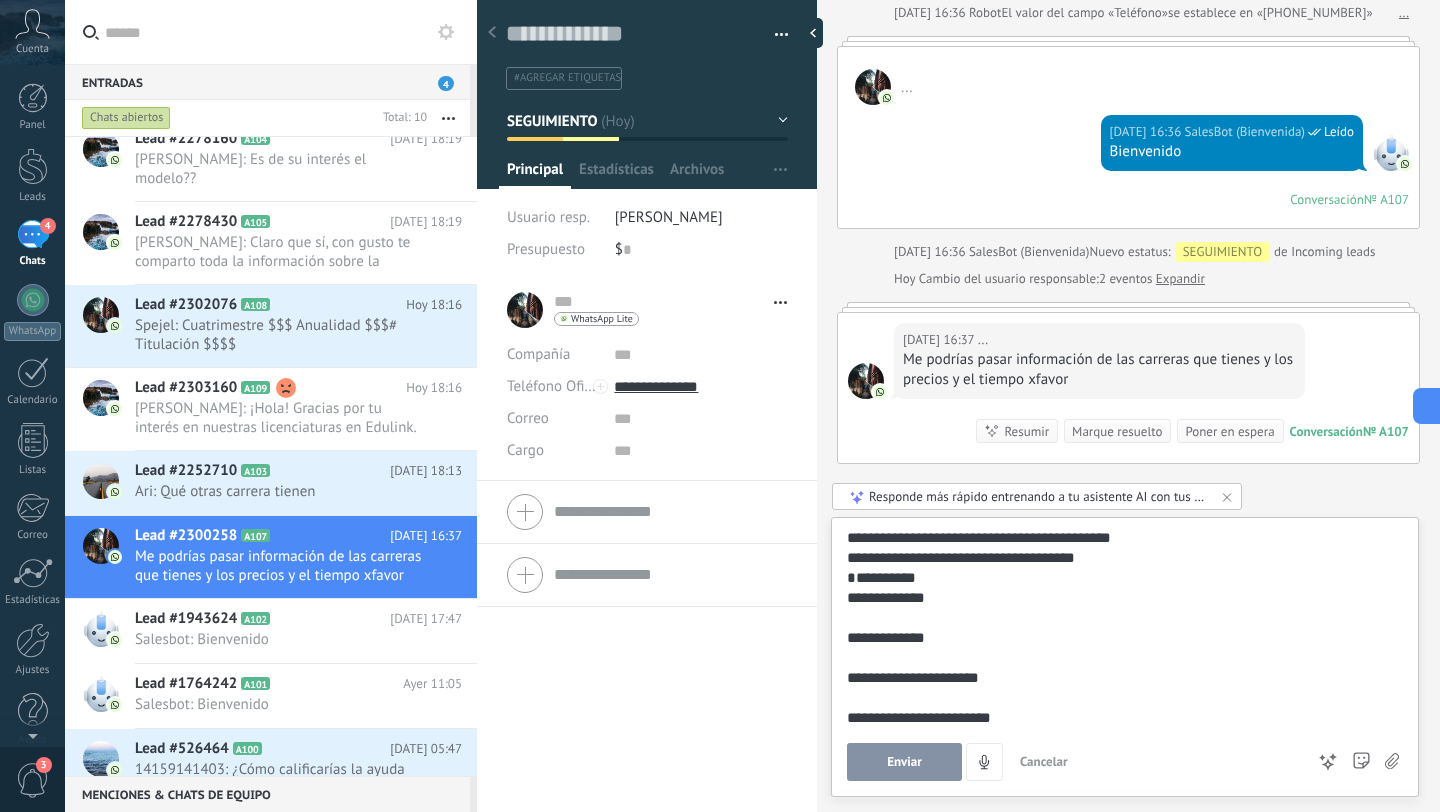 click on "**********" at bounding box center [1121, 638] 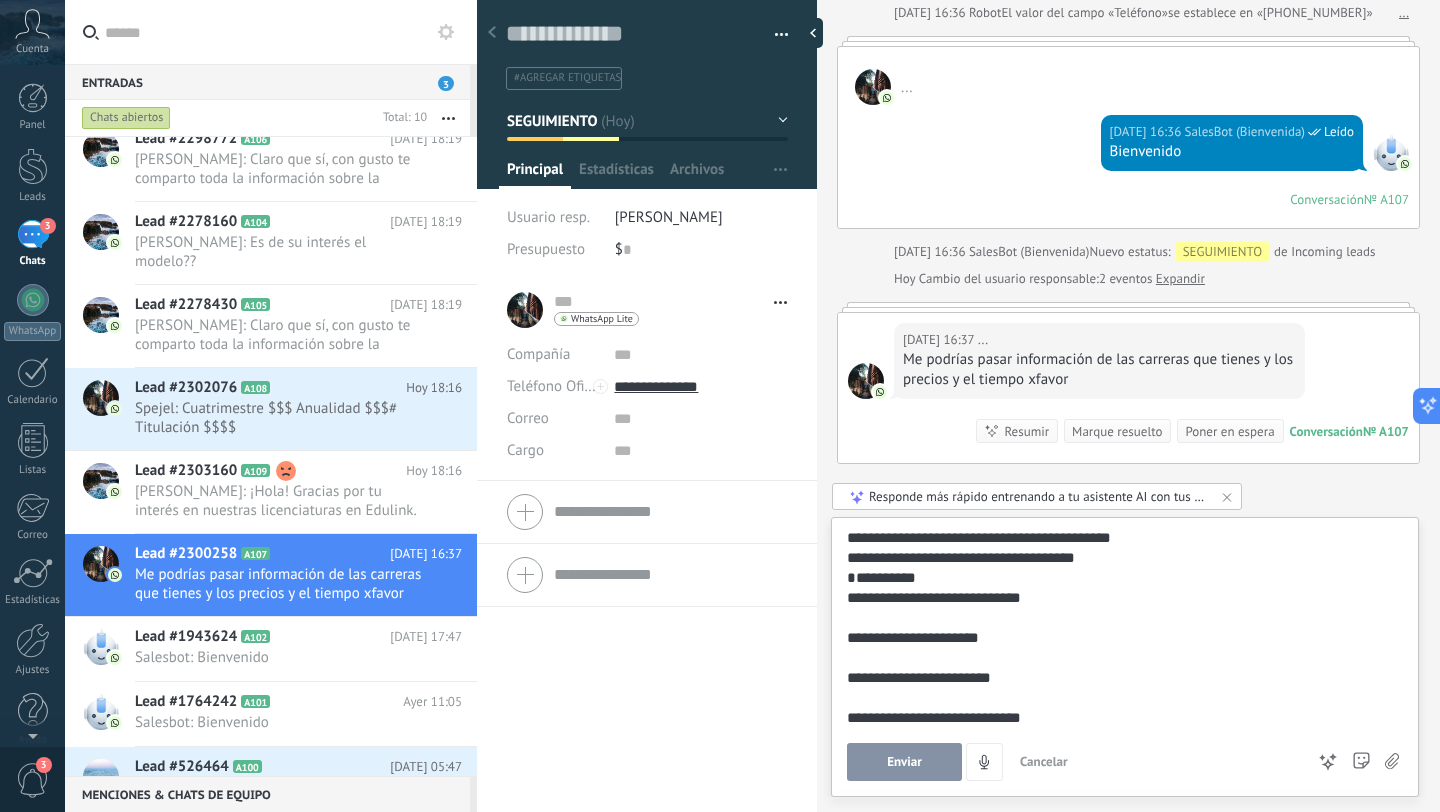 click on "**********" at bounding box center (1121, 638) 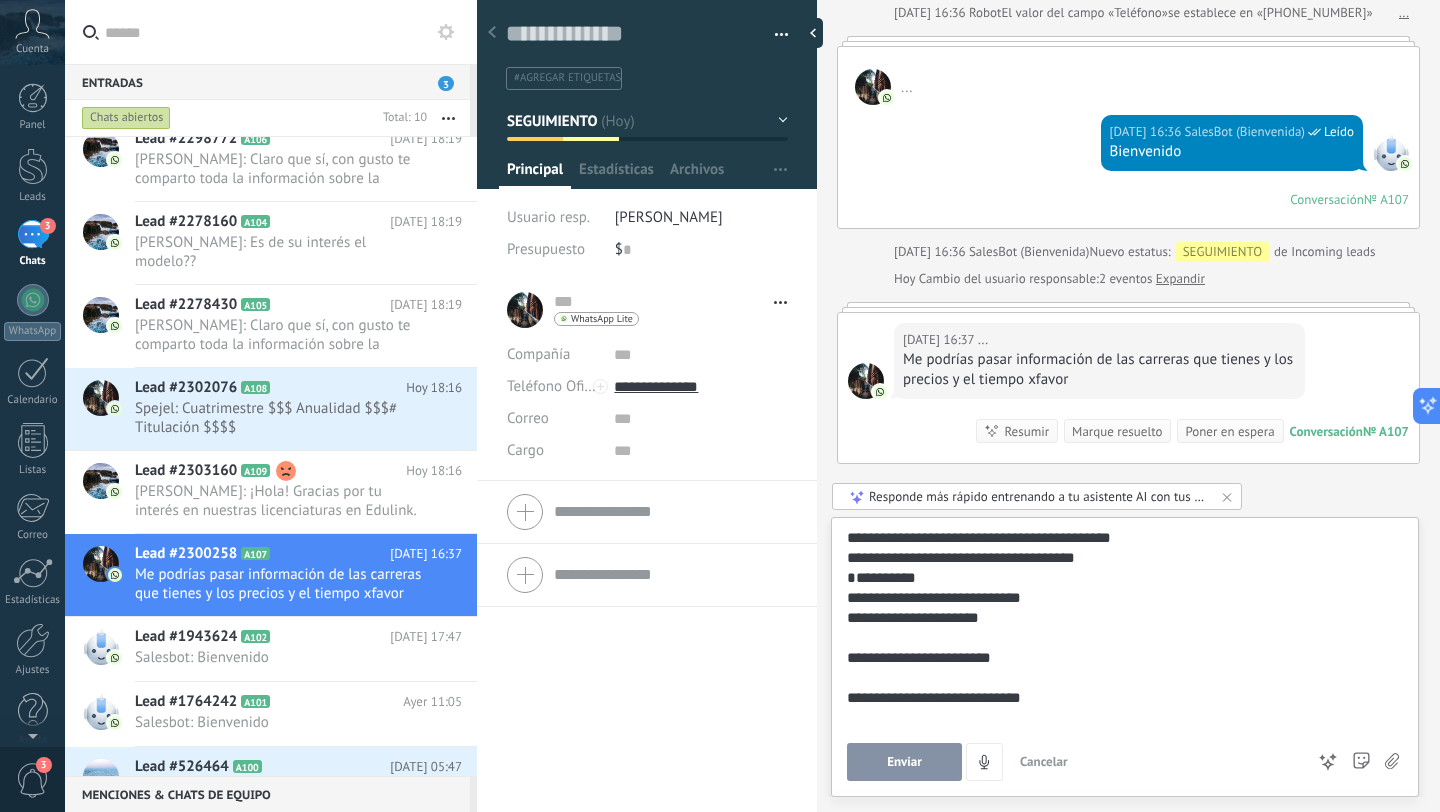 click on "**********" at bounding box center [1121, 658] 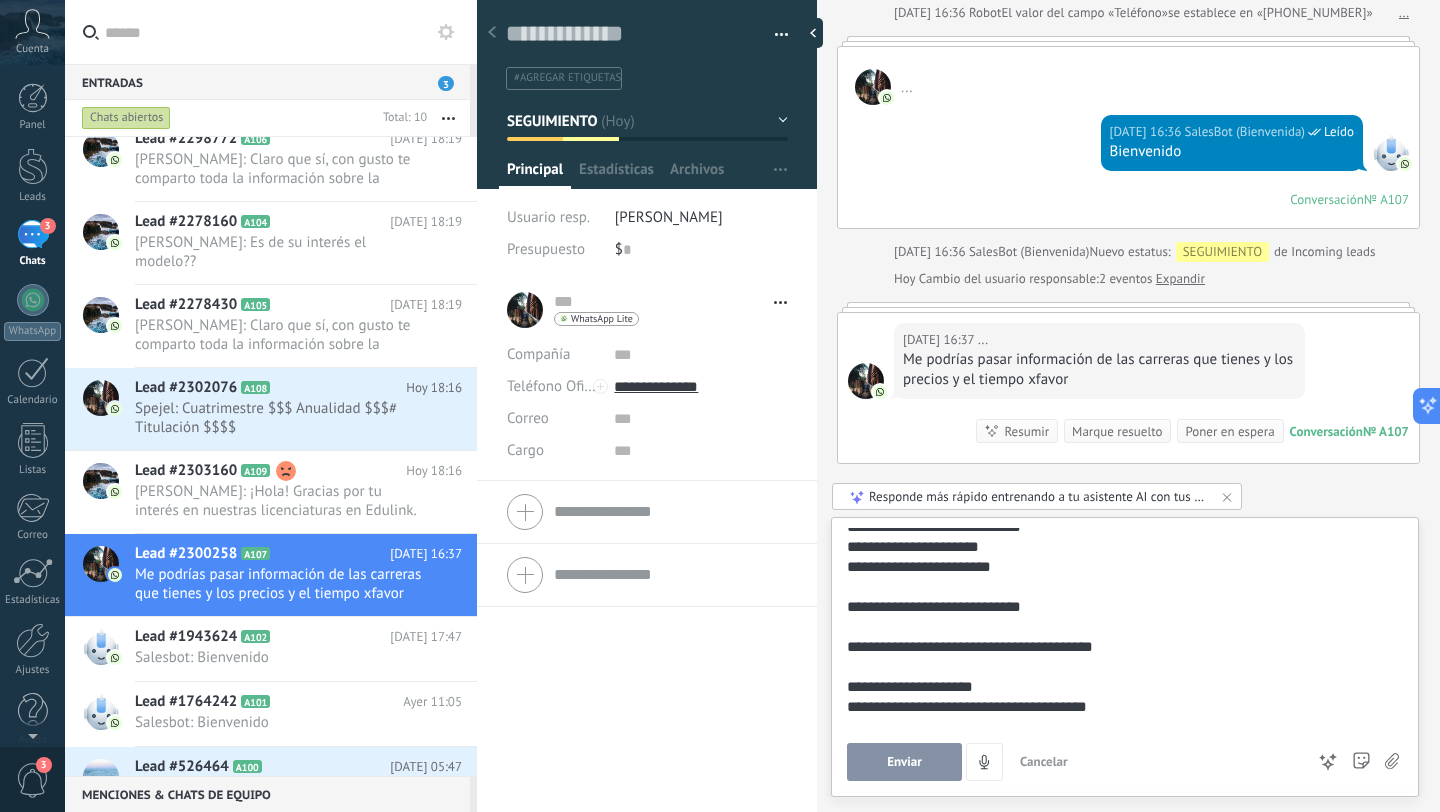 scroll, scrollTop: 201, scrollLeft: 0, axis: vertical 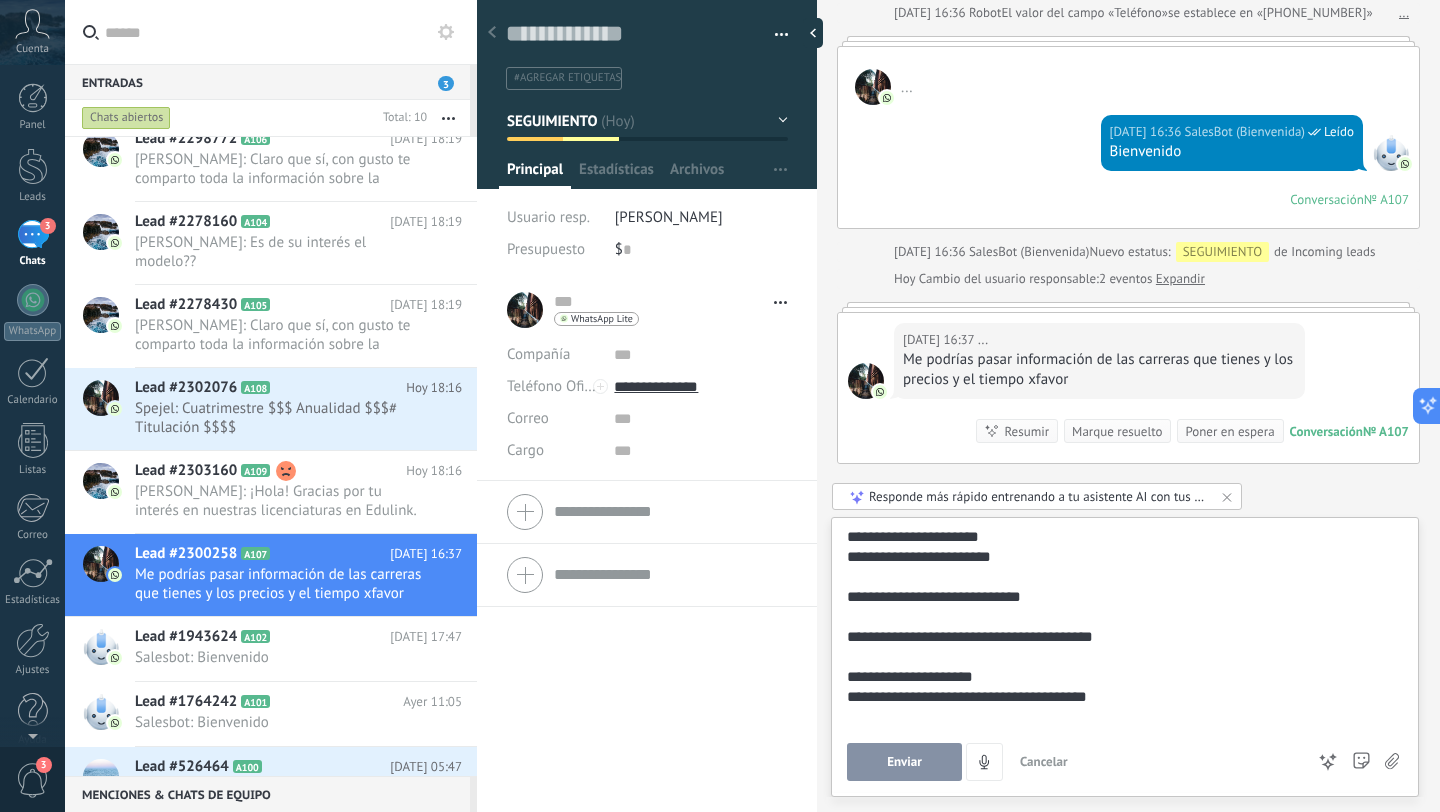 click on "**********" at bounding box center (1121, 597) 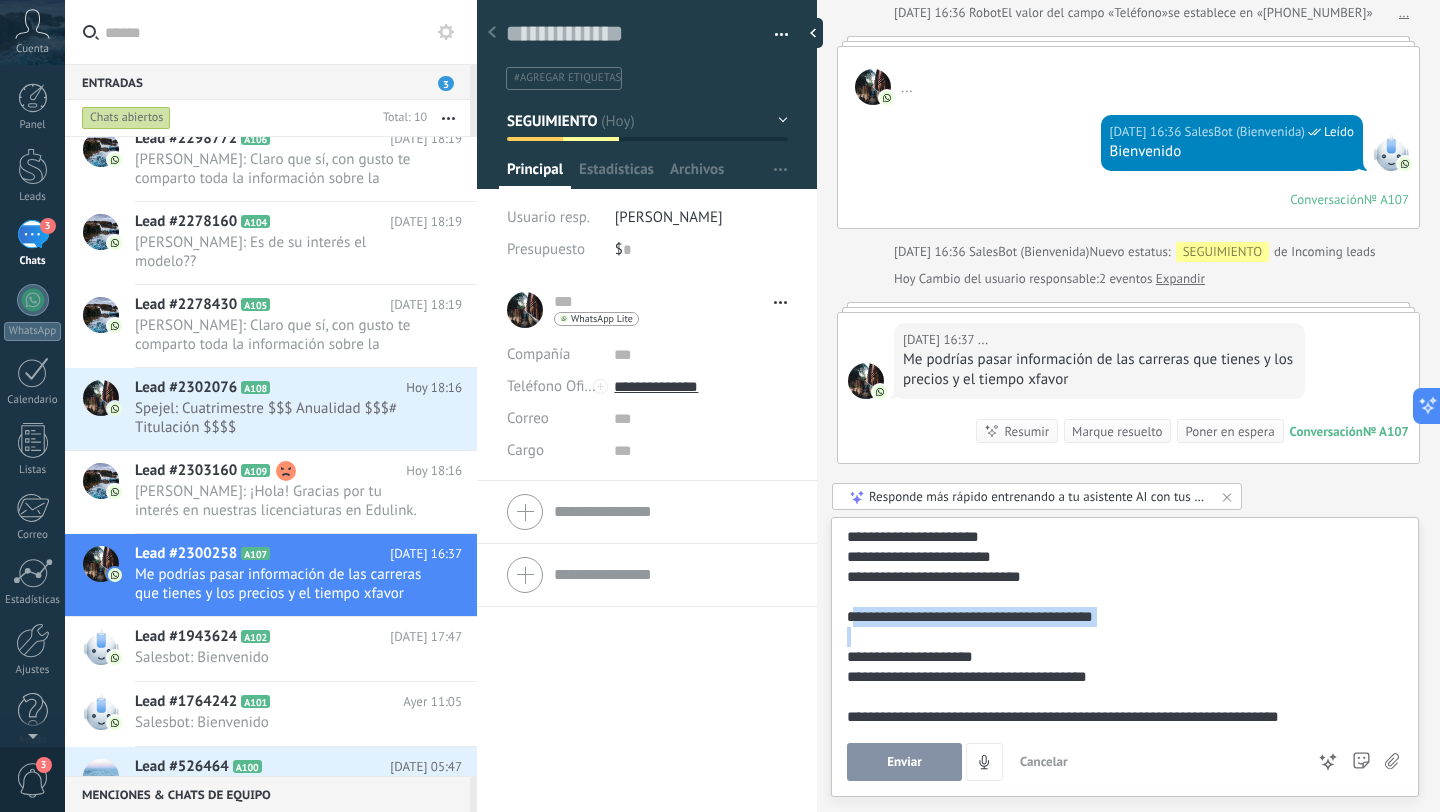 drag, startPoint x: 852, startPoint y: 612, endPoint x: 1157, endPoint y: 628, distance: 305.41937 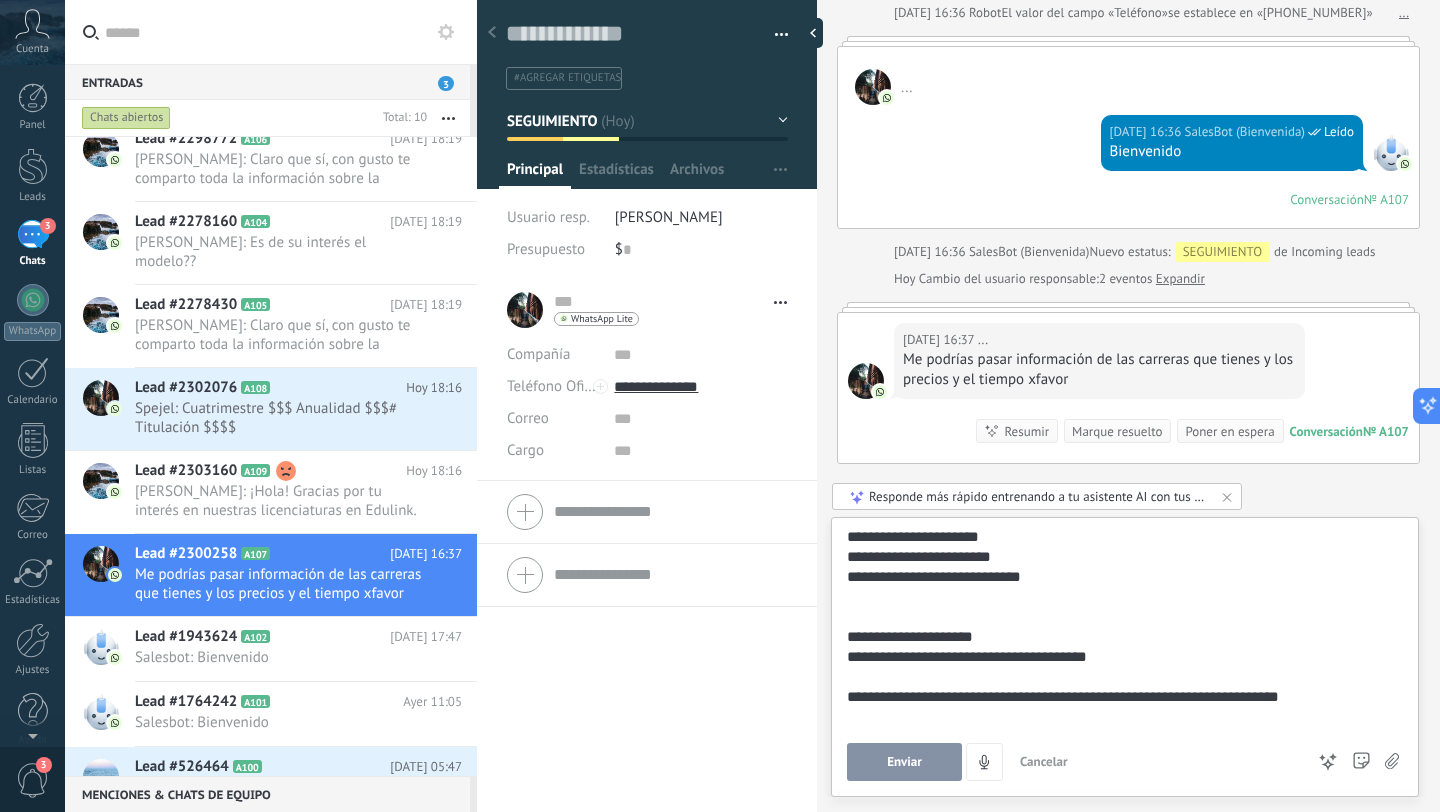 click on "**********" at bounding box center (1121, 637) 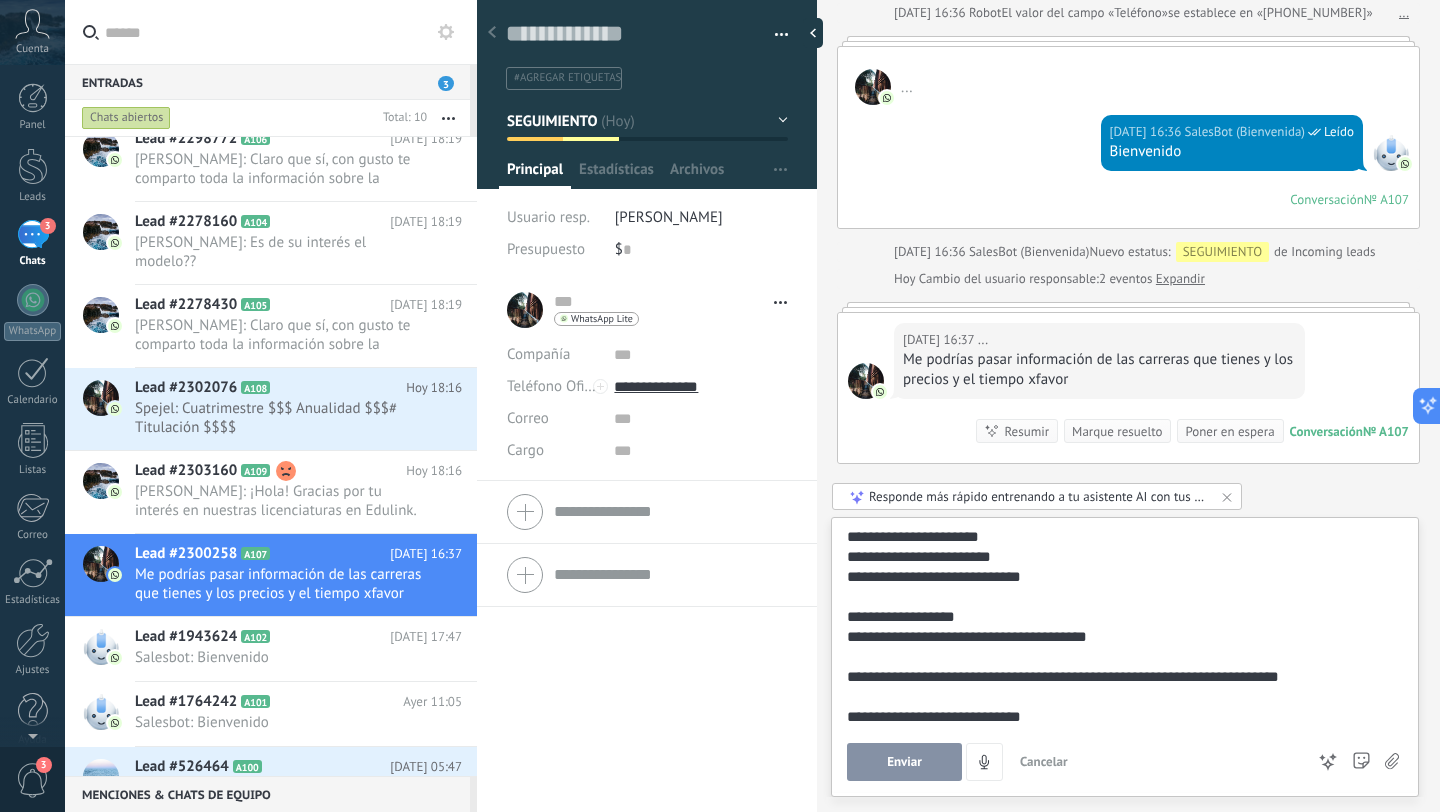 click on "**********" at bounding box center (1121, 617) 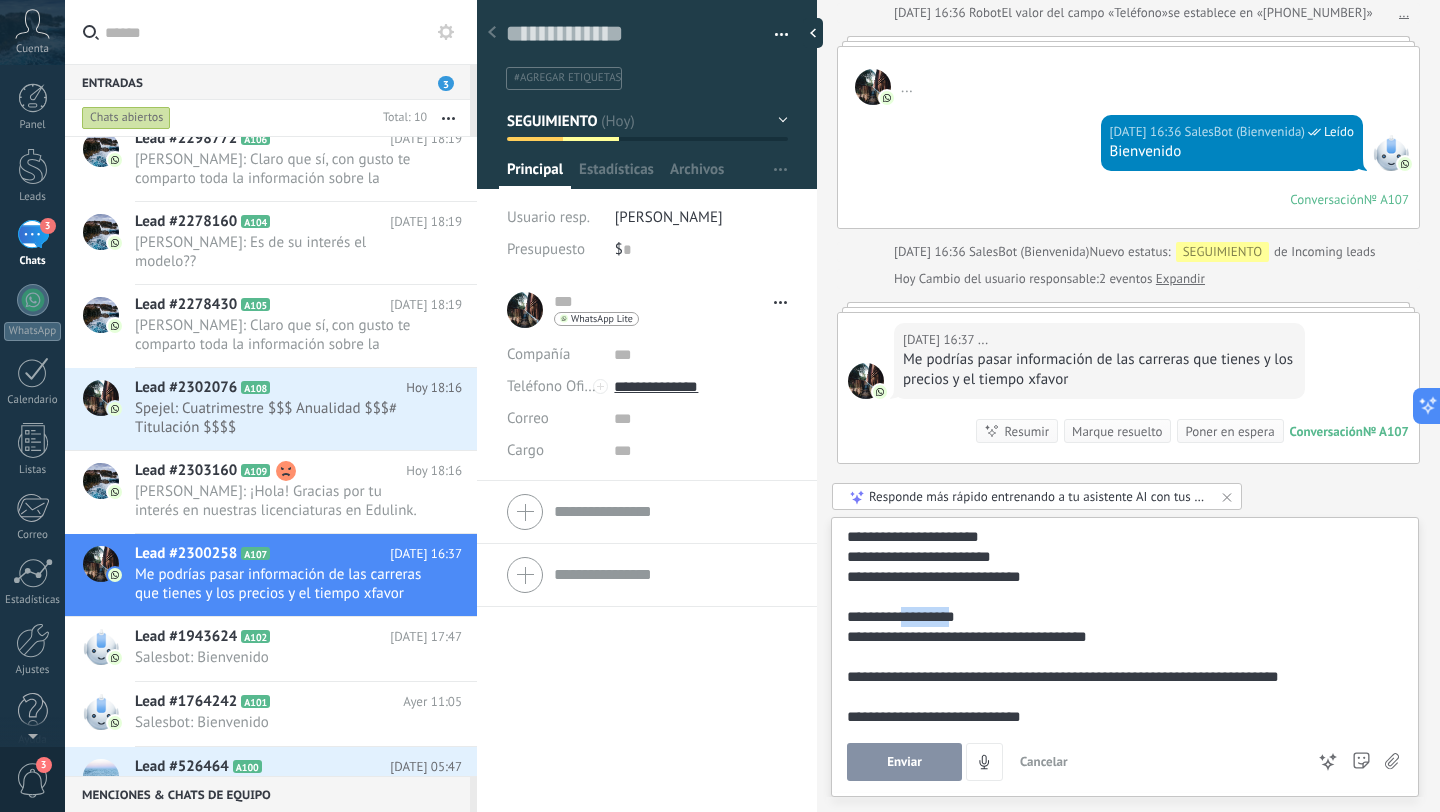click on "**********" at bounding box center [1121, 617] 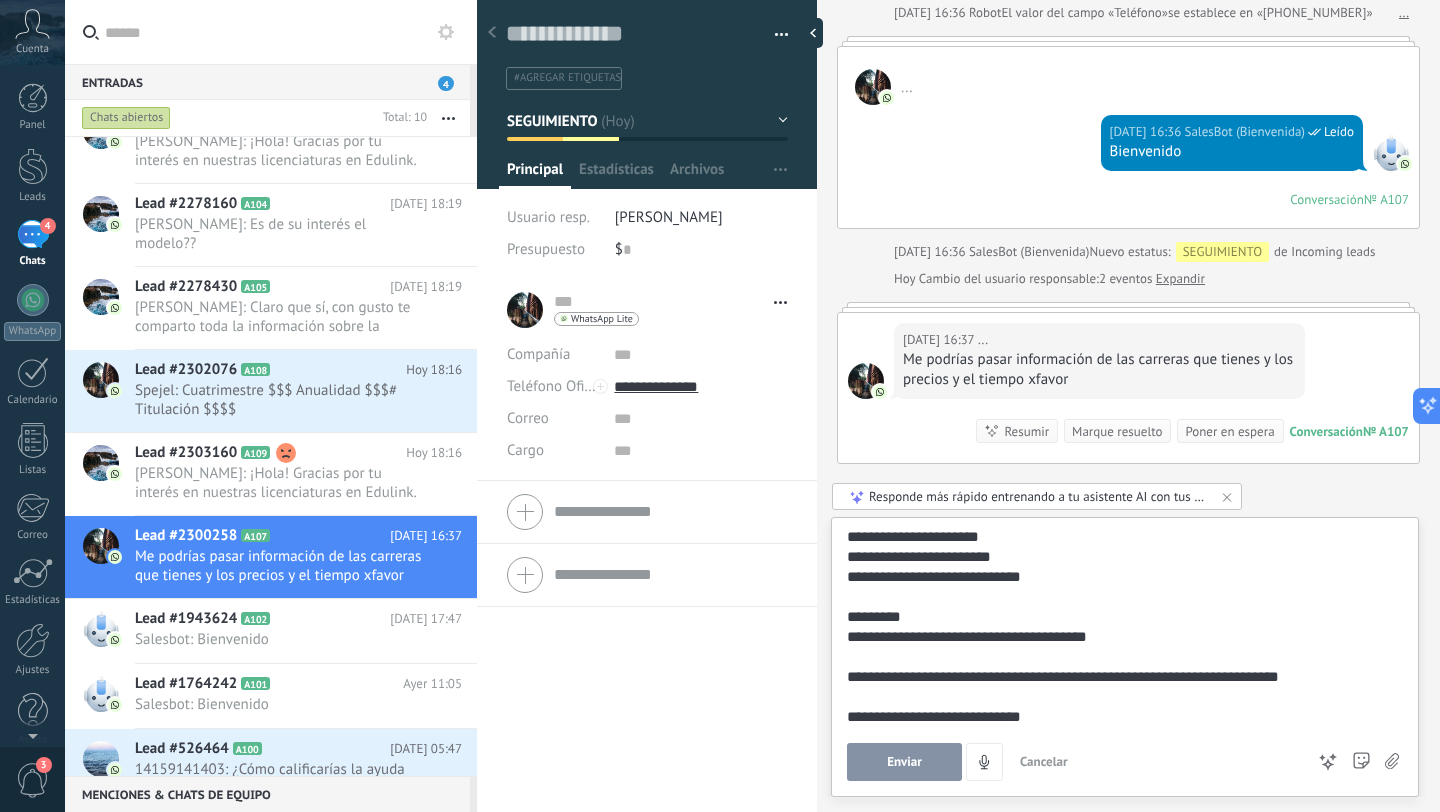 scroll, scrollTop: 83, scrollLeft: 0, axis: vertical 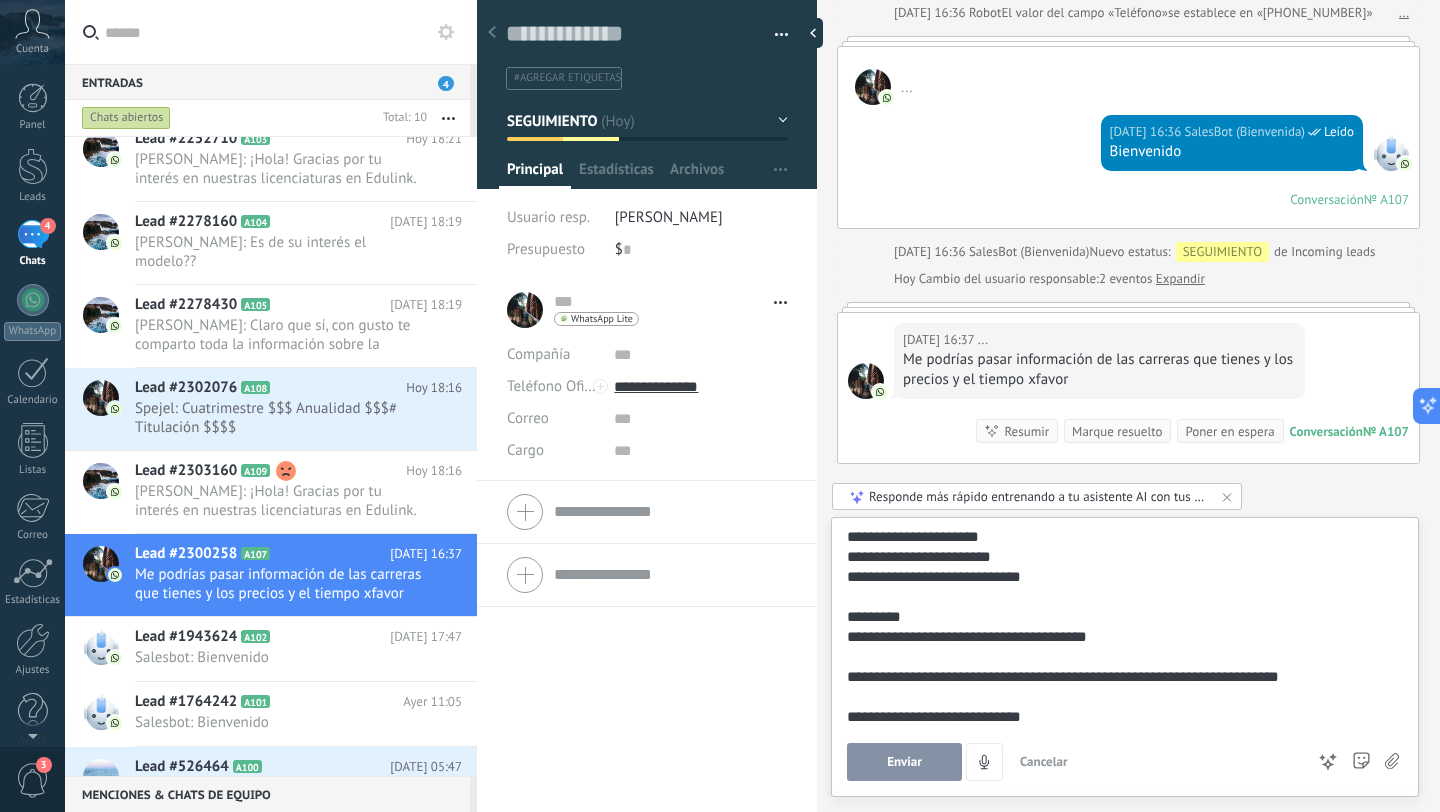click on "**********" at bounding box center (1121, 637) 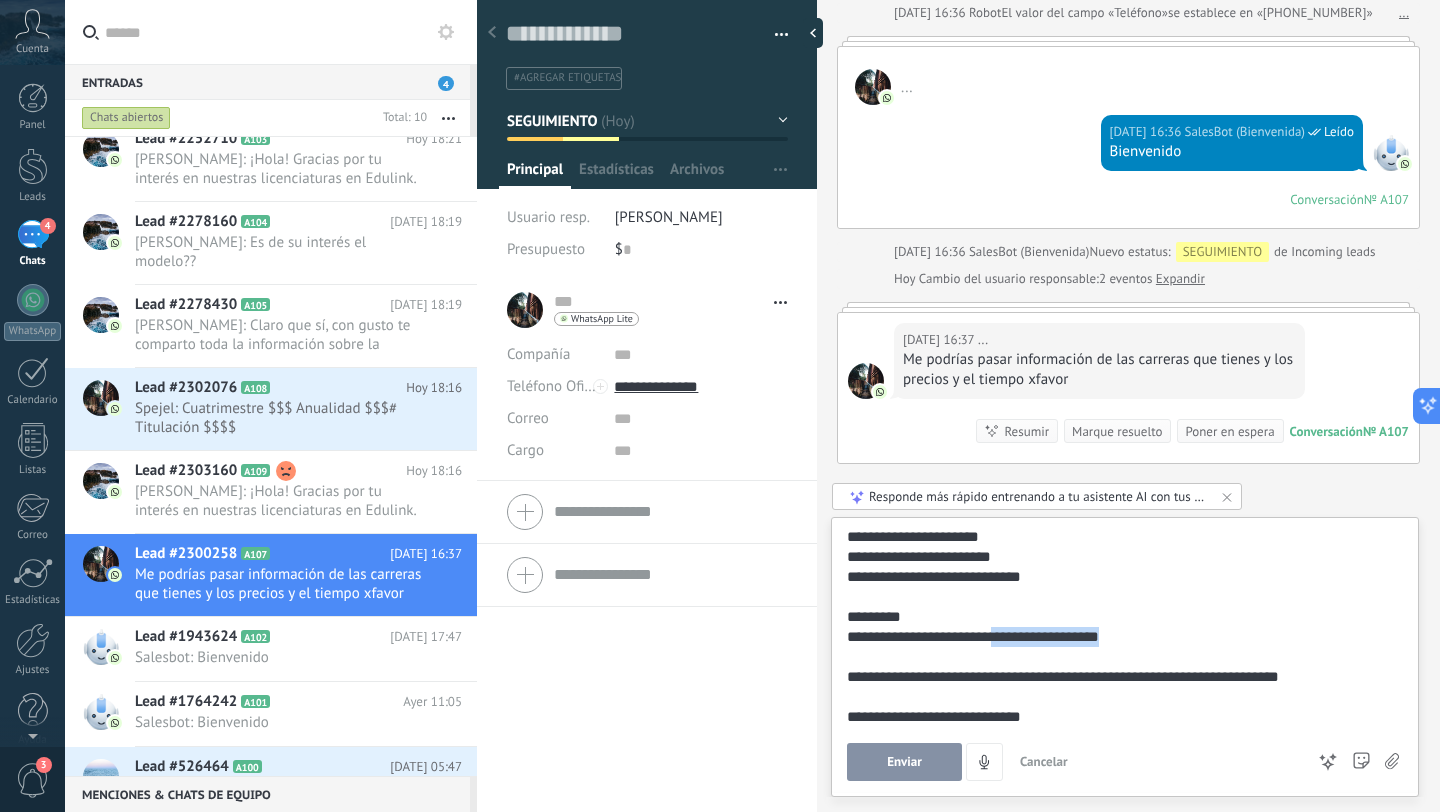 drag, startPoint x: 997, startPoint y: 636, endPoint x: 1190, endPoint y: 637, distance: 193.0026 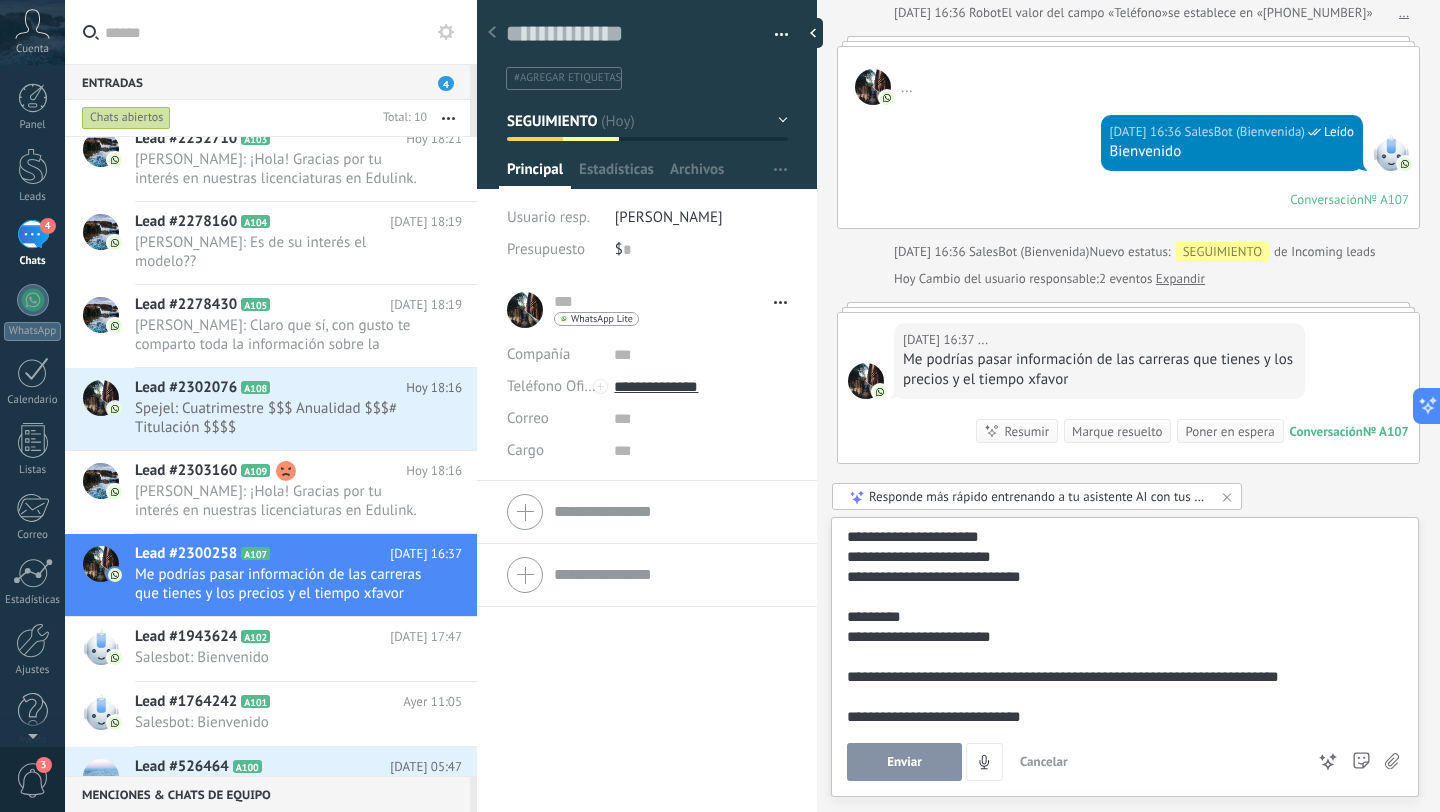 click on "**********" at bounding box center (1125, 657) 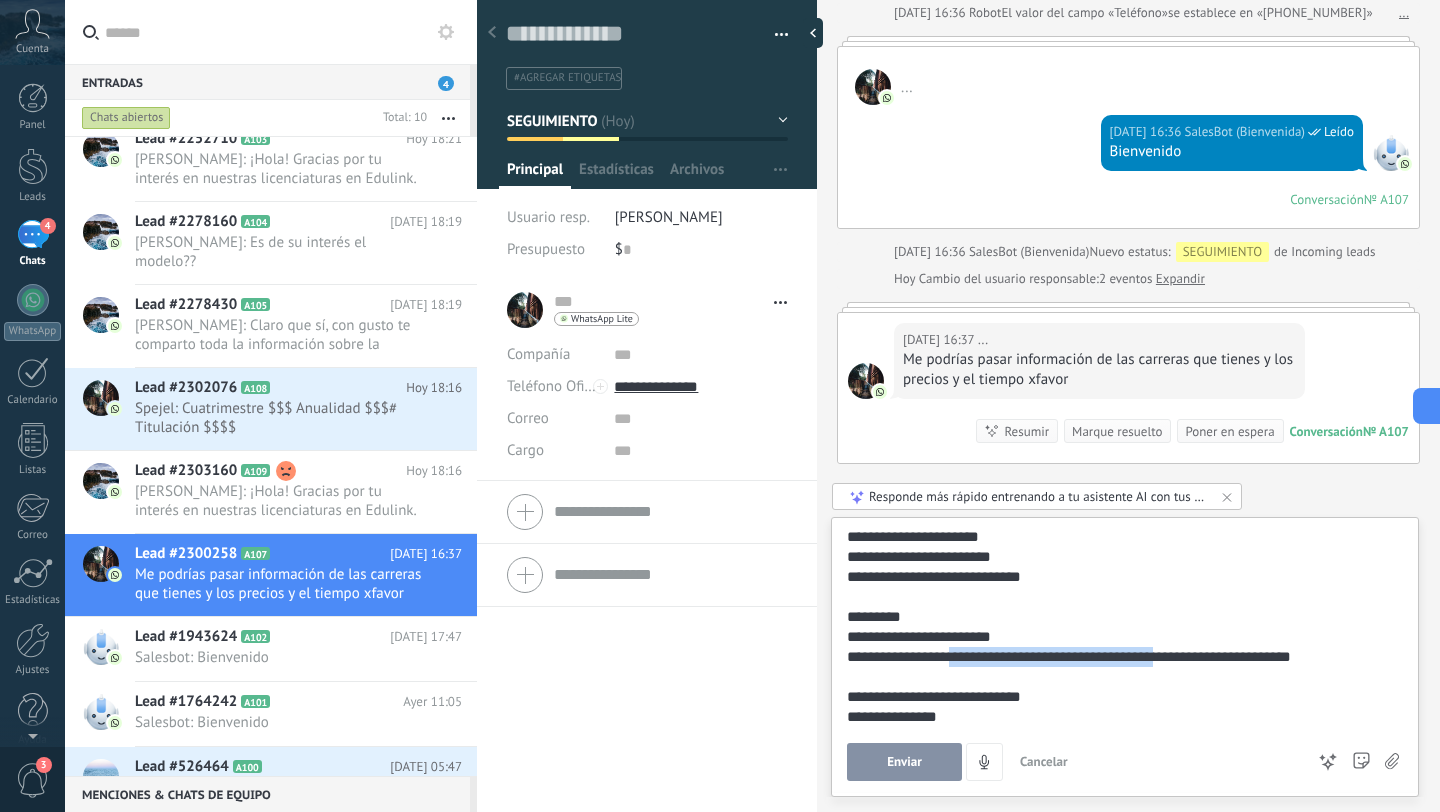 drag, startPoint x: 1177, startPoint y: 661, endPoint x: 947, endPoint y: 662, distance: 230.00217 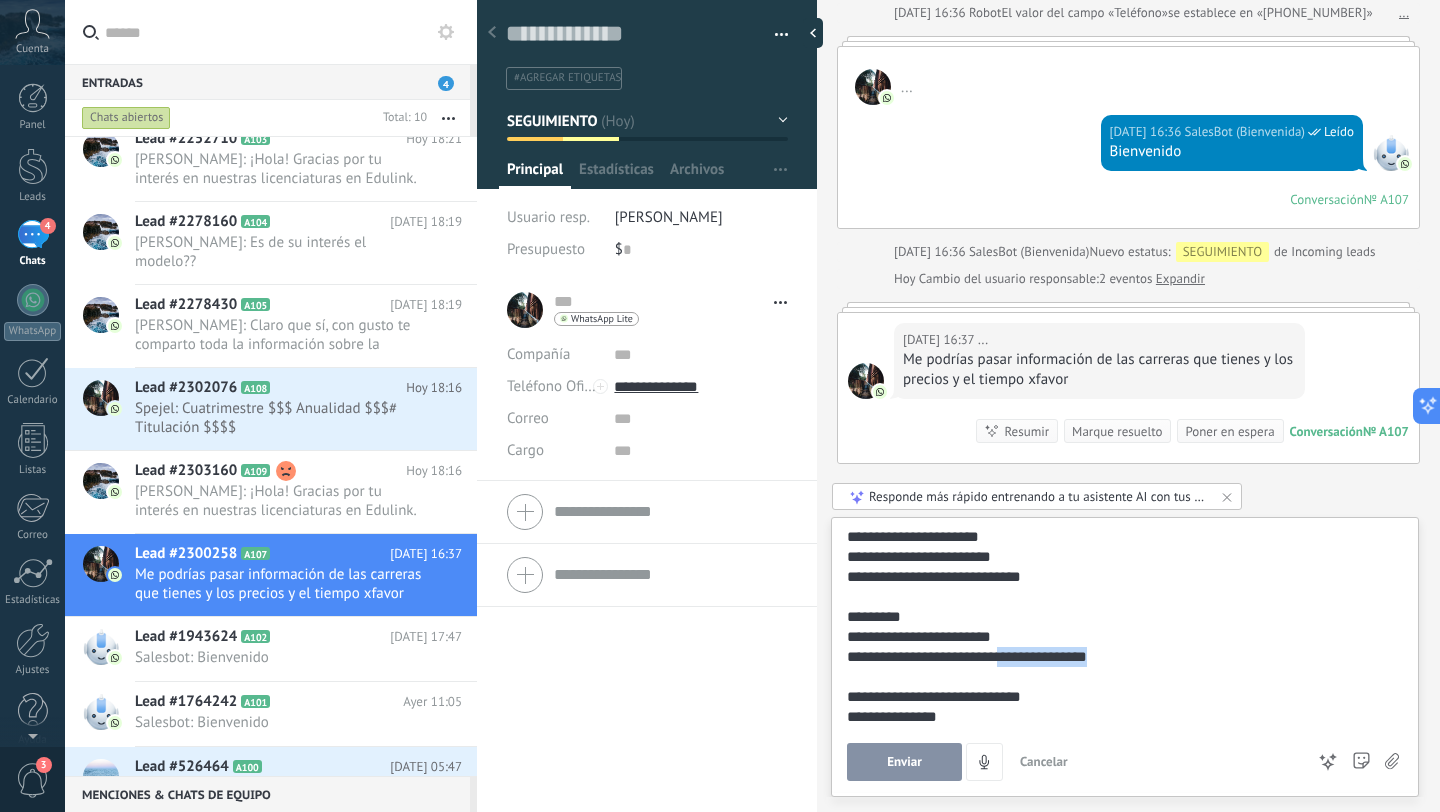 drag, startPoint x: 1105, startPoint y: 660, endPoint x: 1005, endPoint y: 662, distance: 100.02 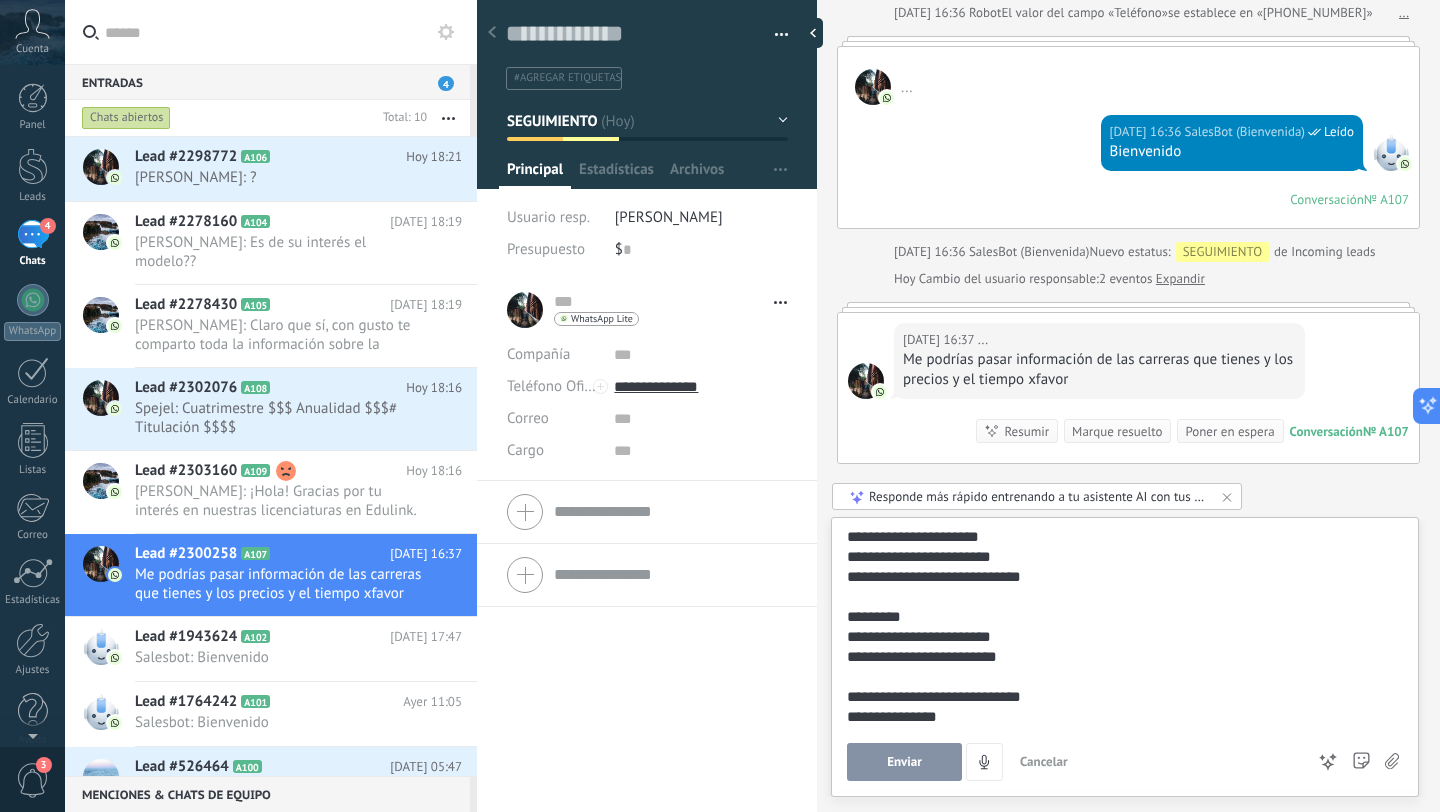 scroll, scrollTop: 255, scrollLeft: 0, axis: vertical 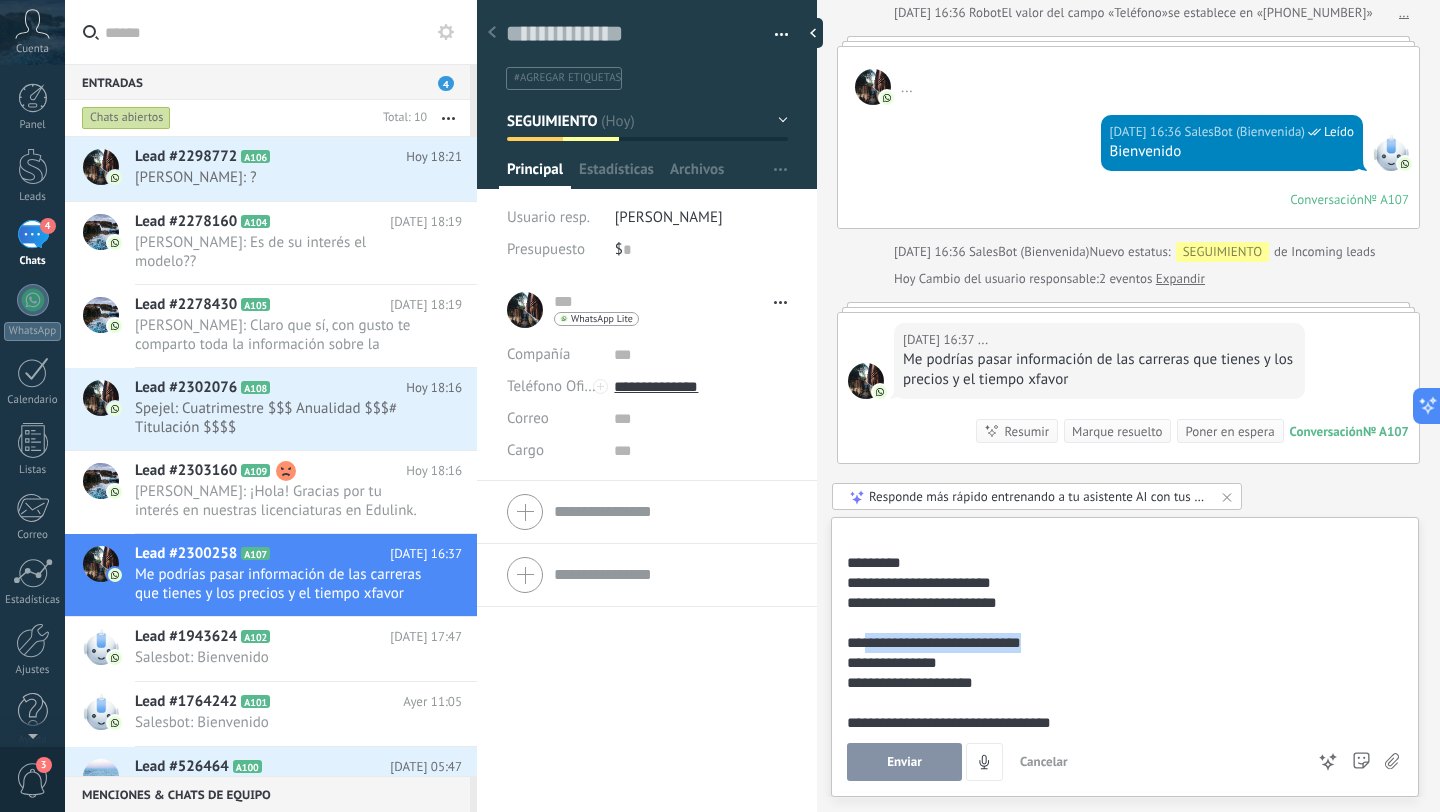 drag, startPoint x: 1039, startPoint y: 644, endPoint x: 868, endPoint y: 645, distance: 171.00293 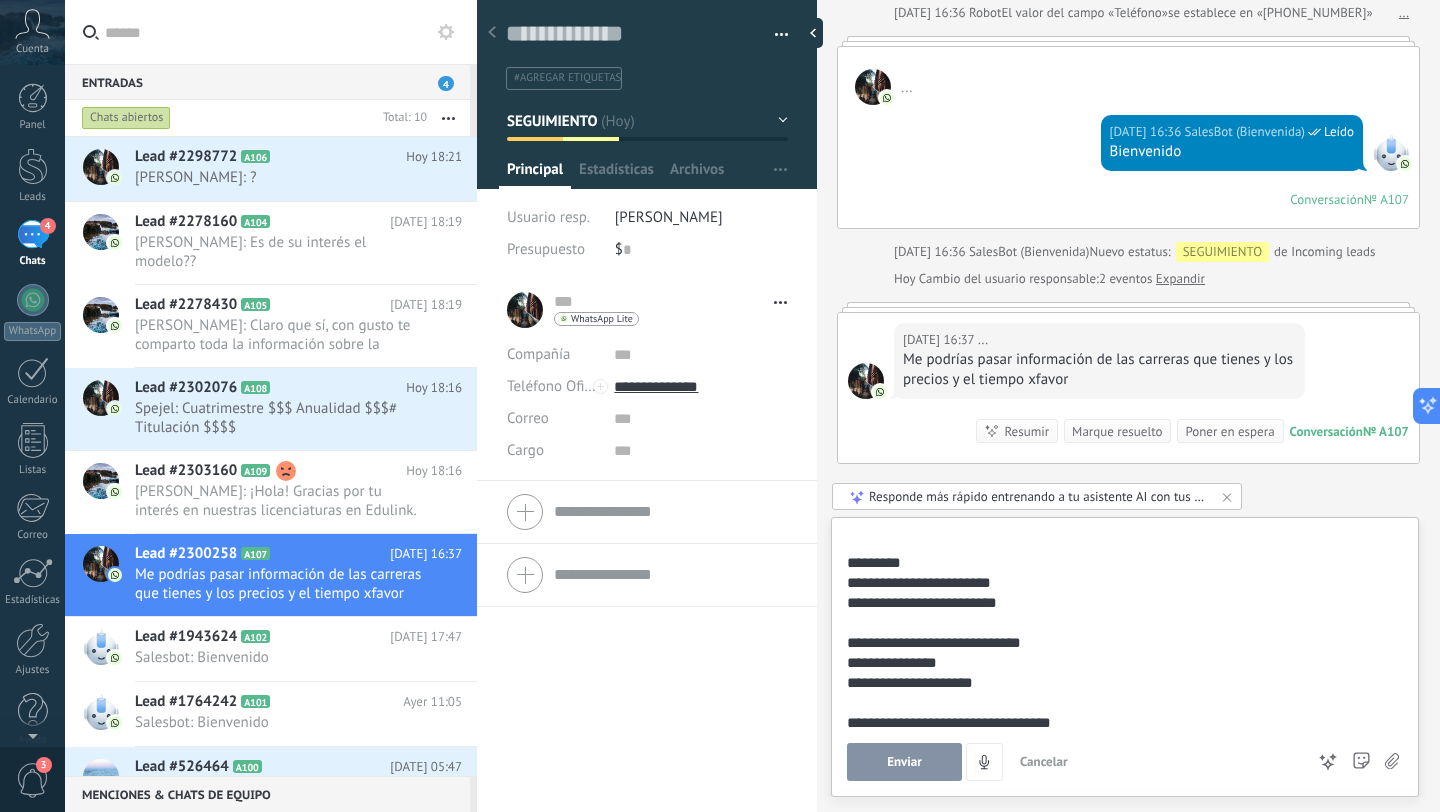 click on "**********" at bounding box center [1121, 643] 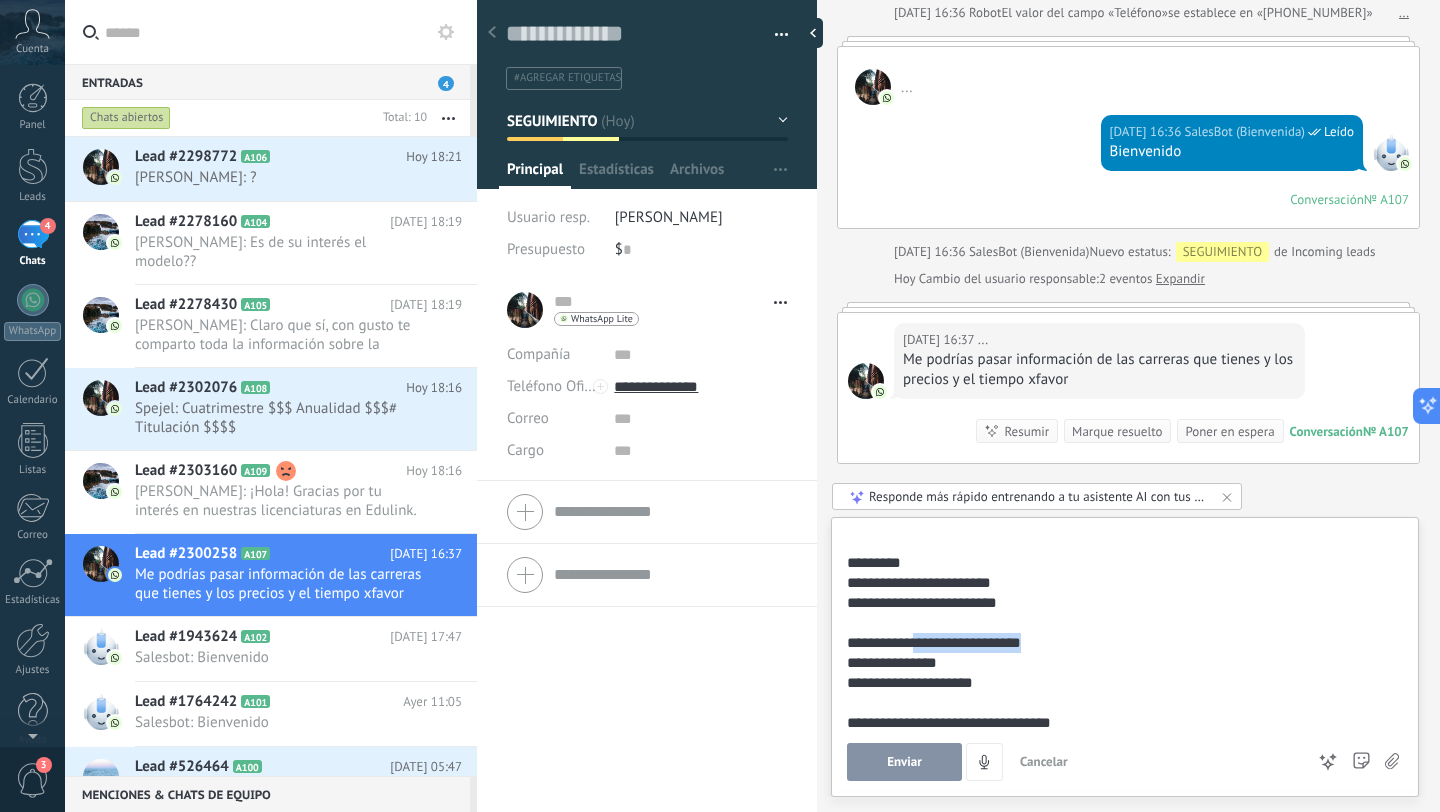 drag, startPoint x: 1005, startPoint y: 645, endPoint x: 914, endPoint y: 645, distance: 91 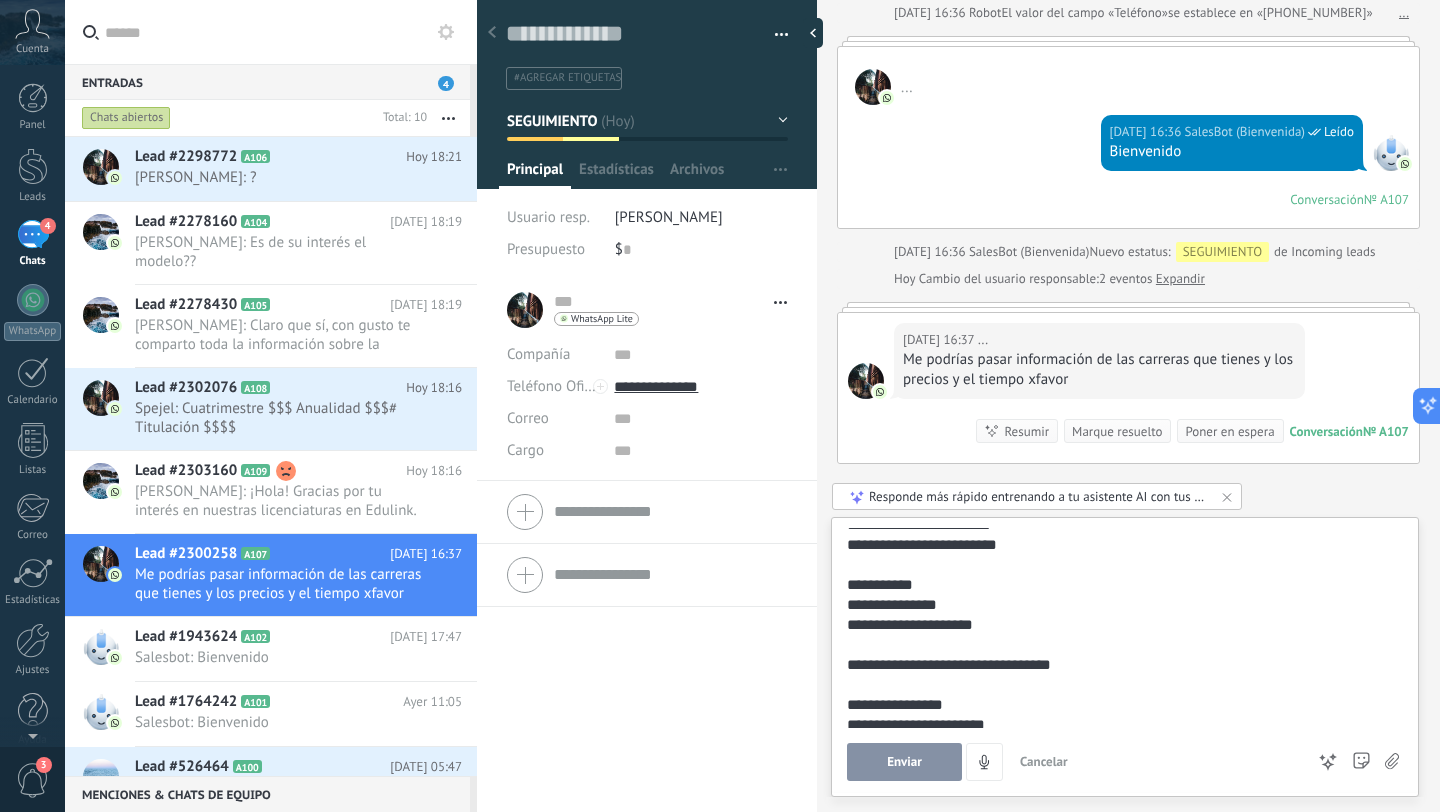 scroll, scrollTop: 325, scrollLeft: 0, axis: vertical 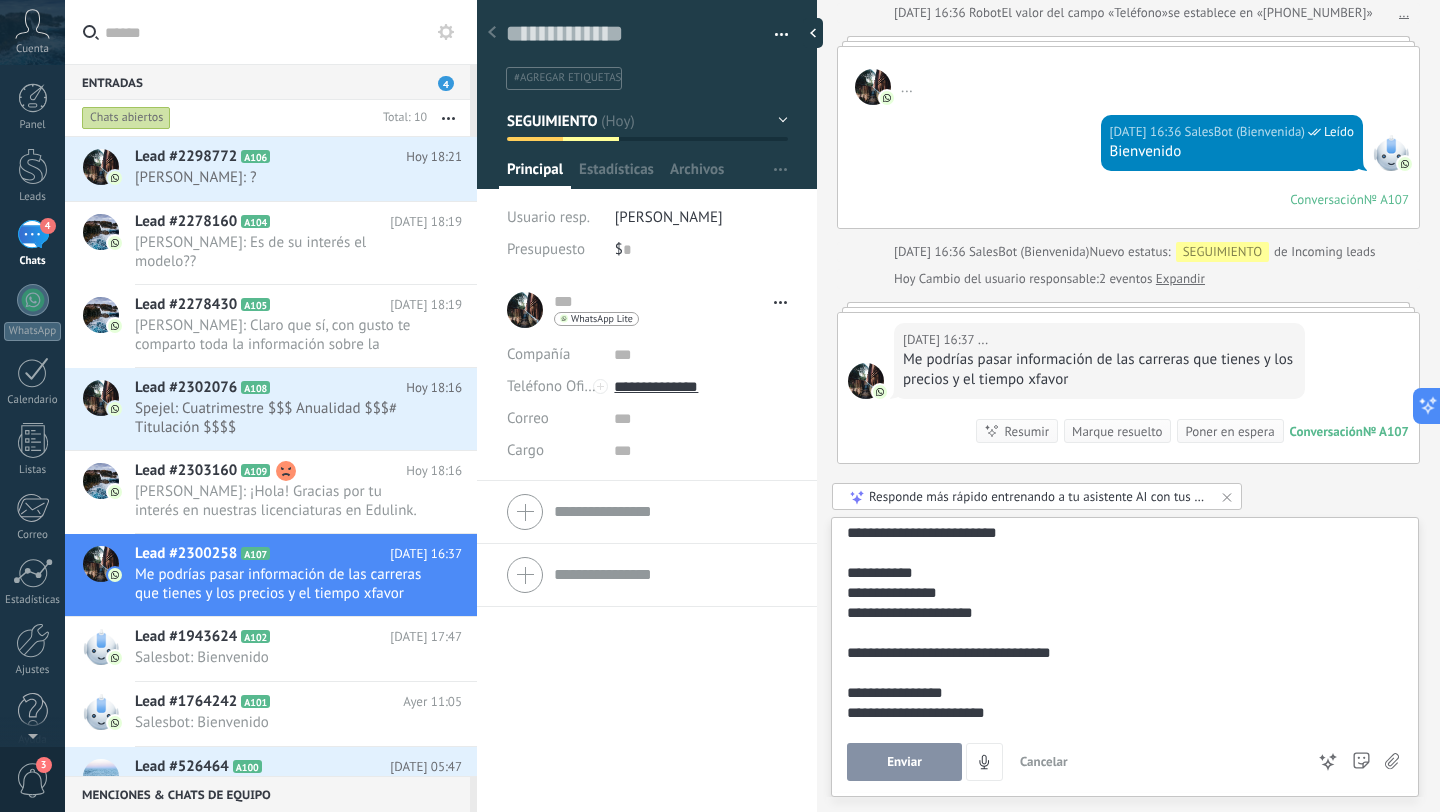 click on "**********" at bounding box center [1121, 593] 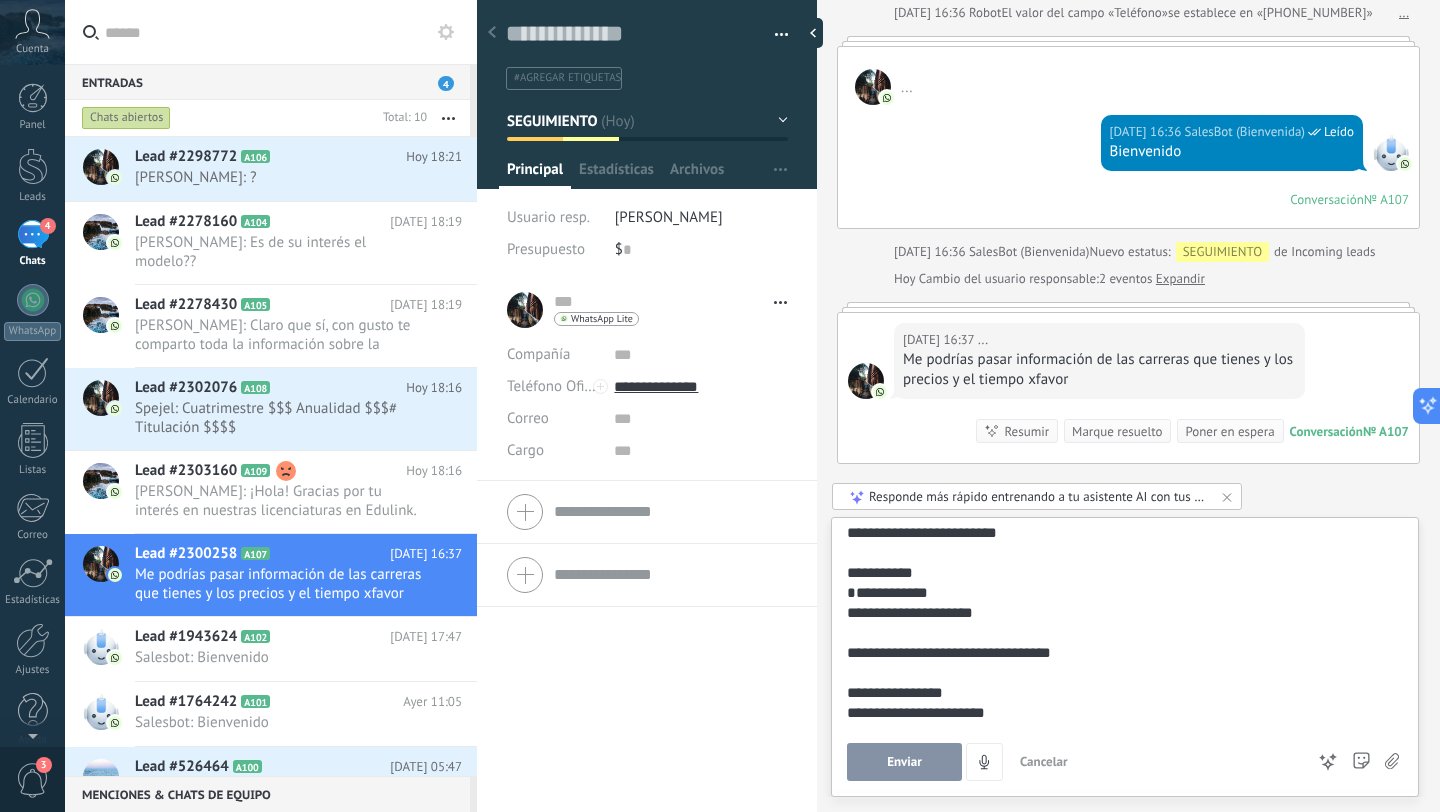 click on "**********" at bounding box center (1121, 653) 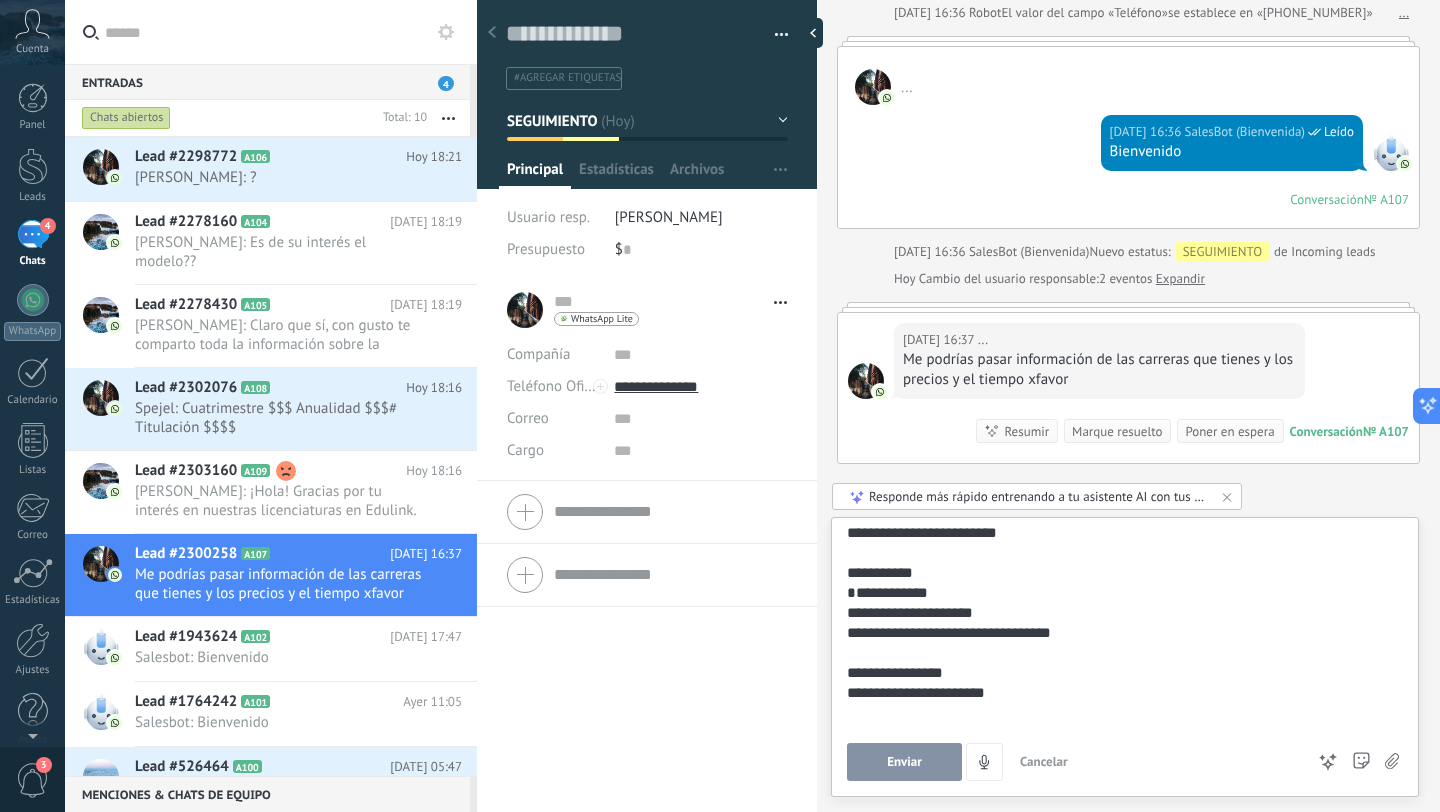 click on "**********" at bounding box center [1121, 633] 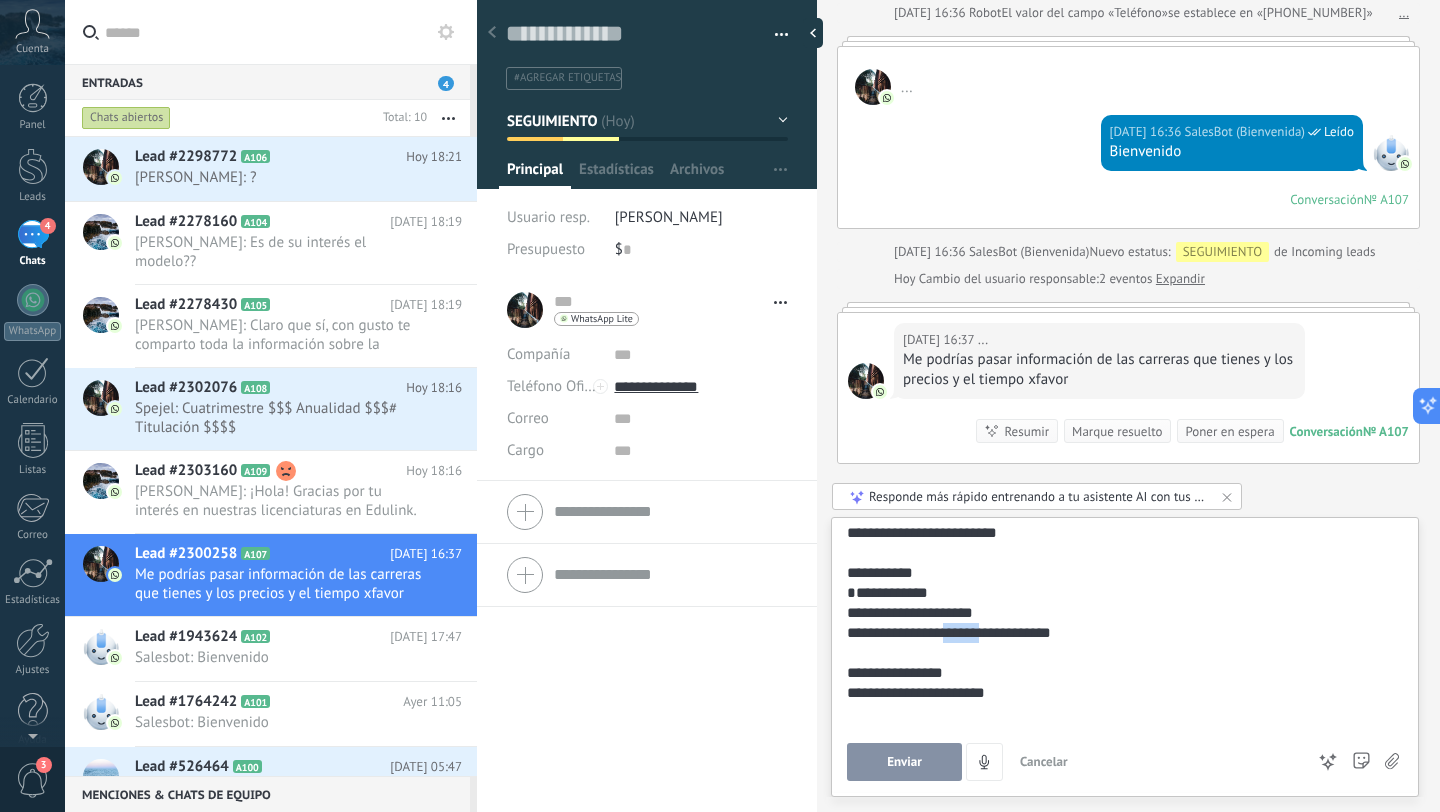 click on "**********" at bounding box center [1121, 633] 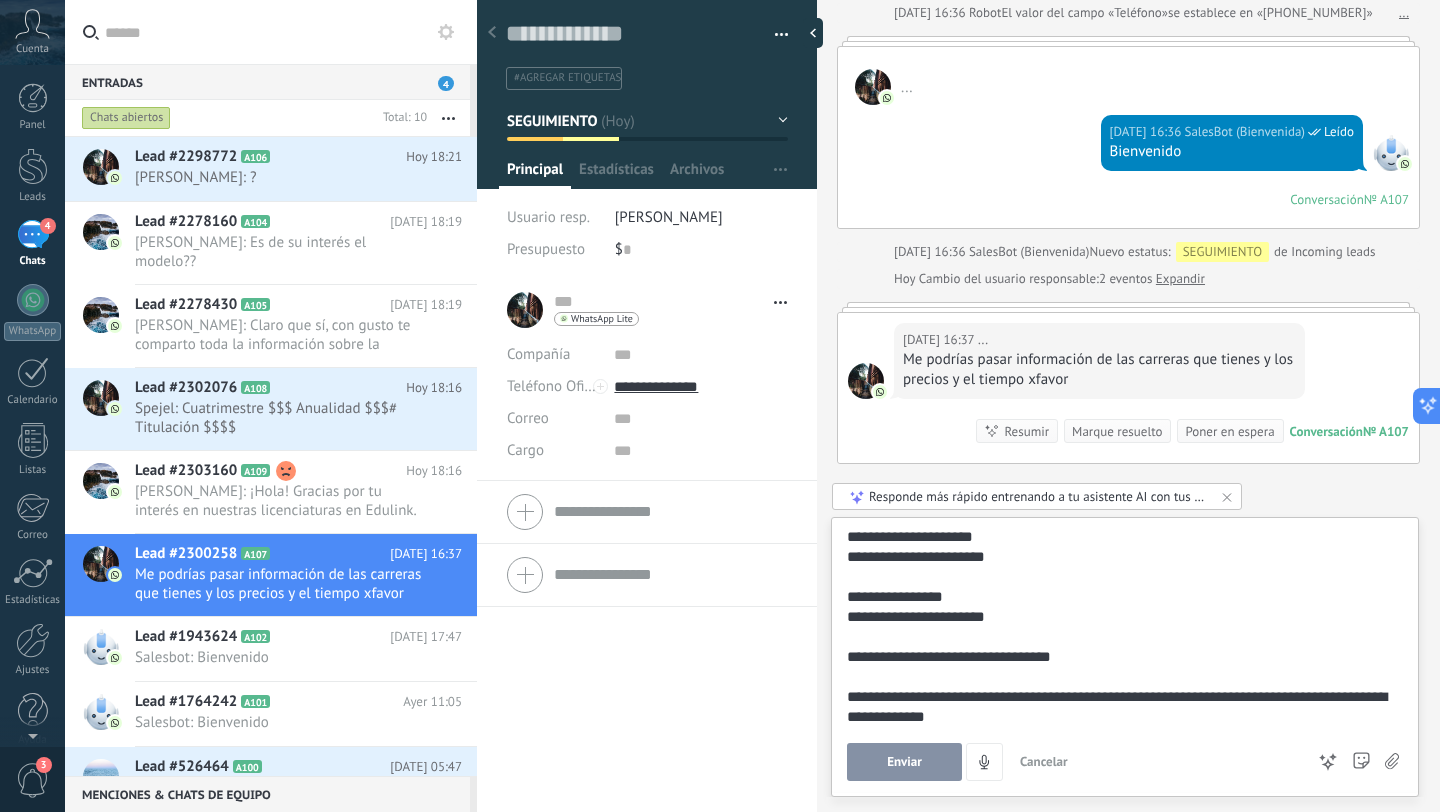 scroll, scrollTop: 407, scrollLeft: 0, axis: vertical 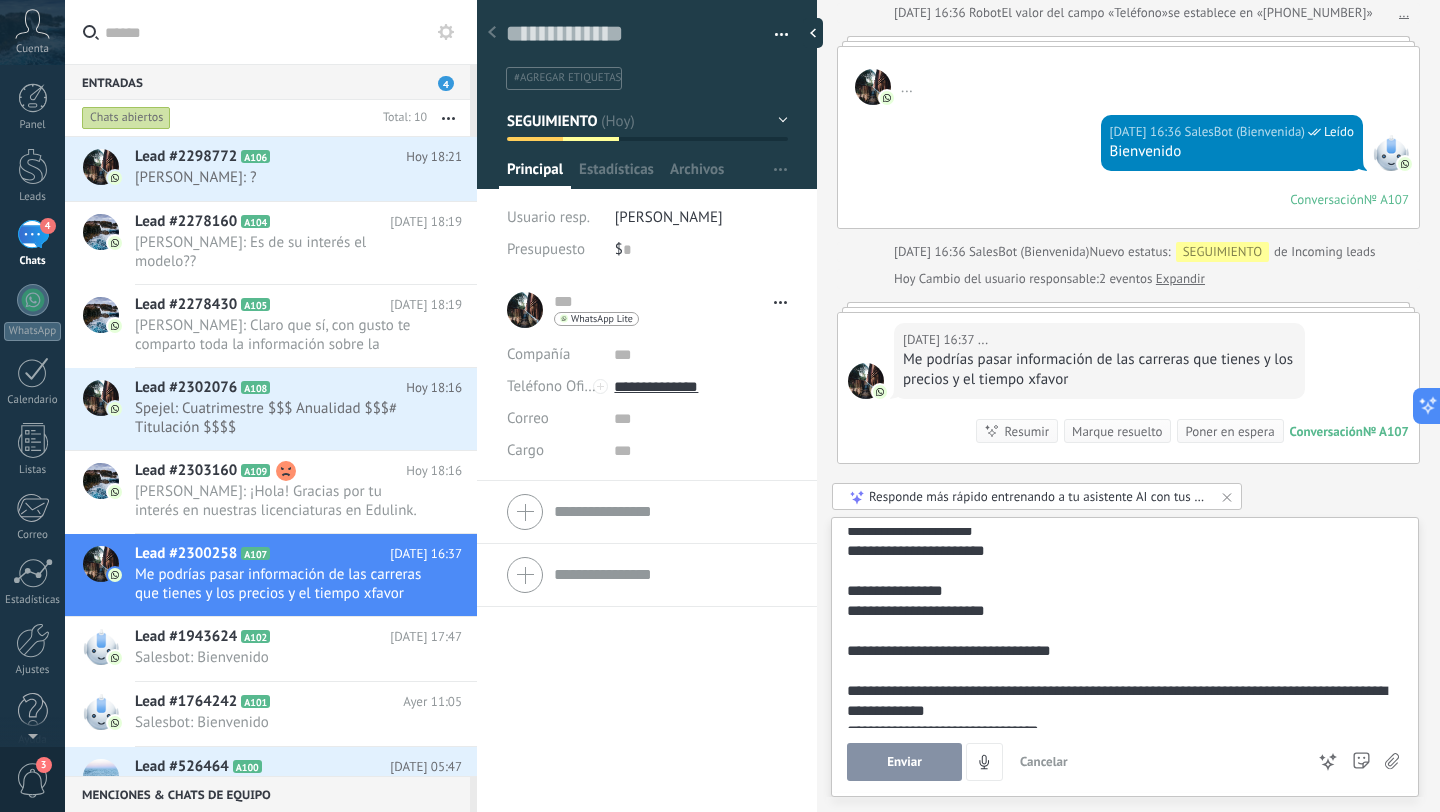 click on "**********" at bounding box center [1121, 611] 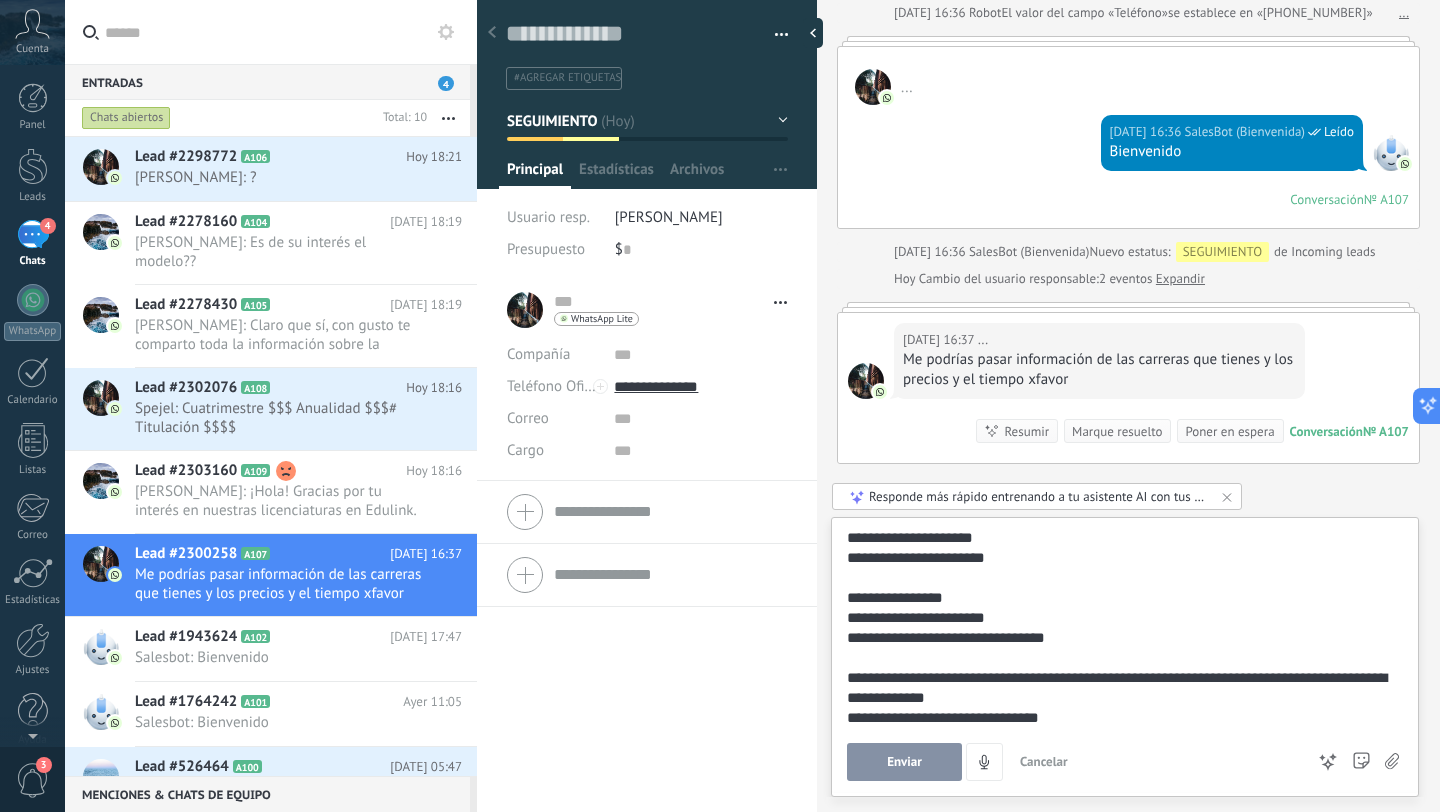 scroll, scrollTop: 400, scrollLeft: 0, axis: vertical 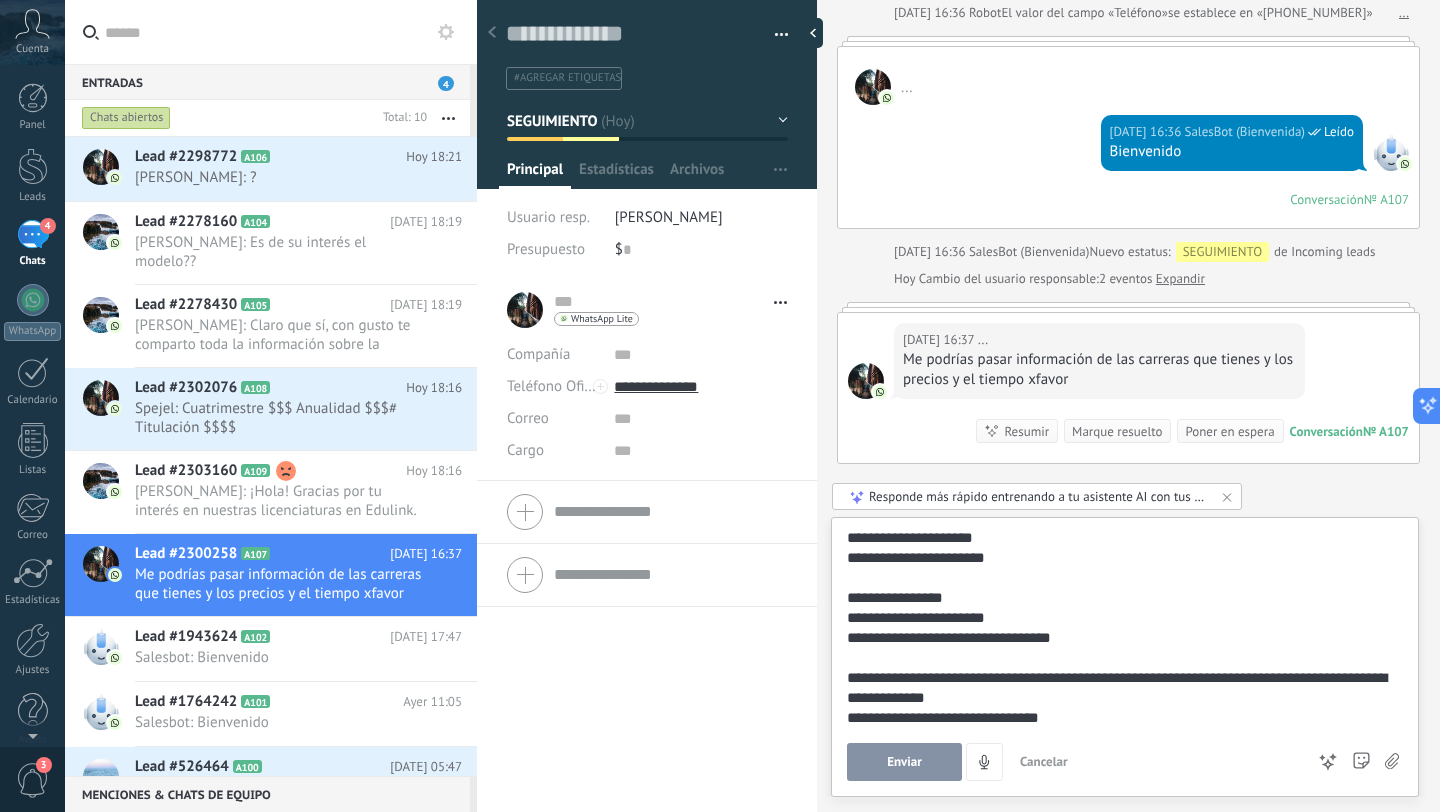 click on "**********" at bounding box center (1121, 638) 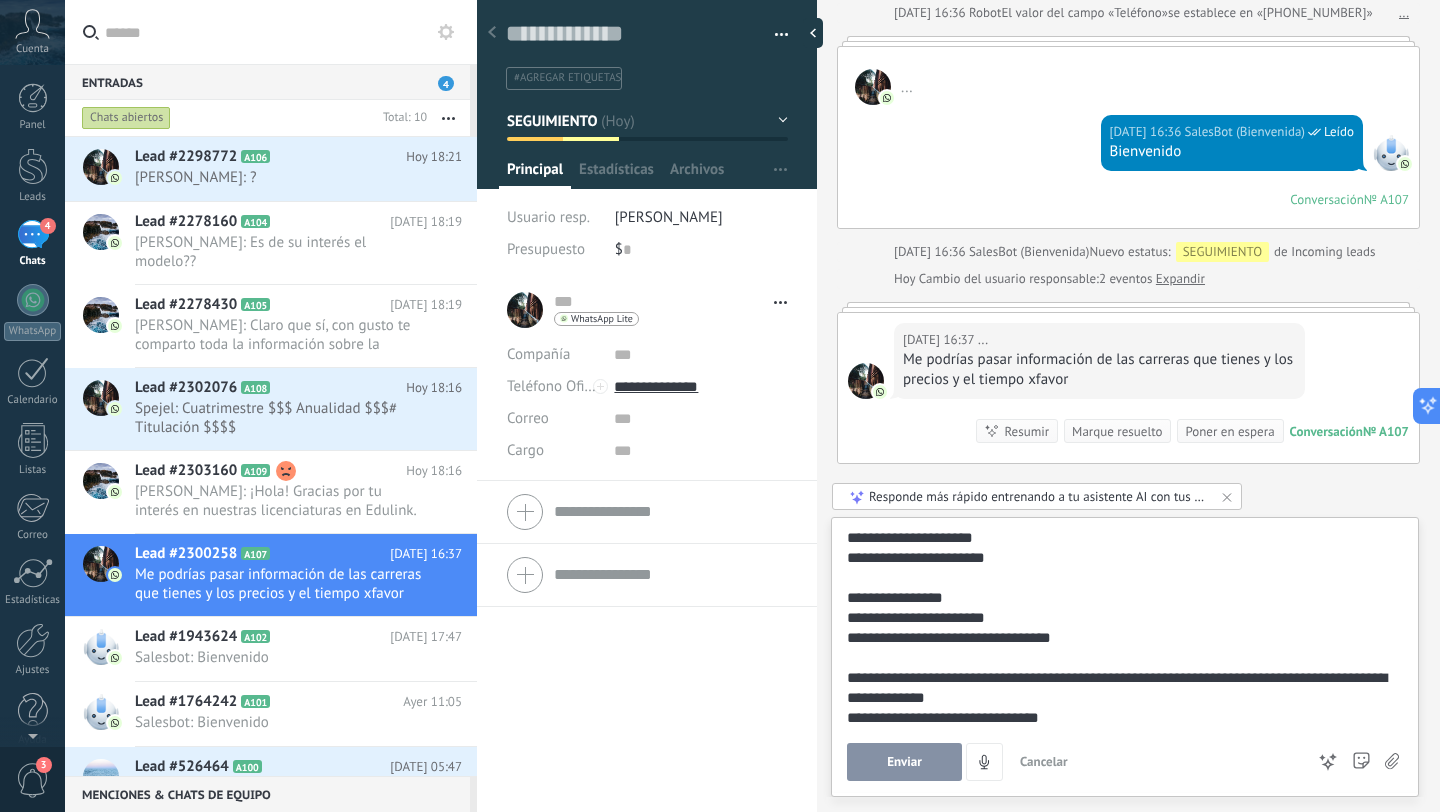click on "**********" at bounding box center [1121, 638] 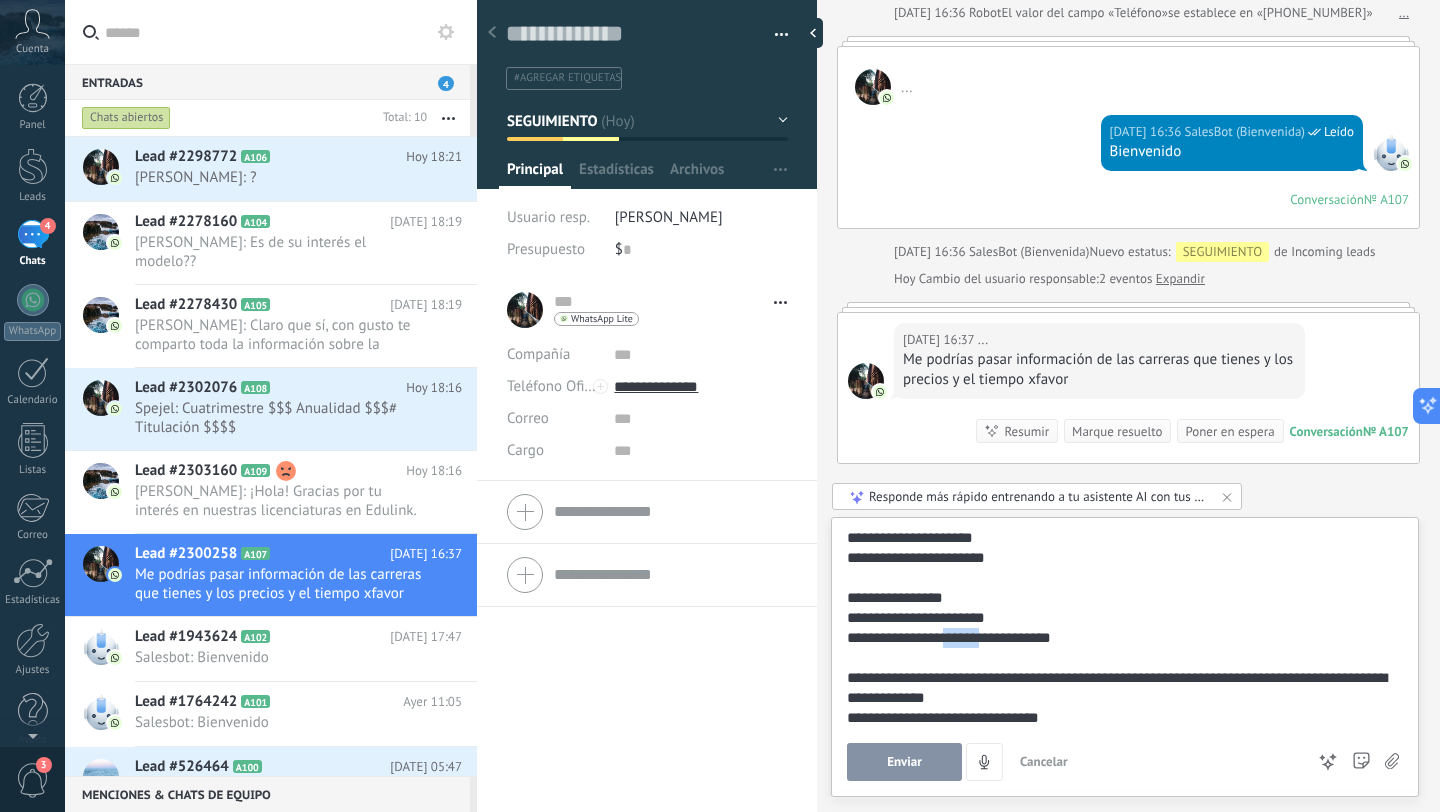 click on "**********" at bounding box center (1121, 638) 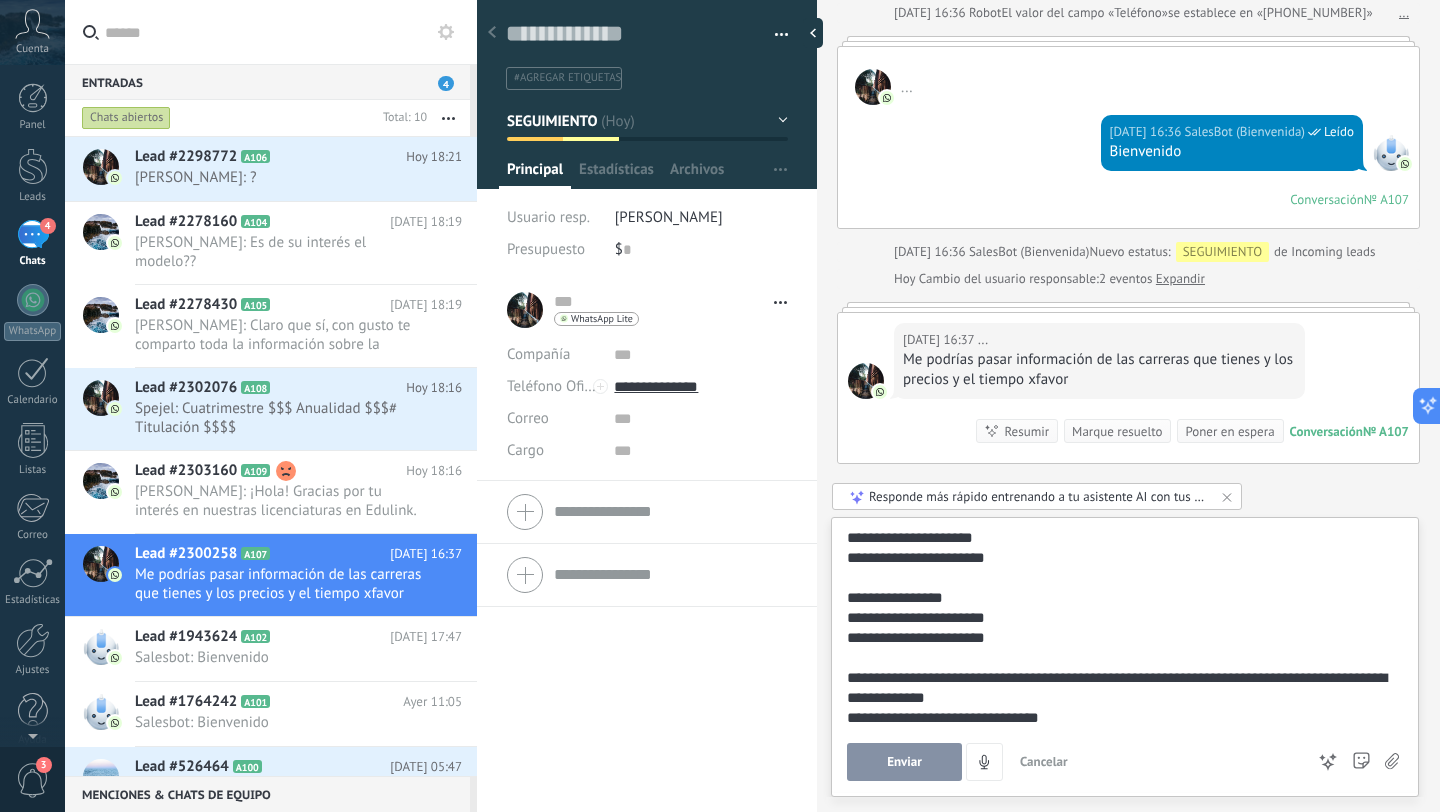 click on "**********" at bounding box center (1121, 618) 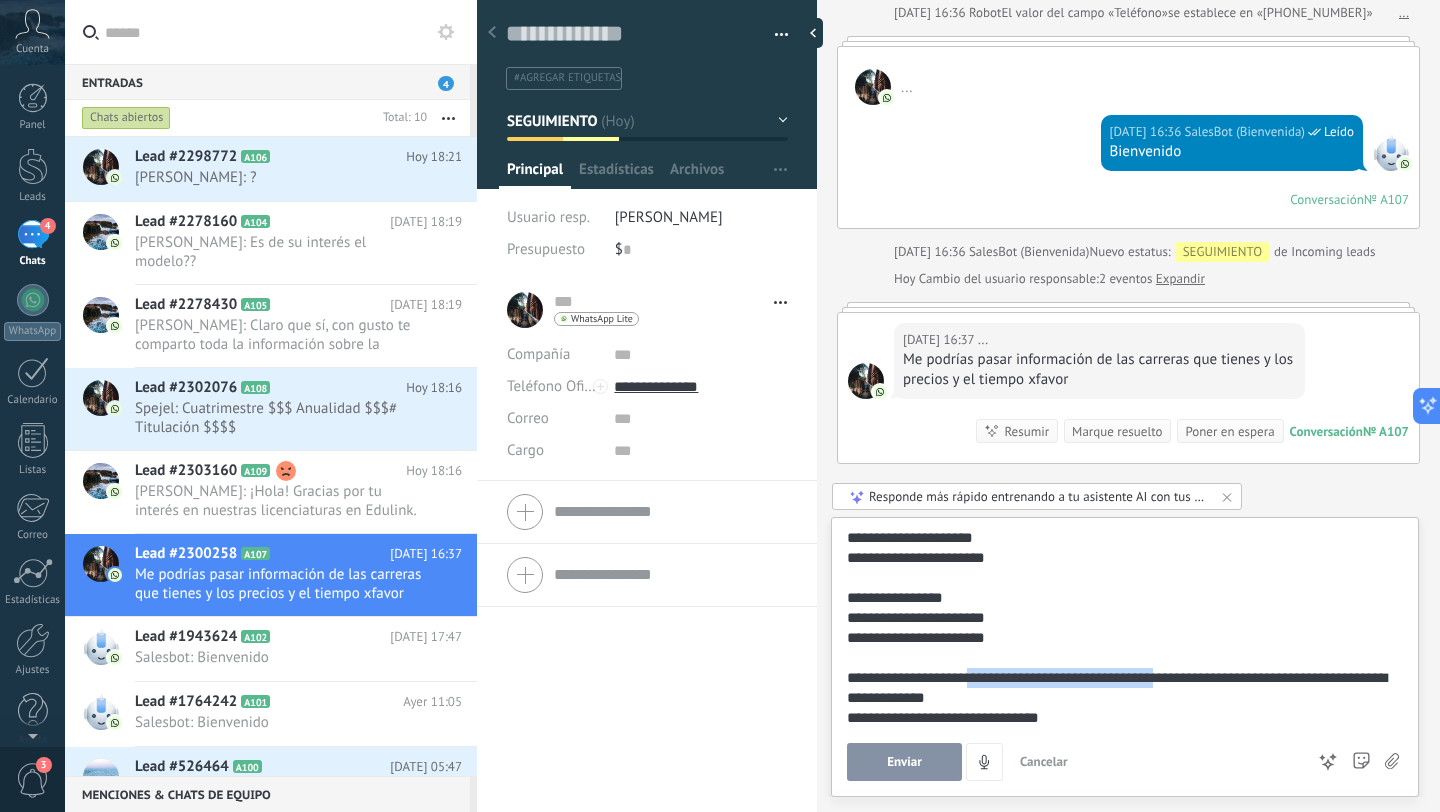 drag, startPoint x: 974, startPoint y: 680, endPoint x: 1177, endPoint y: 681, distance: 203.00246 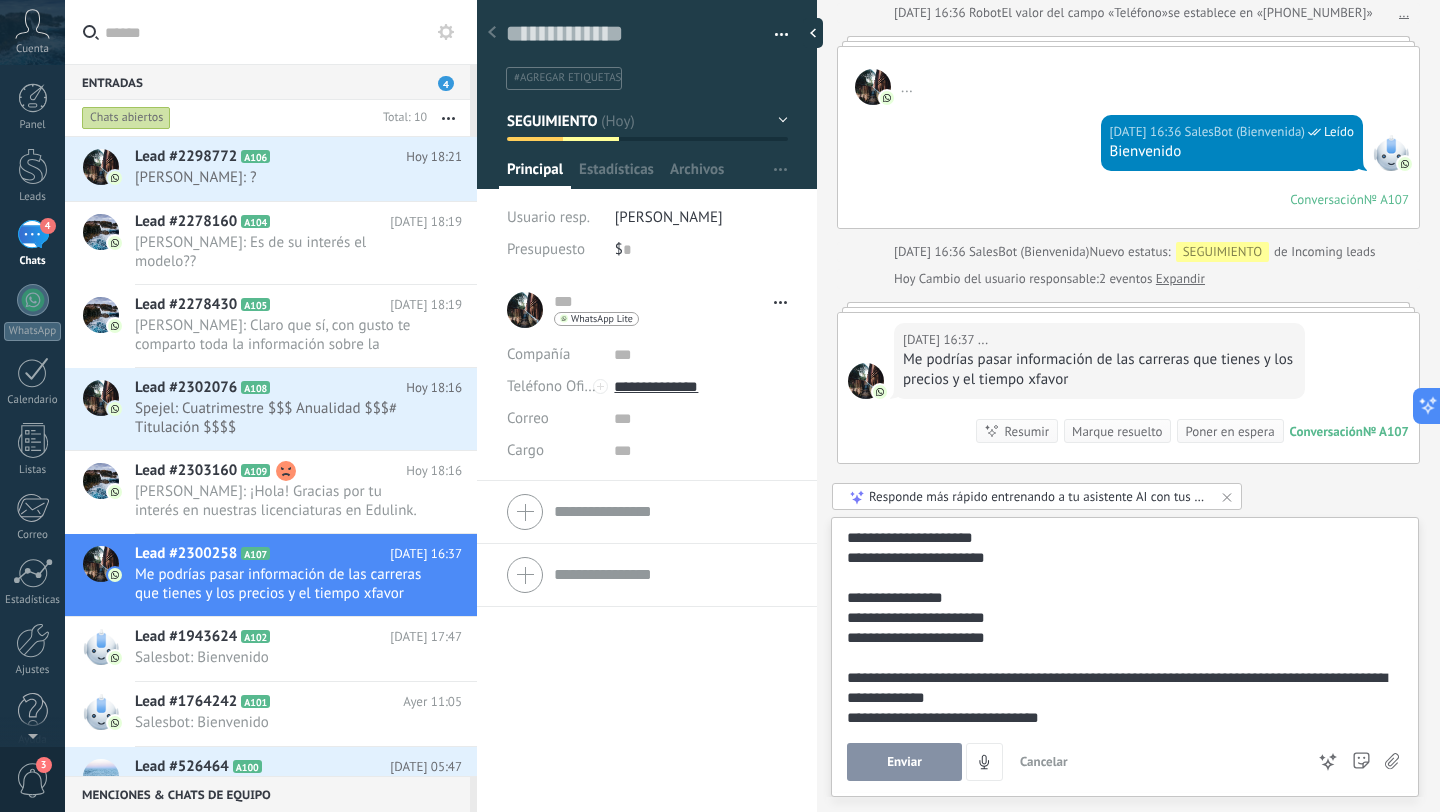 scroll, scrollTop: 380, scrollLeft: 0, axis: vertical 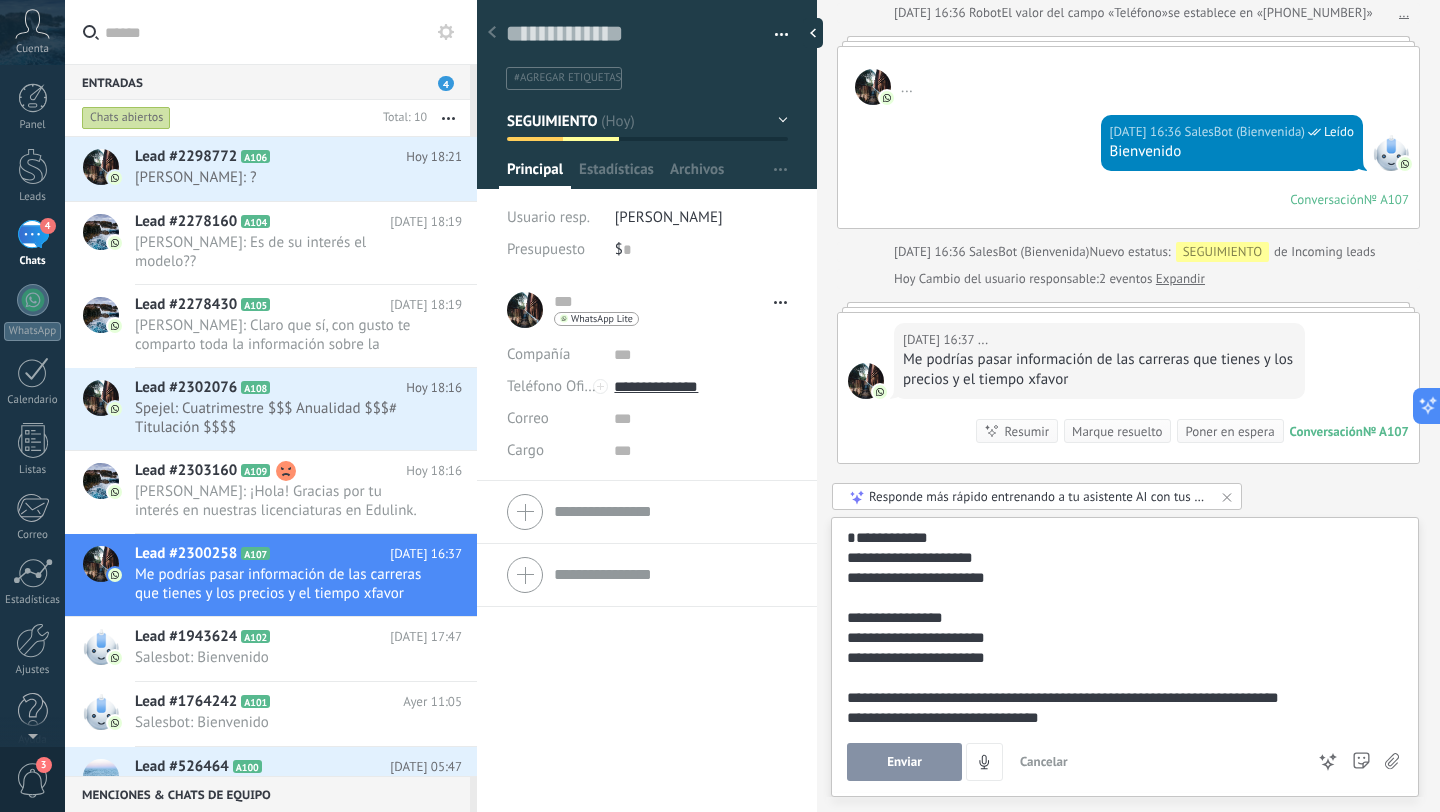 click on "**********" at bounding box center [1121, 698] 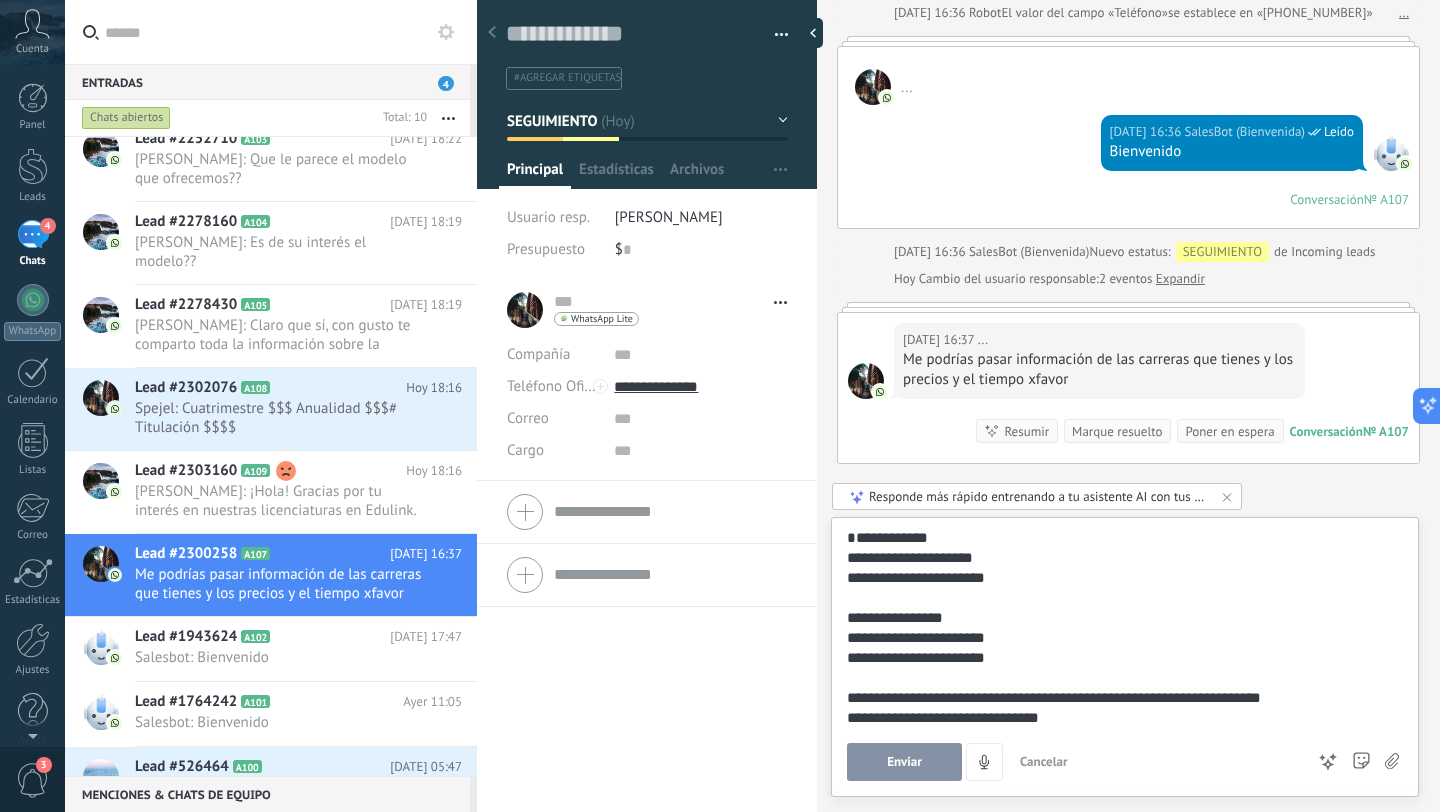 click on "Enviar" at bounding box center (904, 762) 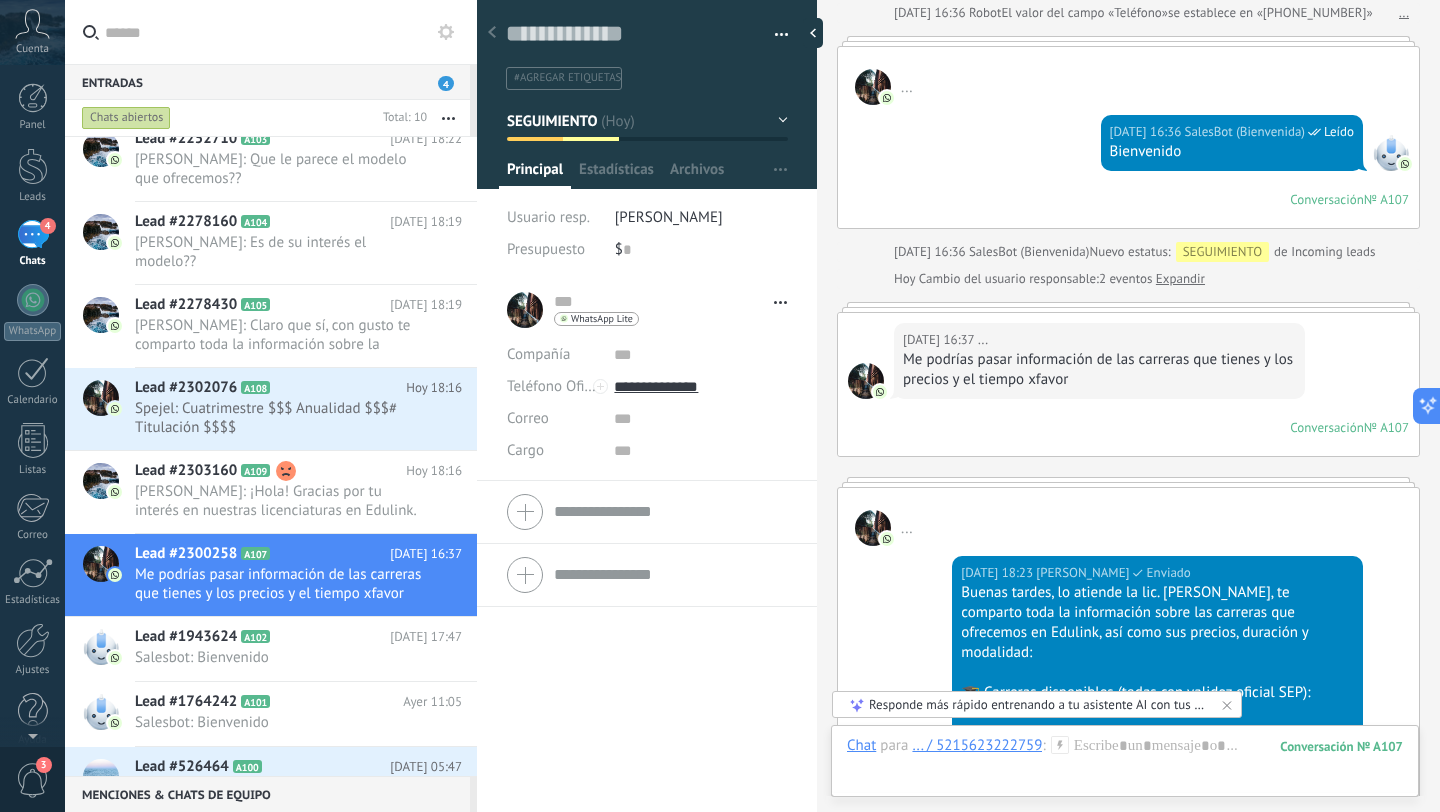 scroll, scrollTop: 242, scrollLeft: 0, axis: vertical 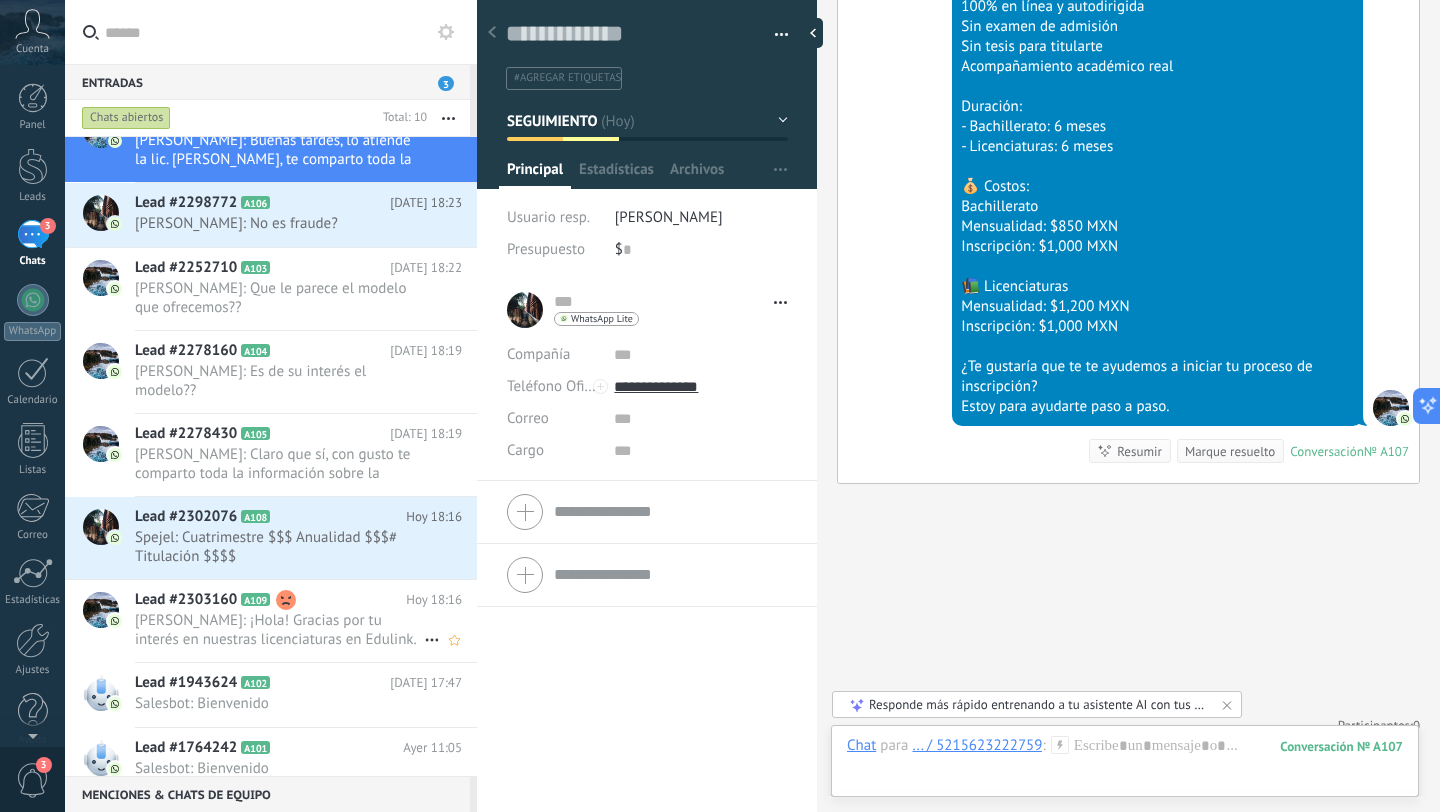 click on "[PERSON_NAME]: ¡Hola!  Gracias por tu interés en nuestras licenciaturas en Edulink. Lo atiende la Lic. [PERSON_NAME].
Con gusto te comparto la información completa:
Licenciaturas disponibles:
- Contaduría
- Administración de Empresas
(Ambas con validez oficial SEP y titulación sin tesis)
Modalidad:
100% en línea, autodirigida y con acompañamiento académico.
Puedes avanzar a tu ritmo y titularte por medio de un examen.
Costos:
- Inscripción única por módulo: $1,000 MXN
- Mensualidad: $1,200 MXN
- Duración: 6 meses" at bounding box center (279, 630) 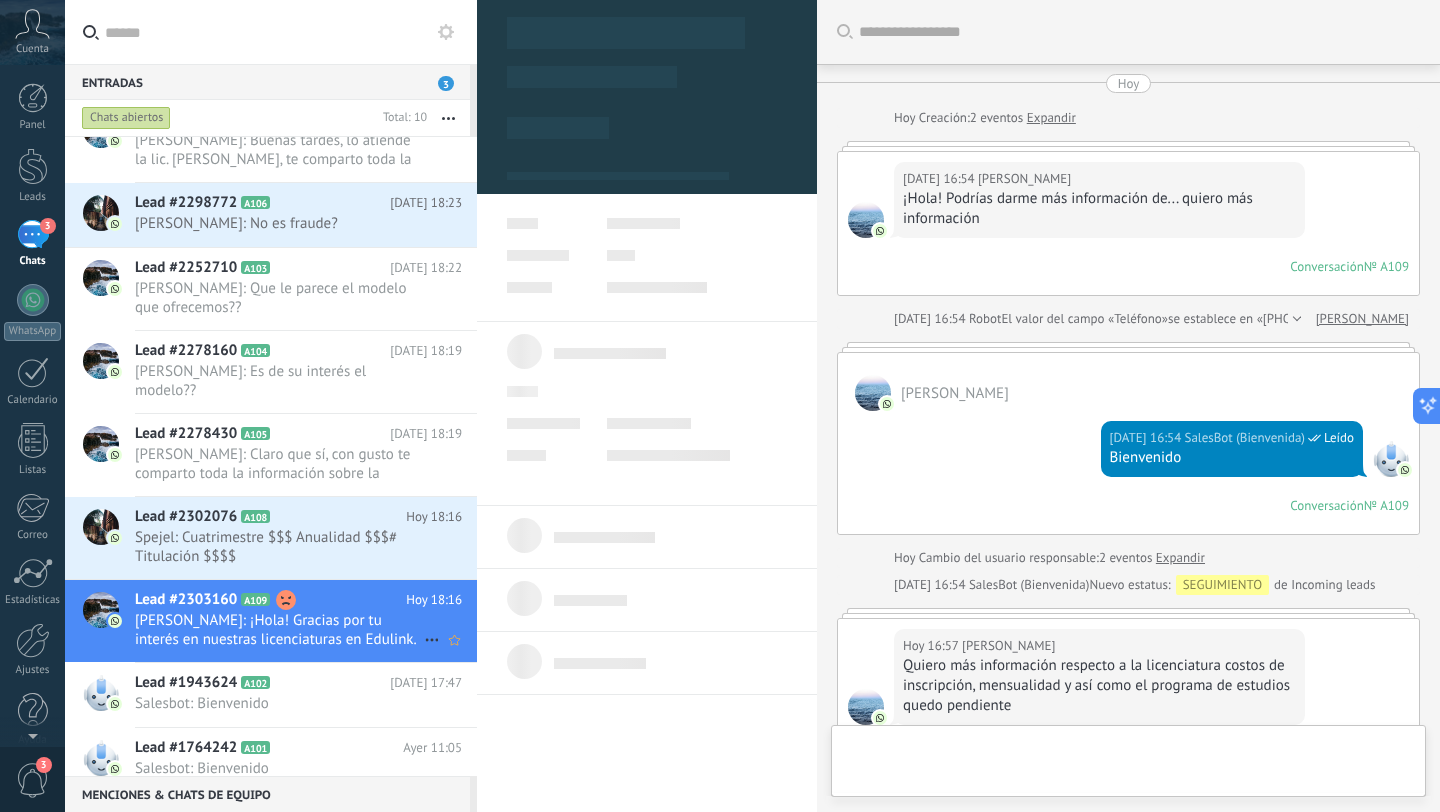 scroll, scrollTop: 30, scrollLeft: 0, axis: vertical 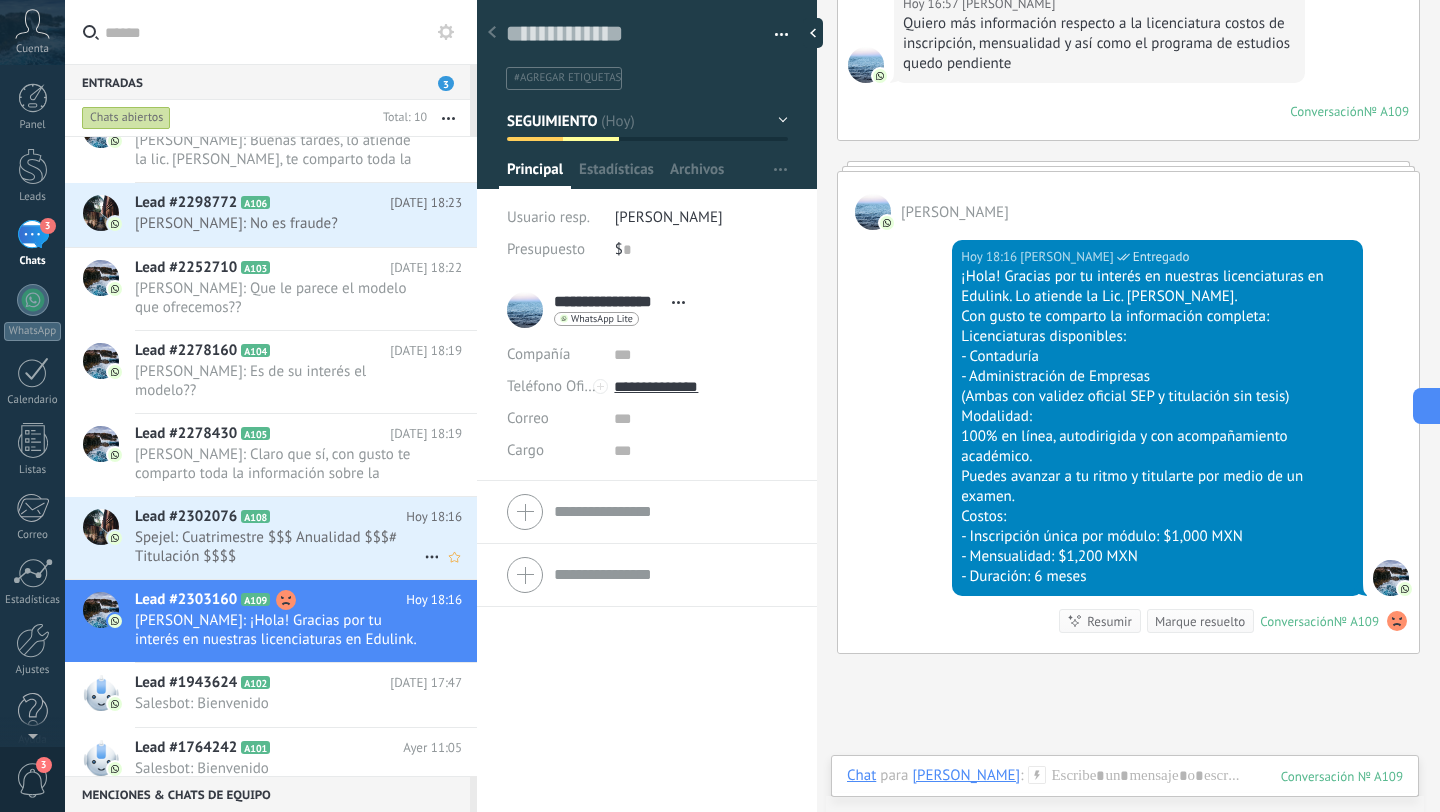 click on "Spejel: Cuatrimestre $$$
Anualidad $$$#
Titulación $$$$" at bounding box center [279, 547] 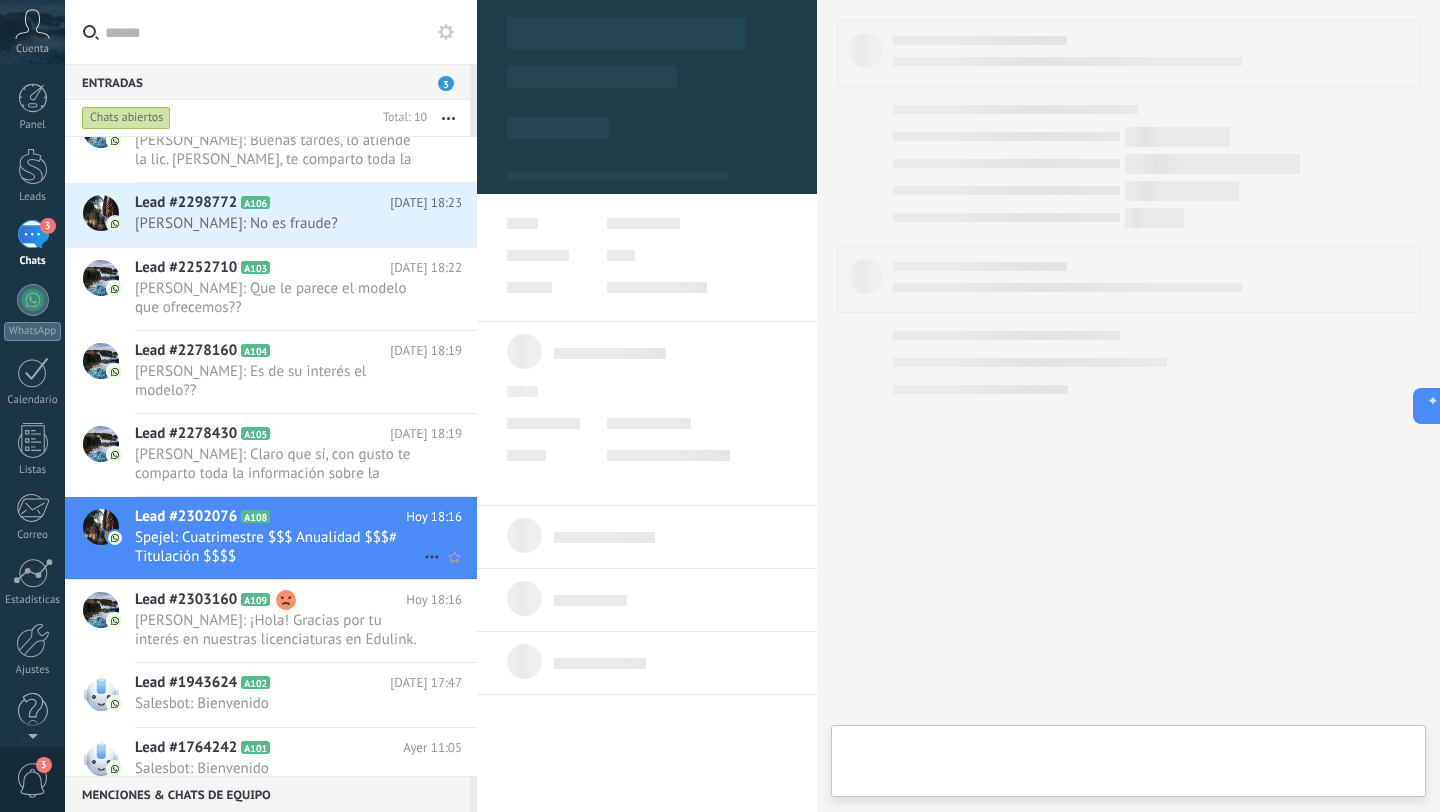 type on "**********" 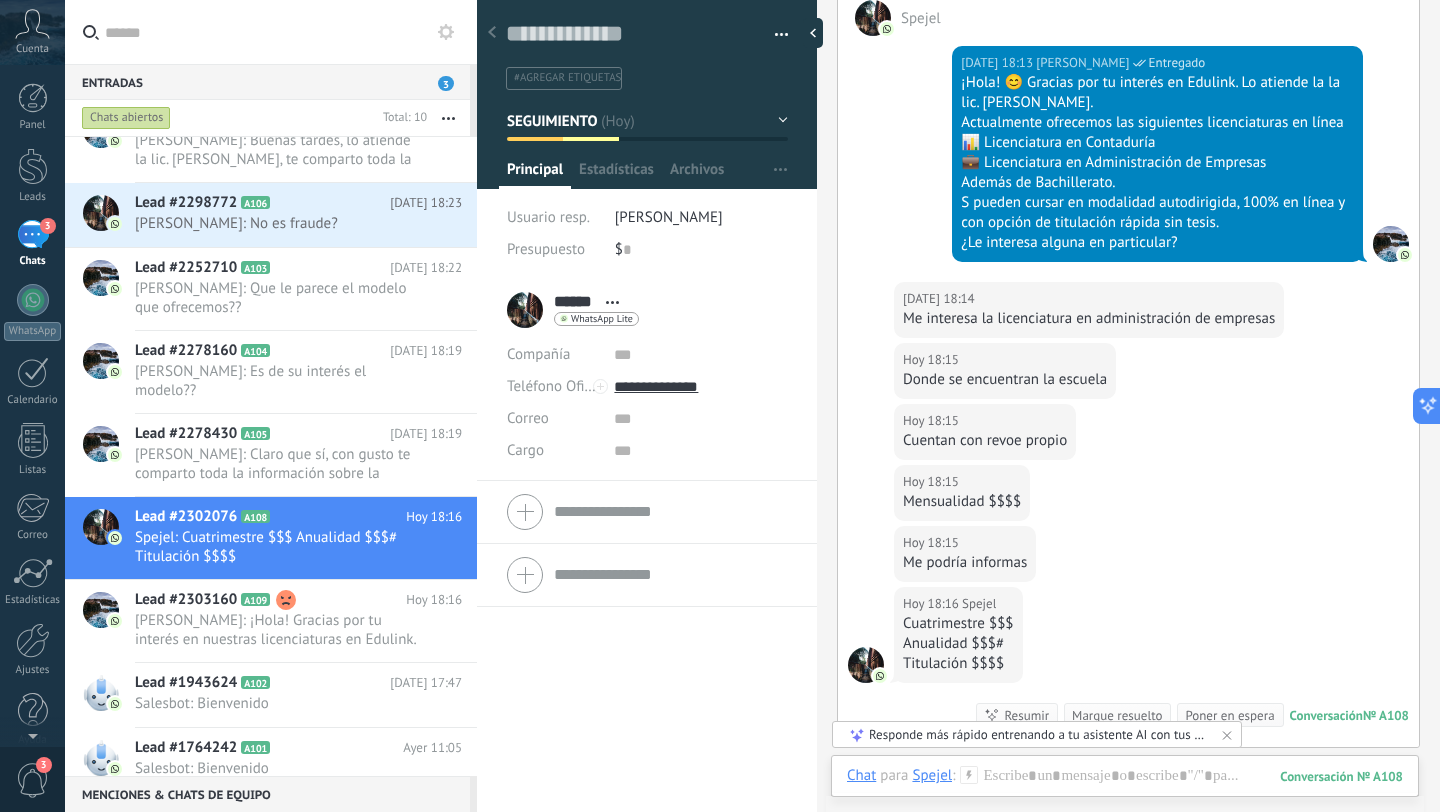 scroll, scrollTop: 585, scrollLeft: 0, axis: vertical 